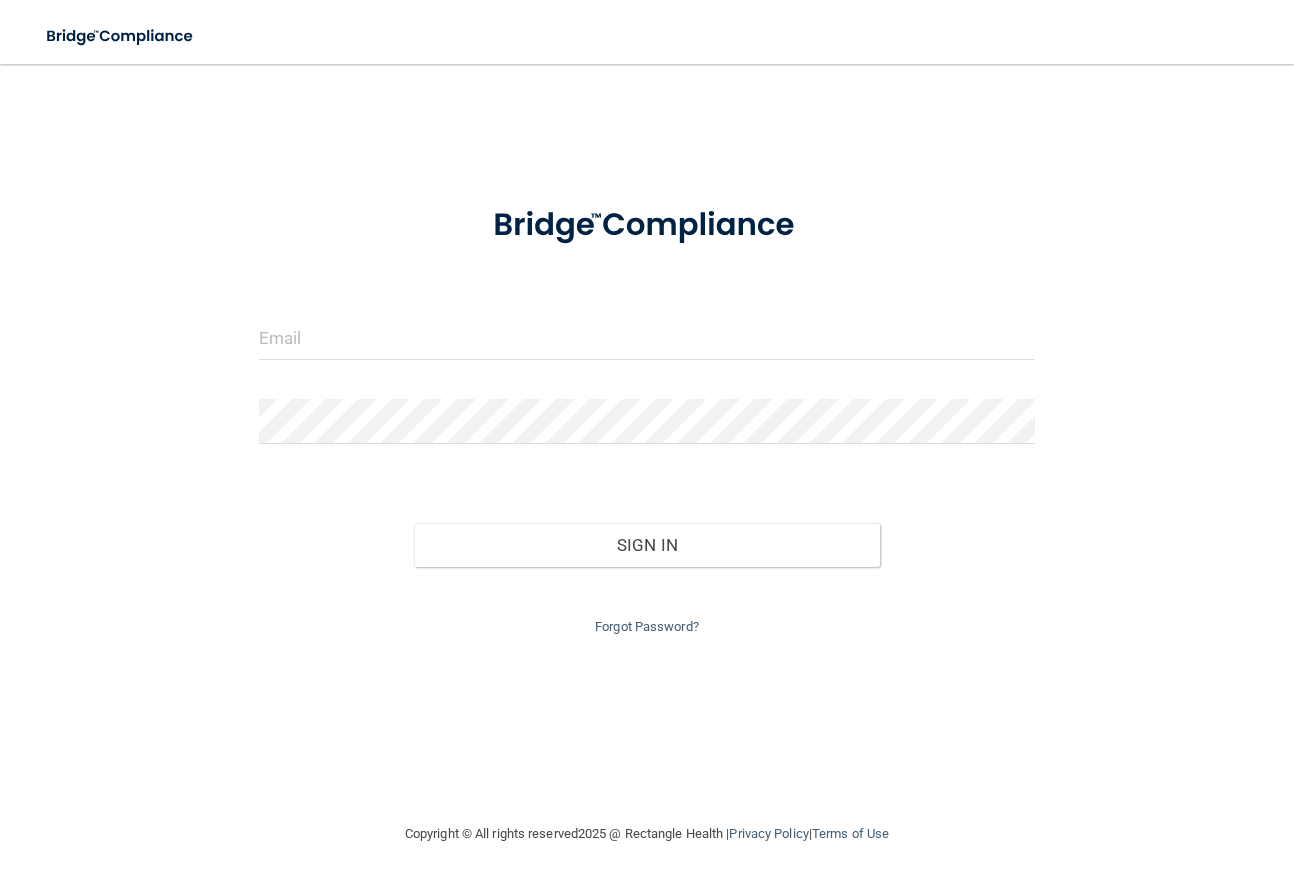 scroll, scrollTop: 0, scrollLeft: 0, axis: both 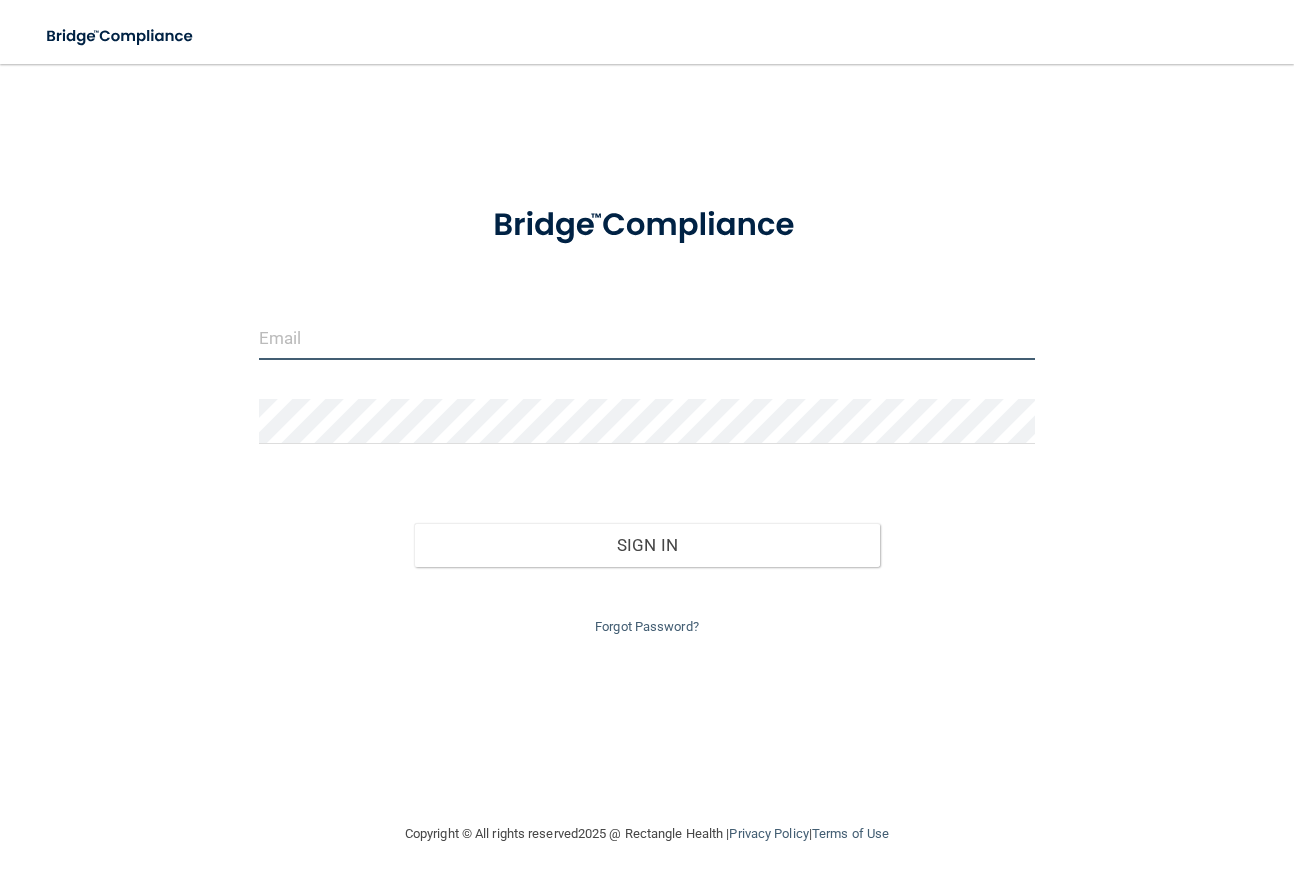 type on "[EMAIL_ADDRESS][DOMAIN_NAME]" 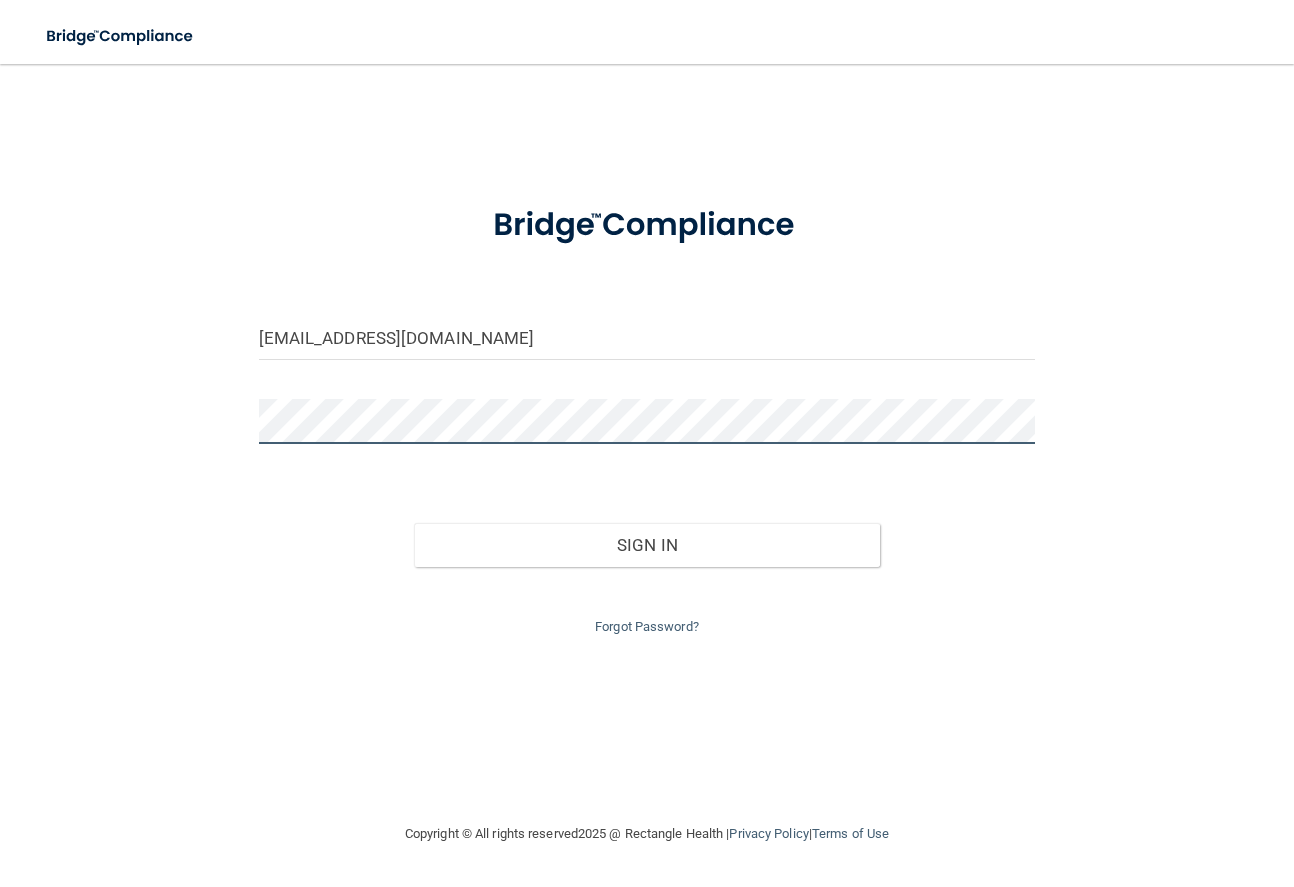 click on "Sign In" at bounding box center [647, 545] 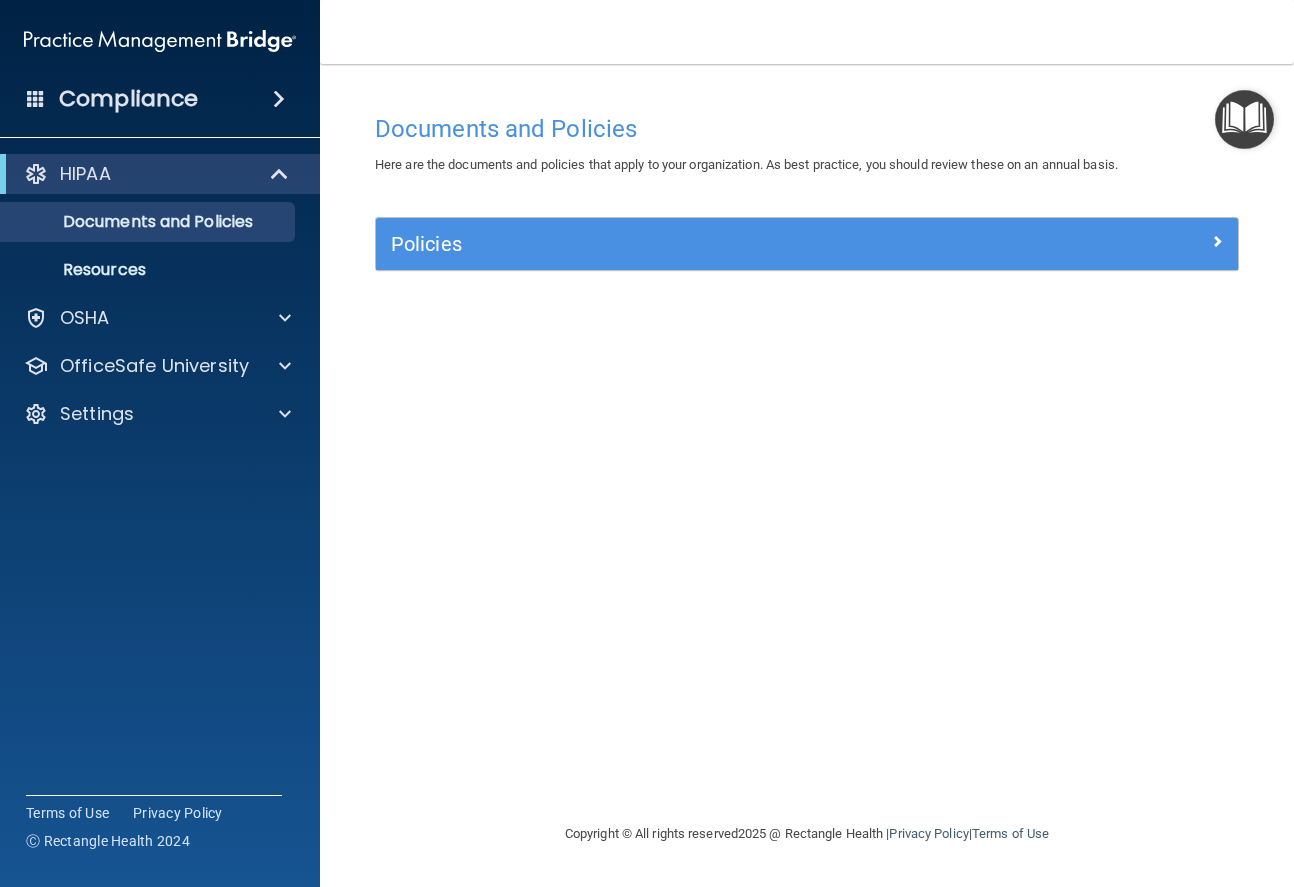click on "Policies" at bounding box center [699, 244] 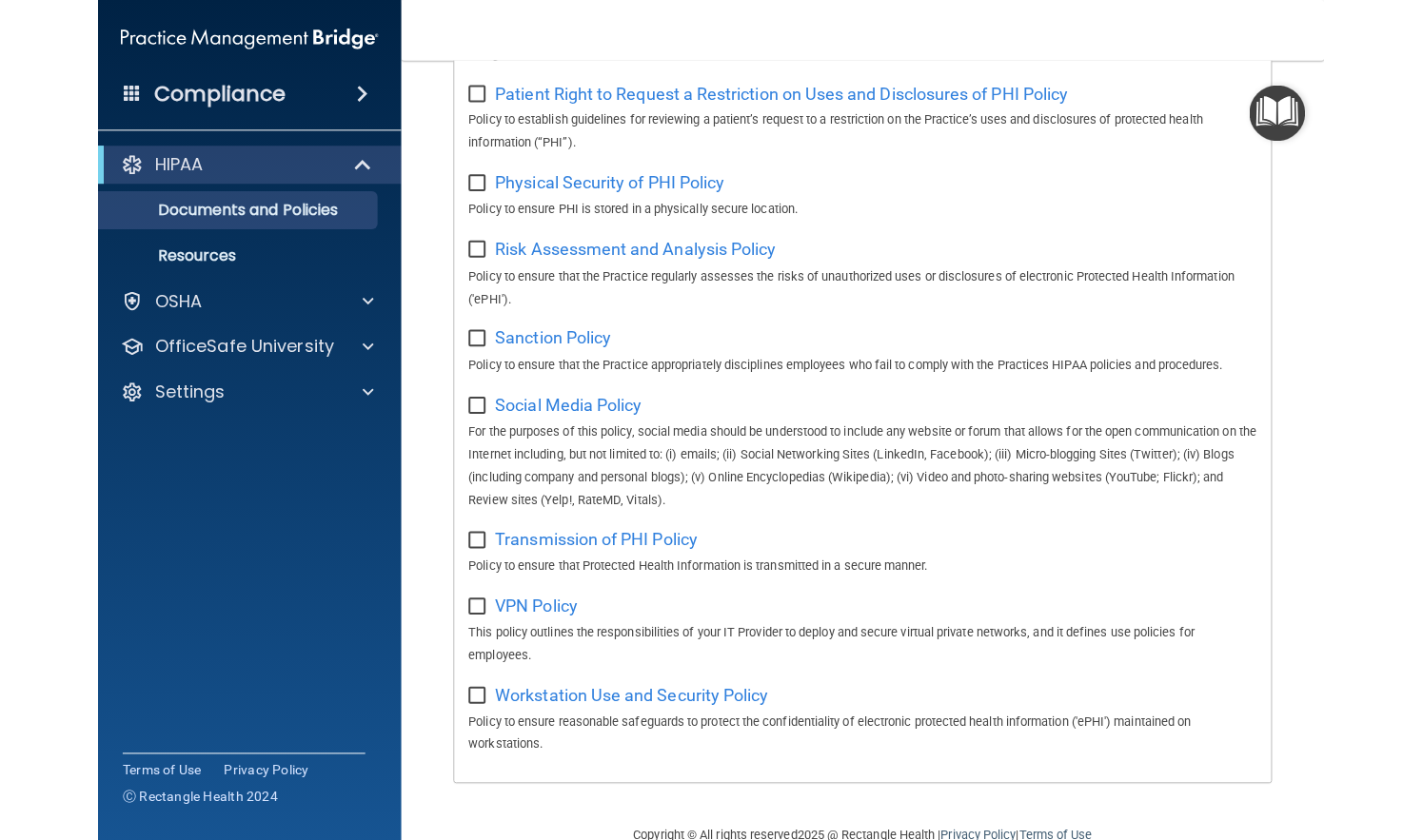 scroll, scrollTop: 0, scrollLeft: 0, axis: both 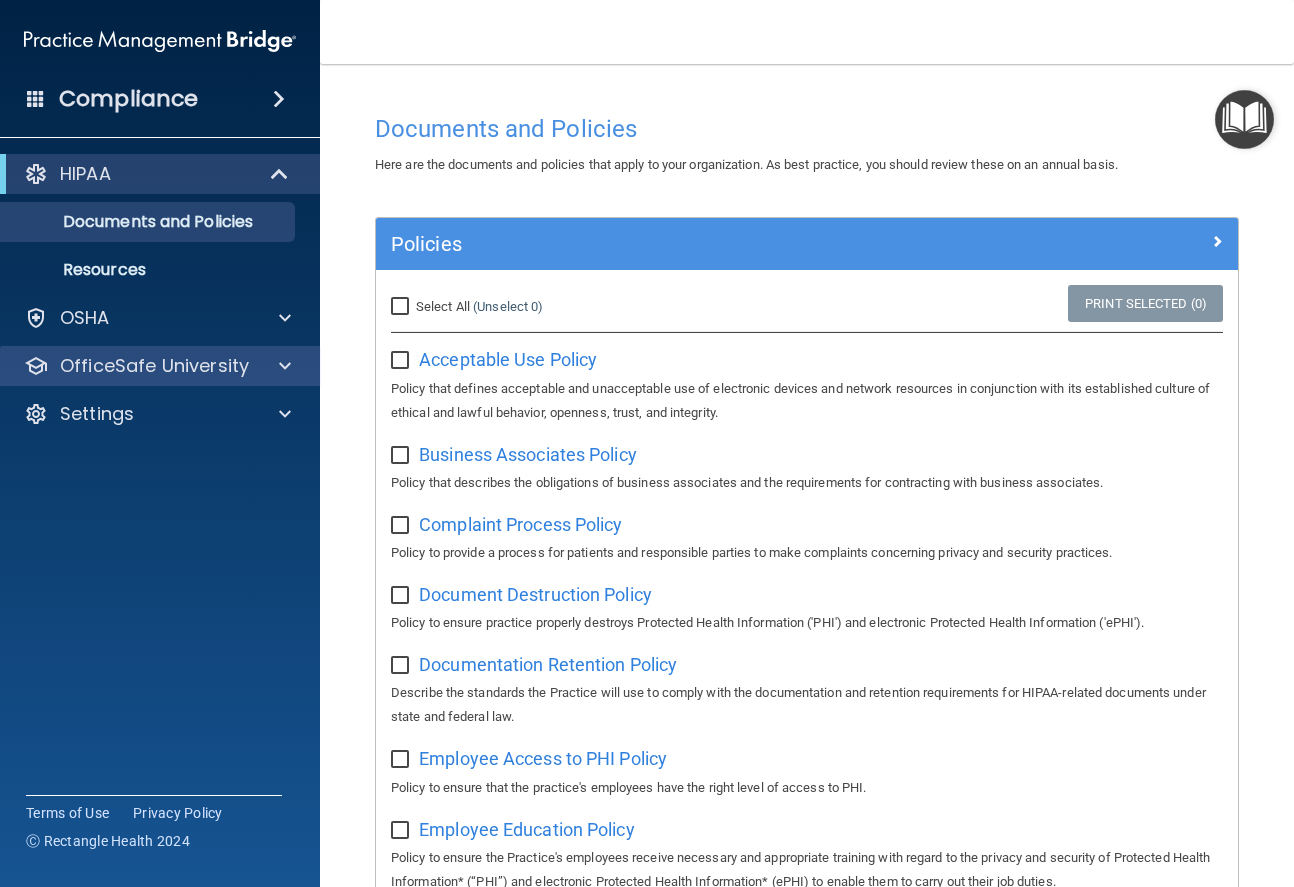 click at bounding box center [285, 366] 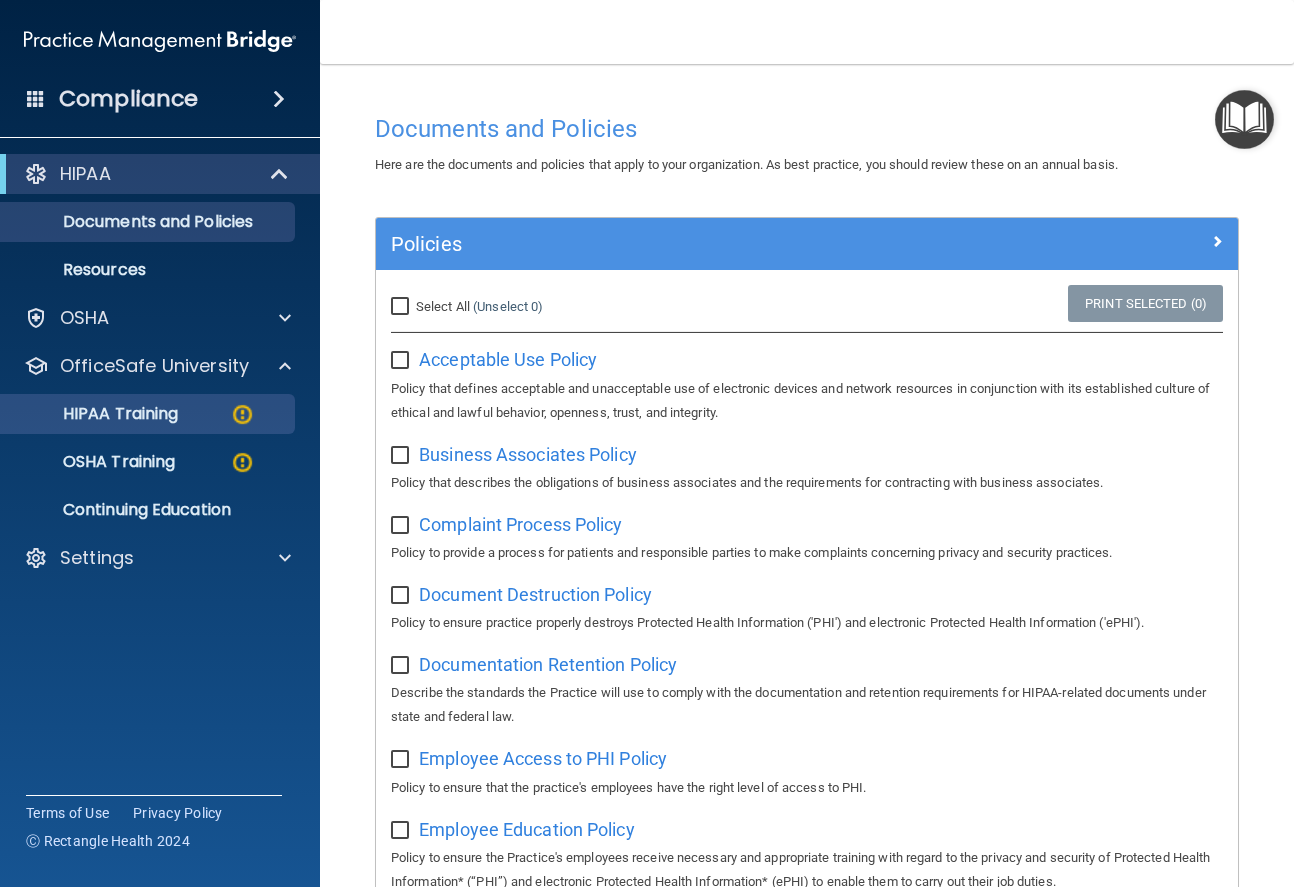 click on "HIPAA Training" at bounding box center (149, 414) 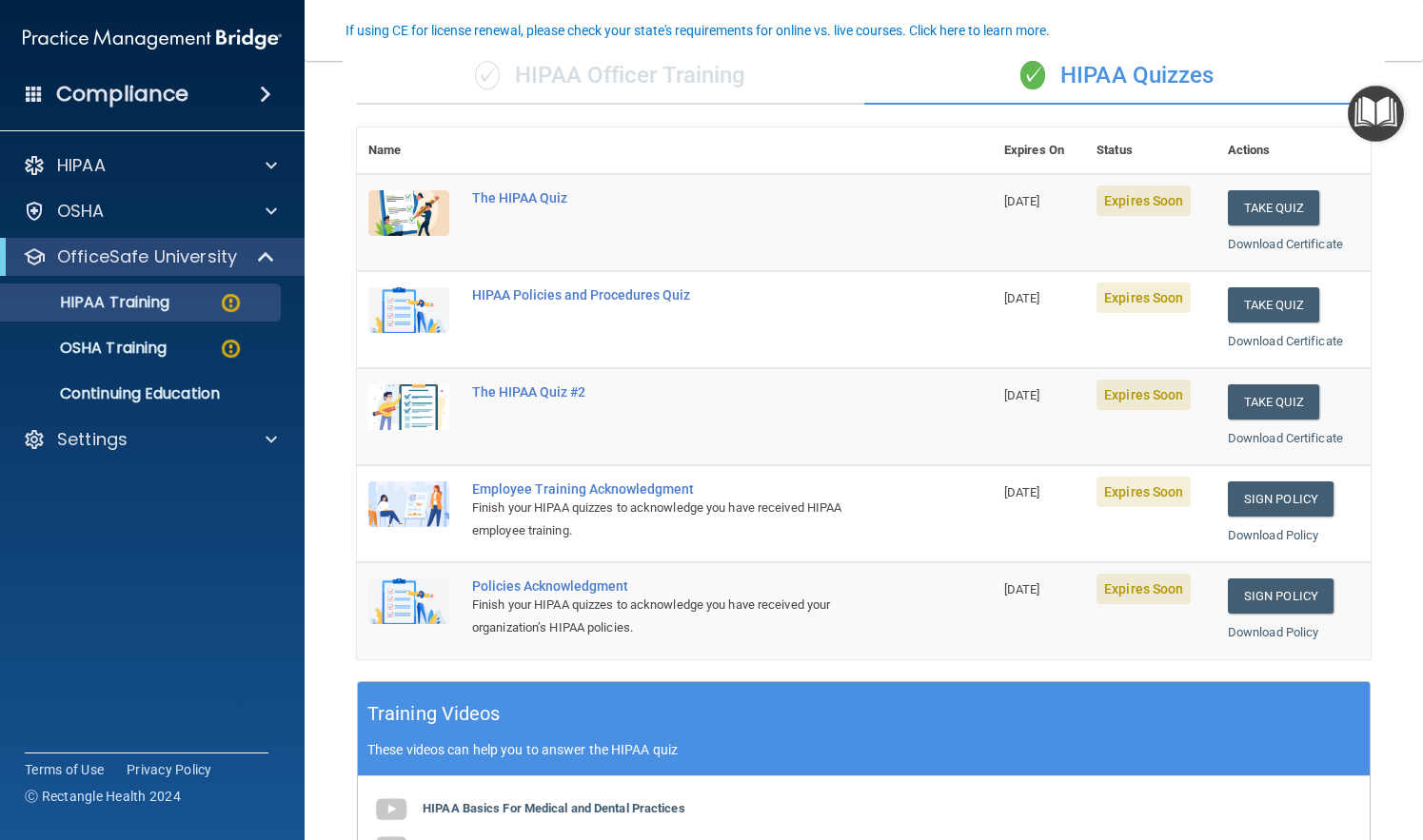 scroll, scrollTop: 172, scrollLeft: 0, axis: vertical 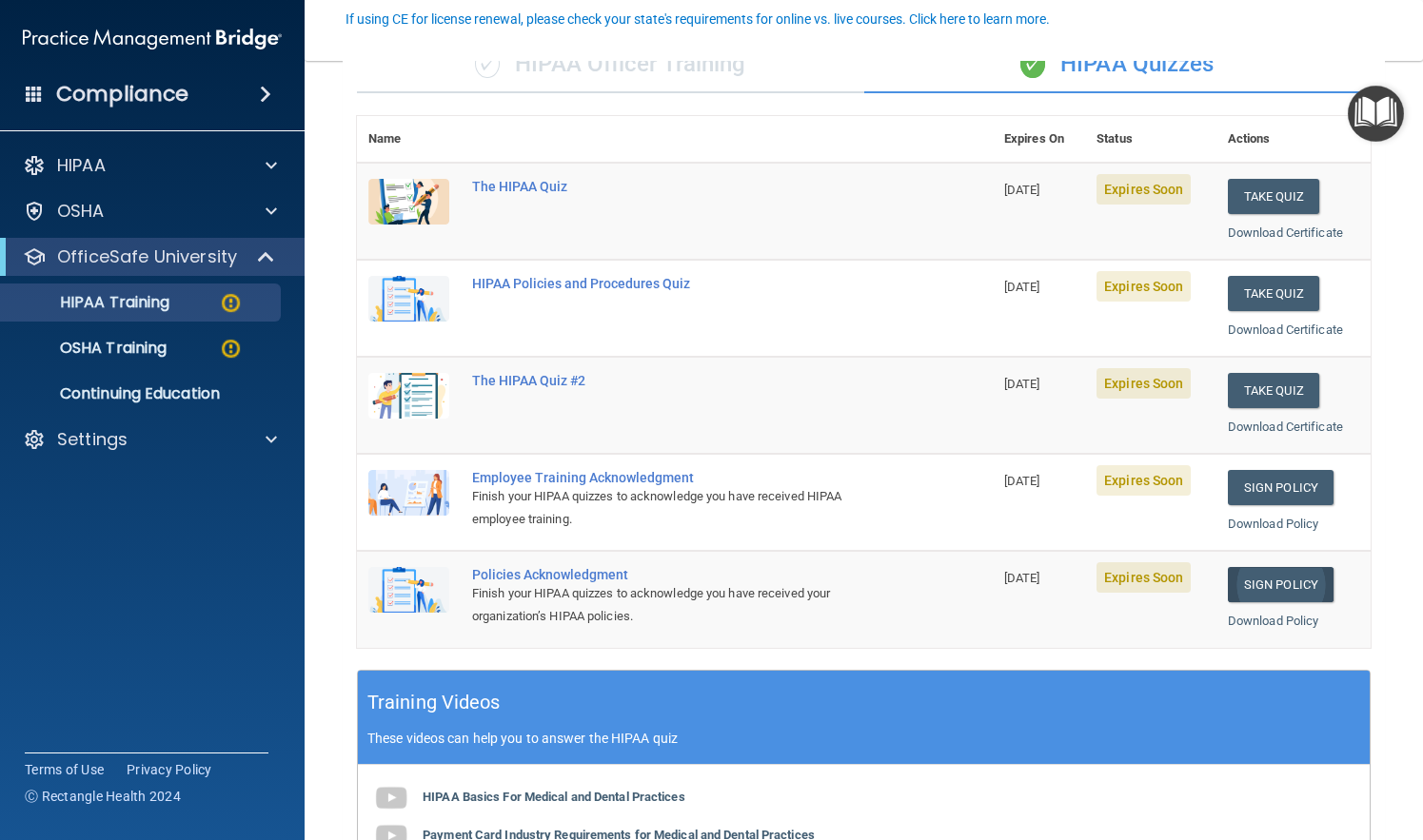 click on "Sign Policy" at bounding box center (1280, 584) 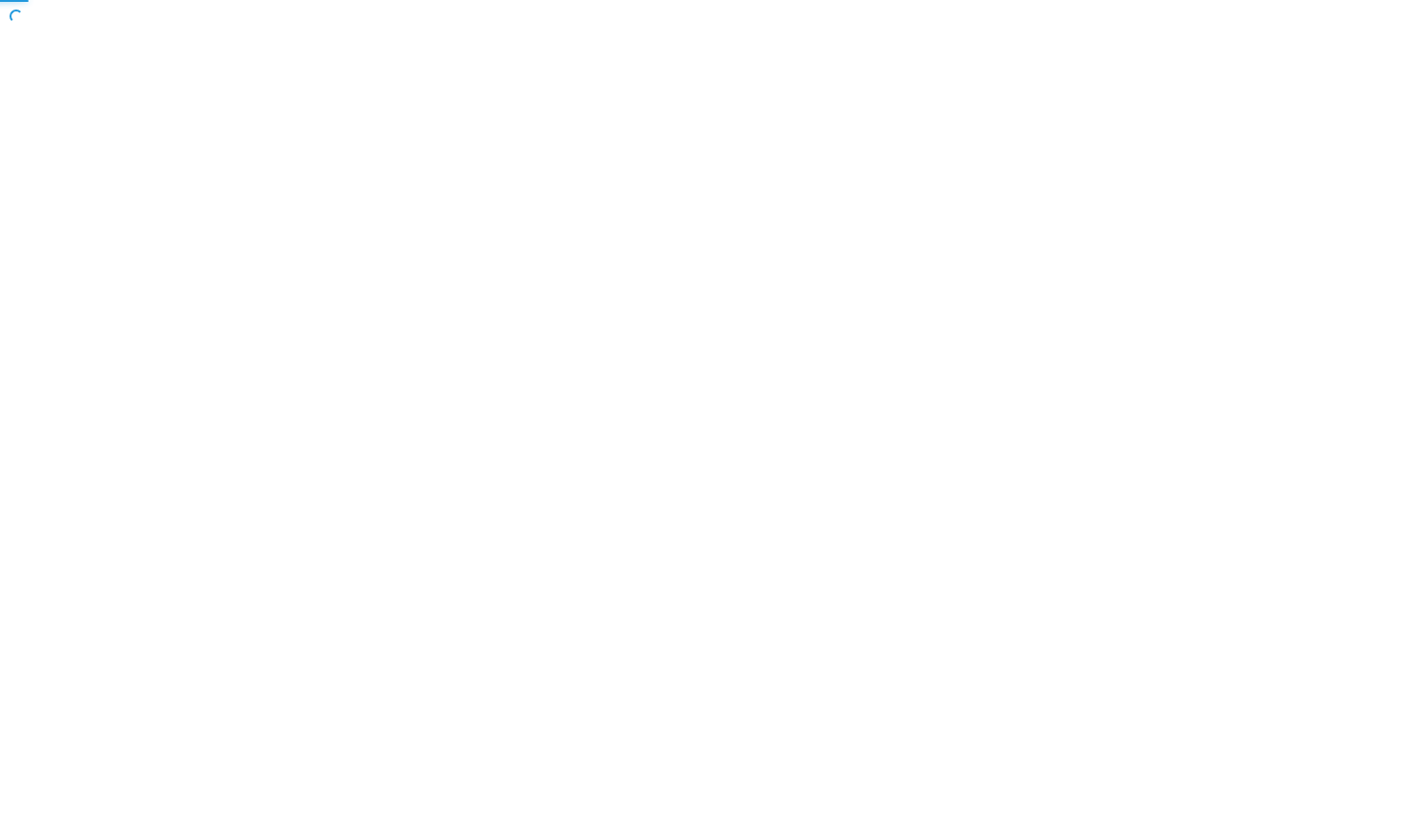 scroll, scrollTop: 0, scrollLeft: 0, axis: both 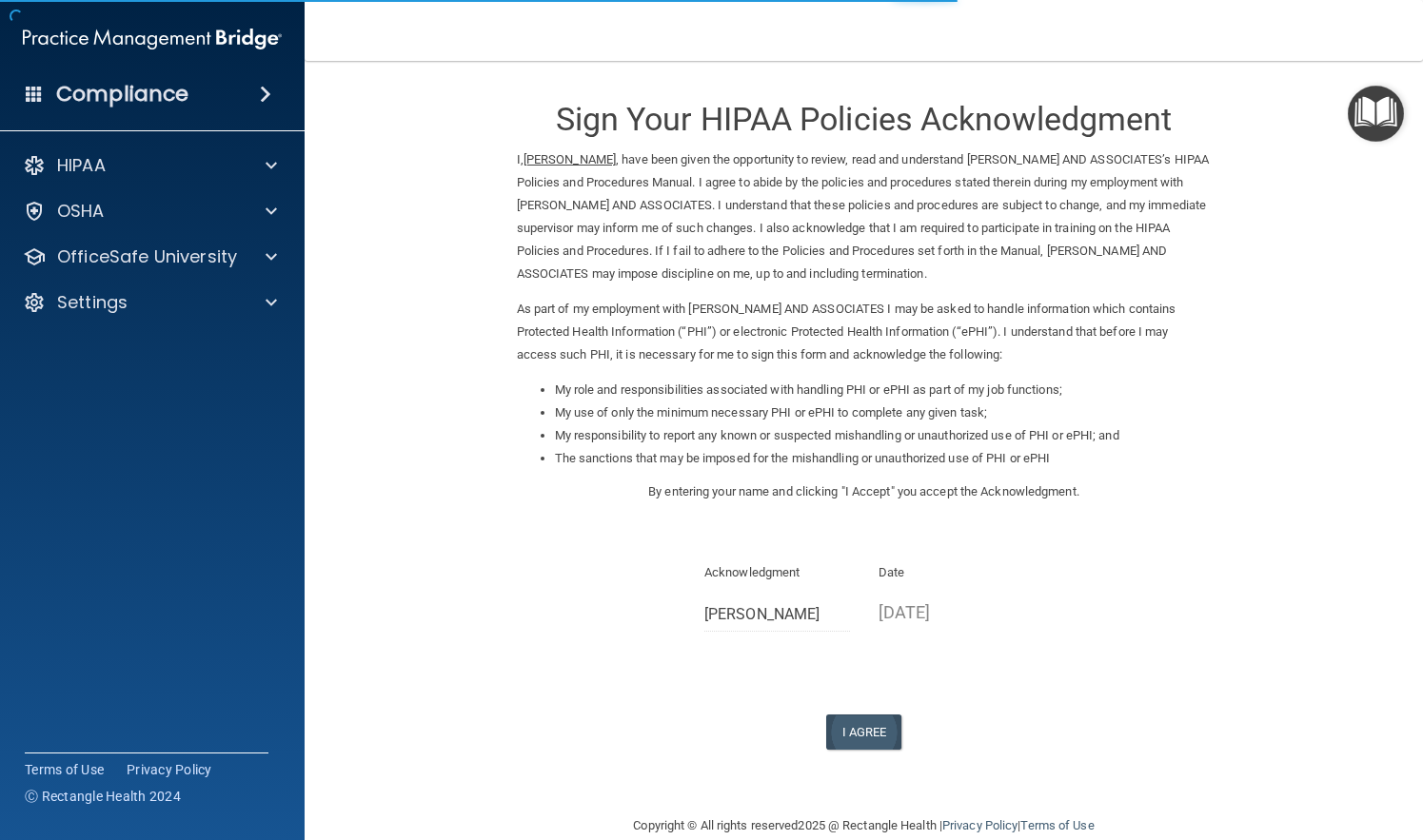 click on "I Agree" at bounding box center (864, 732) 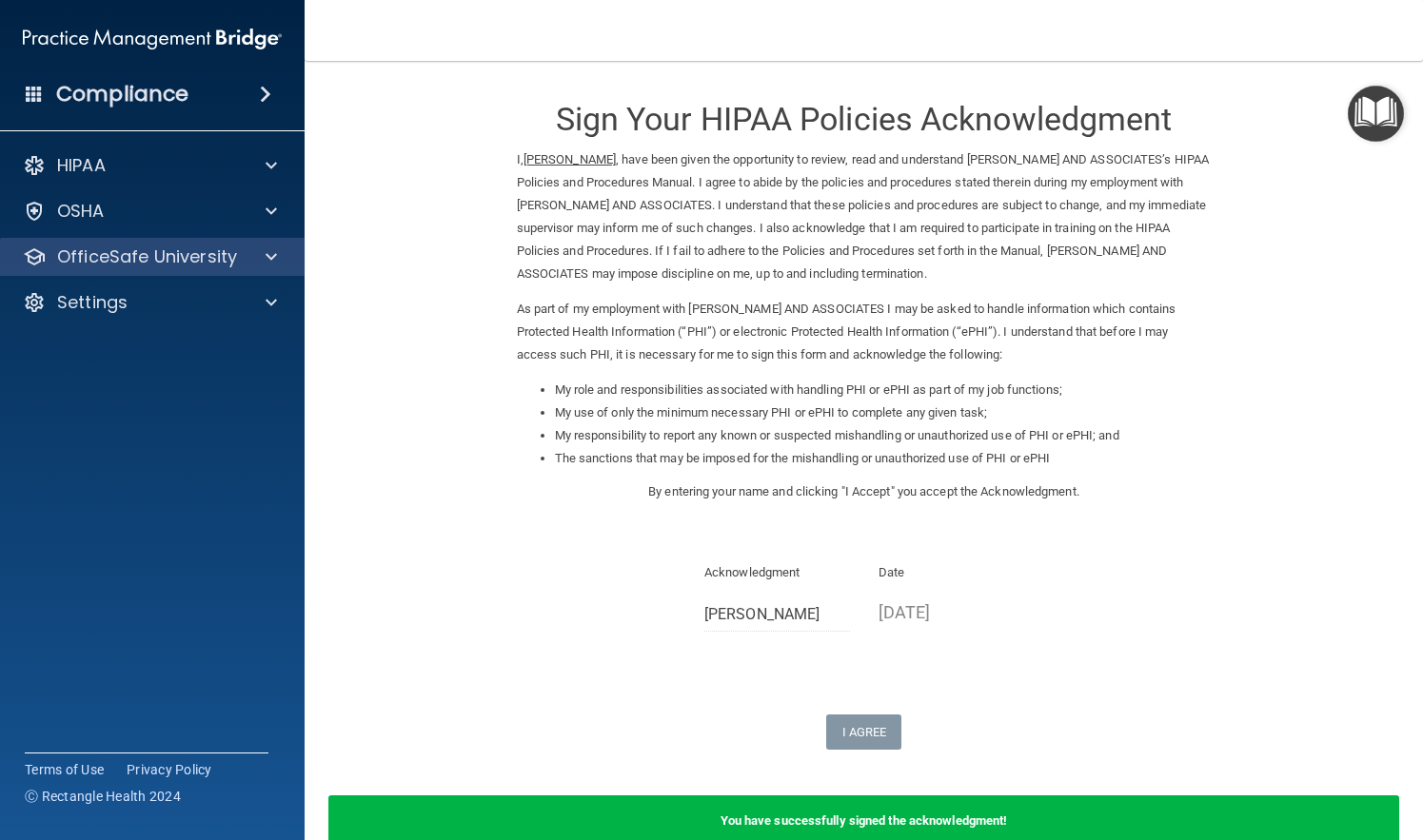 scroll, scrollTop: 0, scrollLeft: 0, axis: both 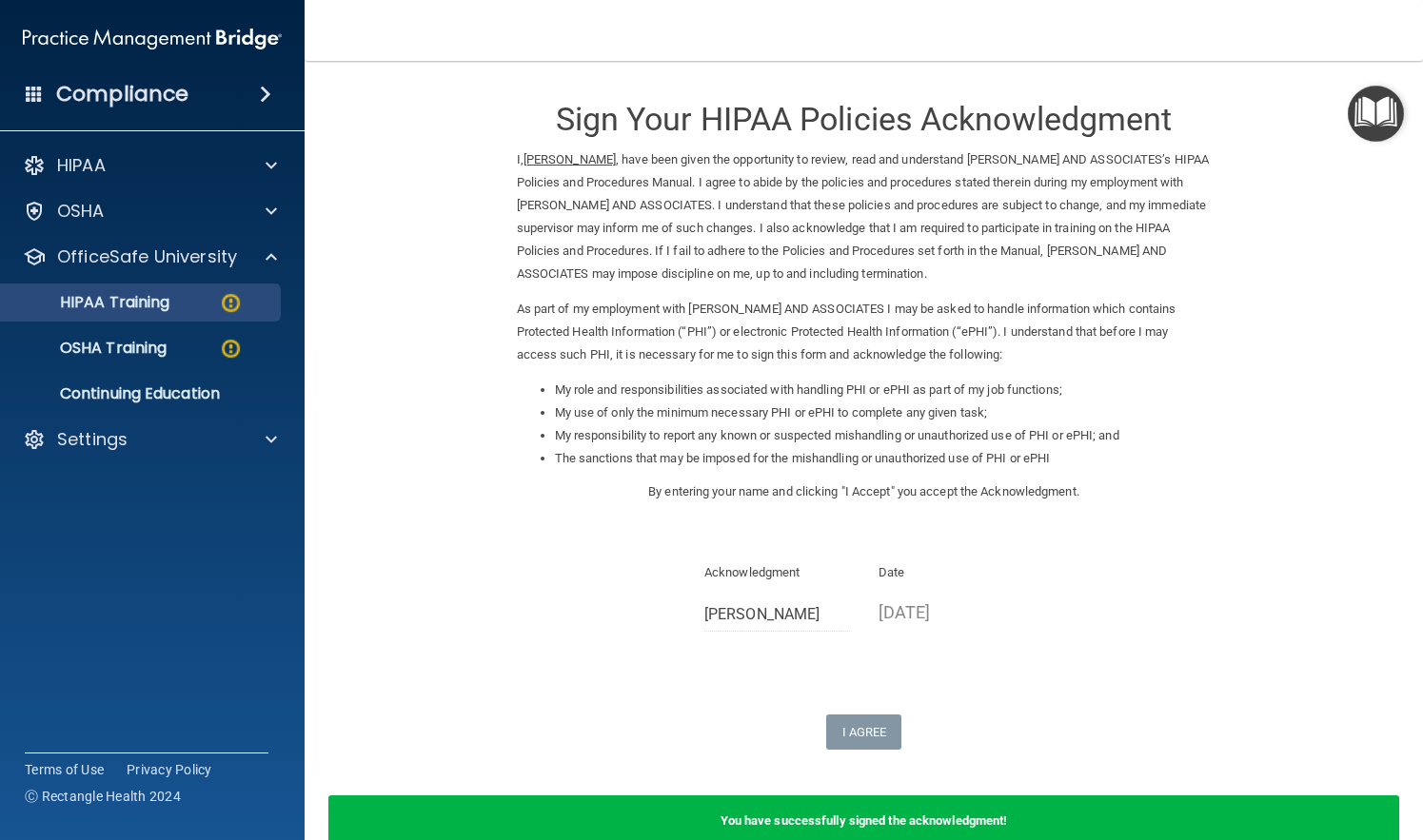 click on "HIPAA Training" at bounding box center (90, 303) 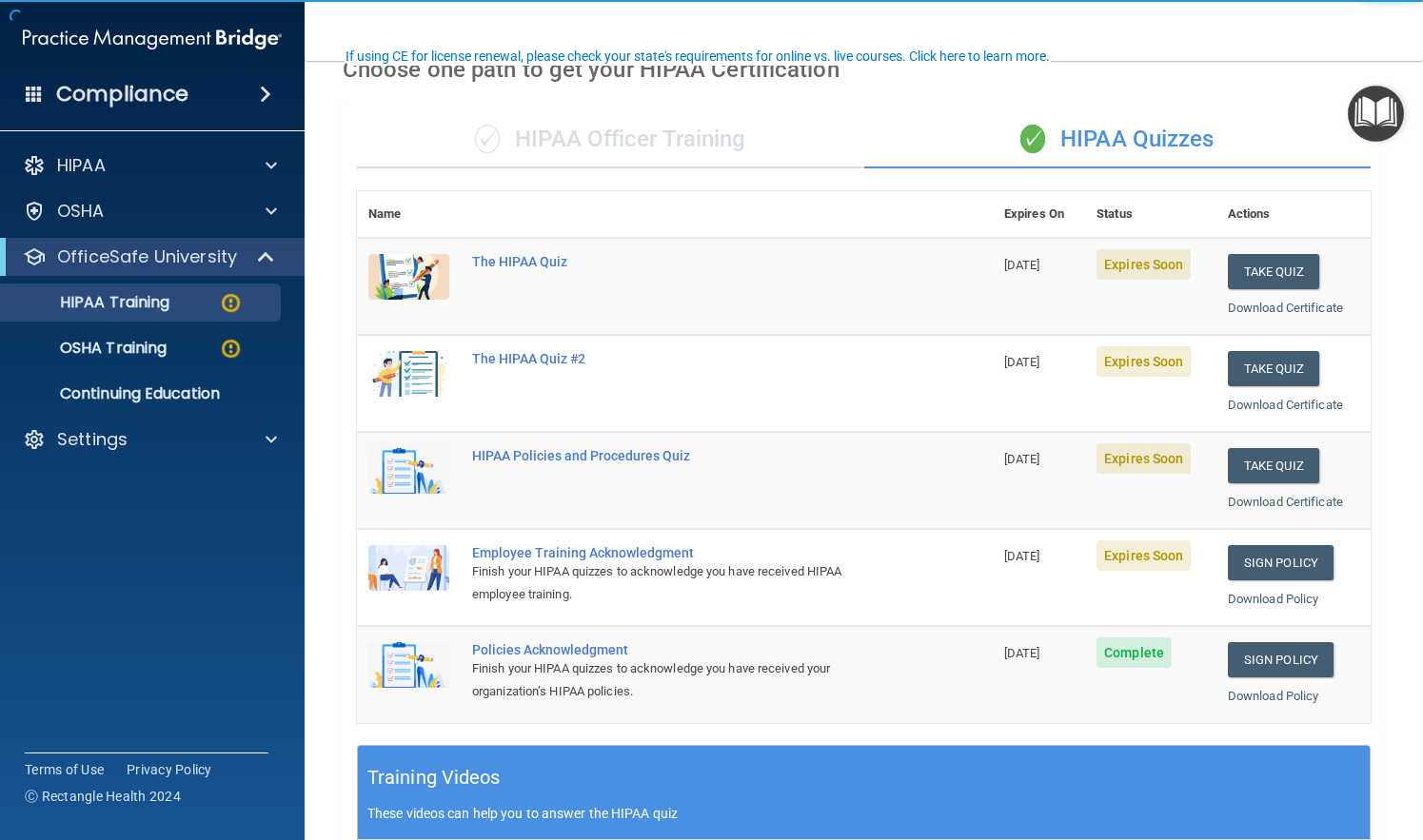 scroll, scrollTop: 138, scrollLeft: 0, axis: vertical 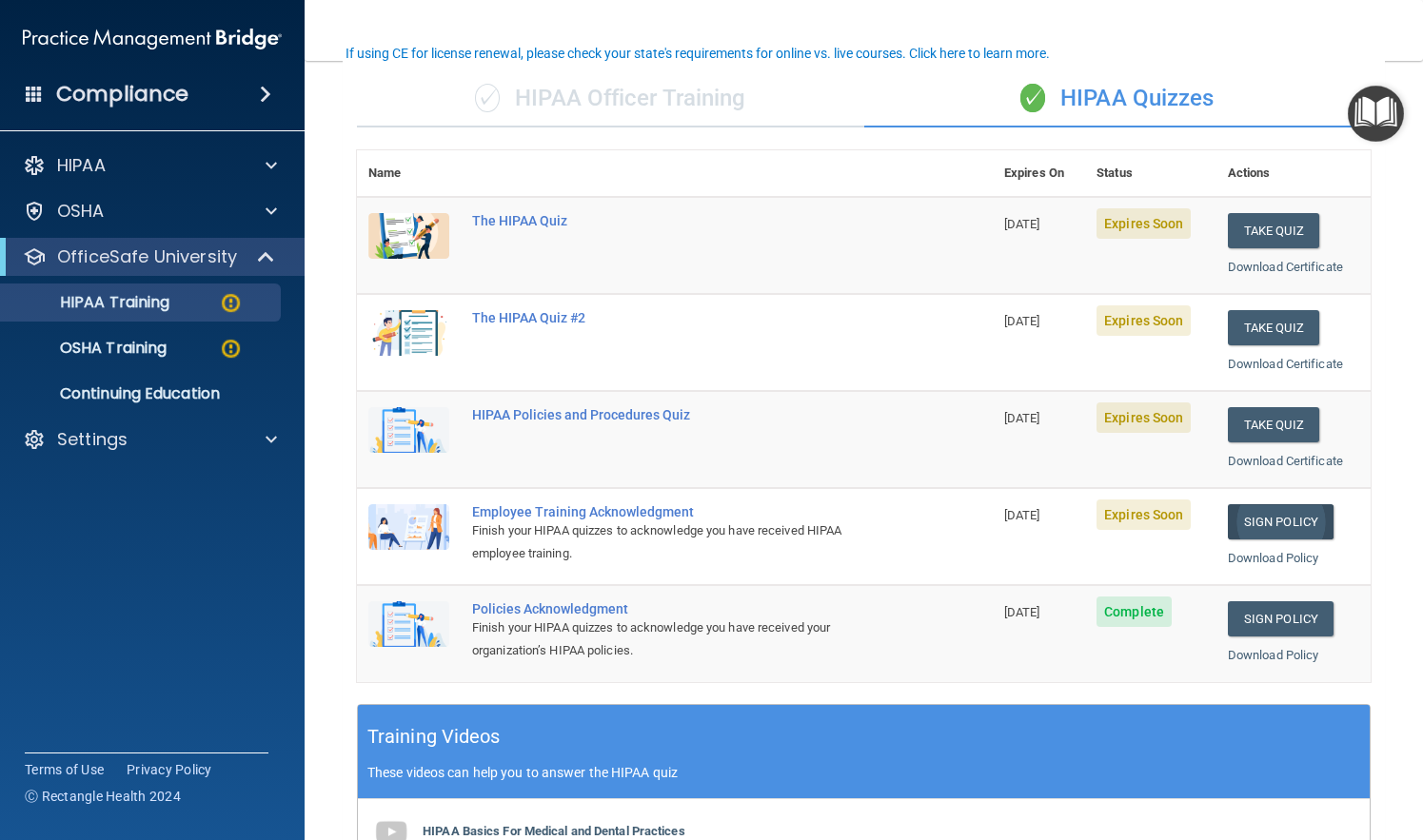 click on "Sign Policy" at bounding box center [1280, 521] 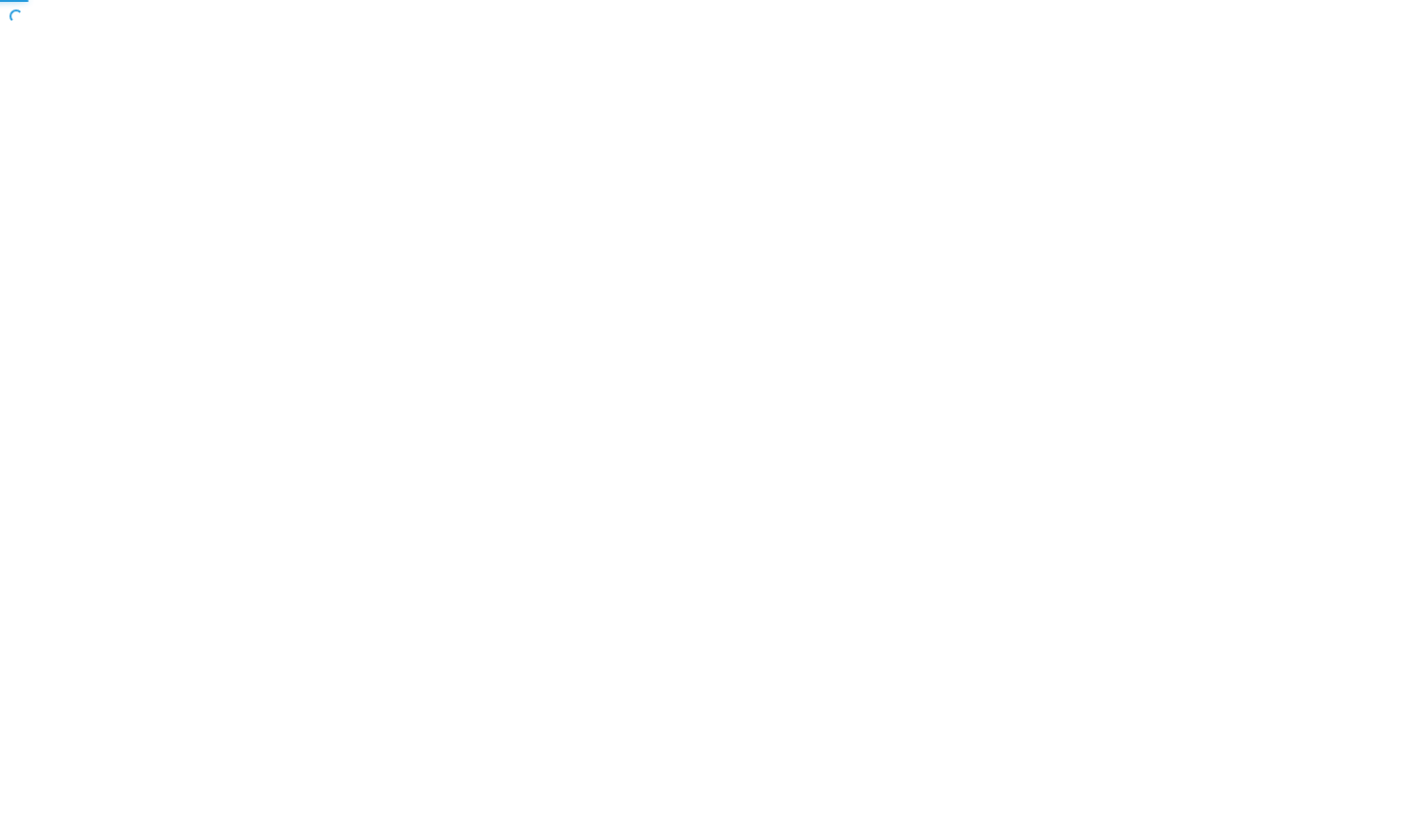 scroll, scrollTop: 0, scrollLeft: 0, axis: both 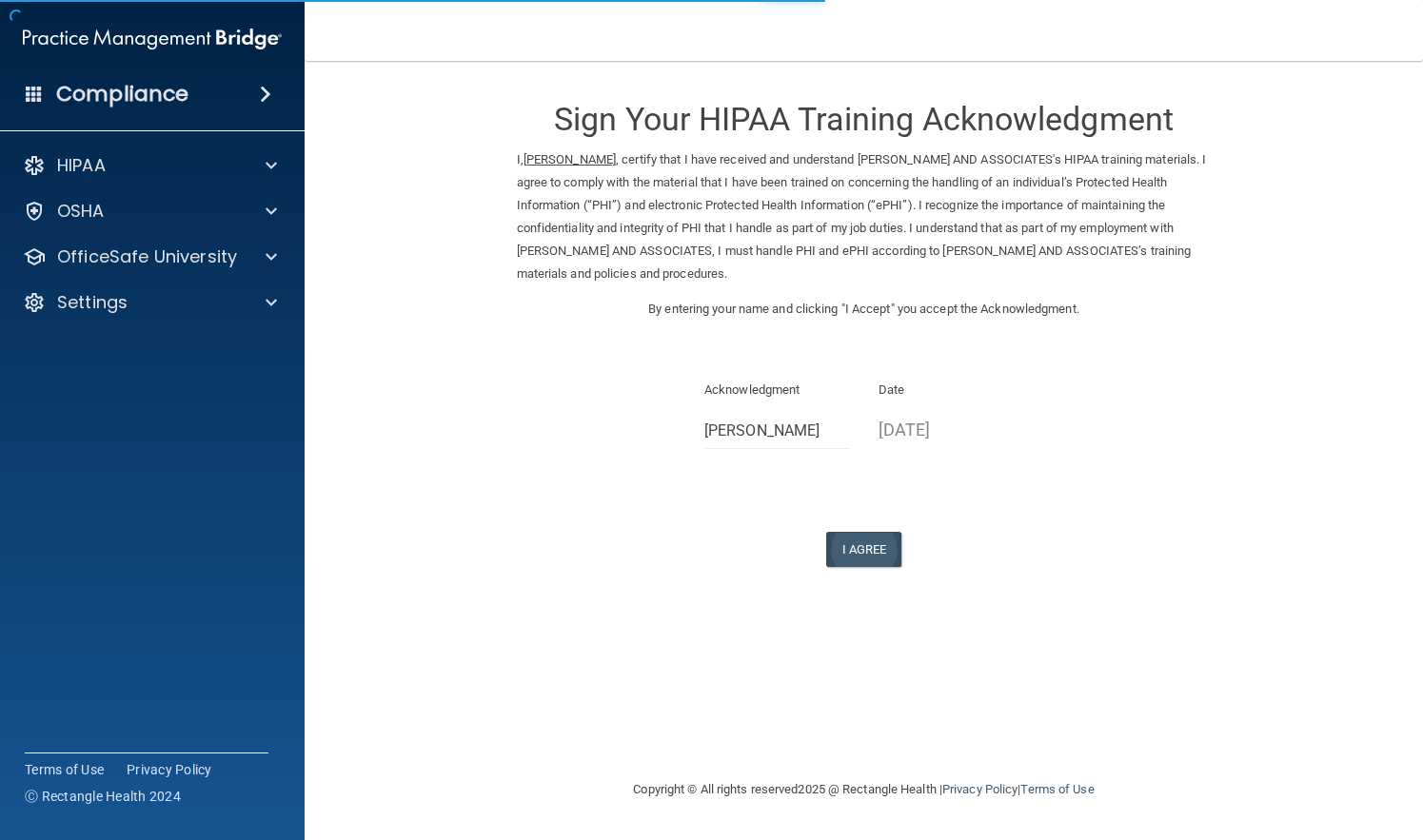 click on "I Agree" at bounding box center [864, 549] 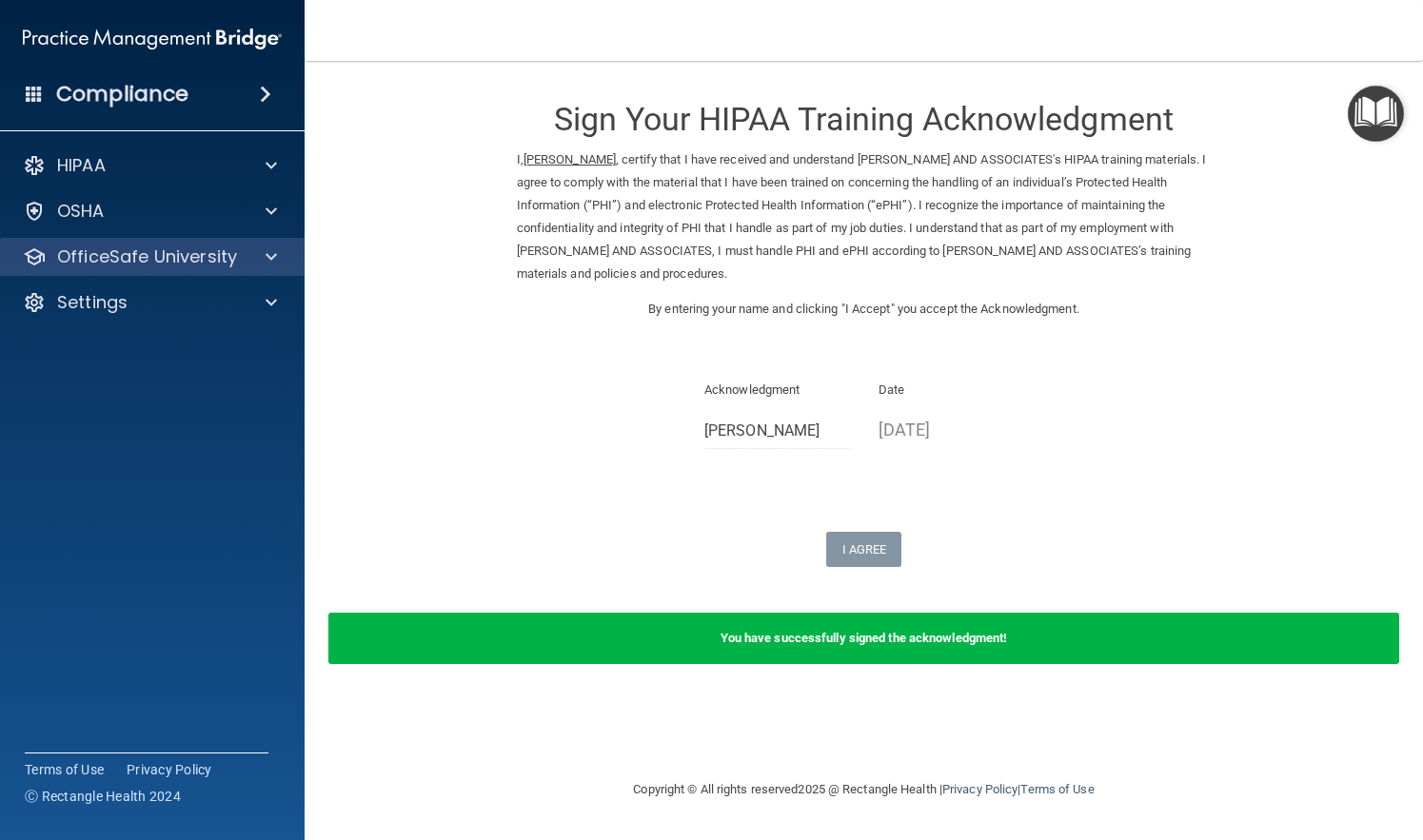 click on "OfficeSafe University" at bounding box center (147, 257) 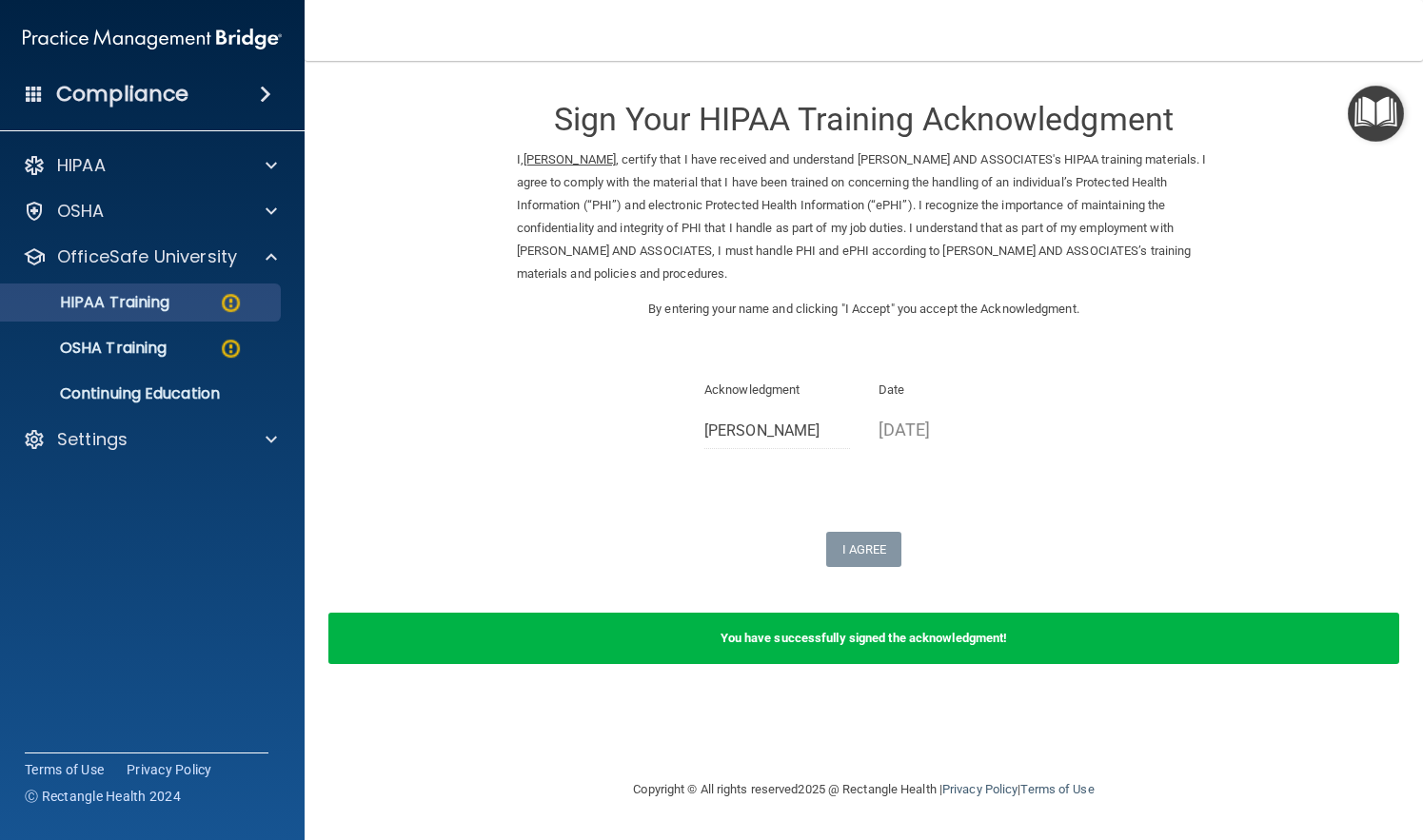 click on "HIPAA Training" at bounding box center (90, 303) 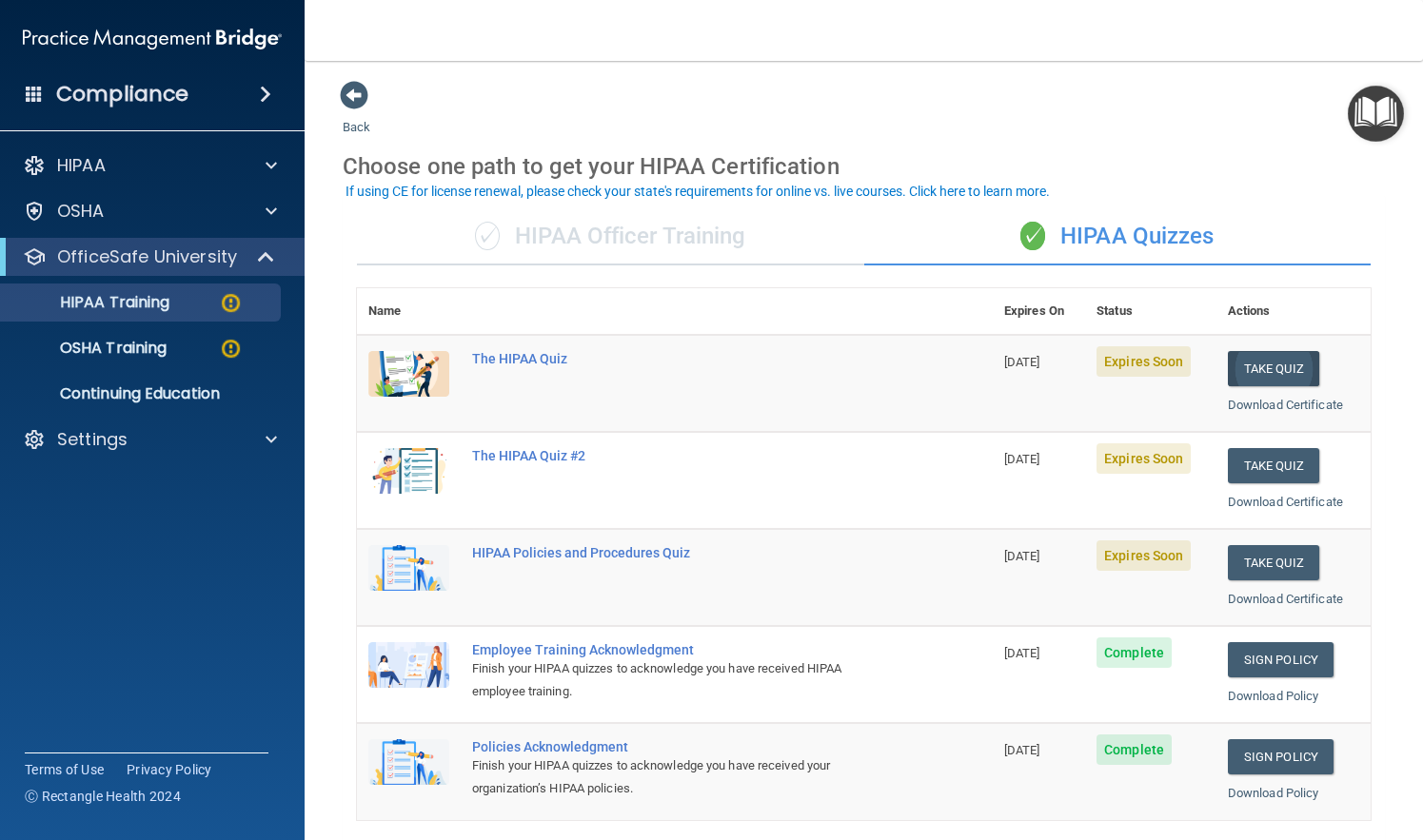 click on "Take Quiz" at bounding box center (1274, 368) 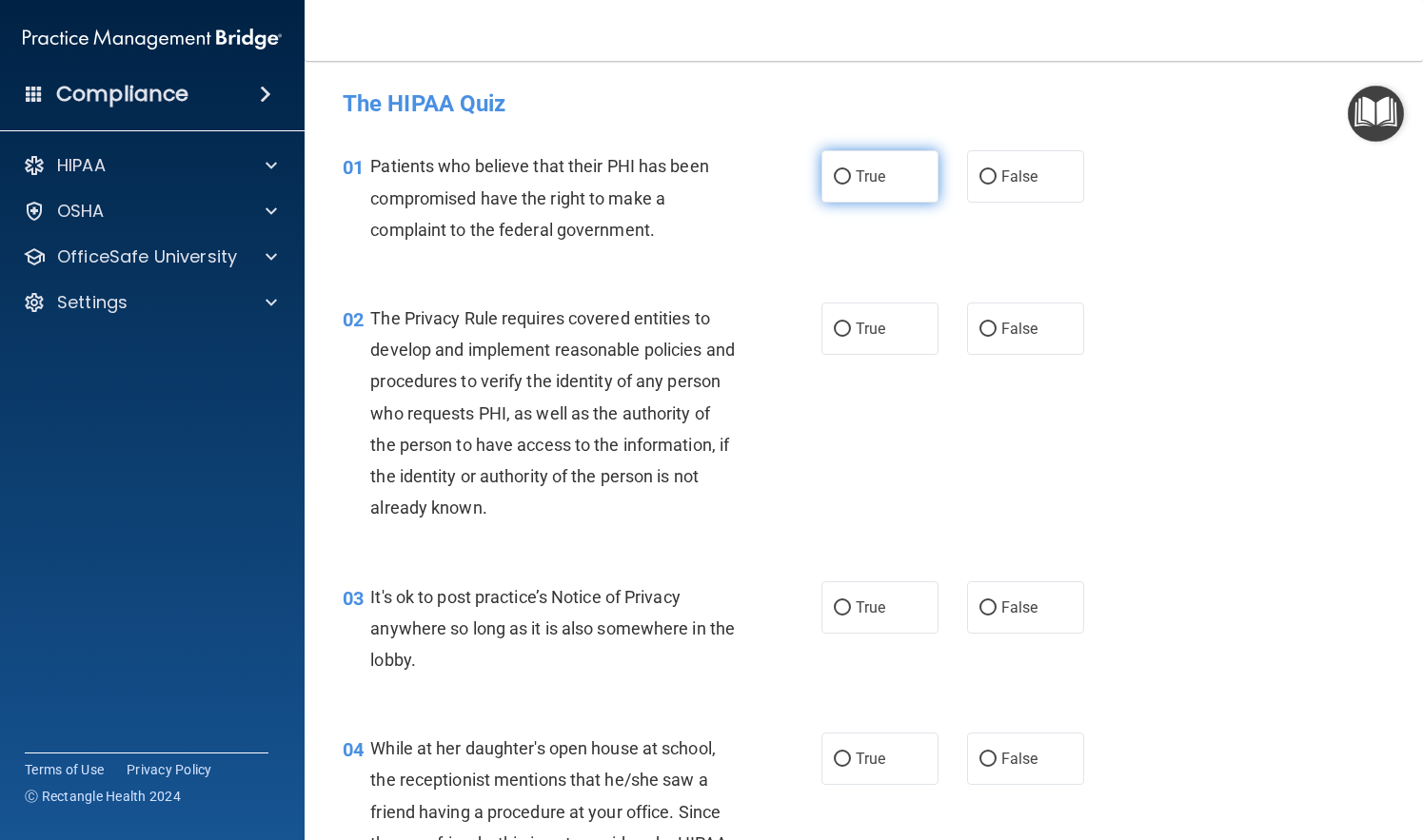 click on "True" at bounding box center [879, 176] 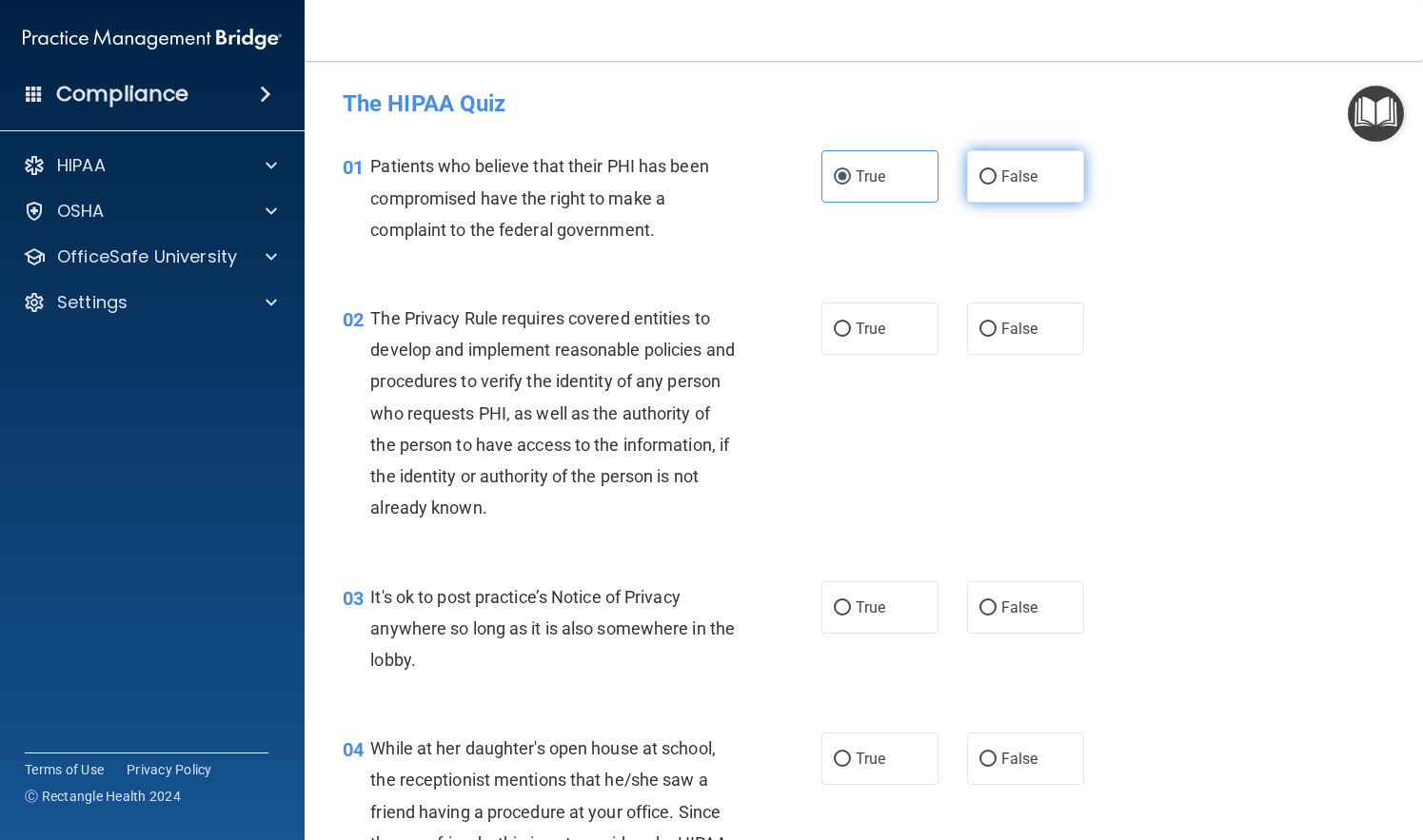 click on "False" at bounding box center [1019, 176] 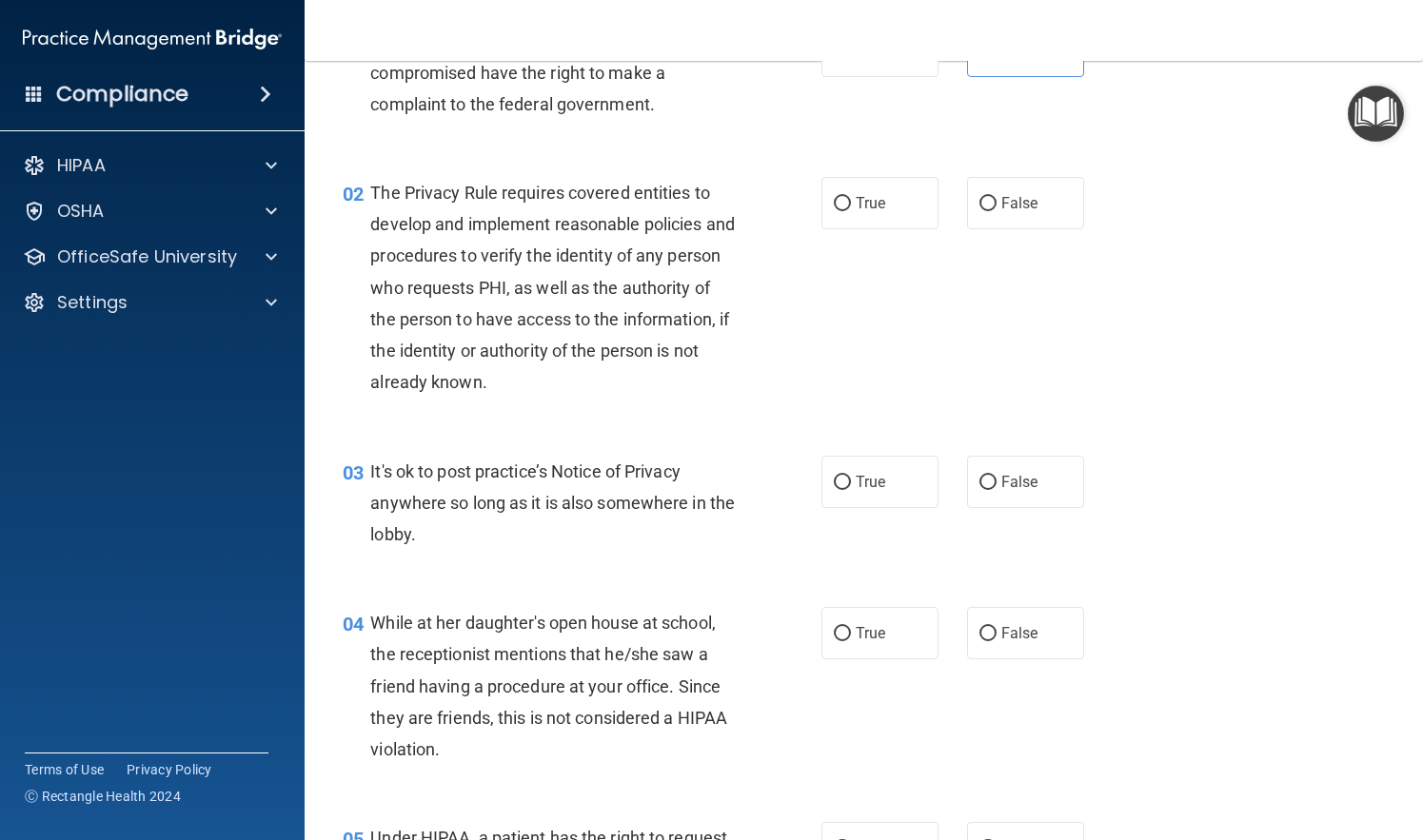 scroll, scrollTop: 127, scrollLeft: 0, axis: vertical 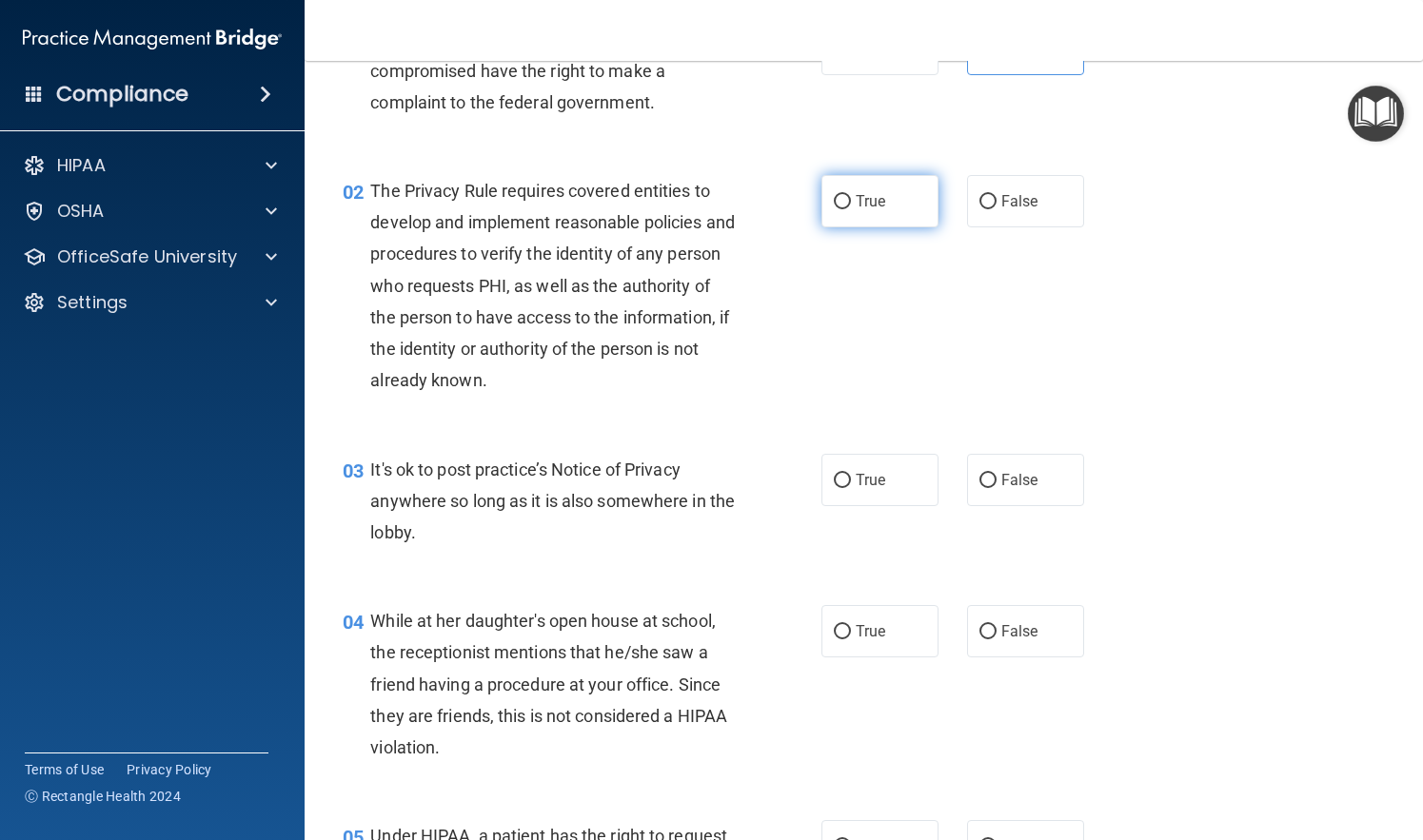 click on "True" at bounding box center (879, 201) 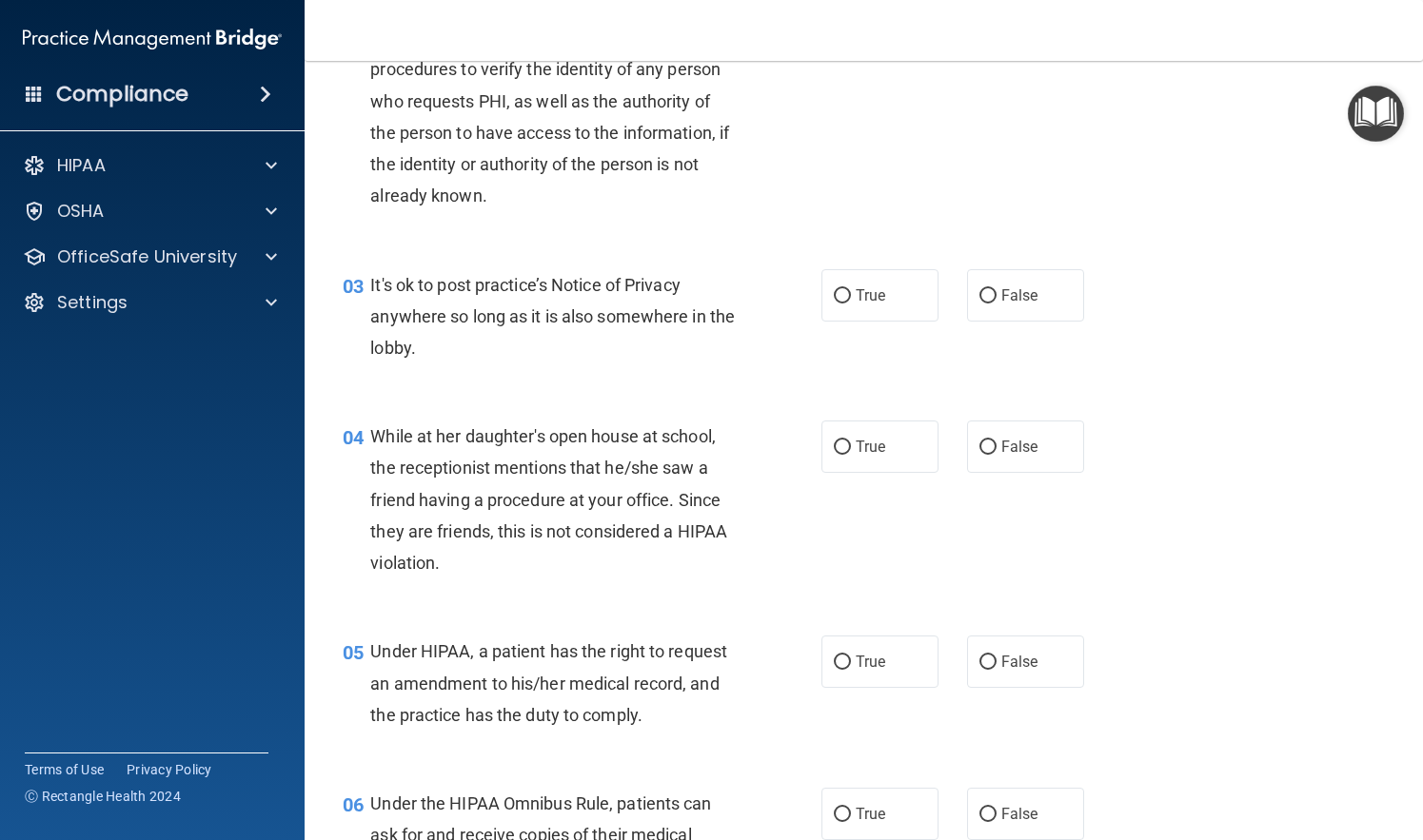 scroll, scrollTop: 314, scrollLeft: 0, axis: vertical 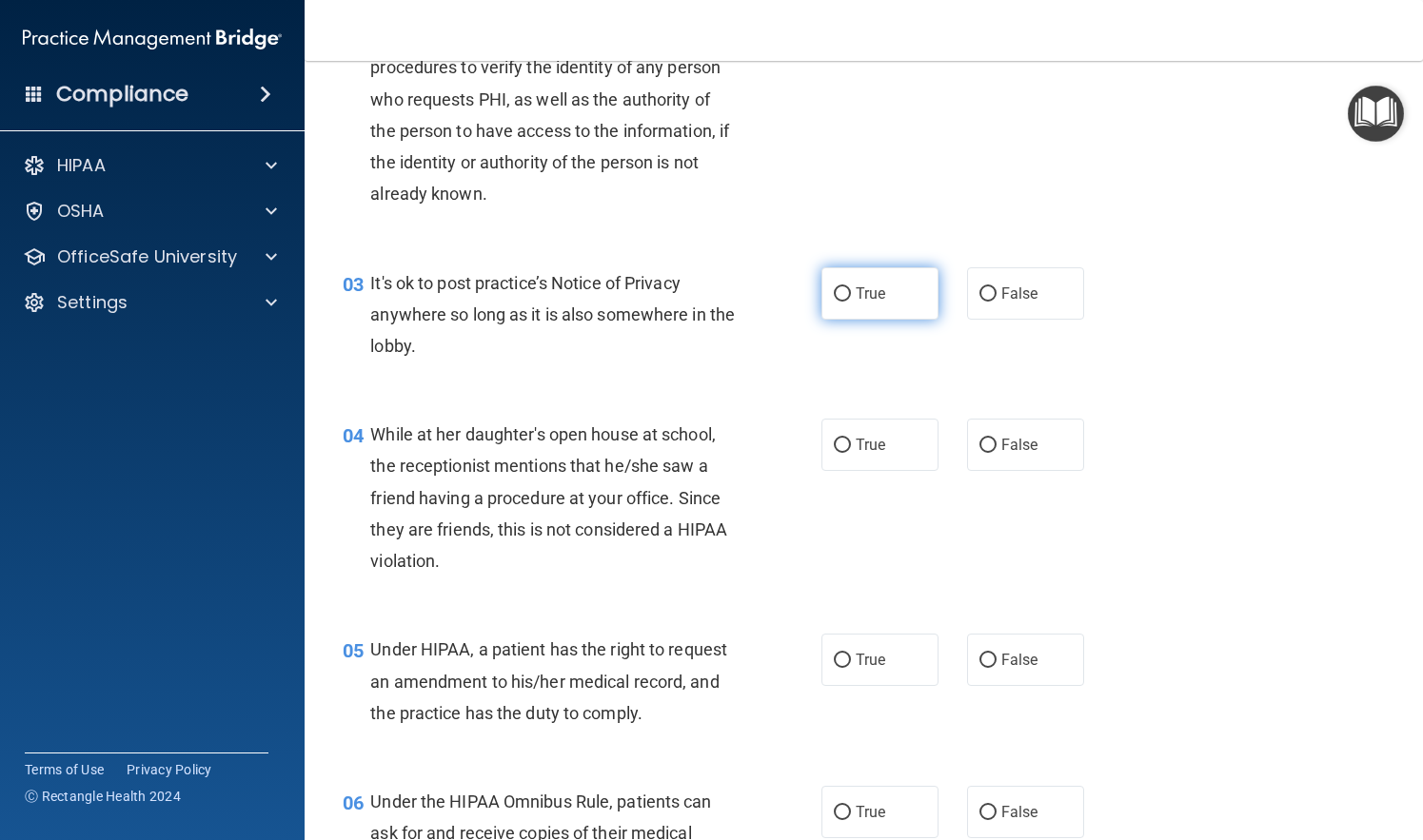 click on "True" at bounding box center (879, 293) 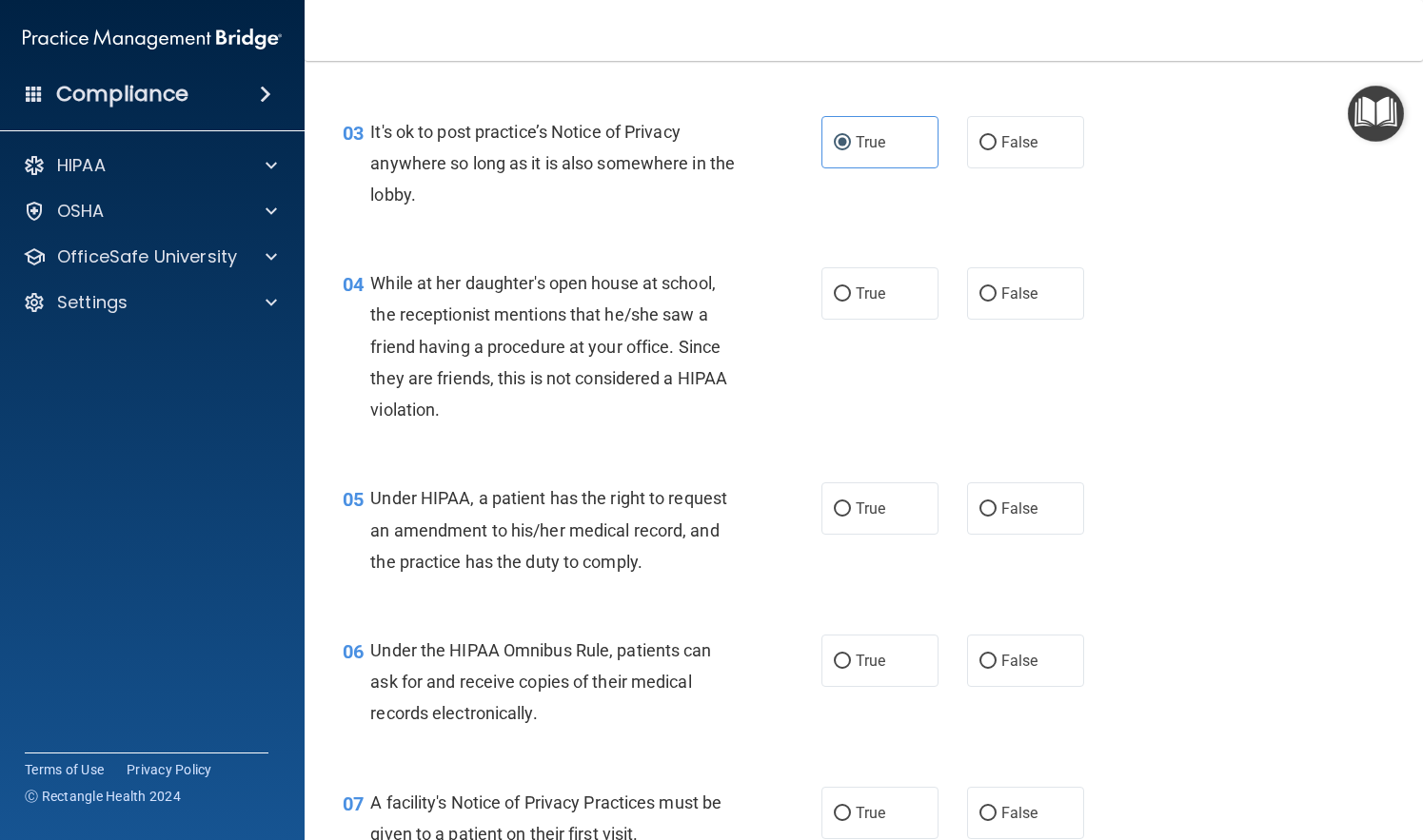 scroll, scrollTop: 467, scrollLeft: 0, axis: vertical 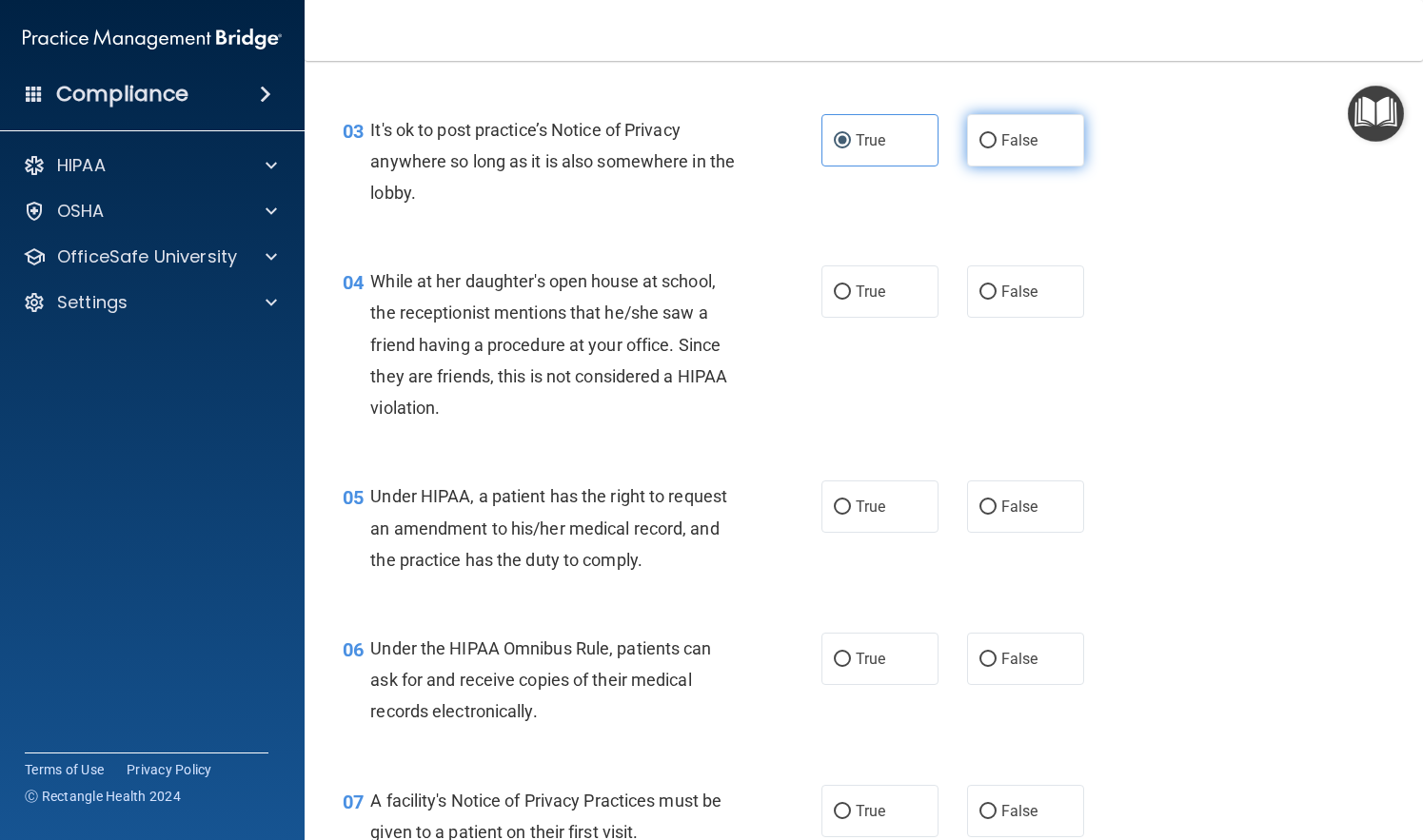 click on "False" at bounding box center [1025, 140] 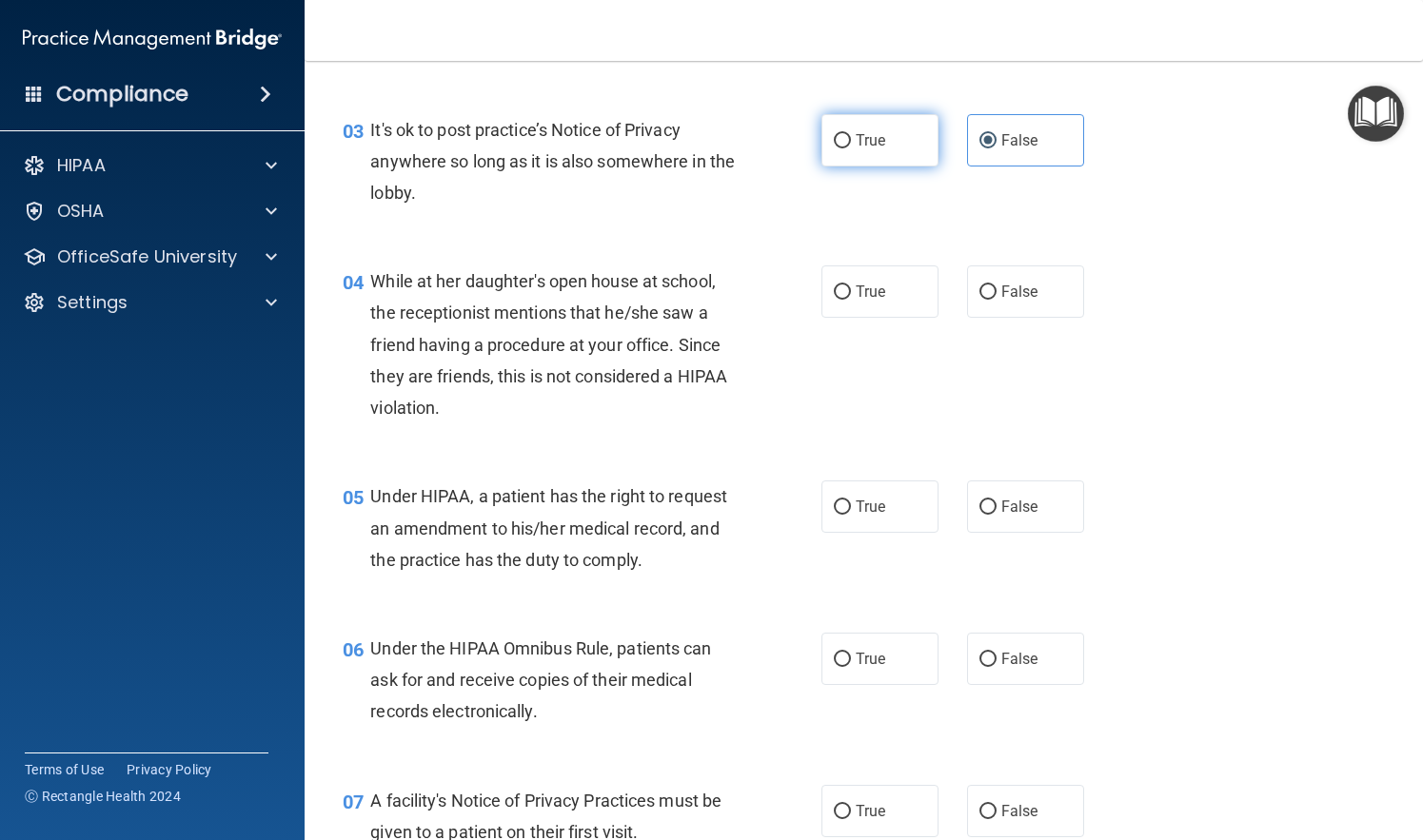 click on "True" at bounding box center (879, 140) 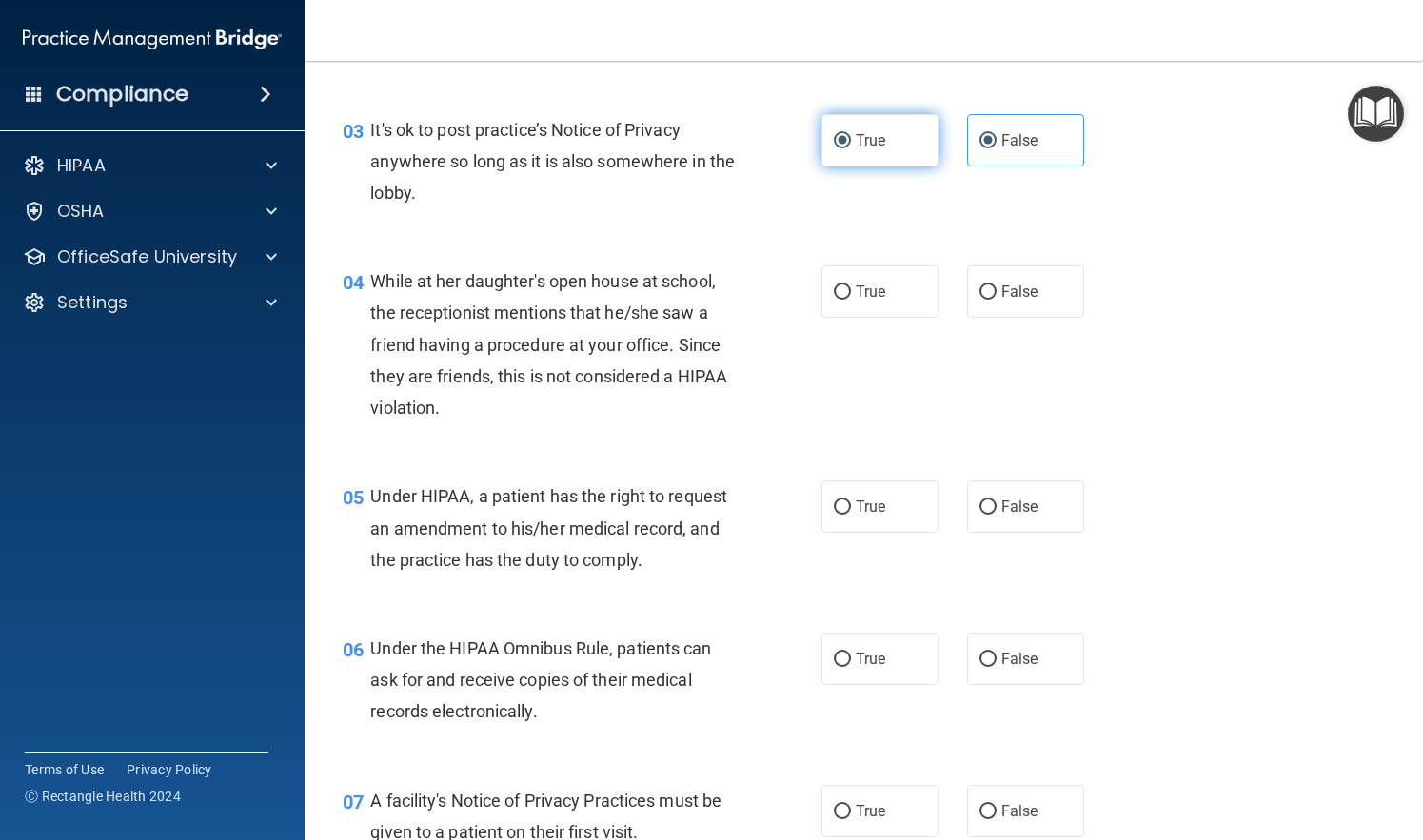 radio on "false" 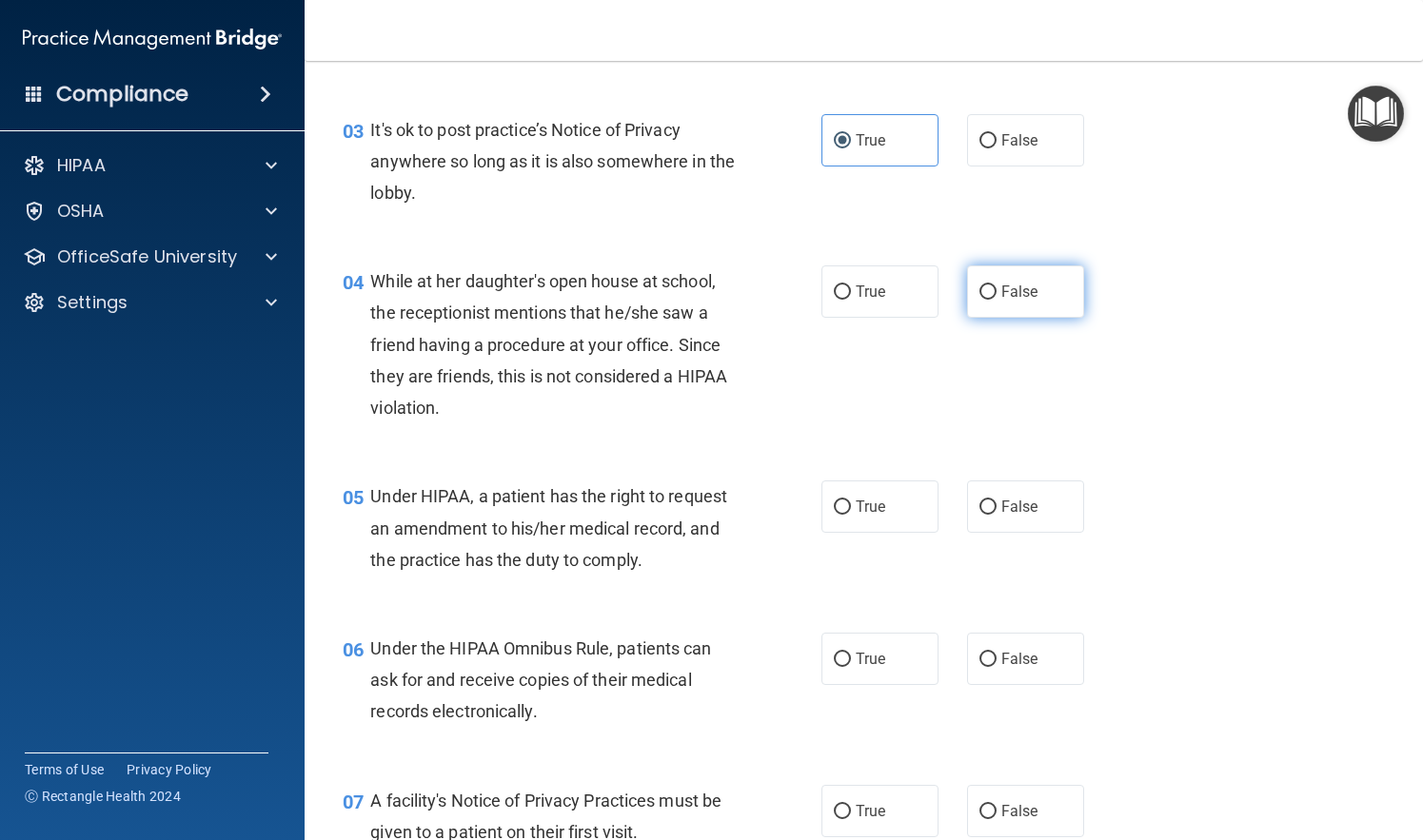 click on "False" at bounding box center [1025, 291] 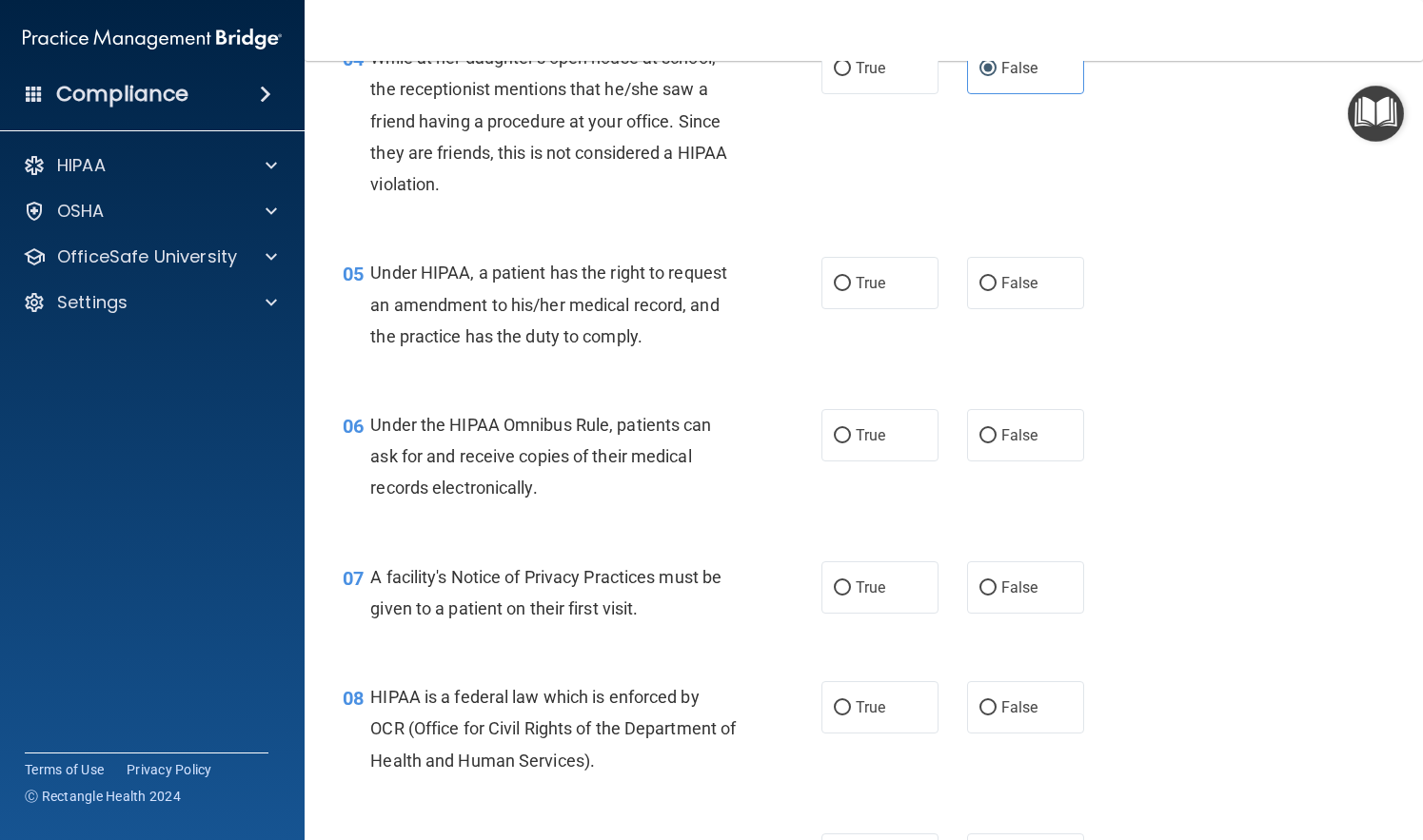 scroll, scrollTop: 733, scrollLeft: 0, axis: vertical 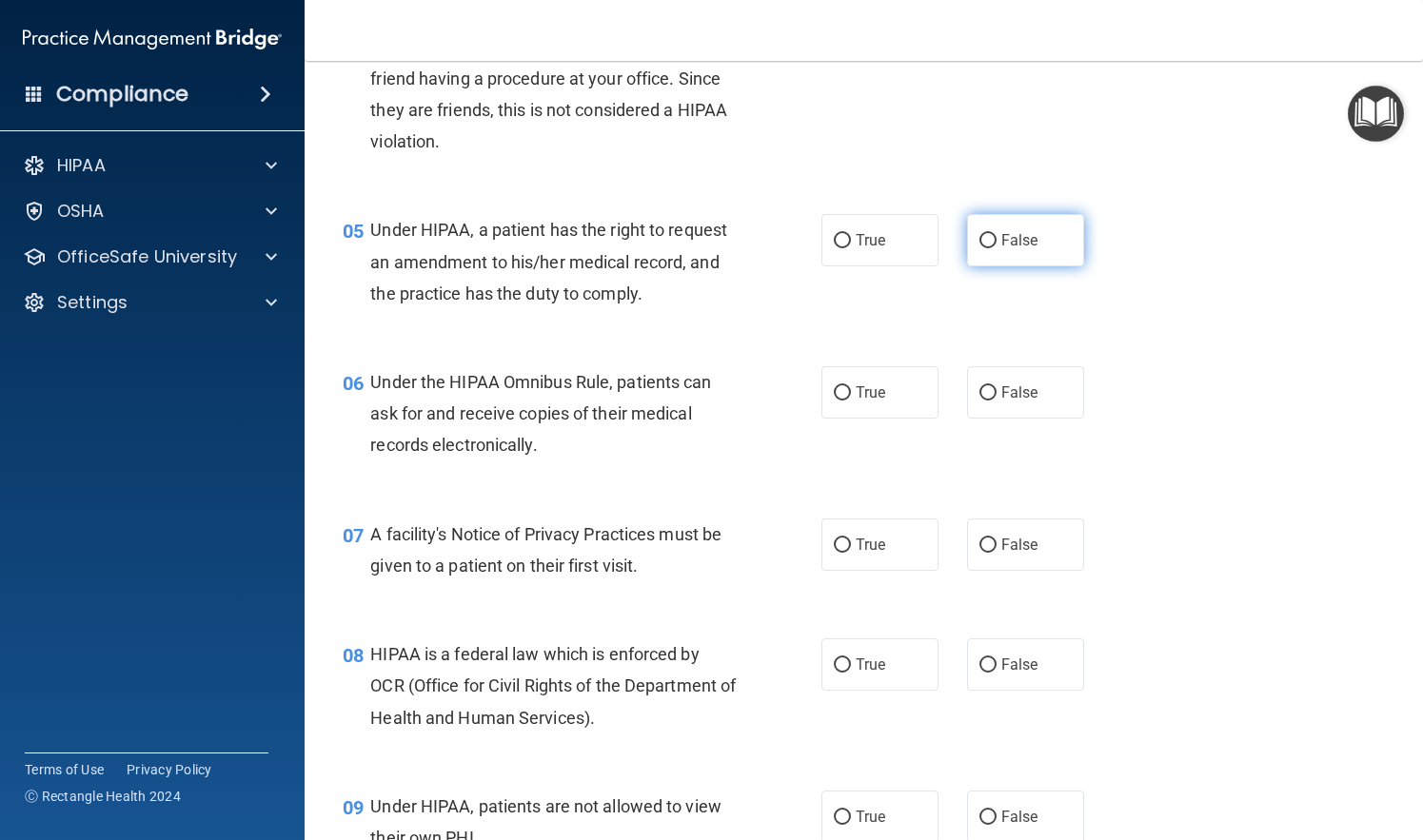 click on "False" at bounding box center (1025, 240) 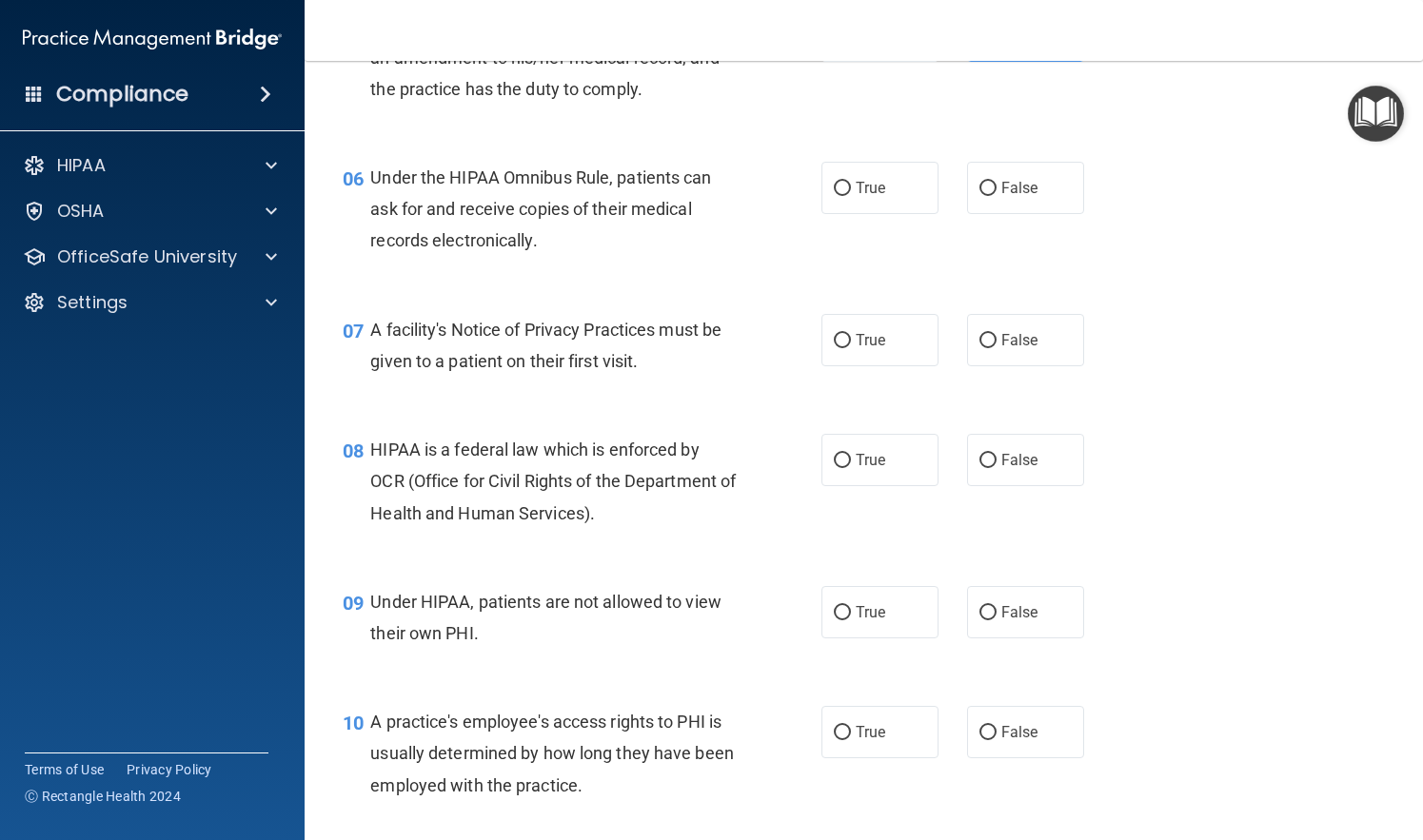 scroll, scrollTop: 948, scrollLeft: 0, axis: vertical 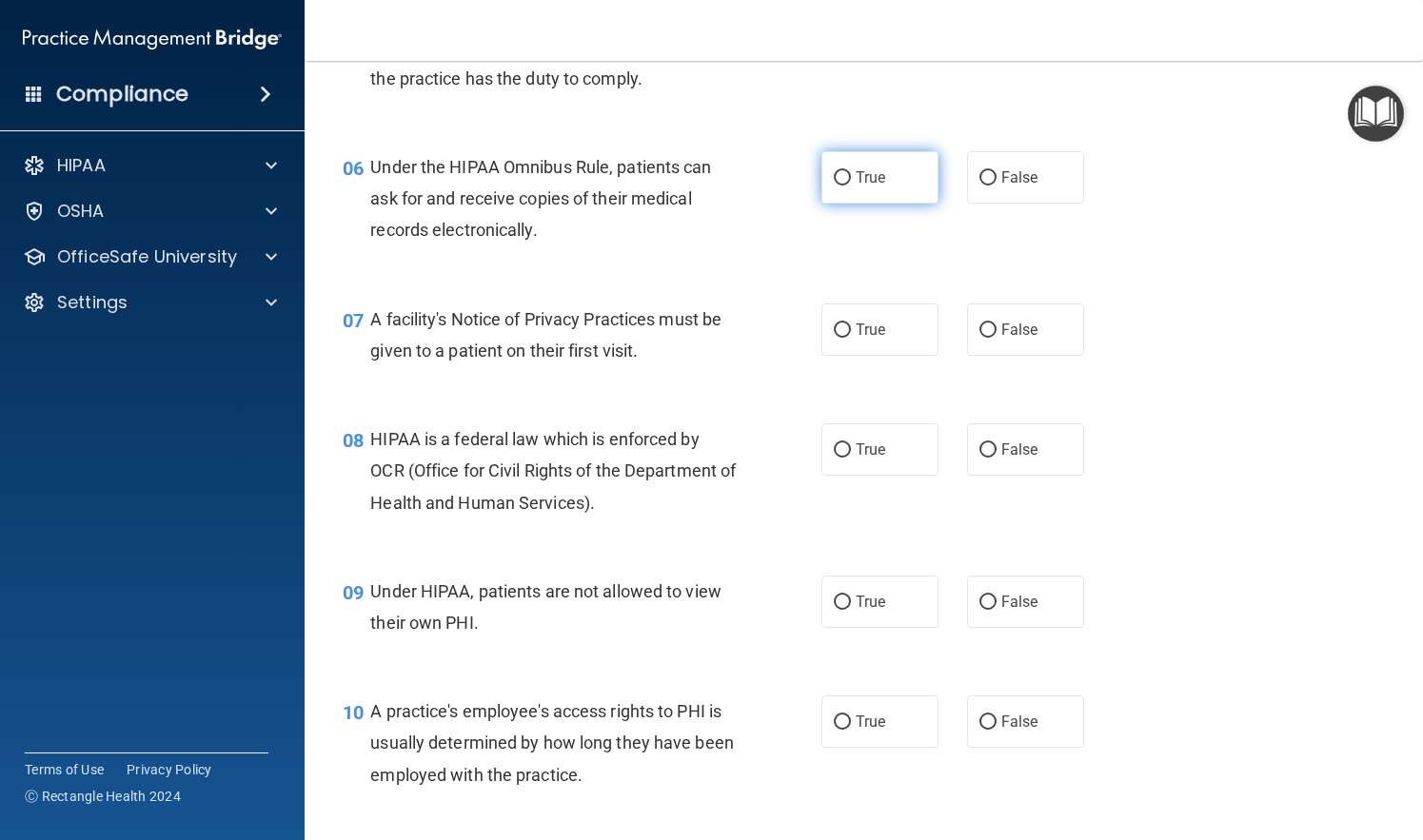 click on "True" at bounding box center (879, 177) 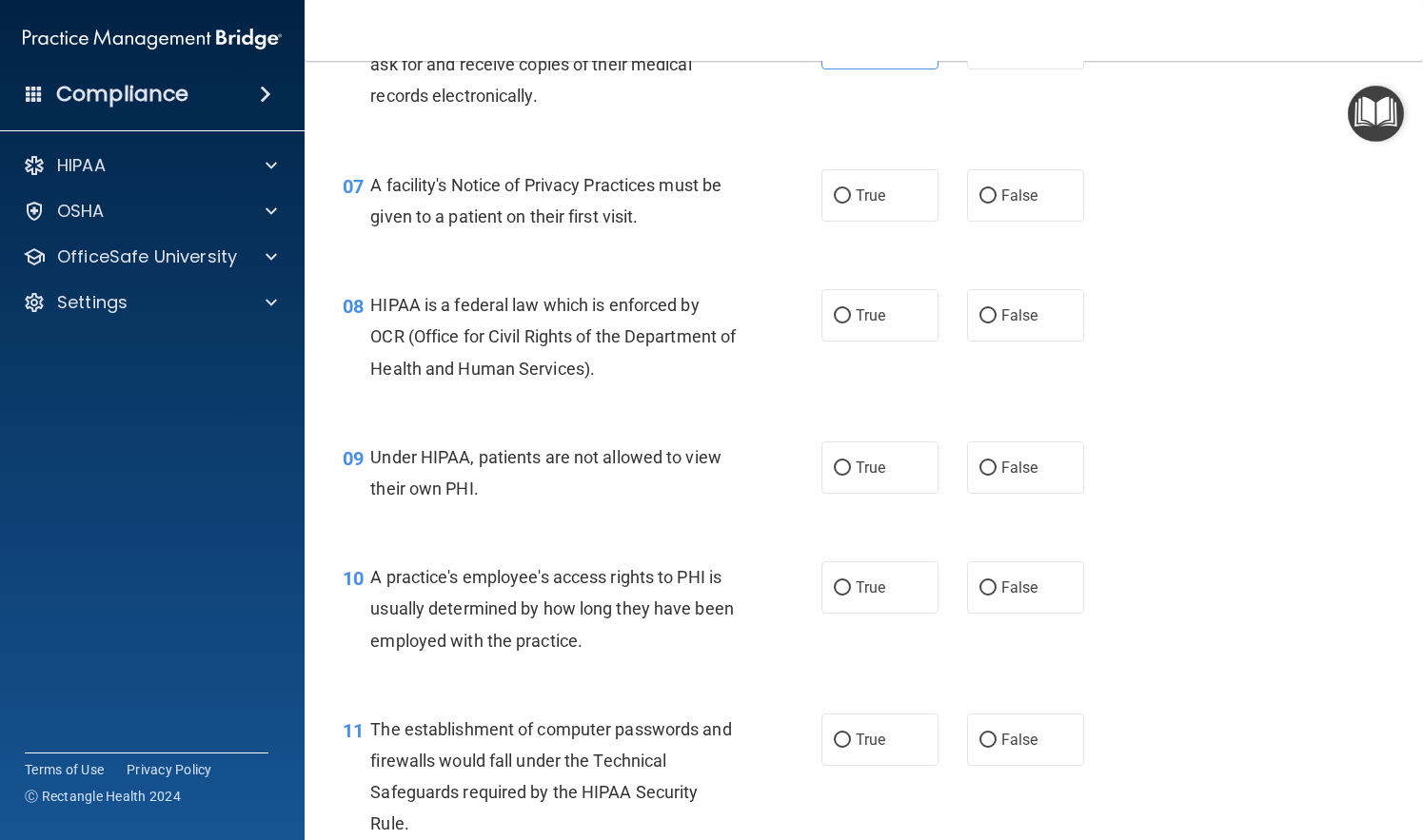 scroll, scrollTop: 1082, scrollLeft: 0, axis: vertical 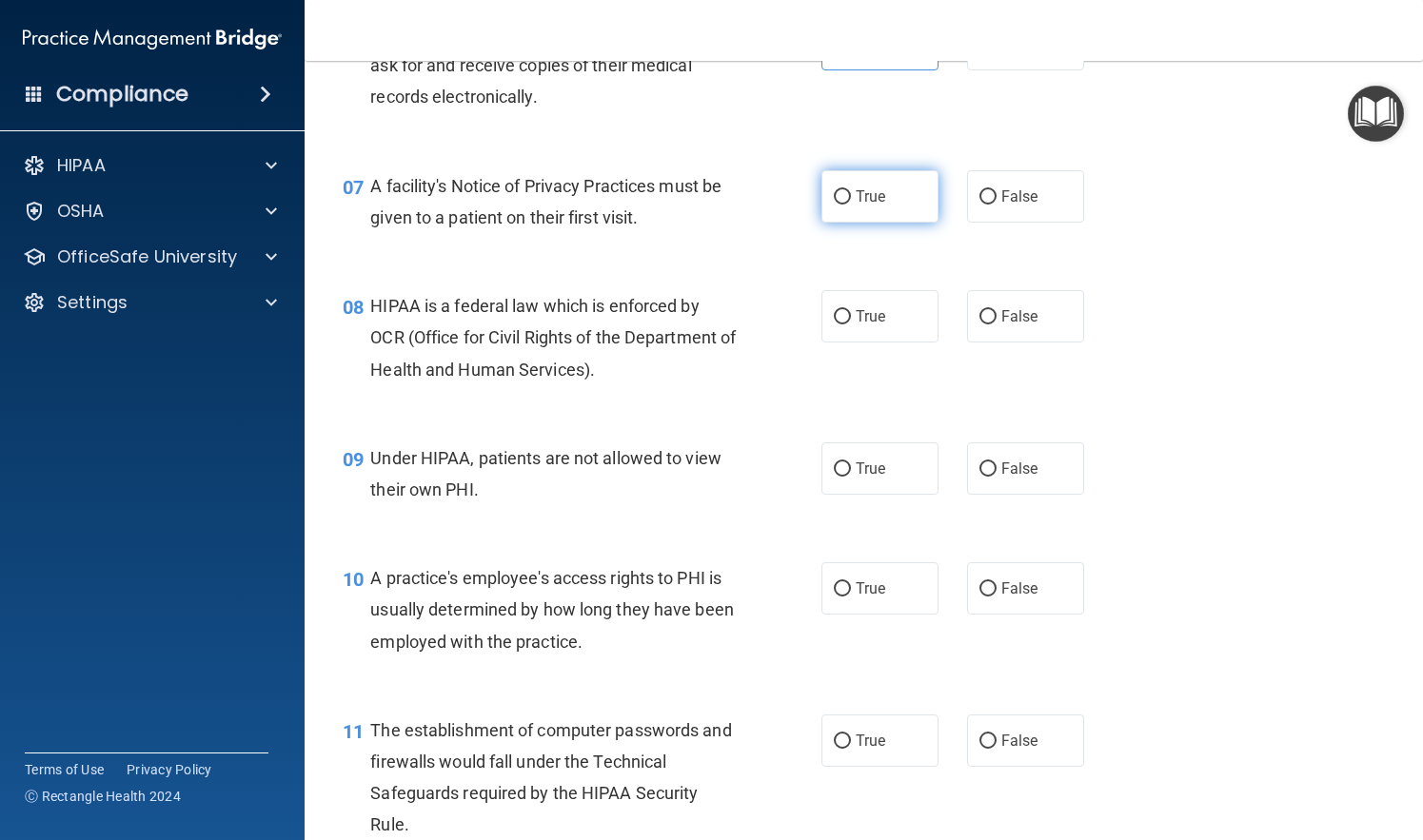 click on "True" at bounding box center [879, 196] 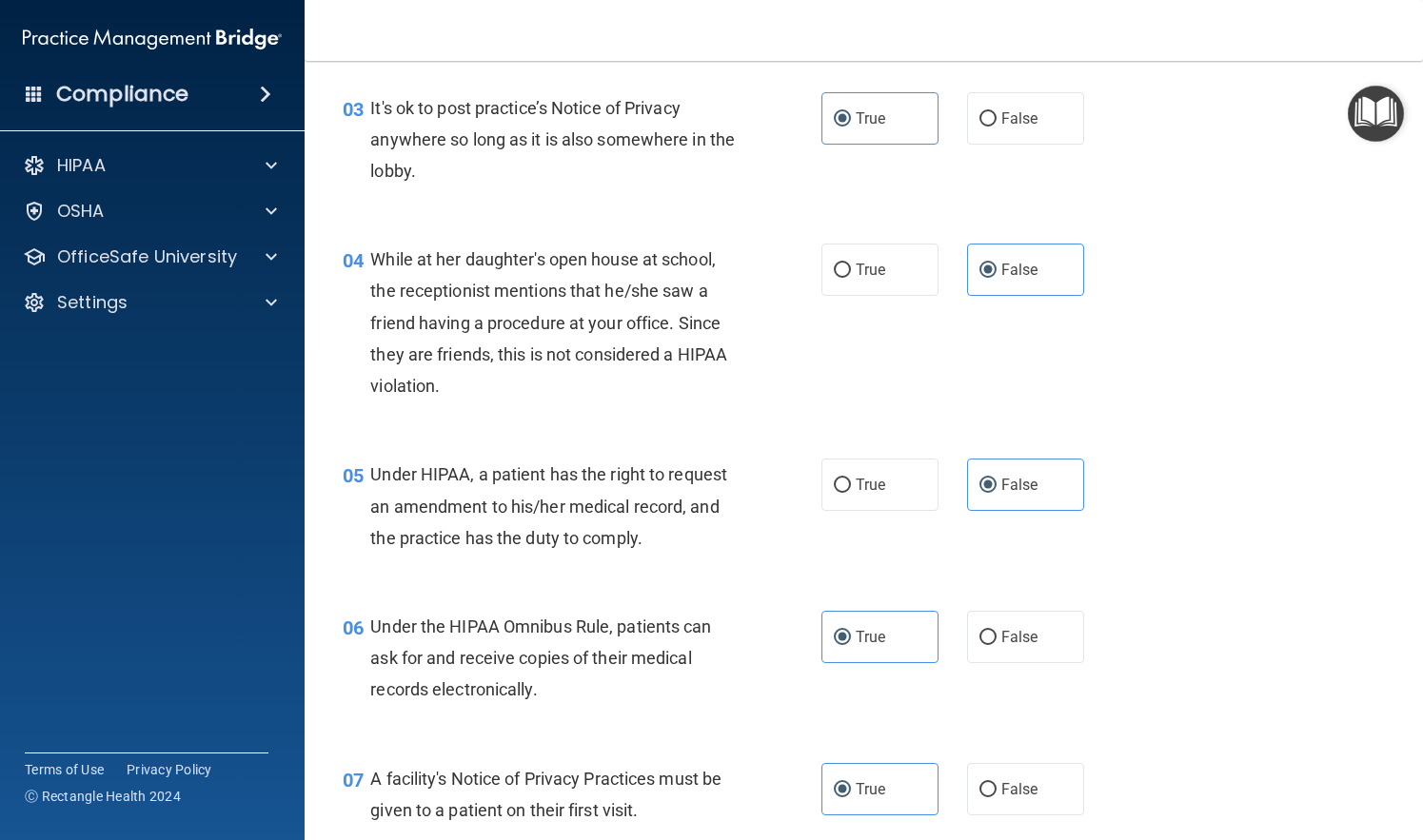 scroll, scrollTop: 476, scrollLeft: 0, axis: vertical 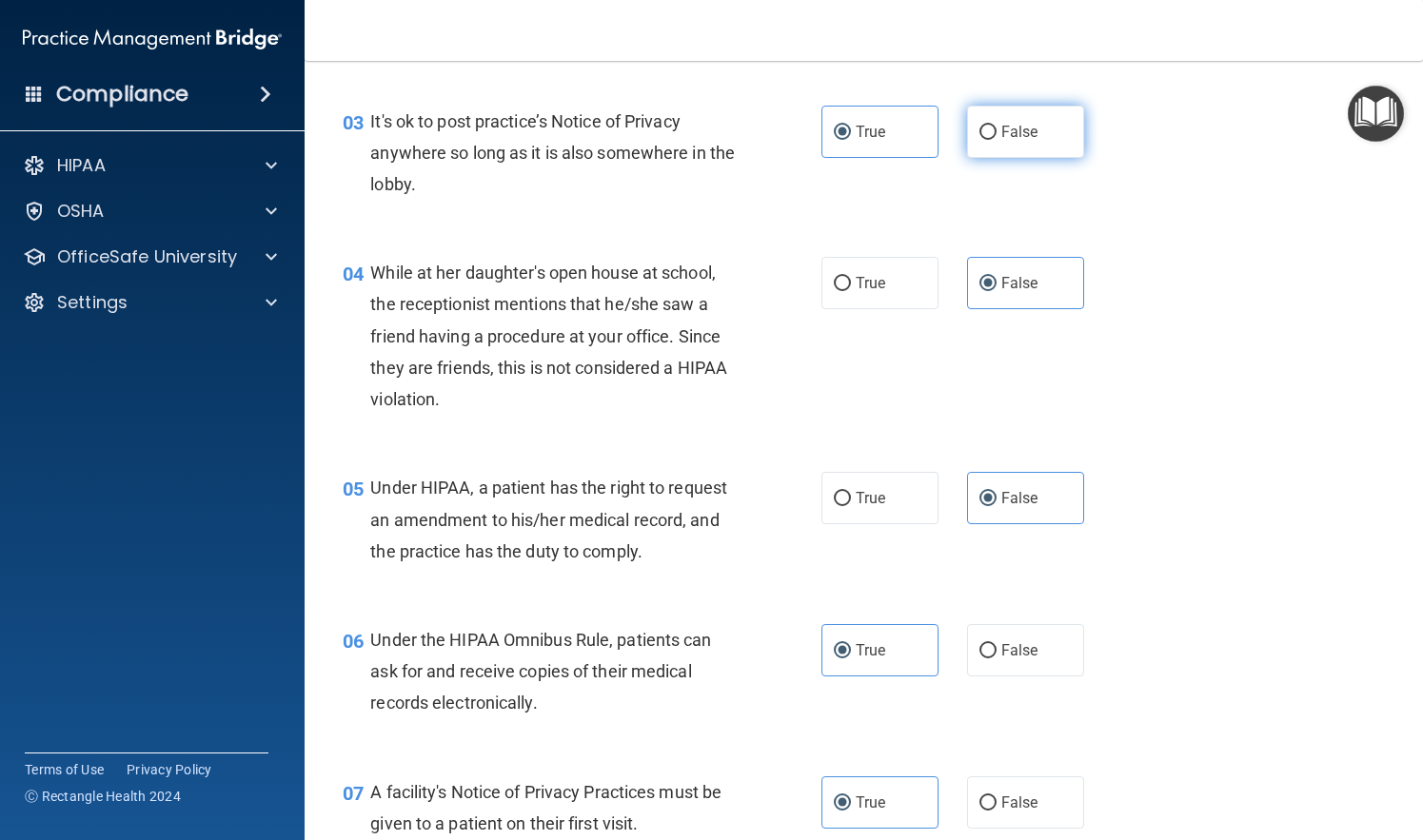click on "False" at bounding box center (1019, 131) 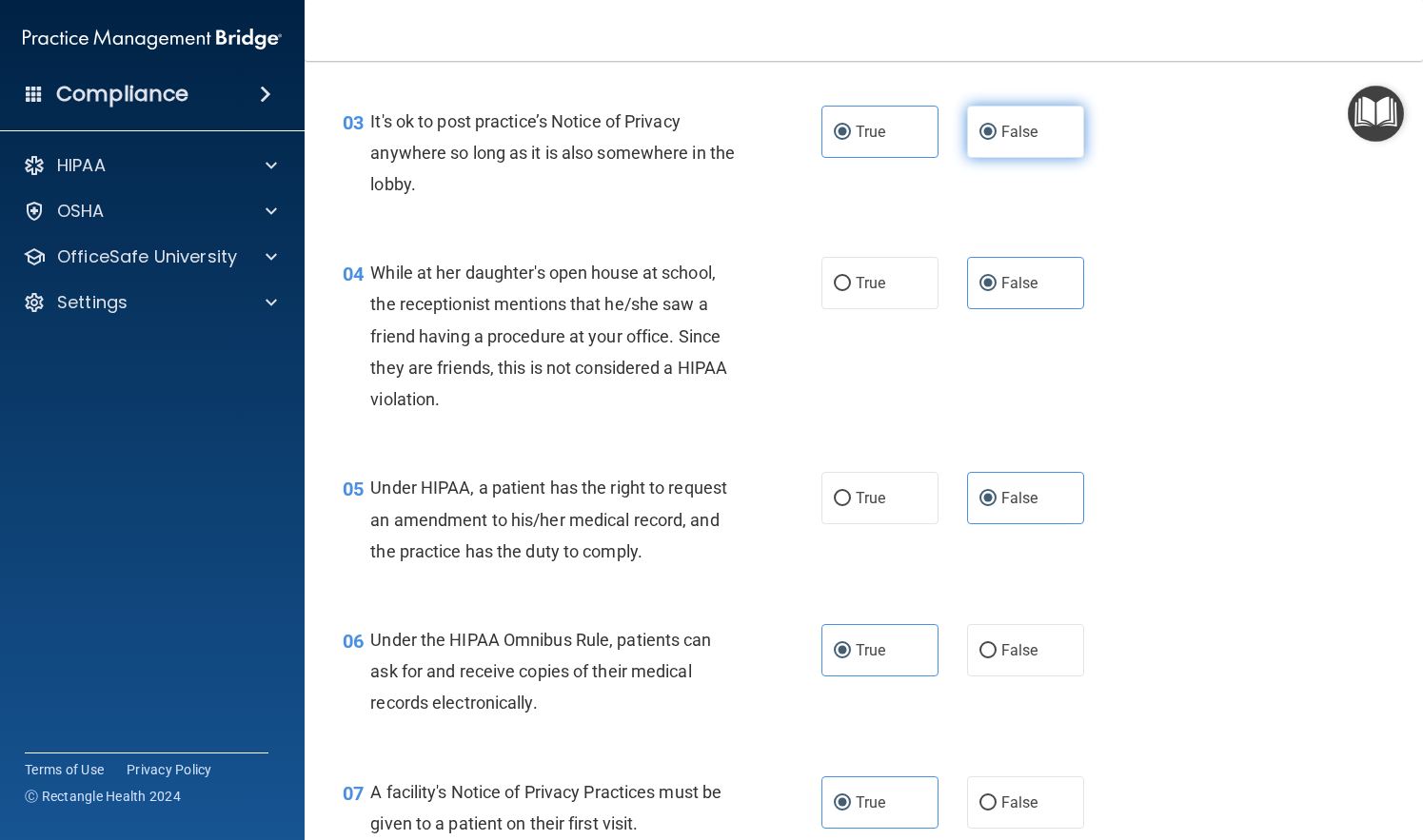 radio on "false" 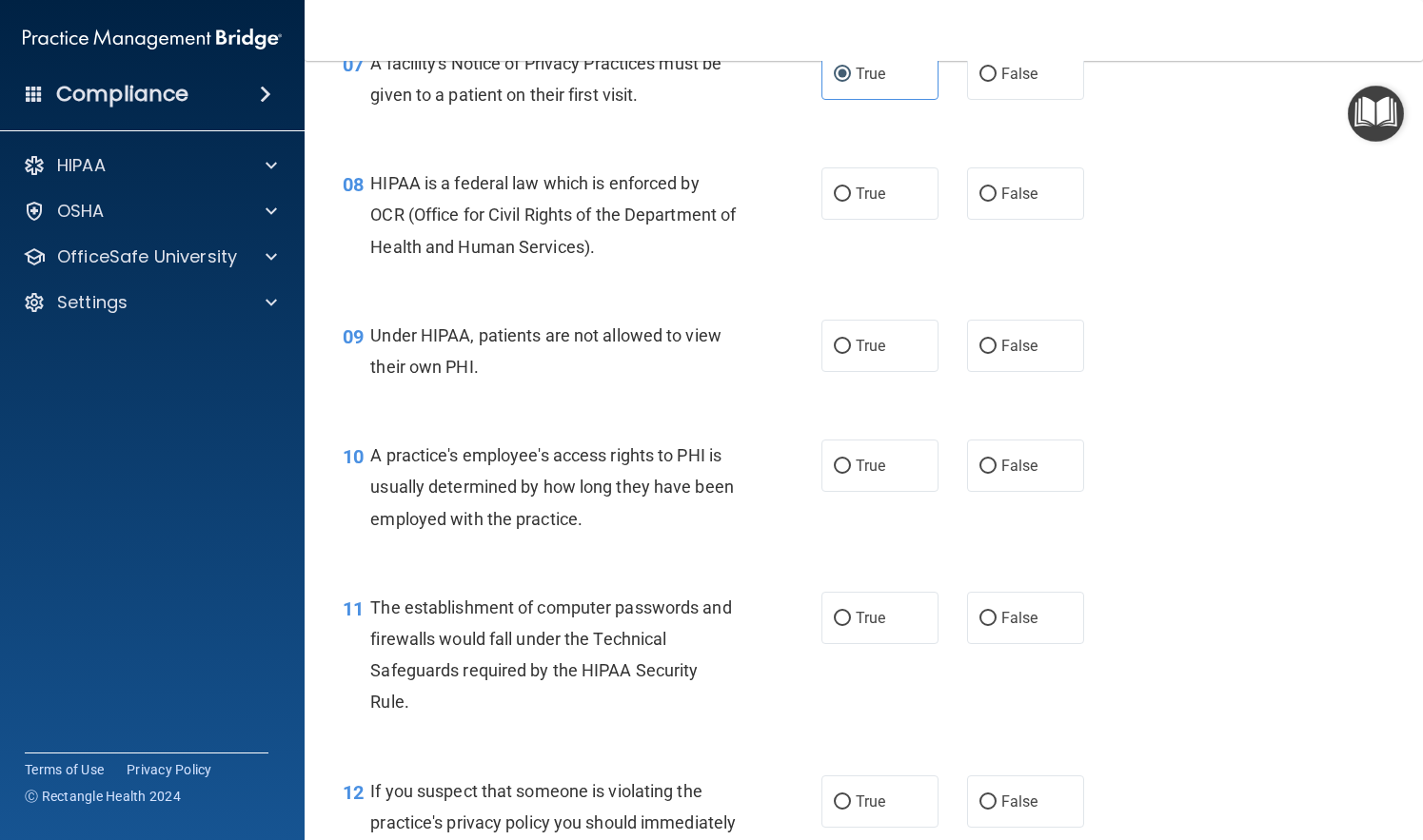 scroll, scrollTop: 1206, scrollLeft: 0, axis: vertical 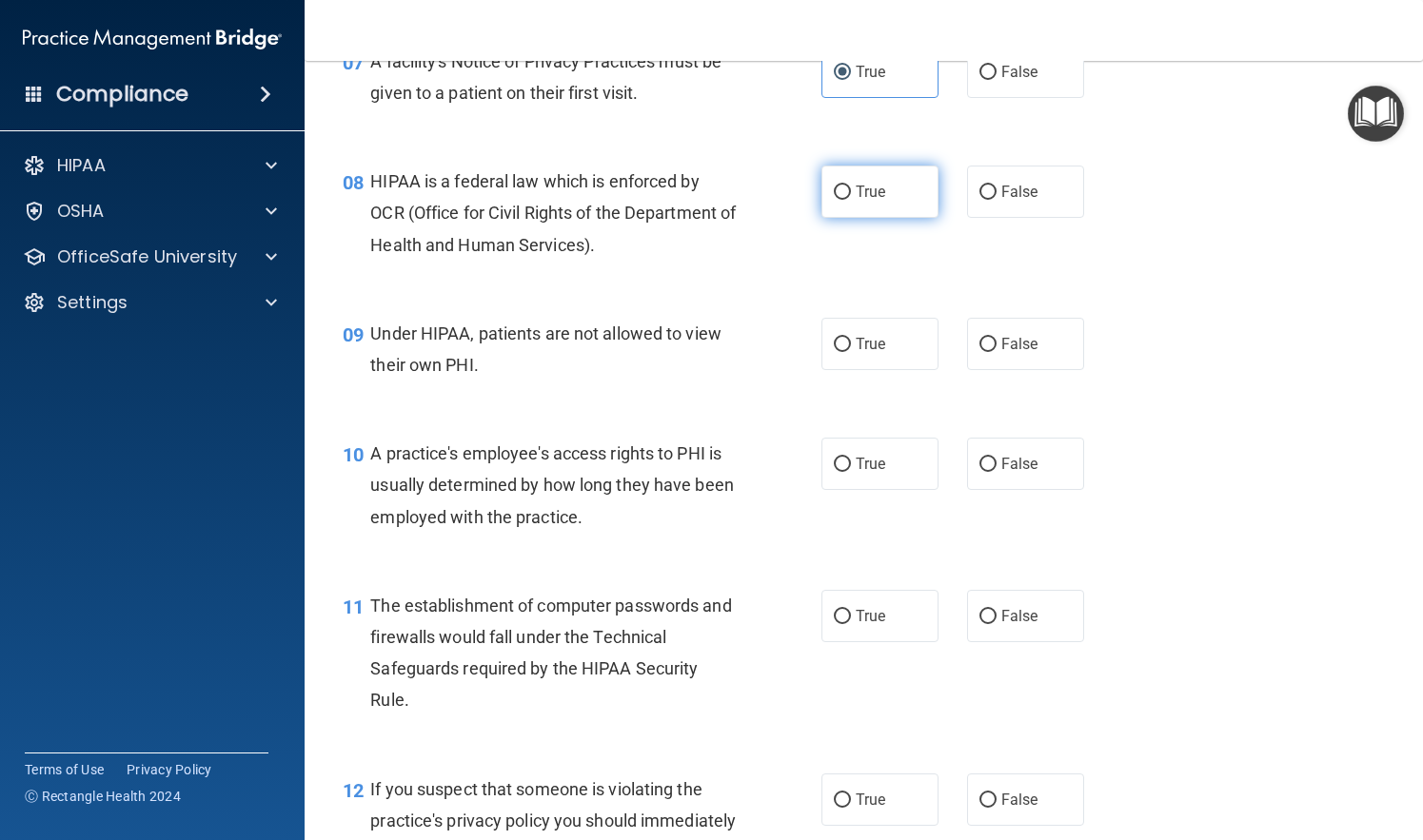 click on "True" at bounding box center (870, 191) 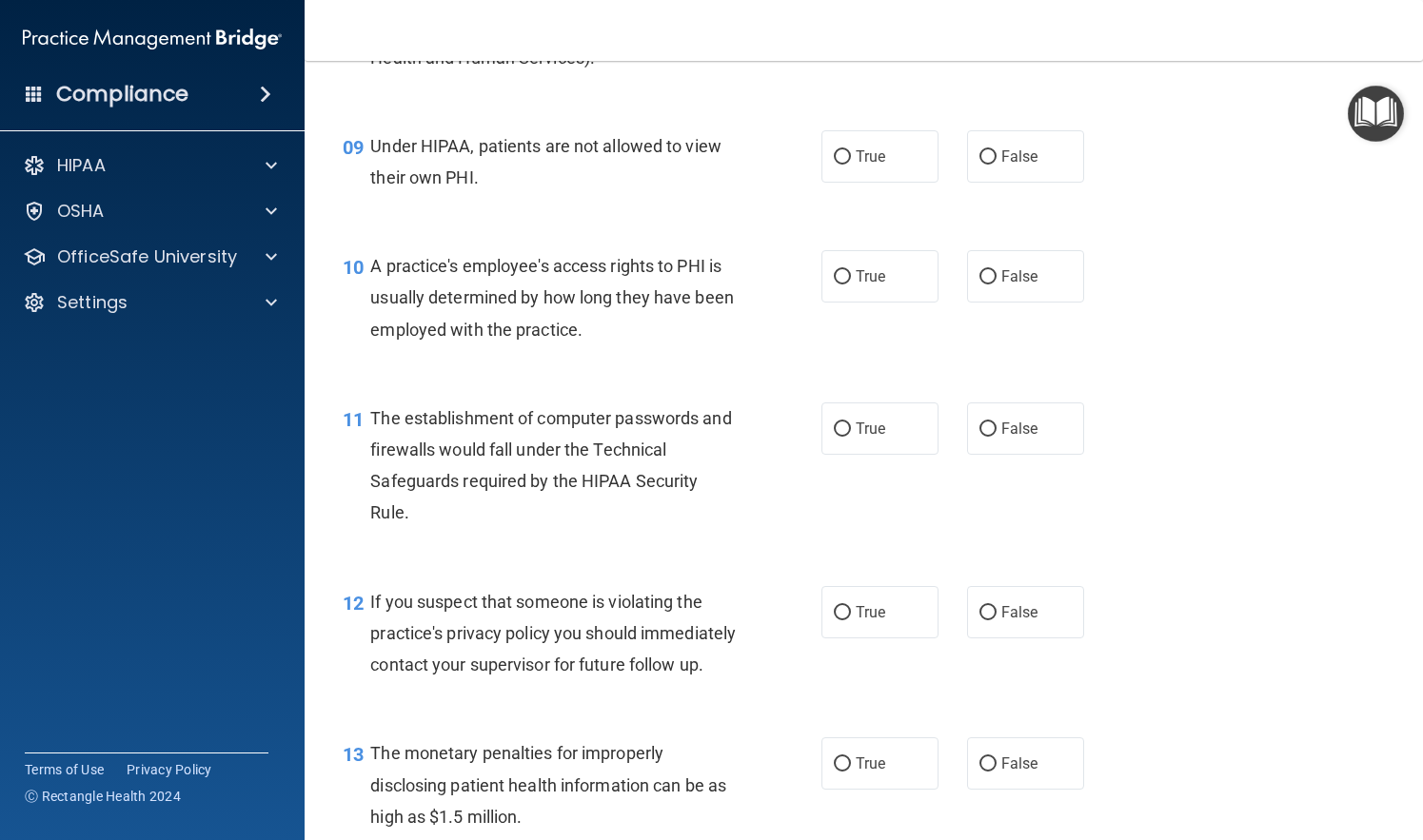 scroll, scrollTop: 1393, scrollLeft: 0, axis: vertical 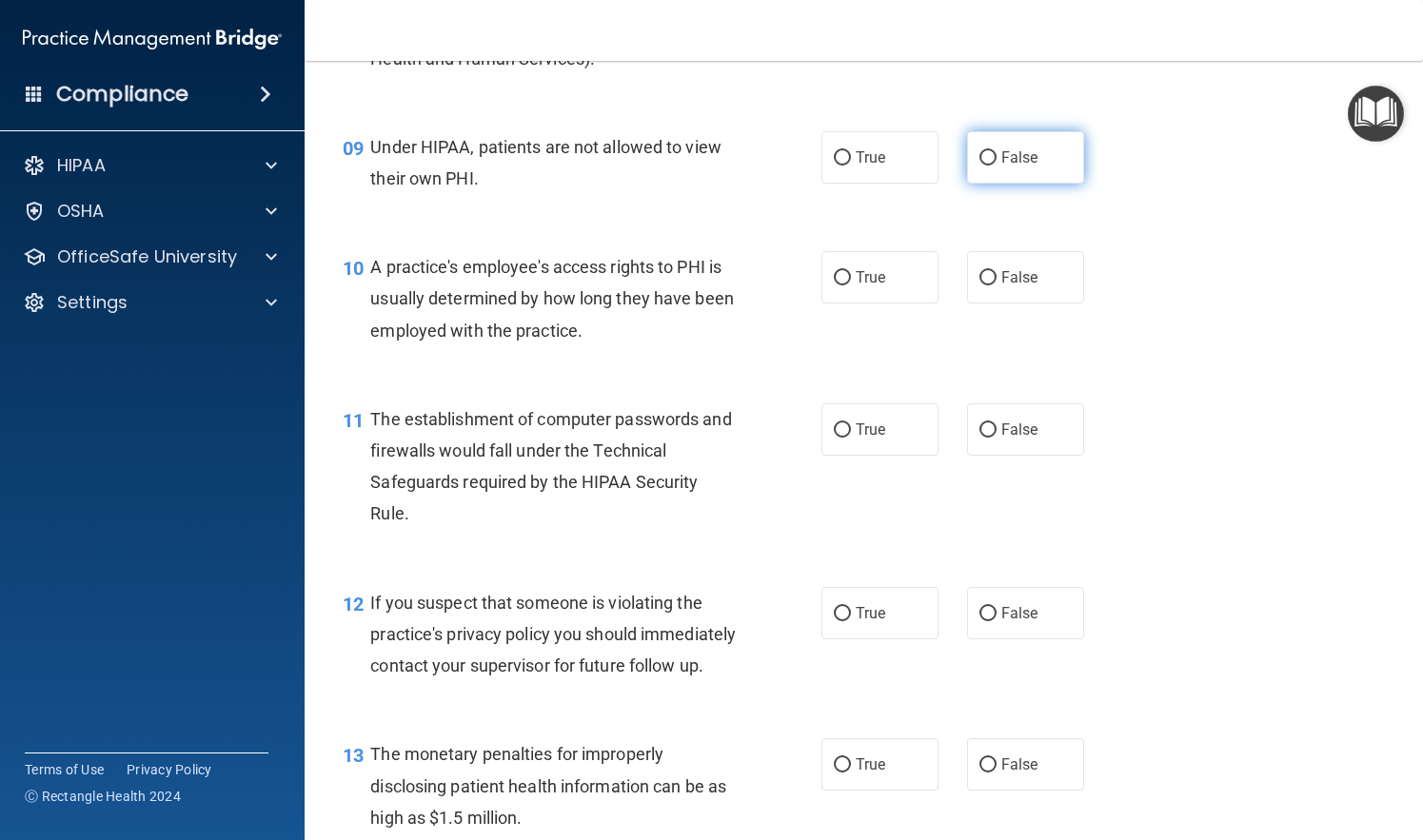 click on "False" at bounding box center [1025, 157] 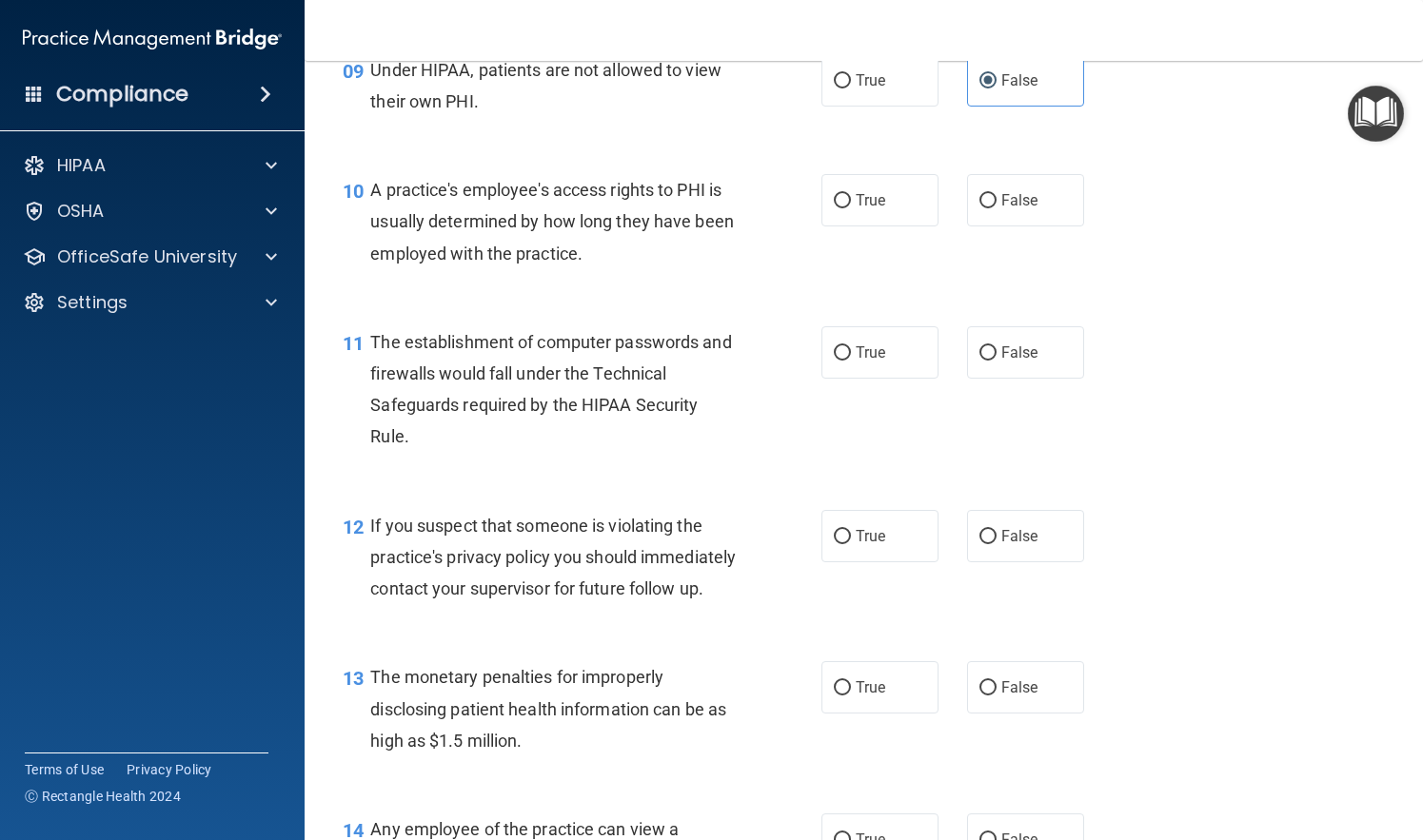 scroll, scrollTop: 1466, scrollLeft: 0, axis: vertical 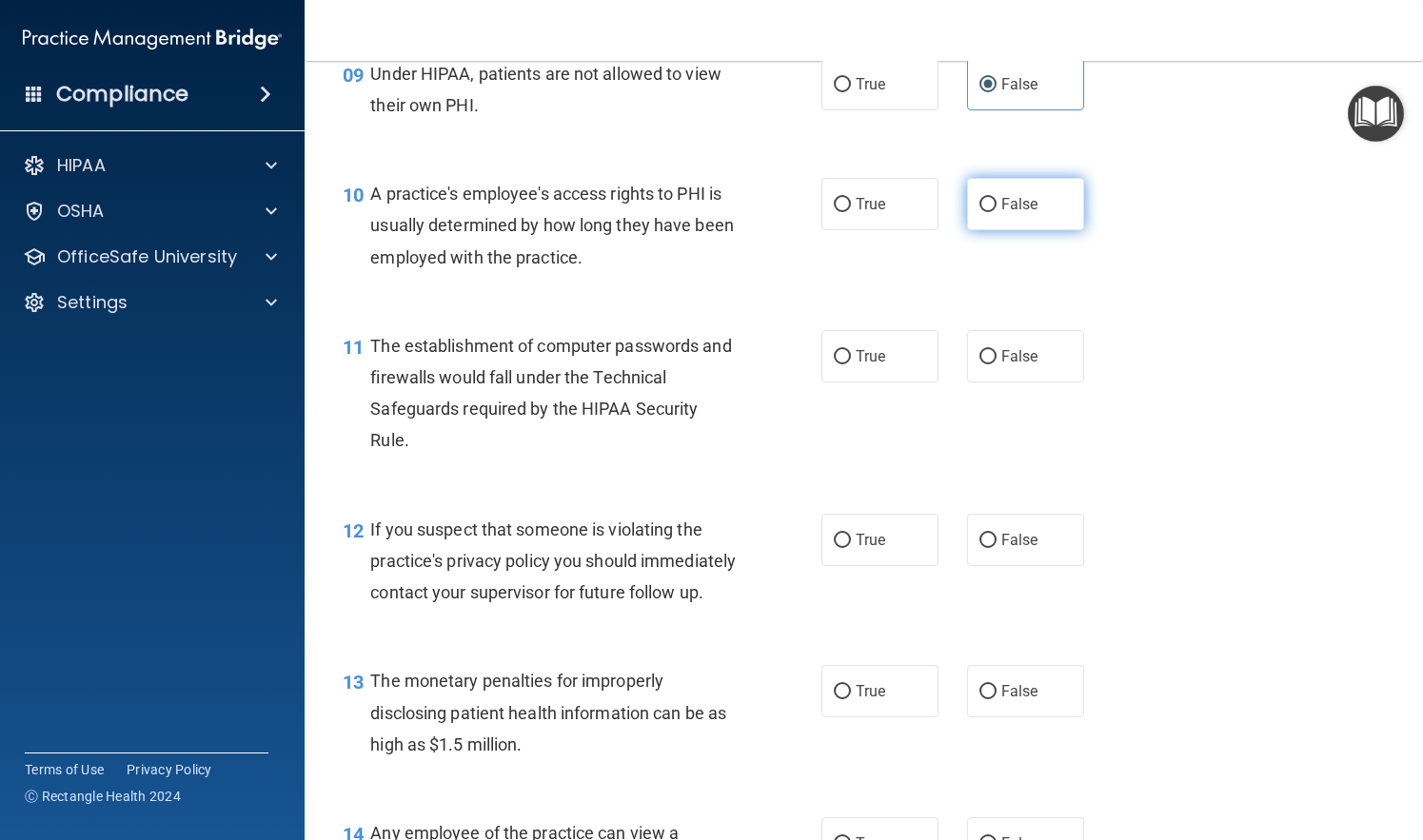click on "False" at bounding box center [1019, 204] 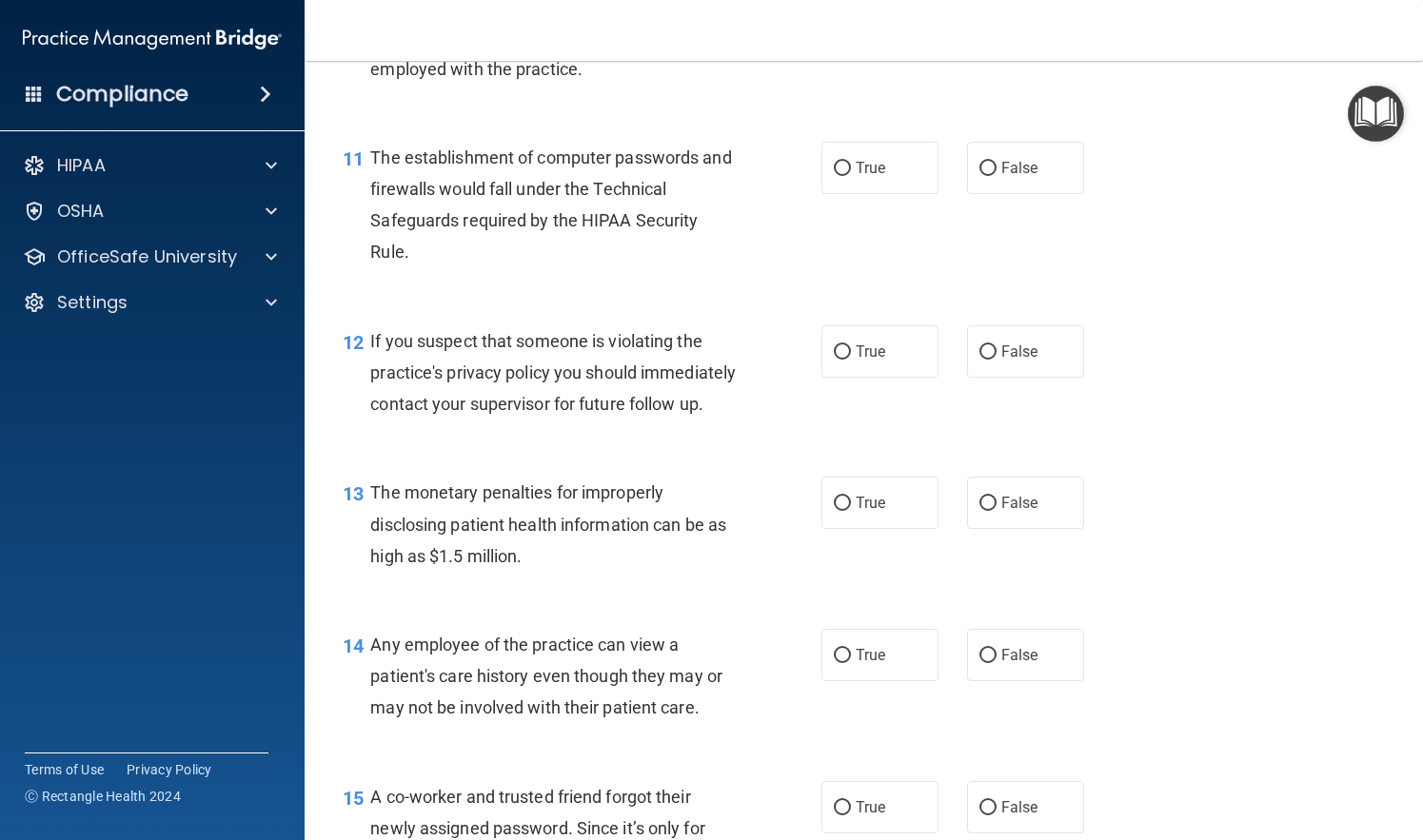scroll, scrollTop: 1652, scrollLeft: 0, axis: vertical 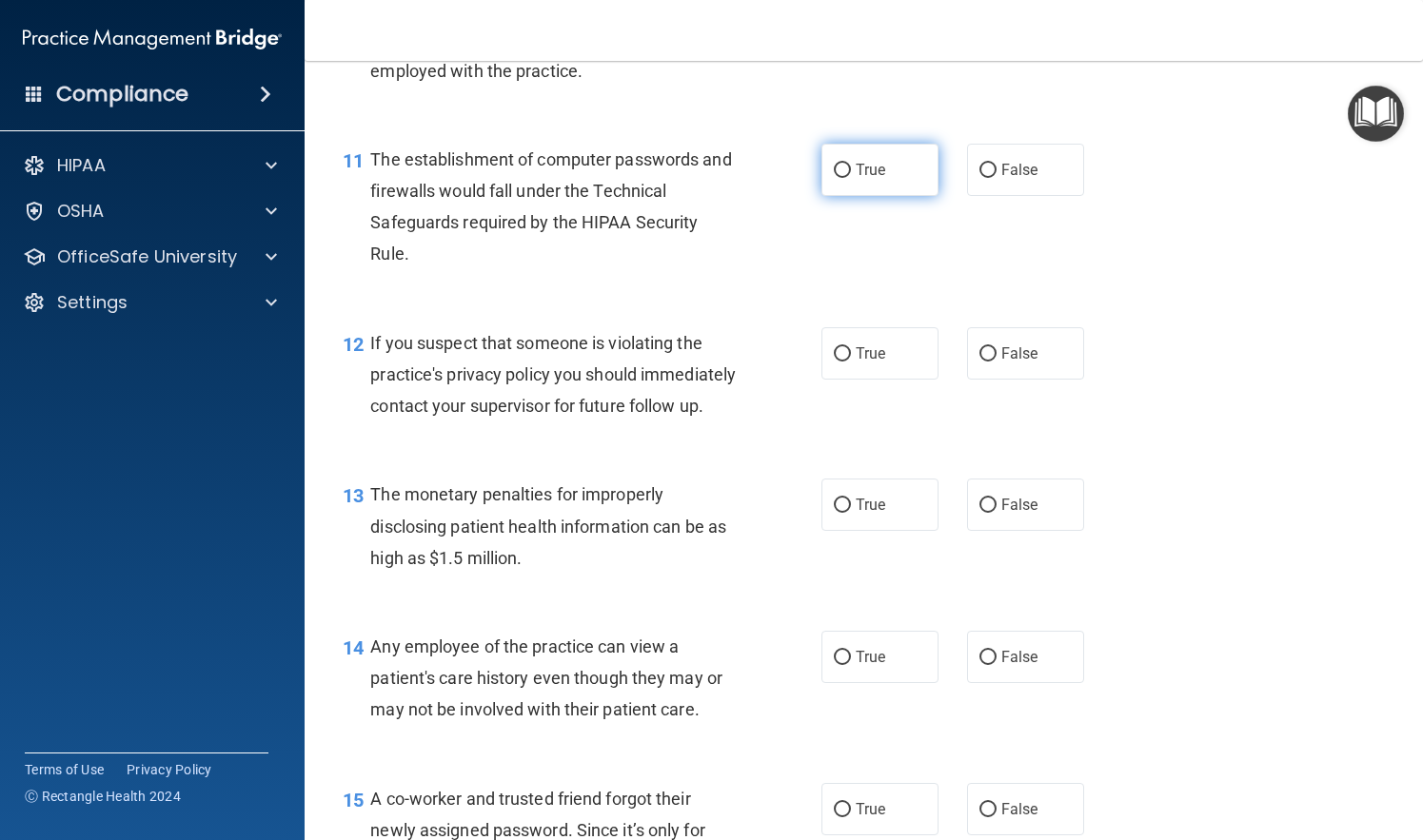 click on "True" at bounding box center [879, 169] 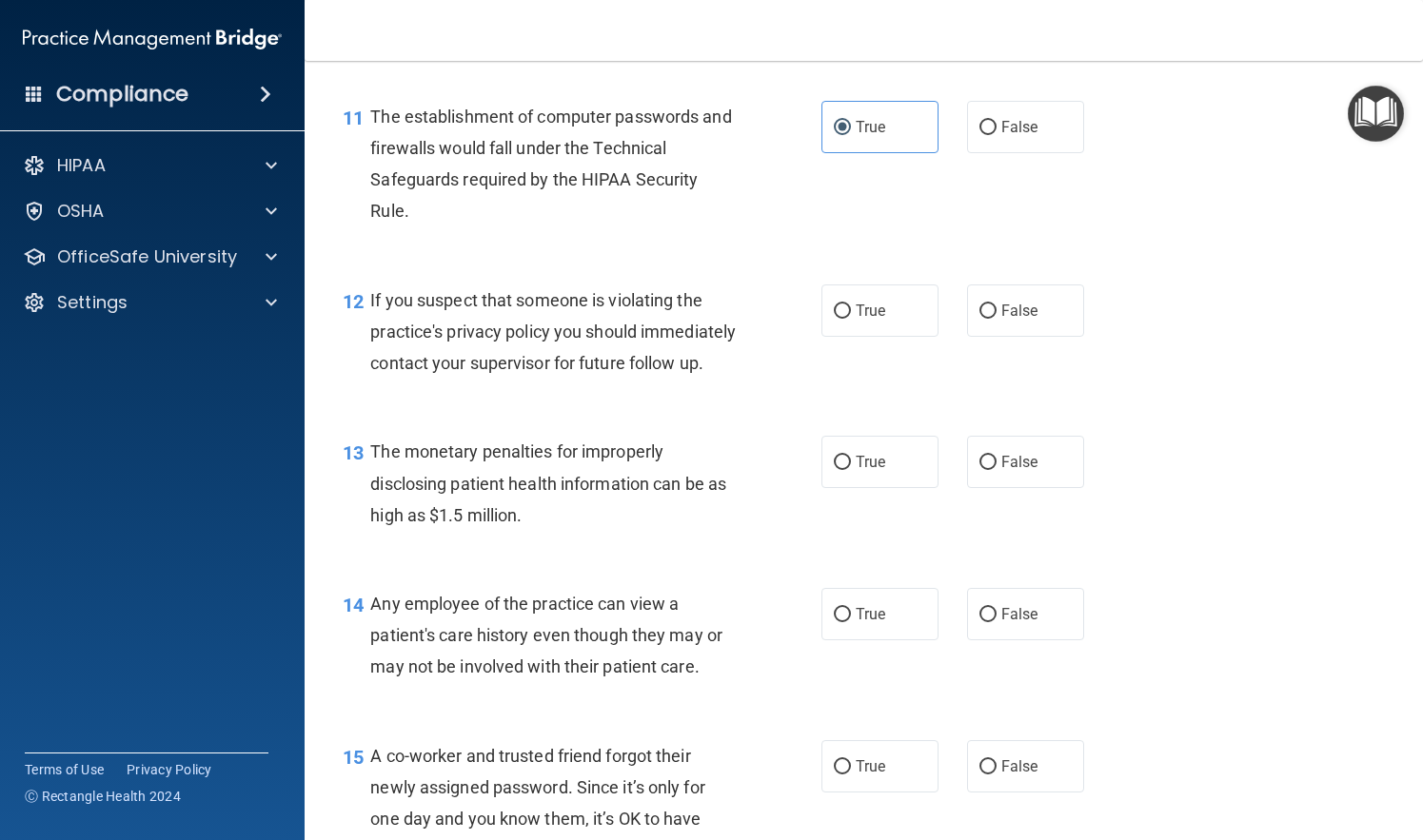 scroll, scrollTop: 1702, scrollLeft: 0, axis: vertical 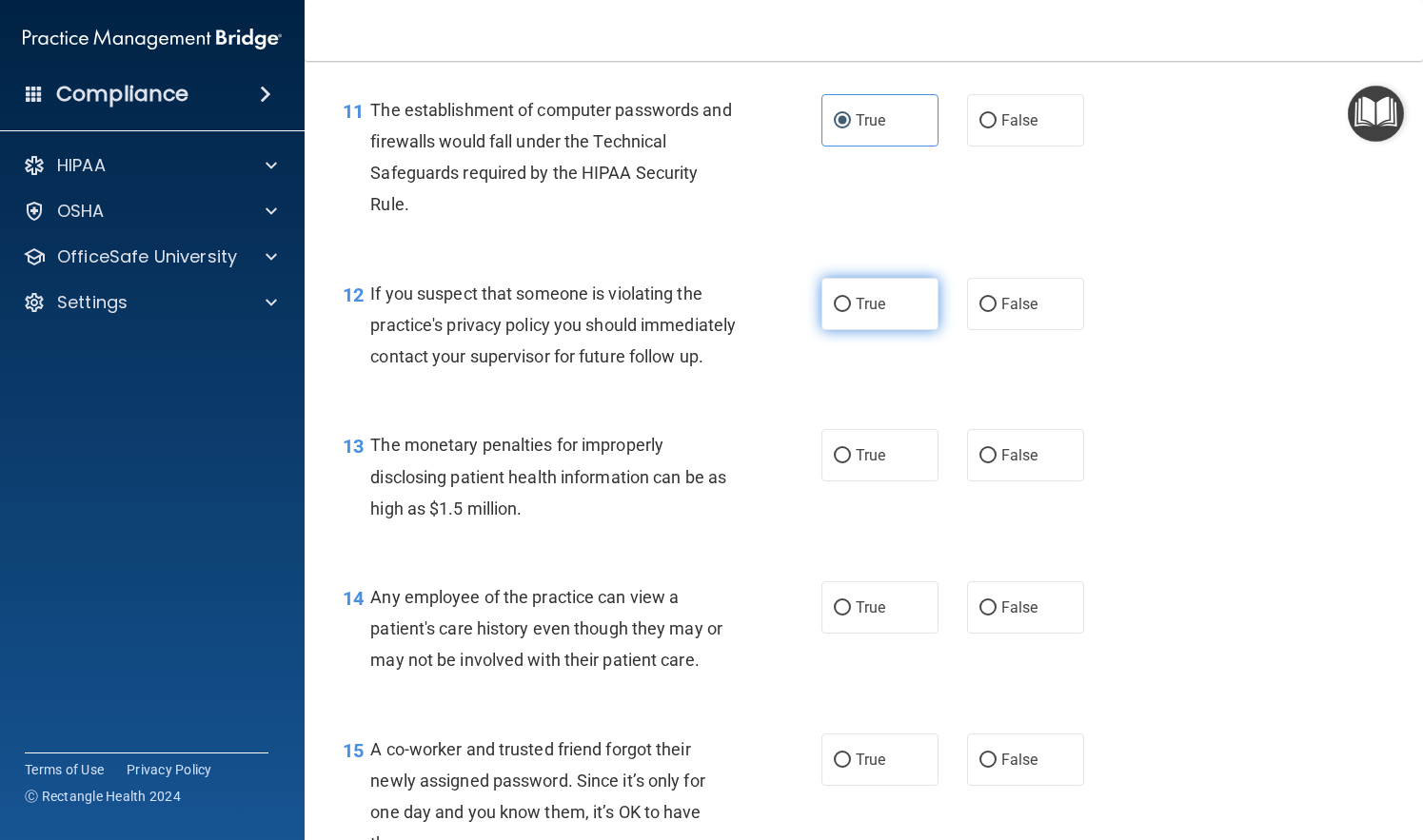 click on "True" at bounding box center (879, 303) 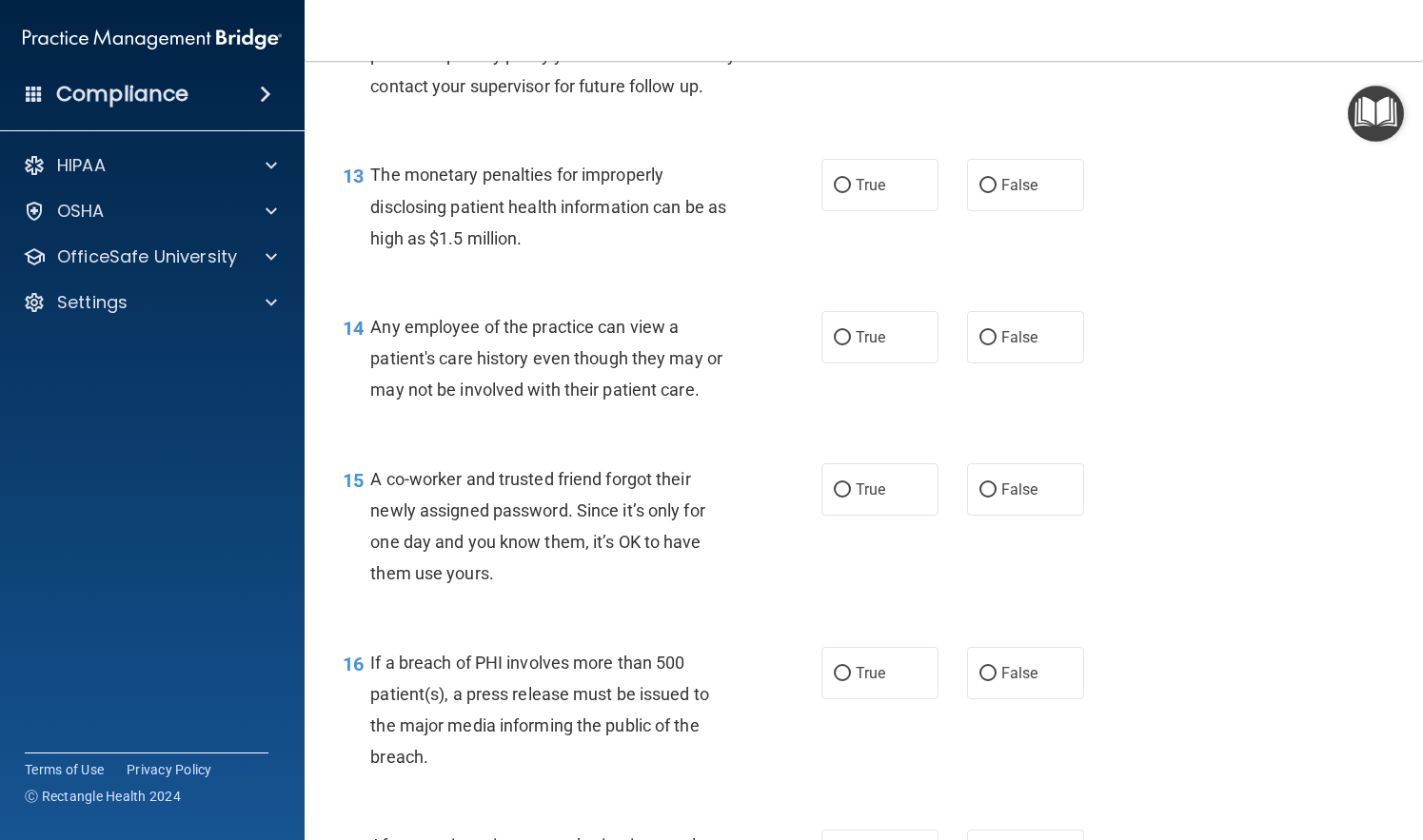 scroll, scrollTop: 1970, scrollLeft: 0, axis: vertical 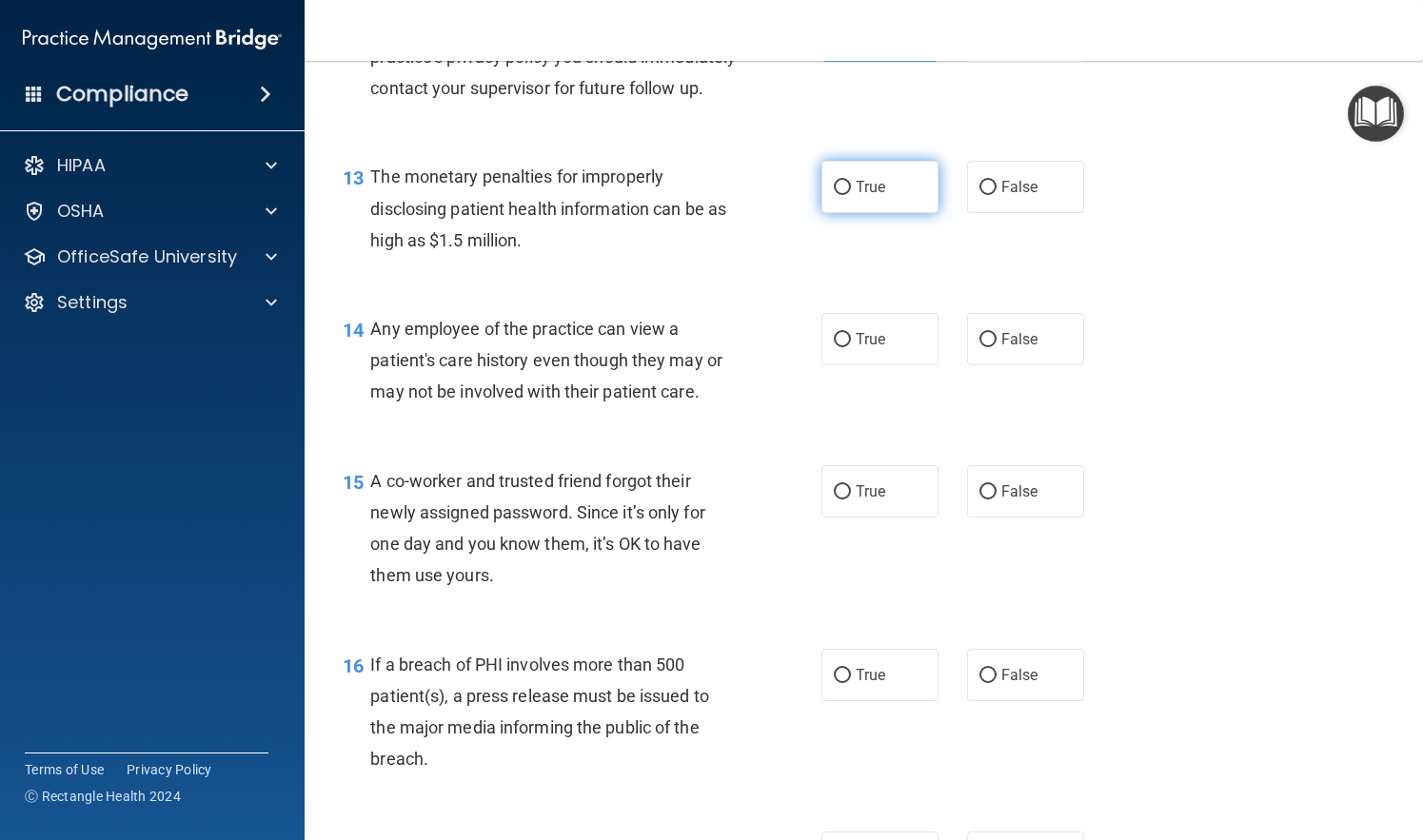 click on "True" at bounding box center [870, 186] 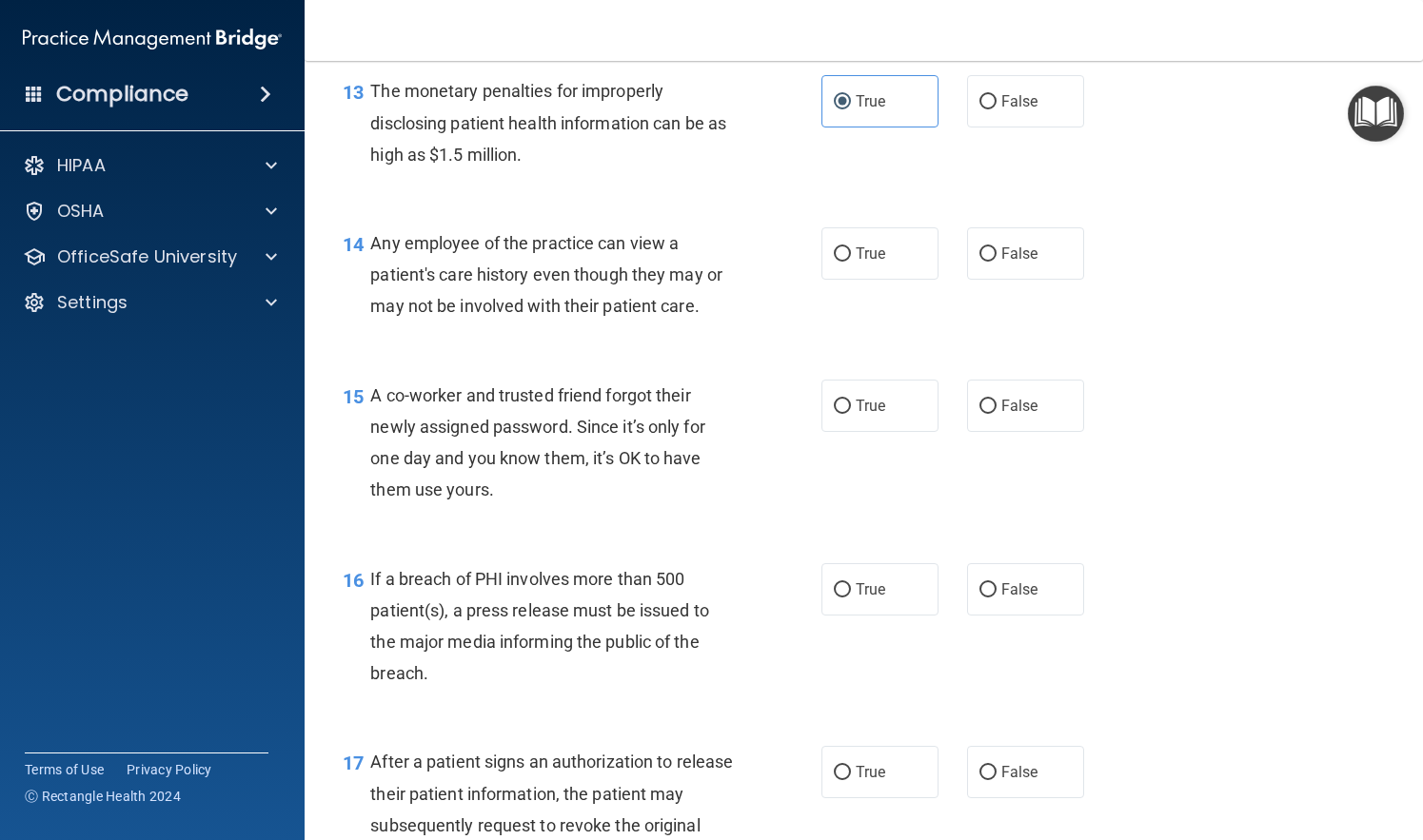 scroll, scrollTop: 2067, scrollLeft: 0, axis: vertical 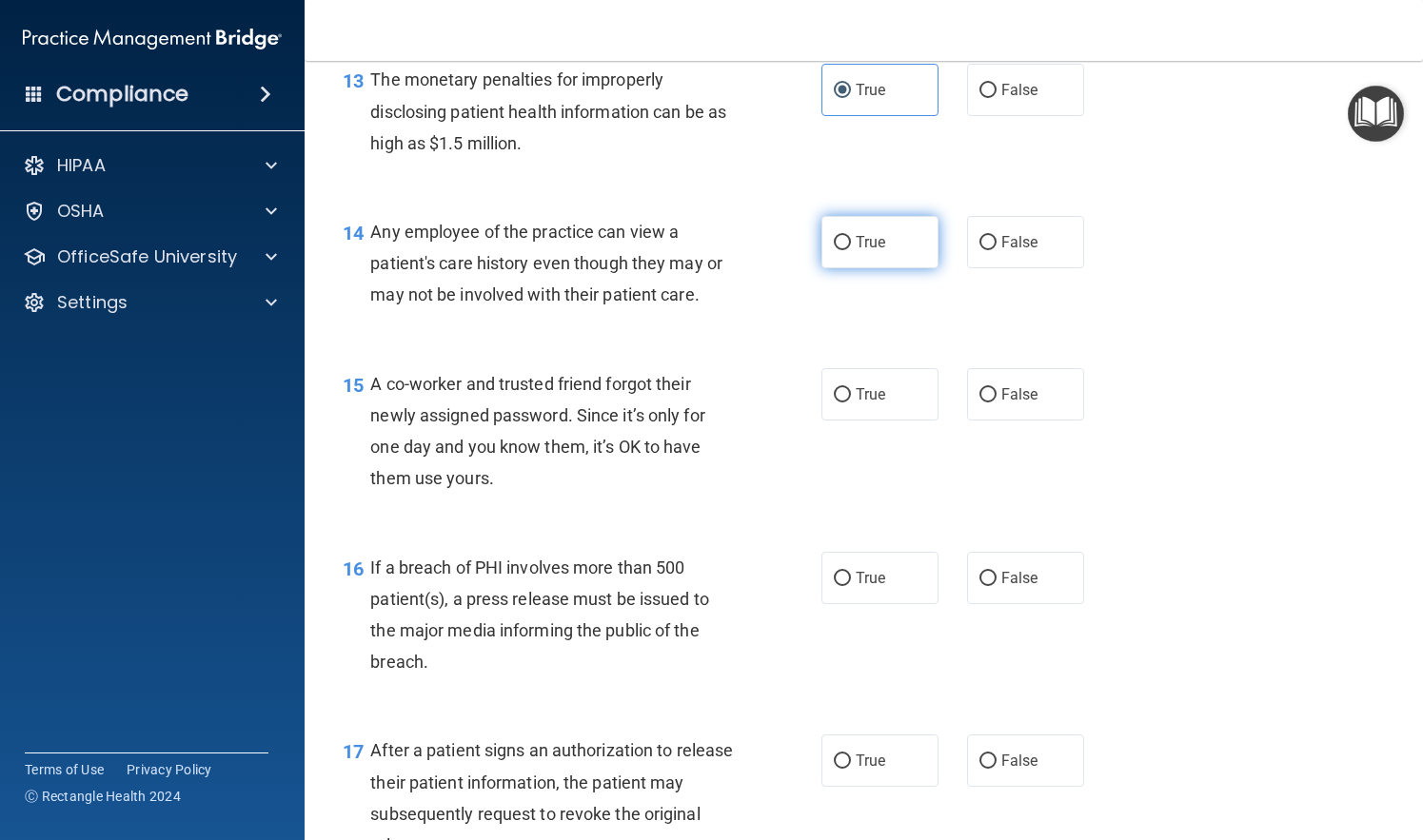 click on "True" at bounding box center (879, 242) 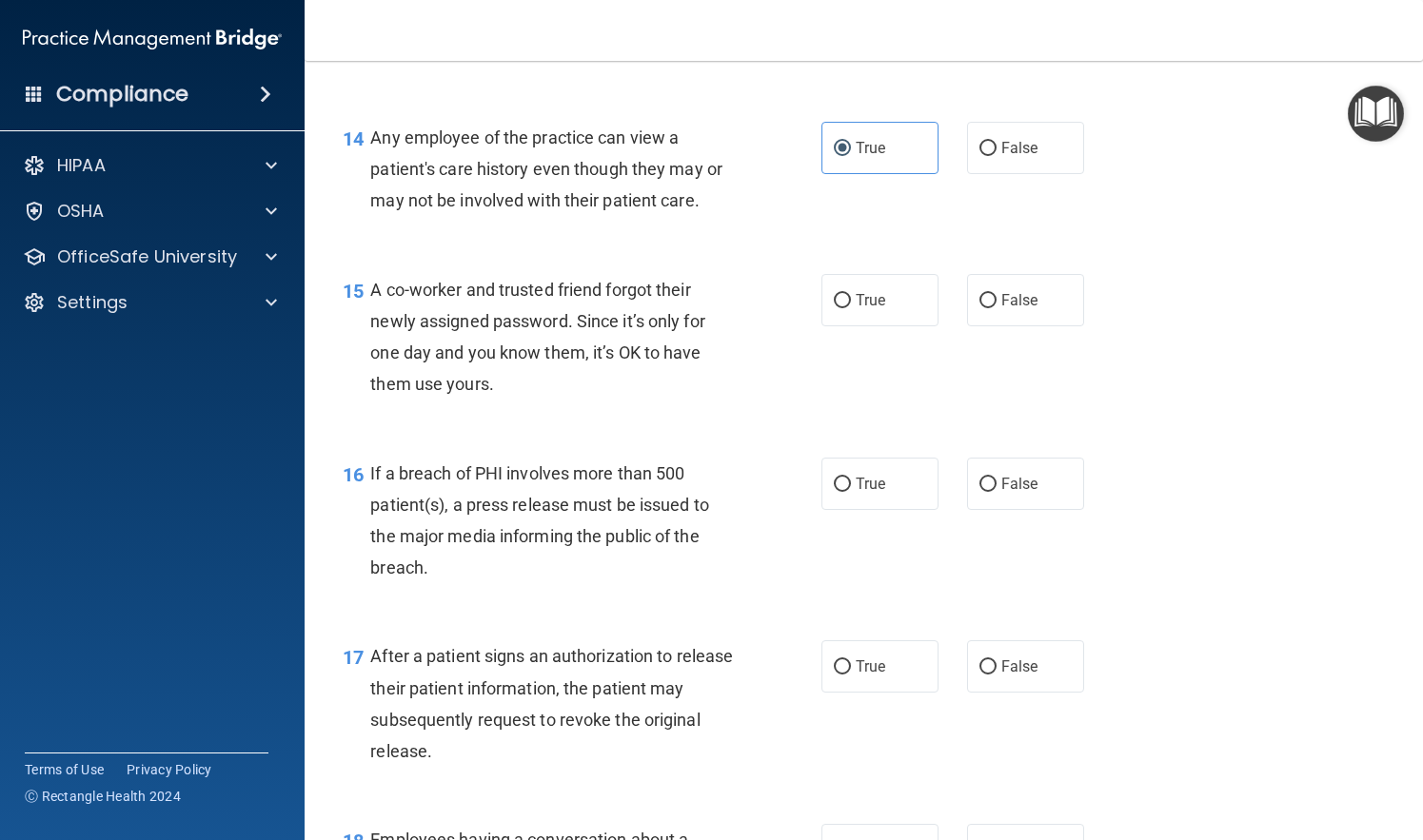 scroll, scrollTop: 2160, scrollLeft: 0, axis: vertical 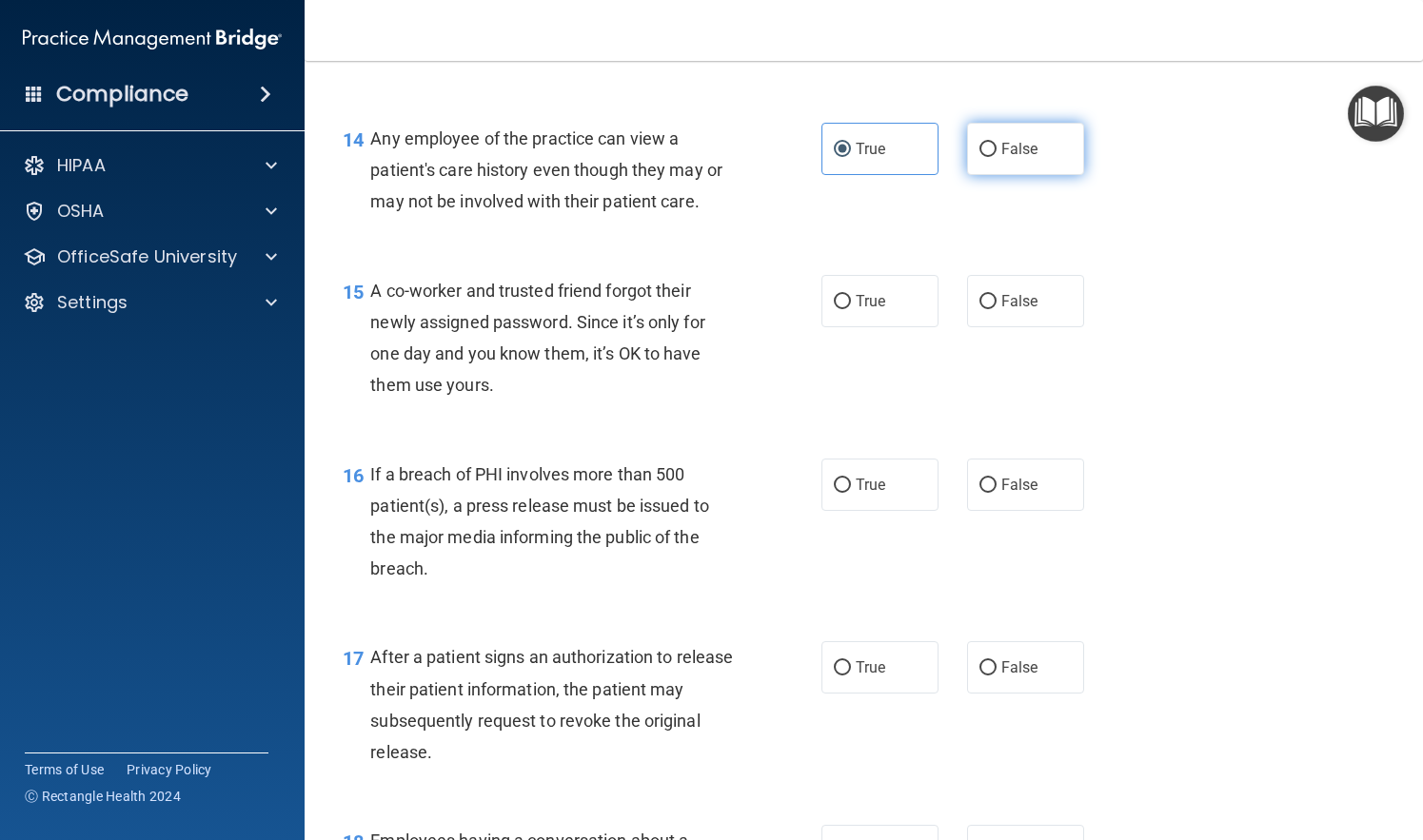 click on "False" at bounding box center [1019, 148] 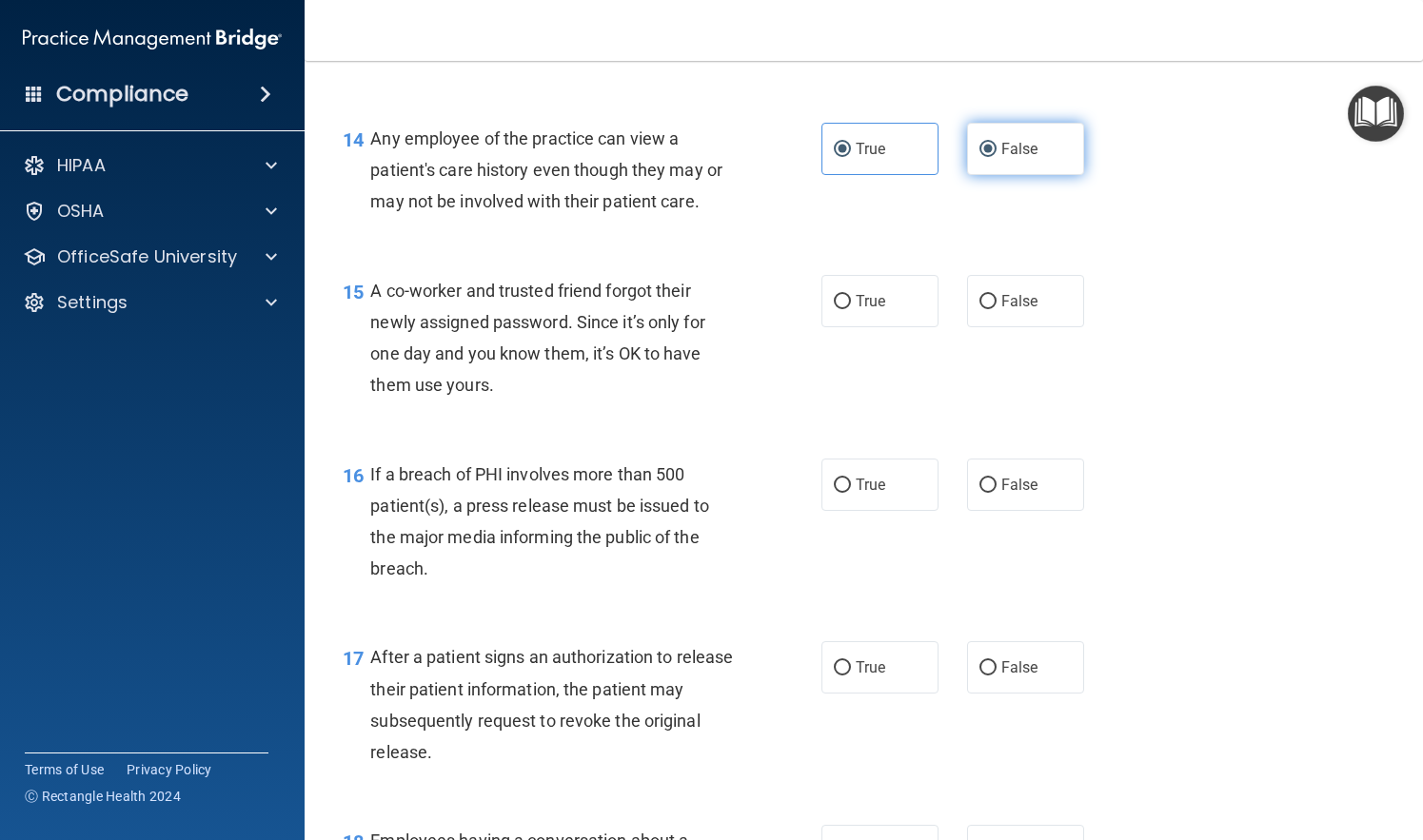 radio on "false" 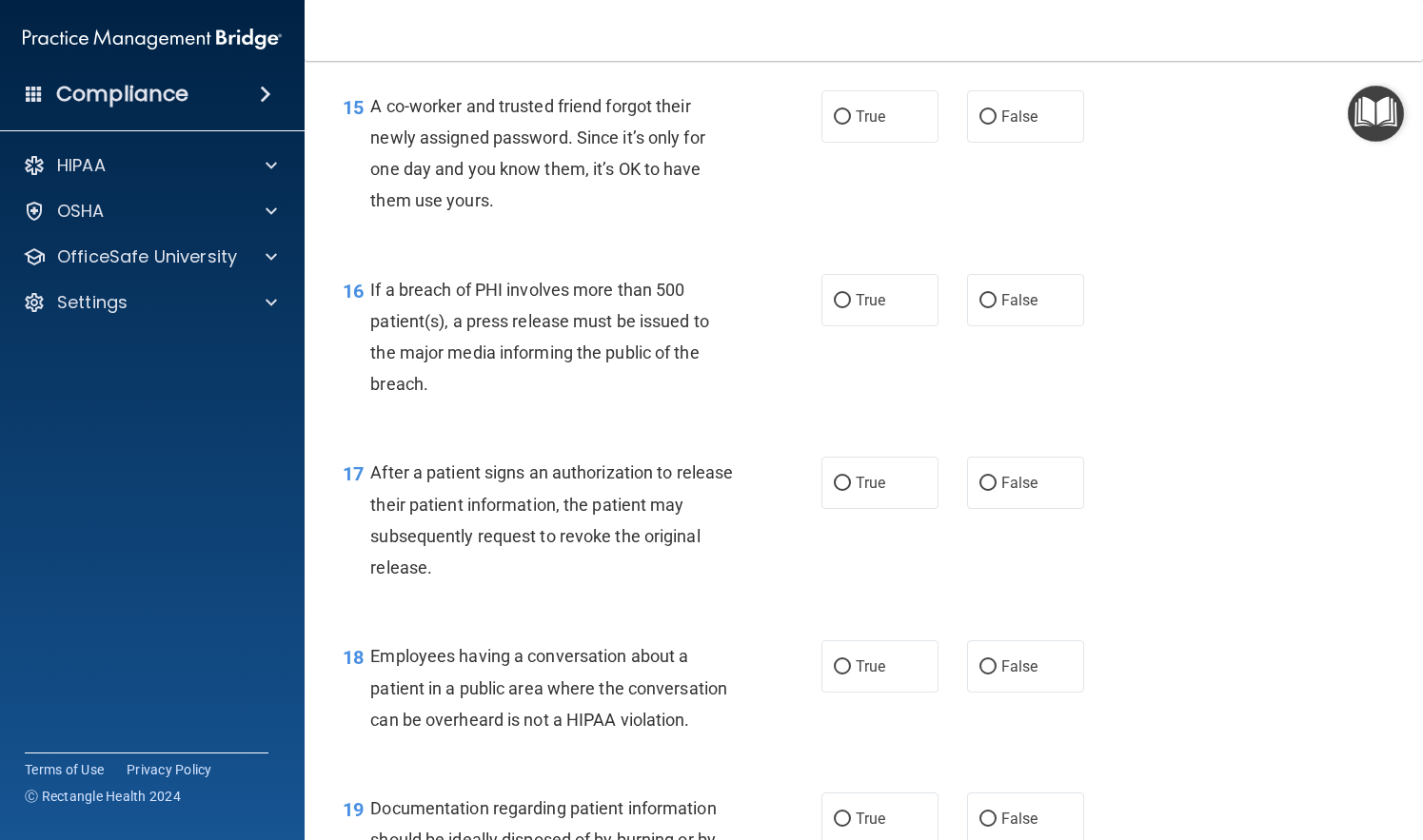 scroll, scrollTop: 2350, scrollLeft: 0, axis: vertical 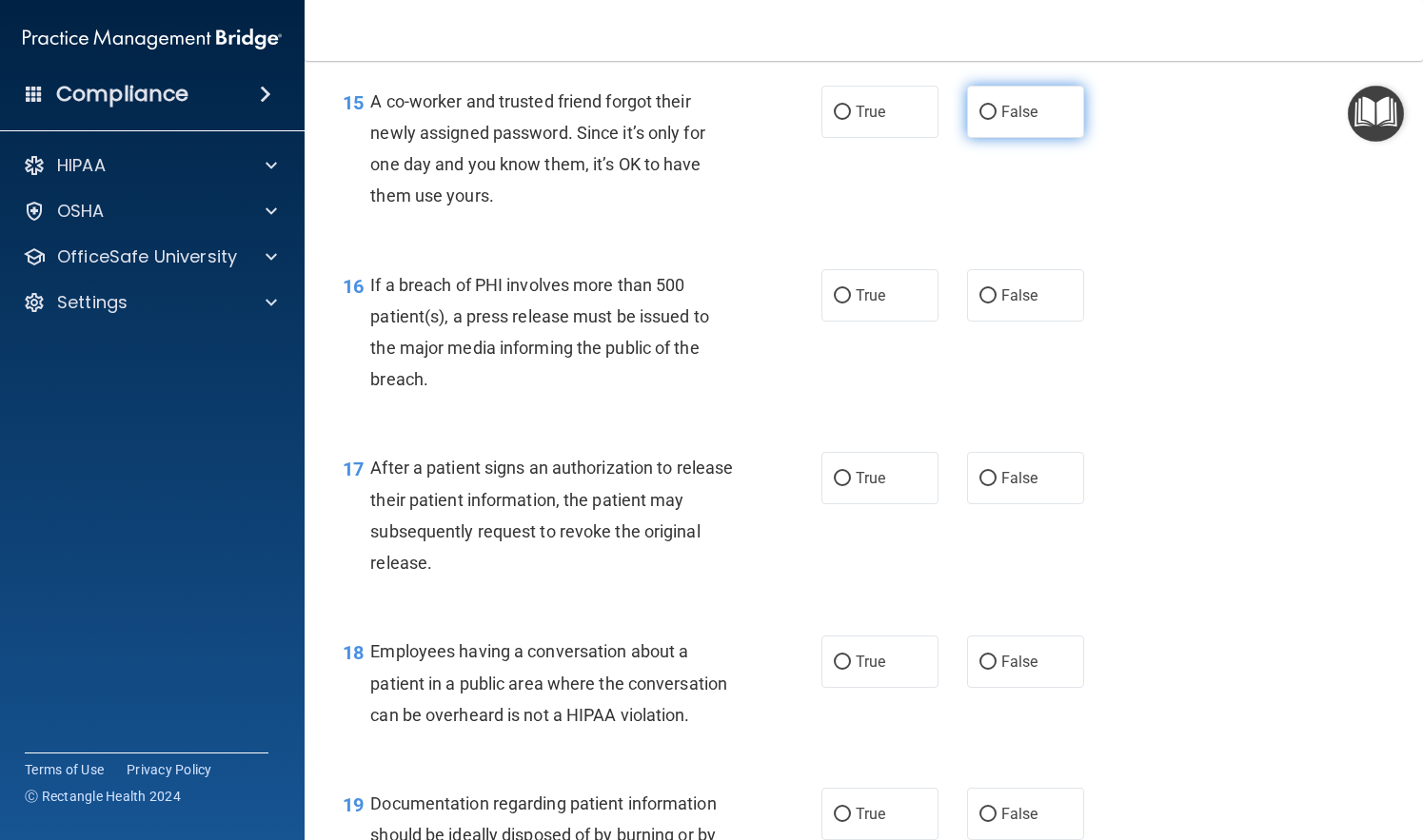 click on "False" at bounding box center [1019, 111] 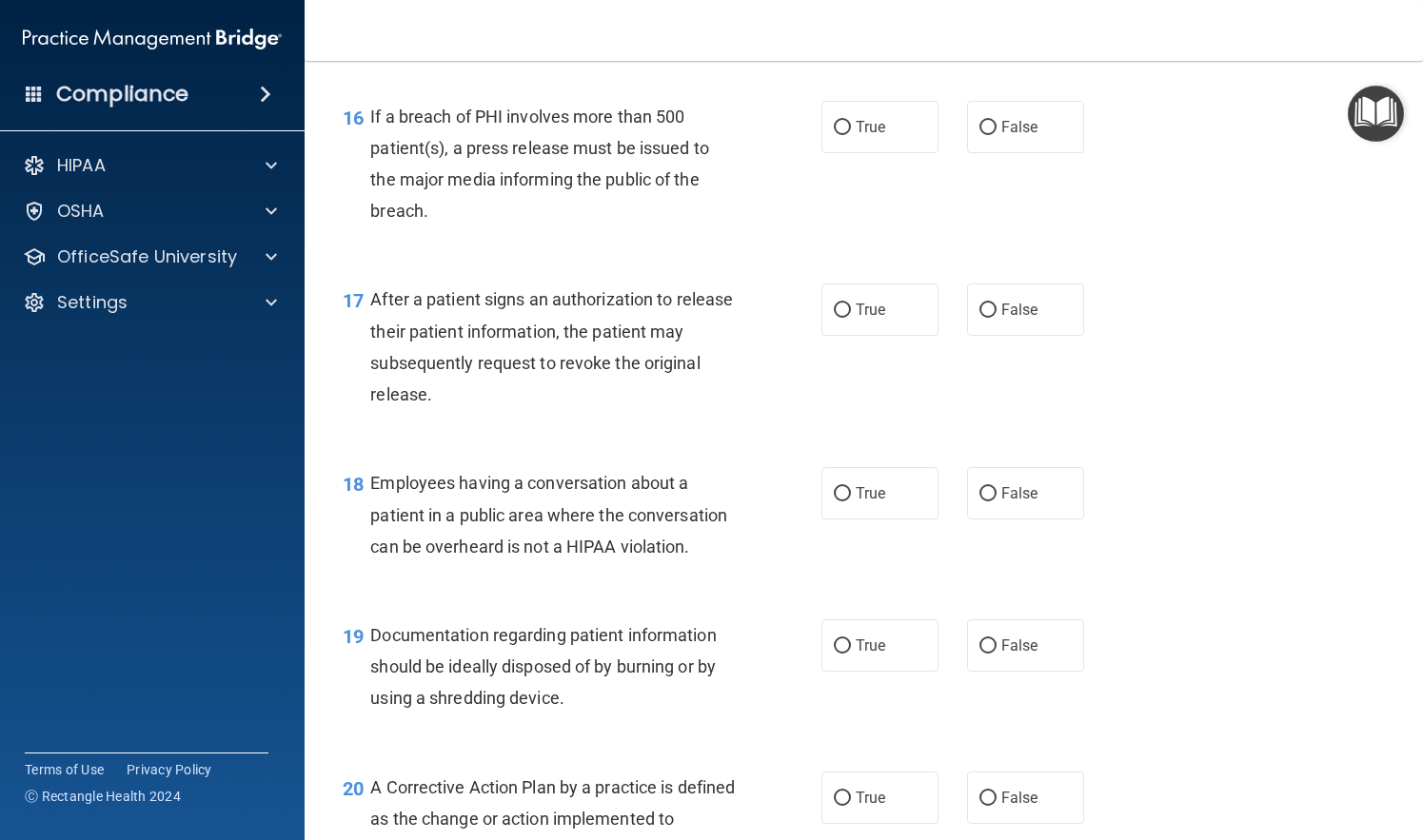 scroll, scrollTop: 2521, scrollLeft: 0, axis: vertical 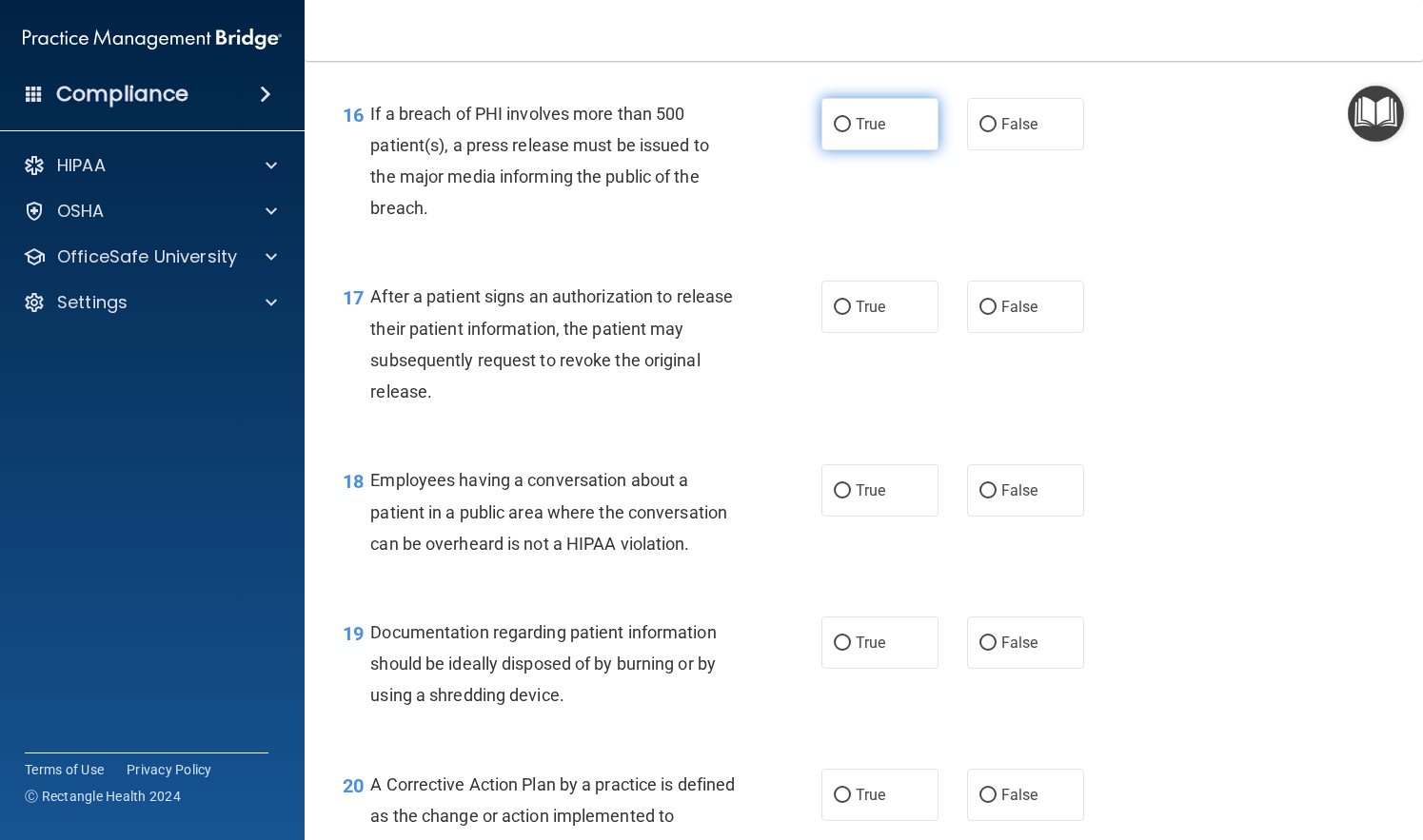 click on "True" at bounding box center (870, 124) 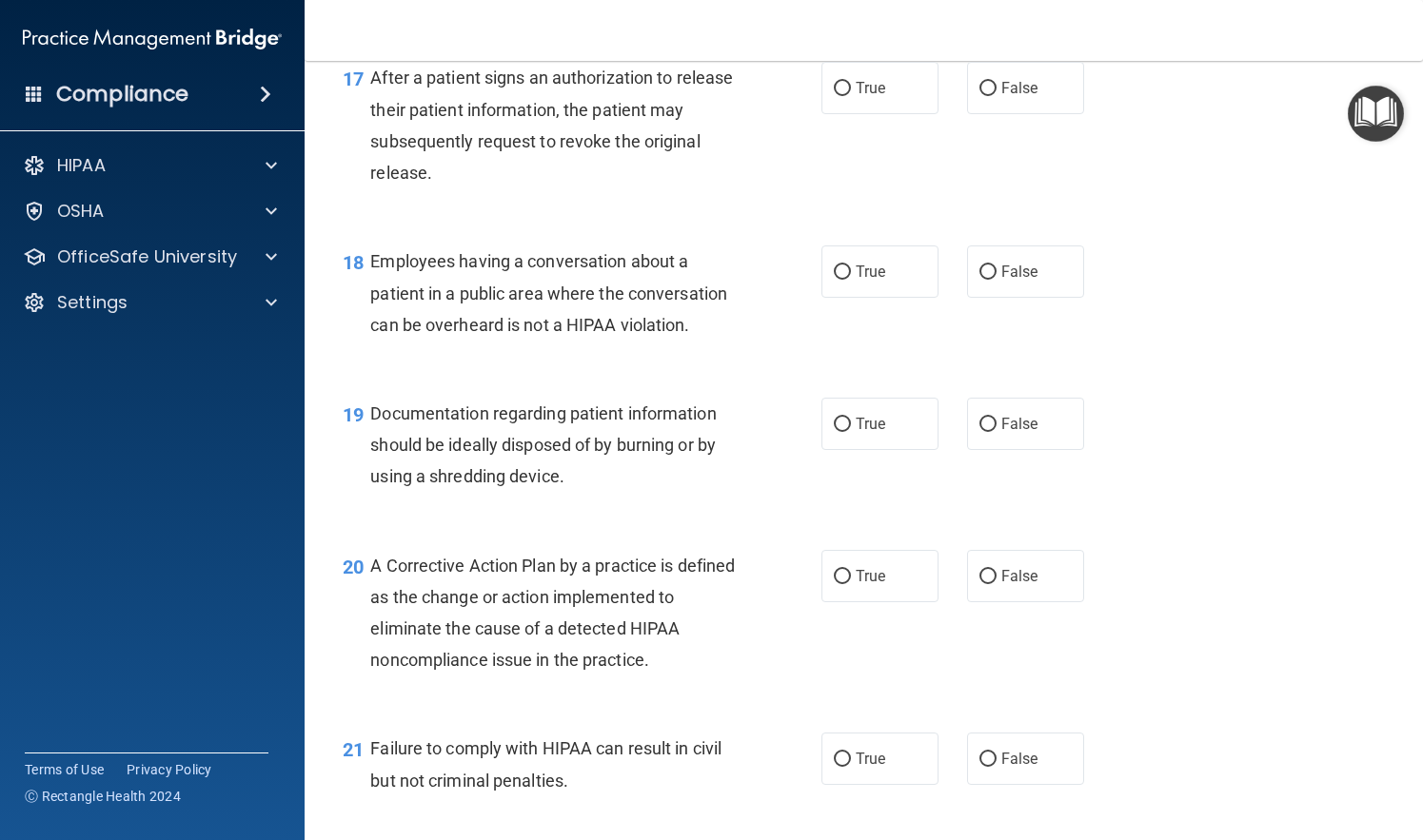 scroll, scrollTop: 2744, scrollLeft: 0, axis: vertical 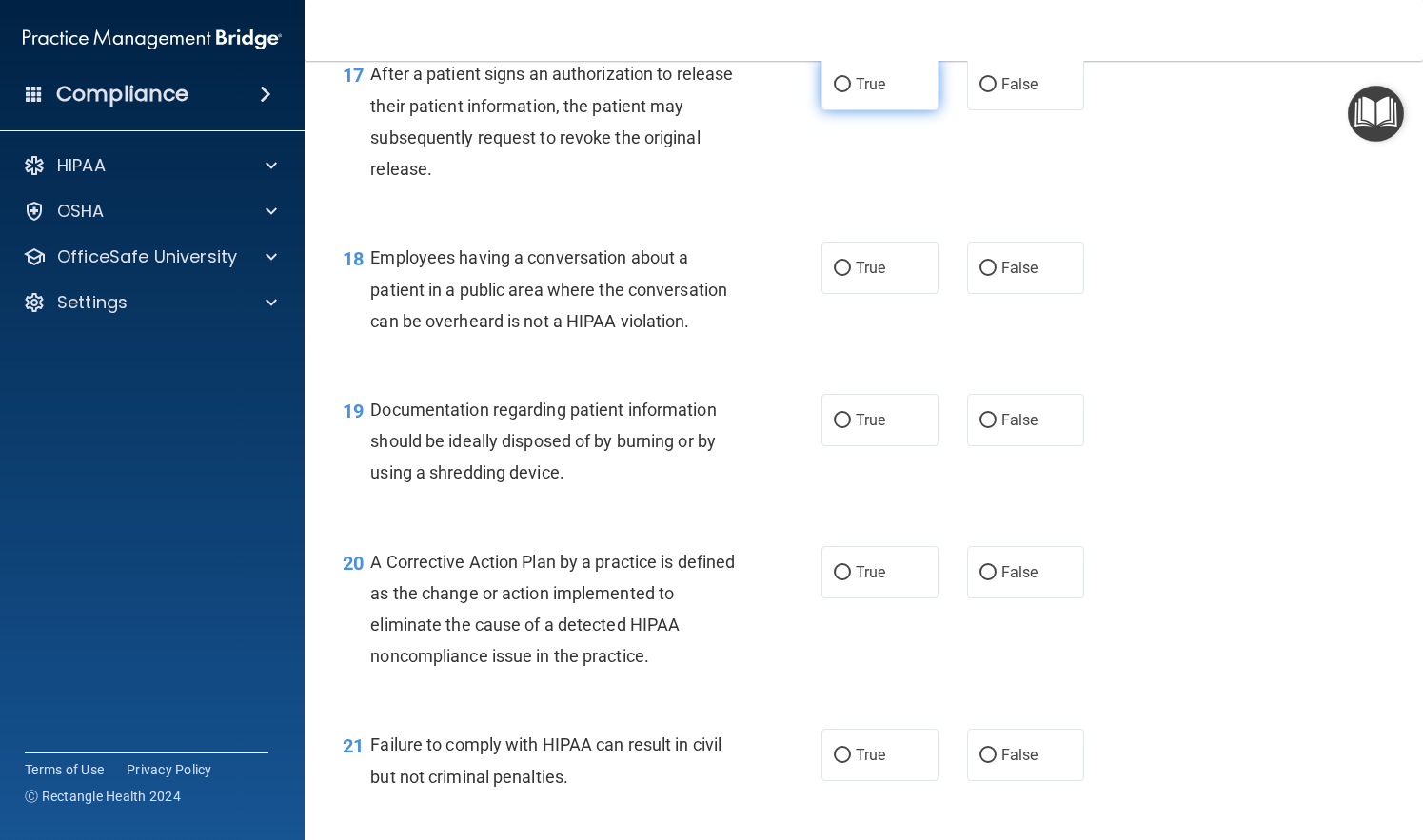 click on "True" at bounding box center [879, 84] 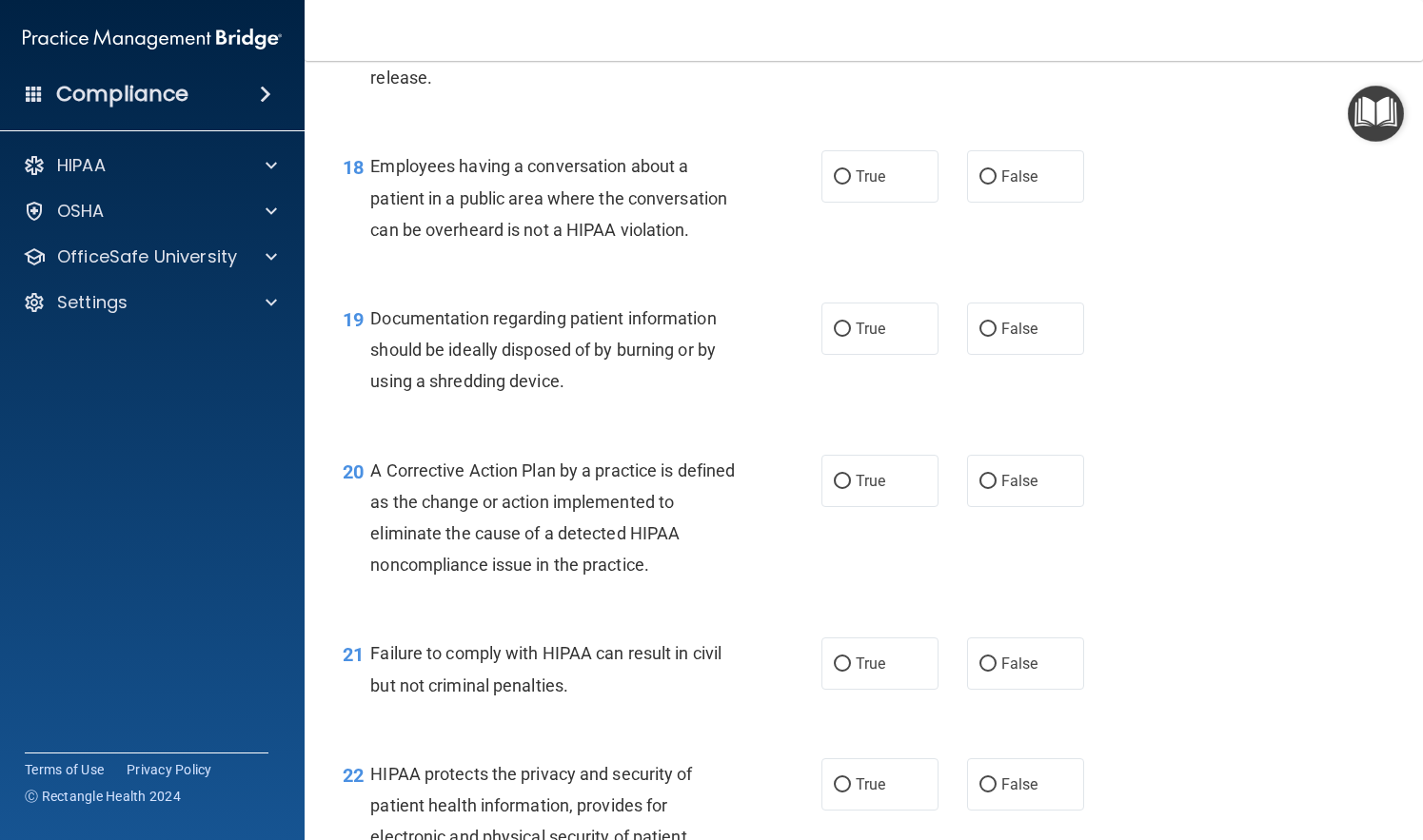 scroll, scrollTop: 2845, scrollLeft: 0, axis: vertical 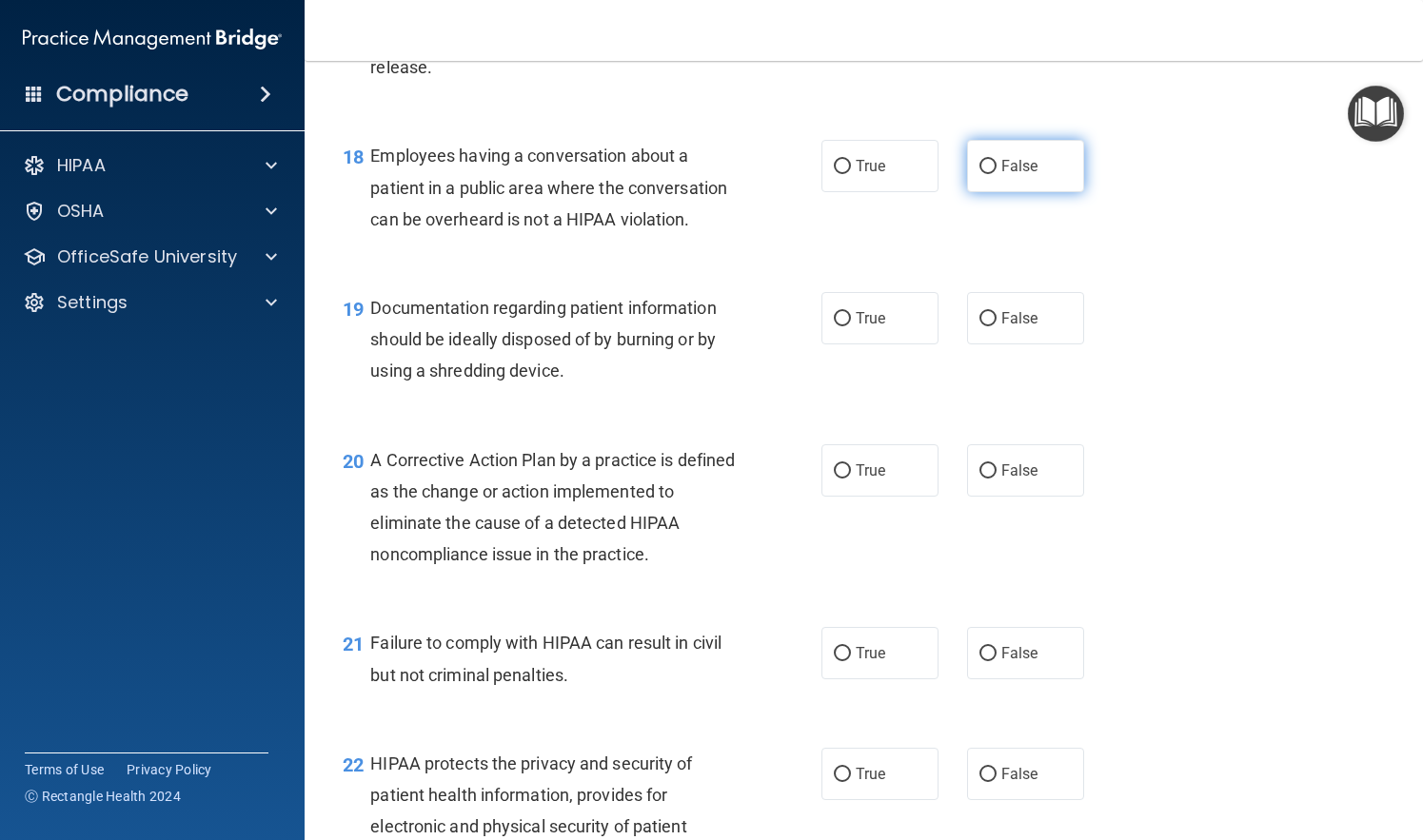 click on "False" at bounding box center (1019, 166) 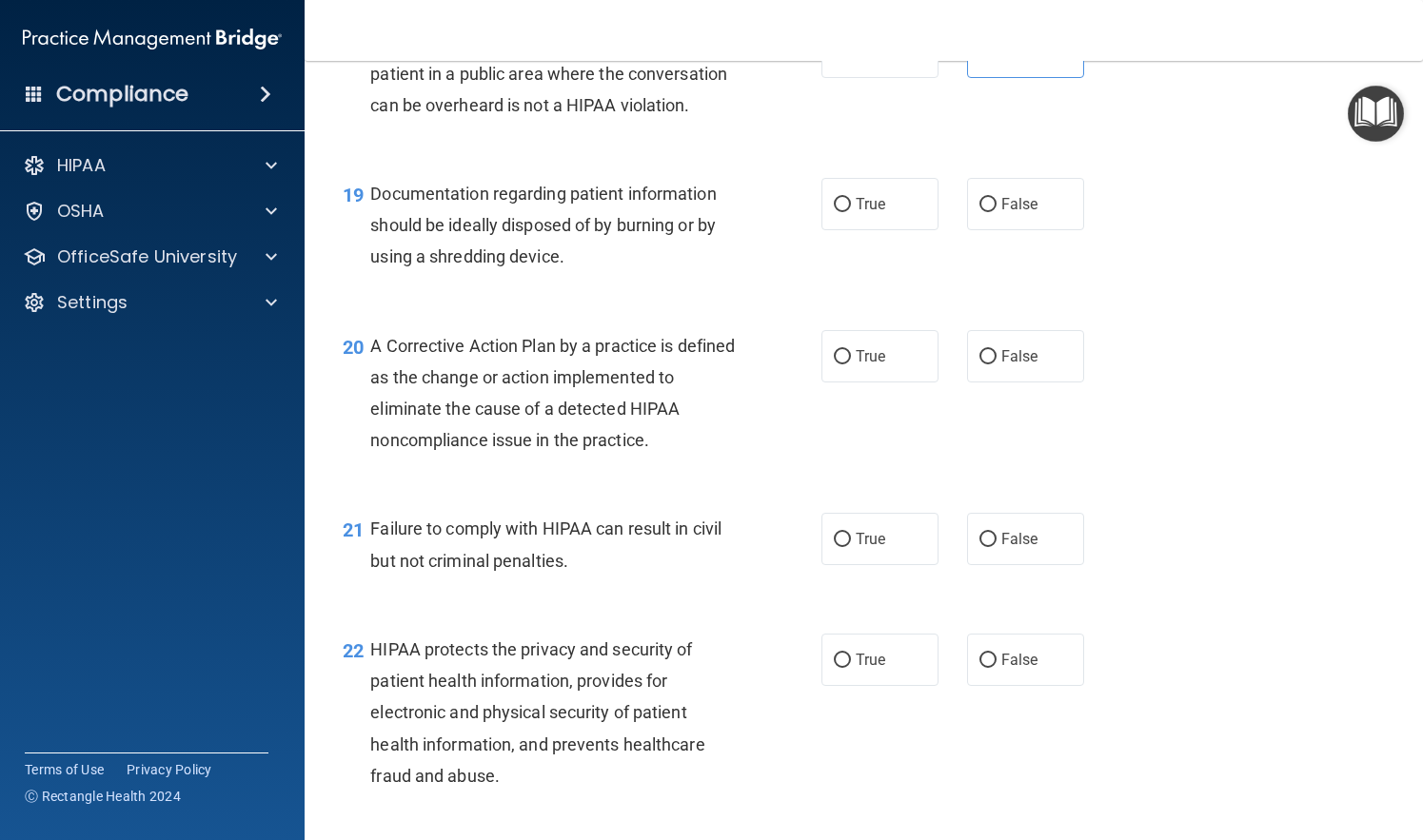 scroll, scrollTop: 2959, scrollLeft: 0, axis: vertical 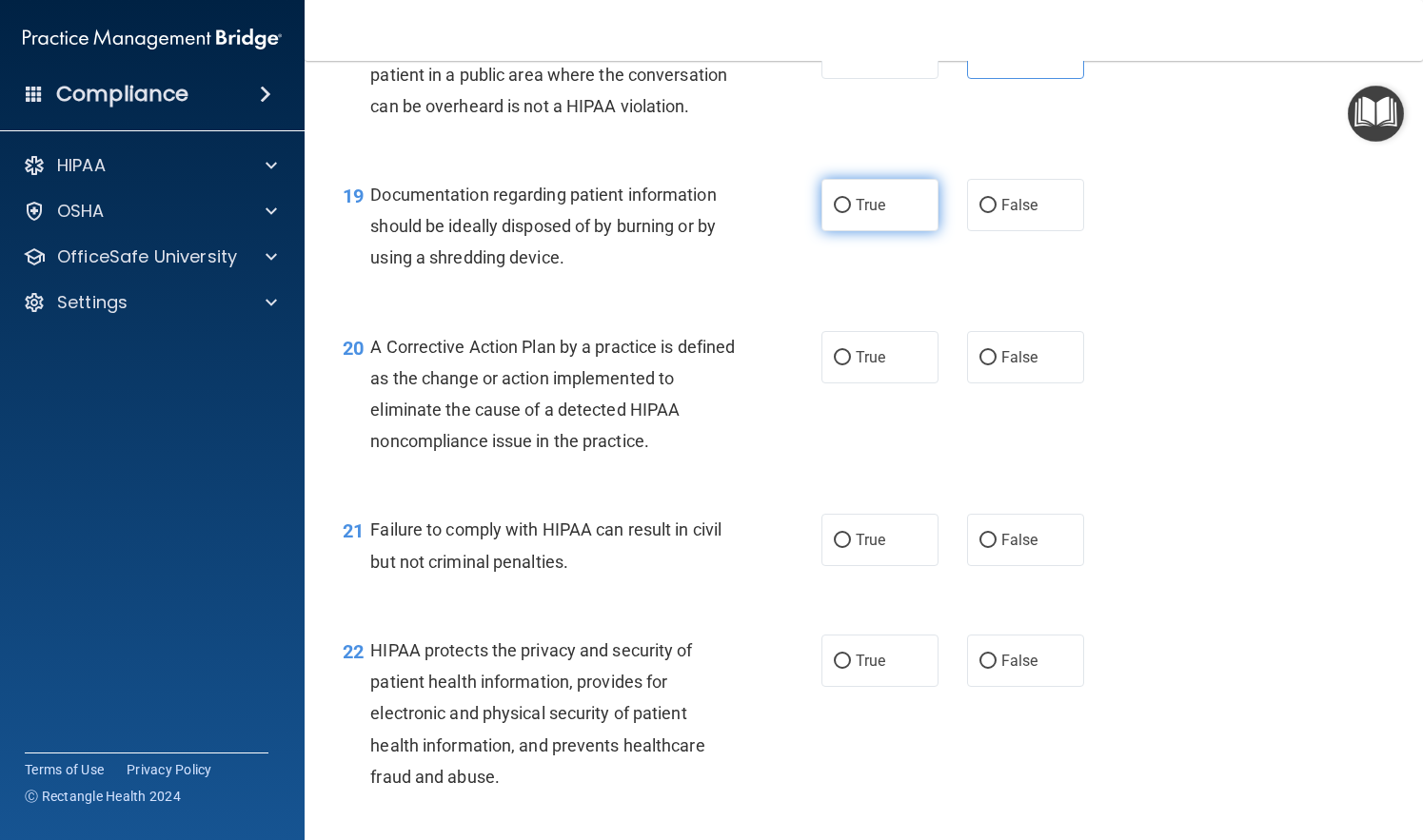 click on "True" at bounding box center [870, 205] 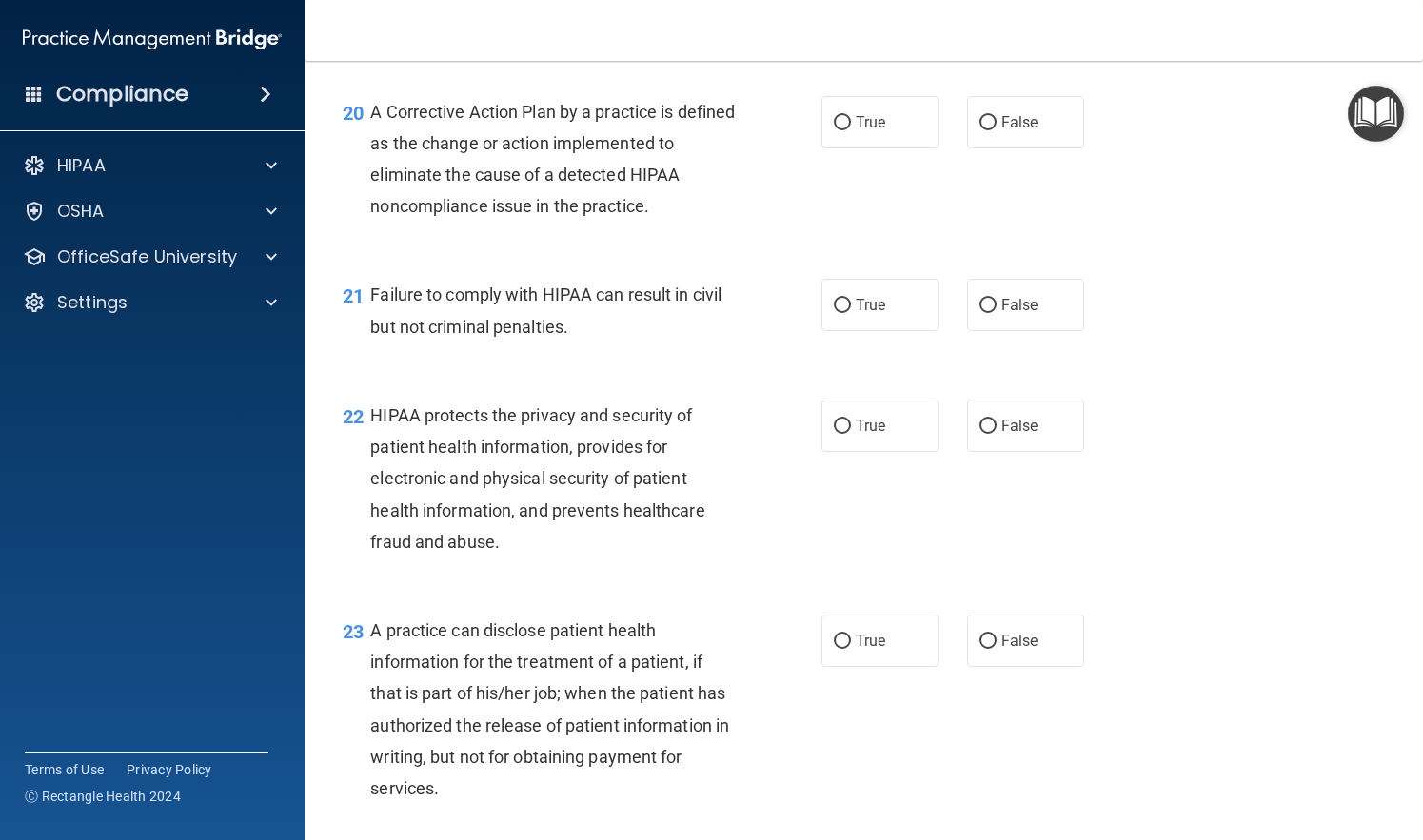 scroll, scrollTop: 3194, scrollLeft: 0, axis: vertical 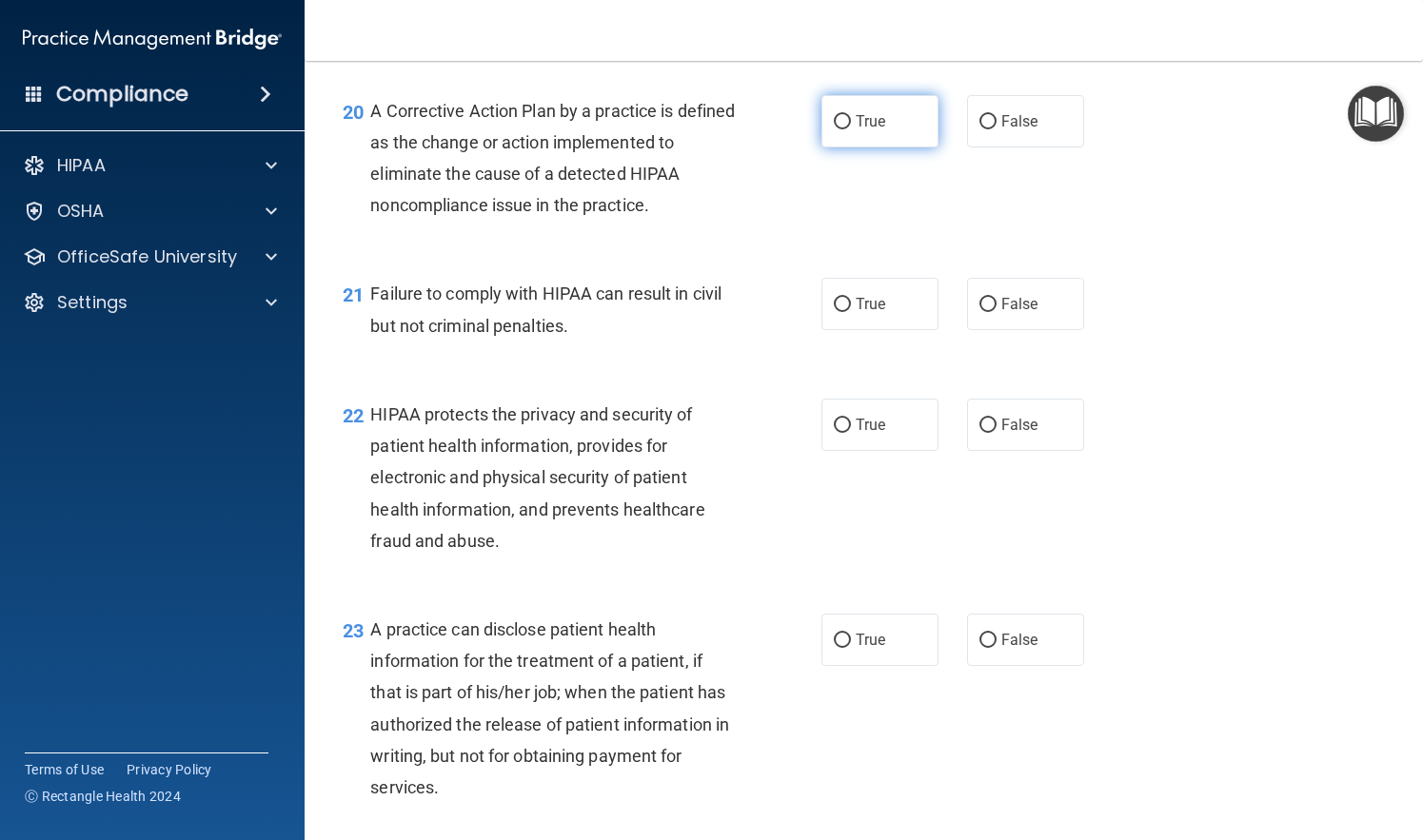 click on "True" at bounding box center [870, 121] 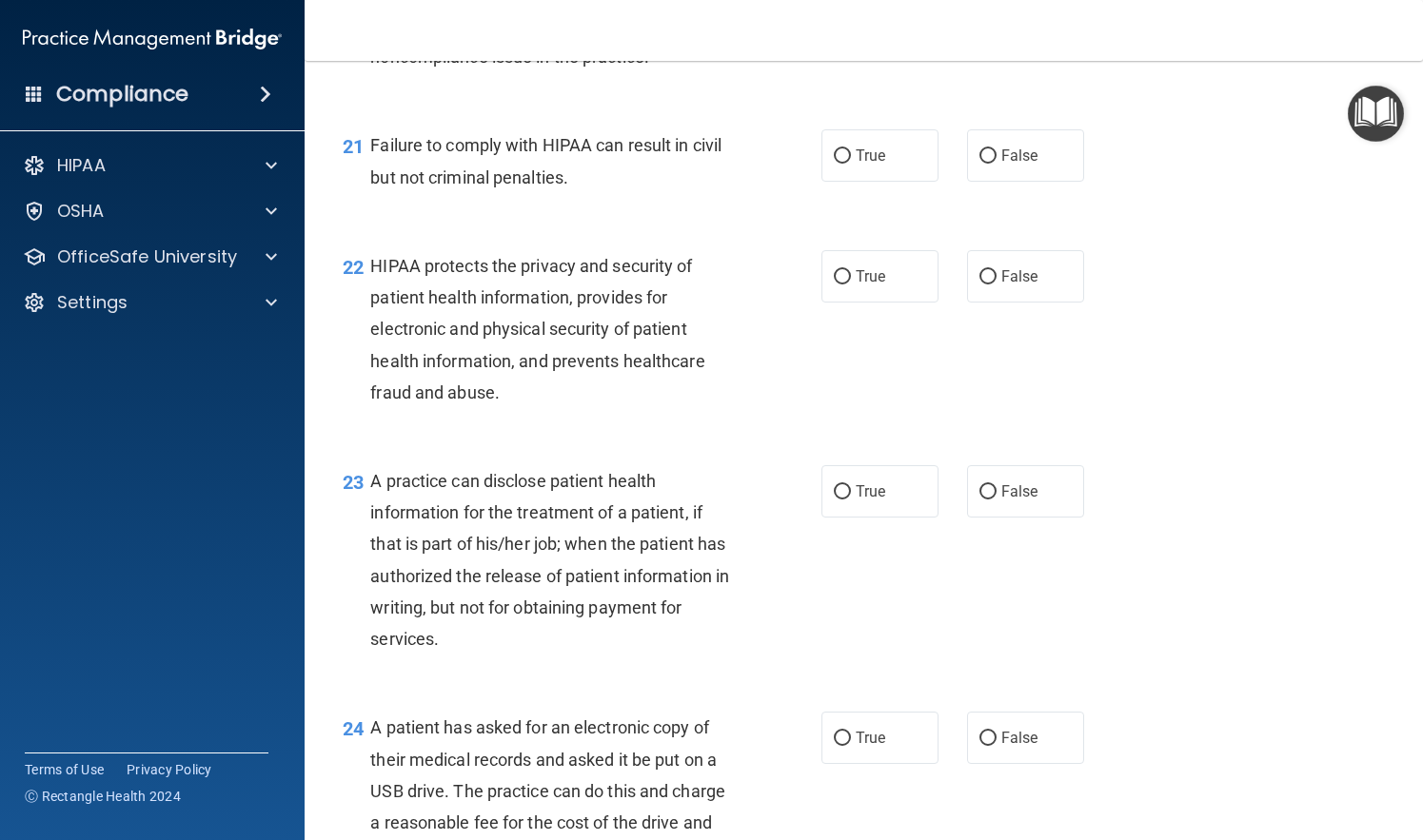 scroll, scrollTop: 3342, scrollLeft: 0, axis: vertical 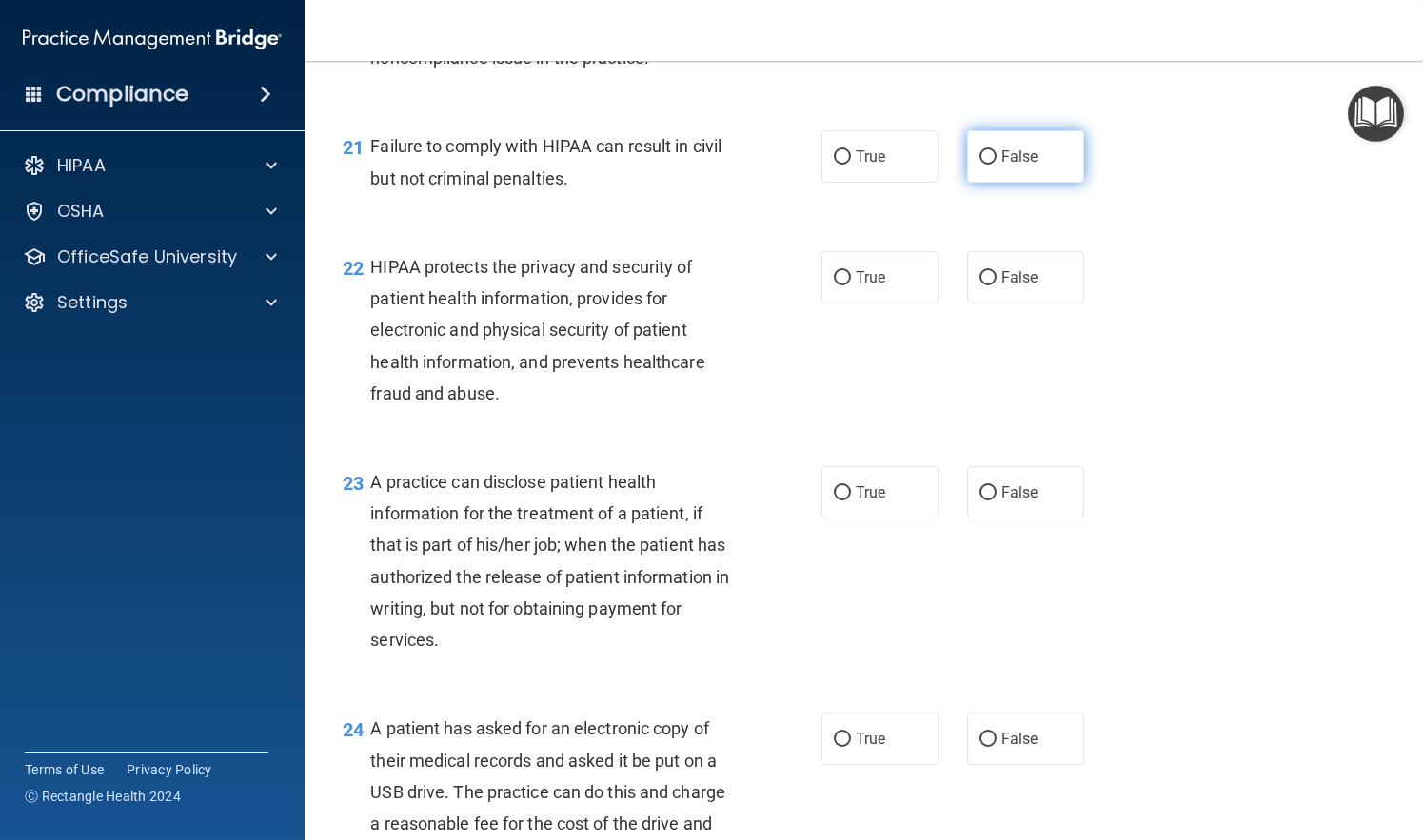 click on "False" at bounding box center [988, 157] 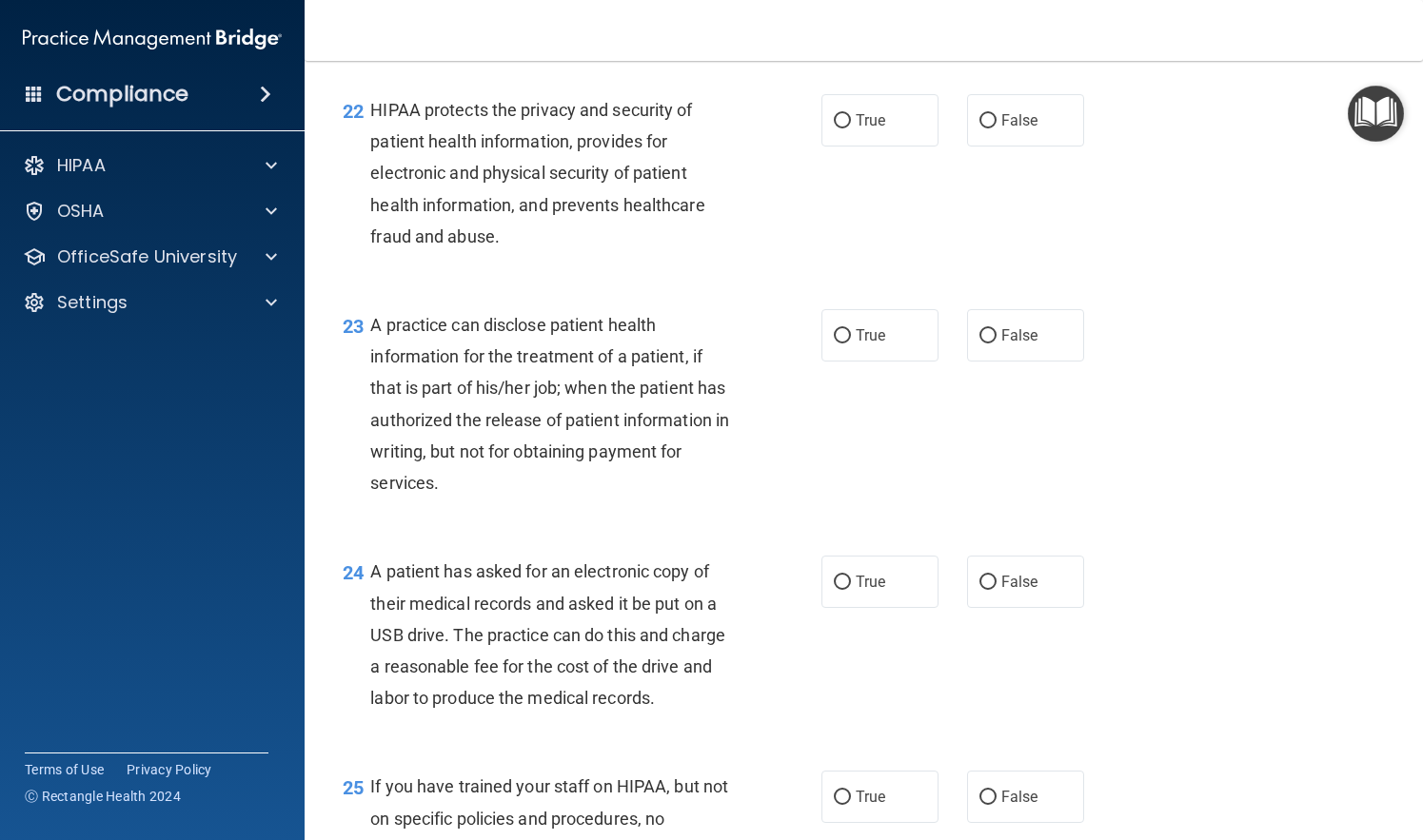 scroll, scrollTop: 3505, scrollLeft: 0, axis: vertical 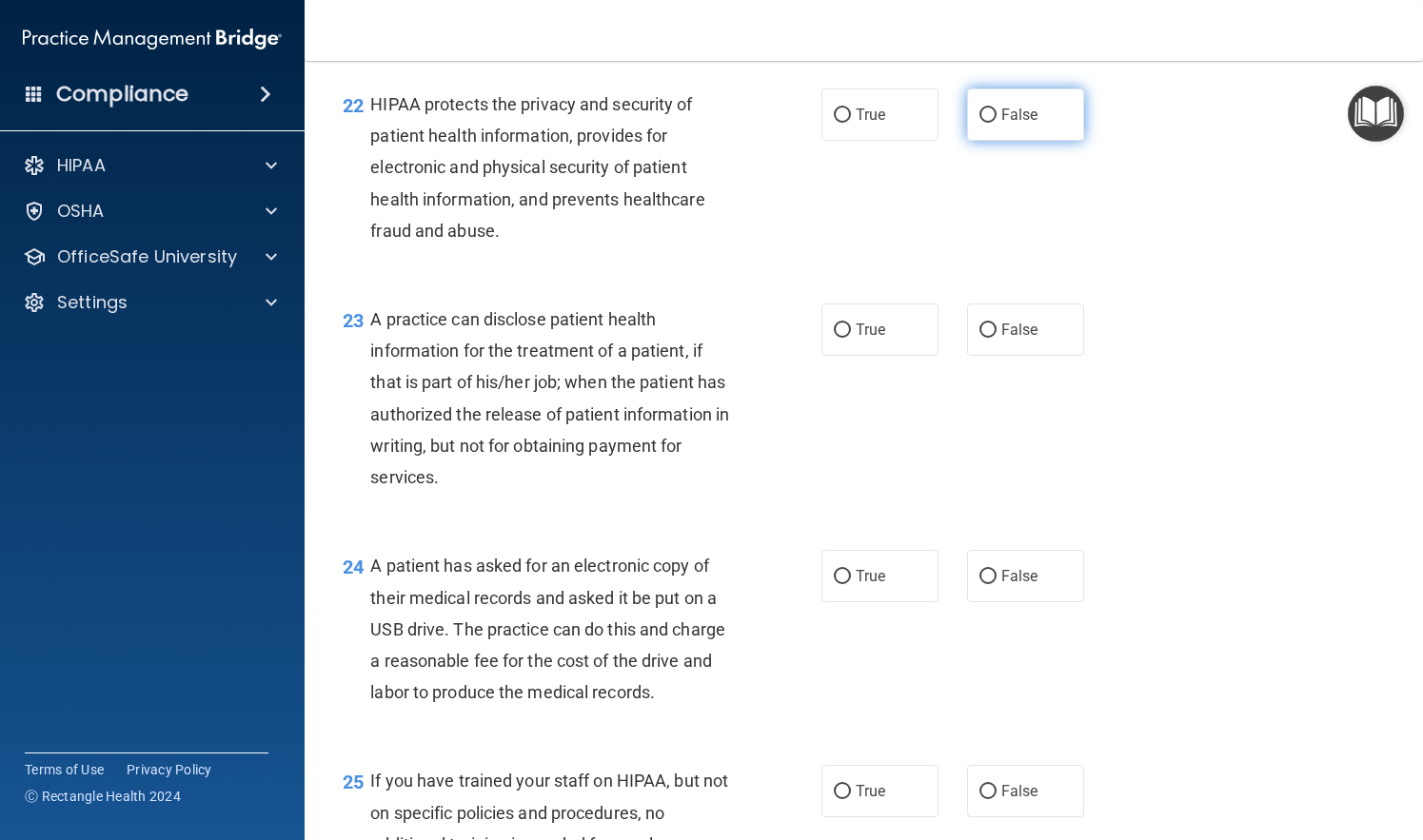 click on "False" at bounding box center [1025, 114] 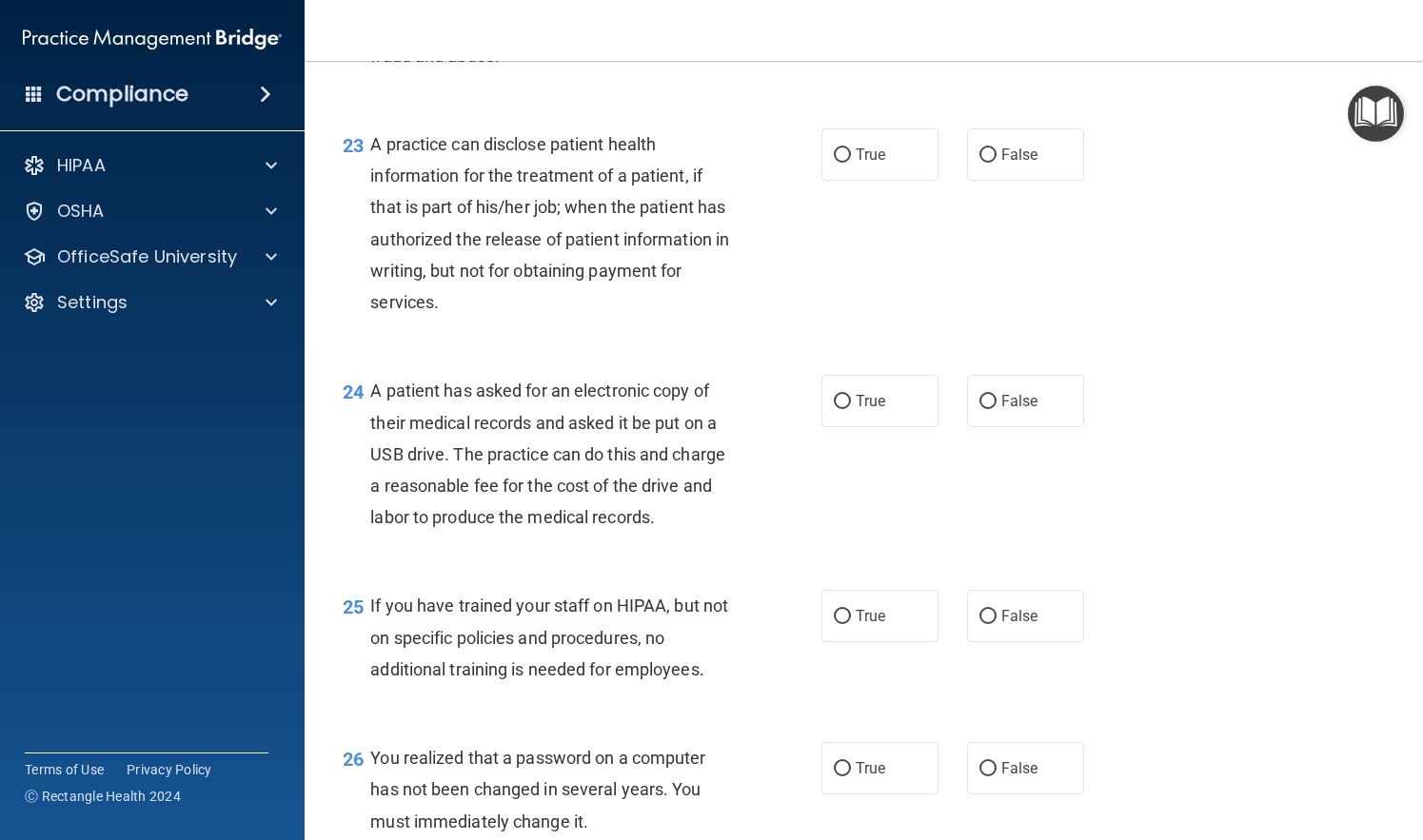 scroll, scrollTop: 3678, scrollLeft: 0, axis: vertical 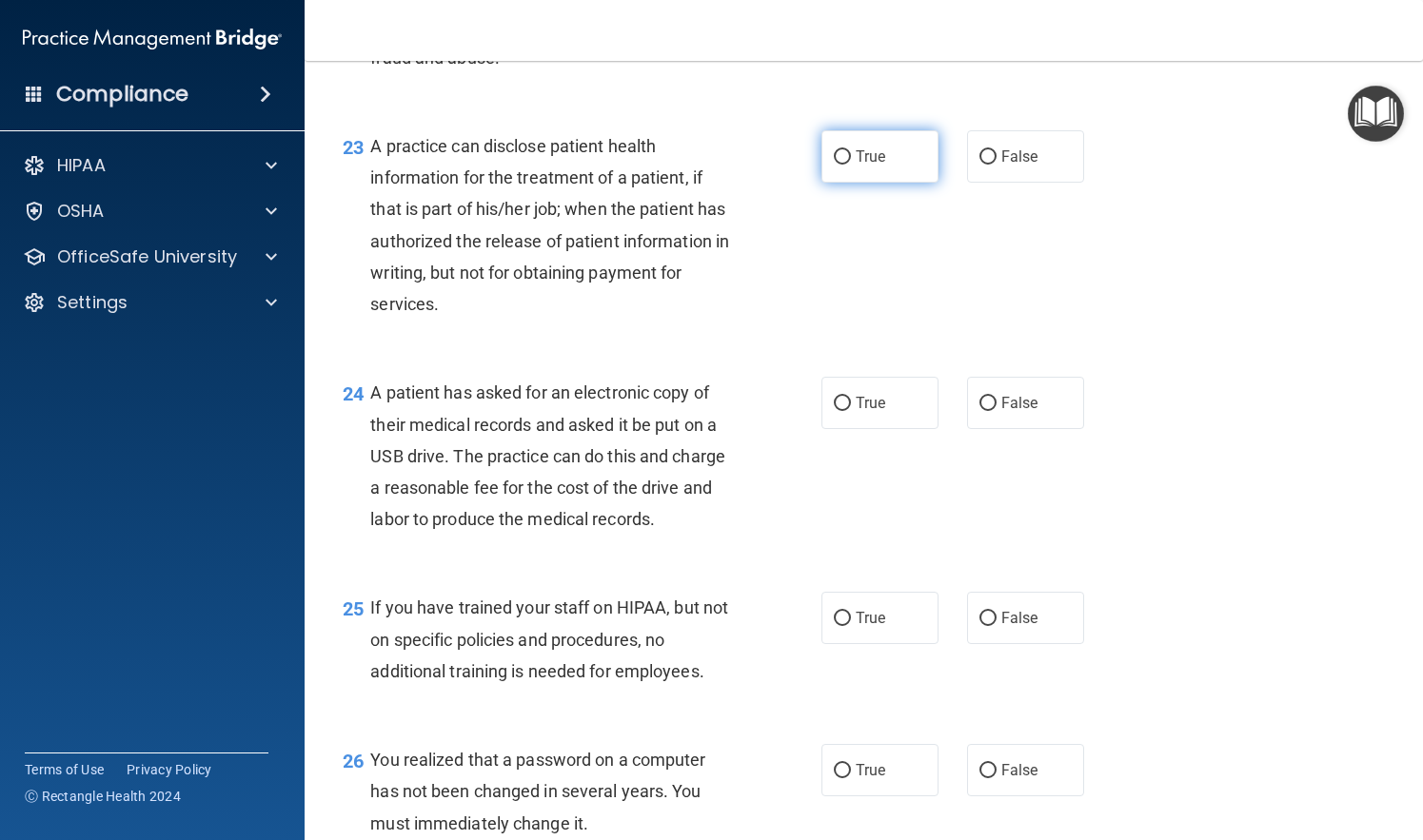 click on "True" at bounding box center [870, 156] 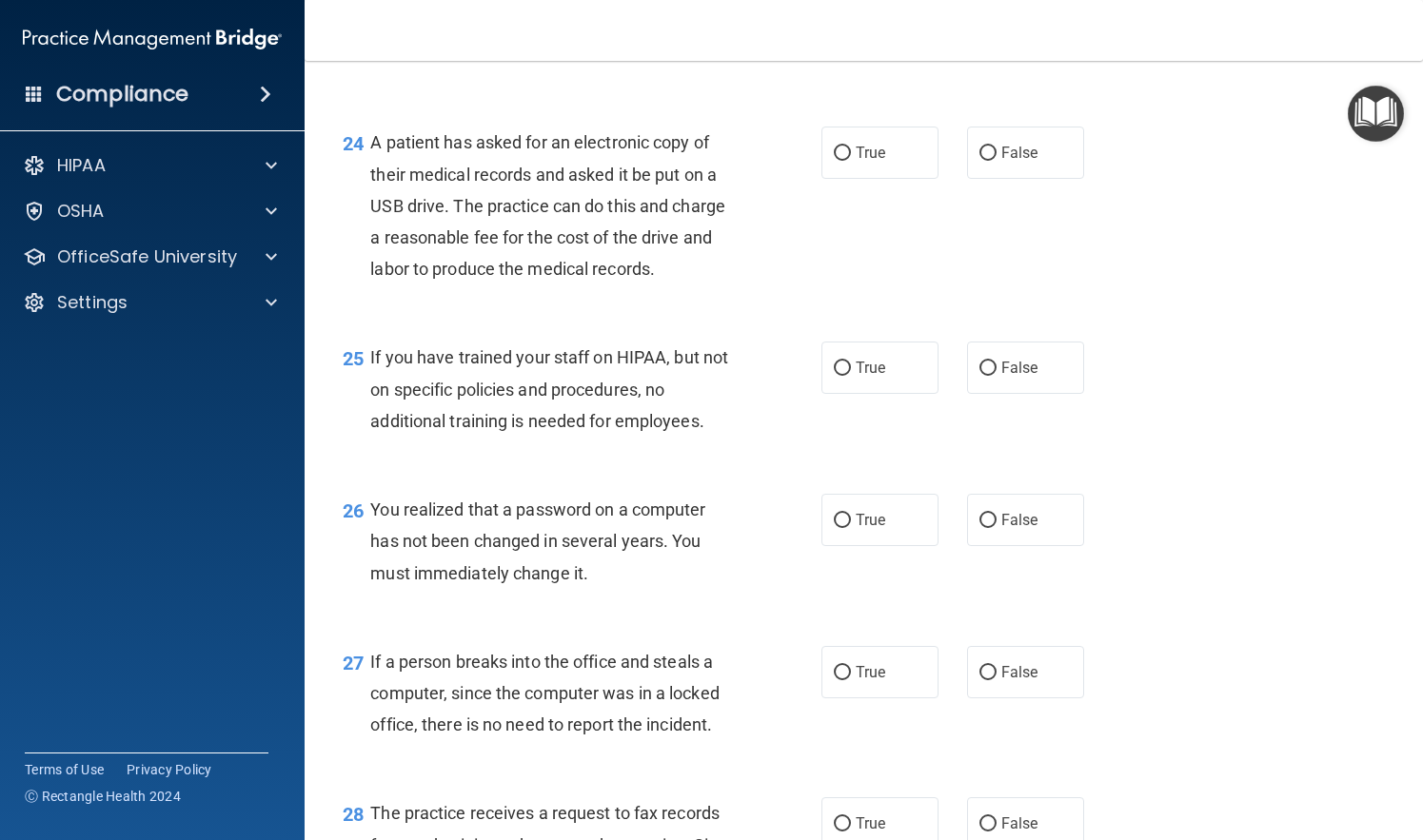 scroll, scrollTop: 3930, scrollLeft: 0, axis: vertical 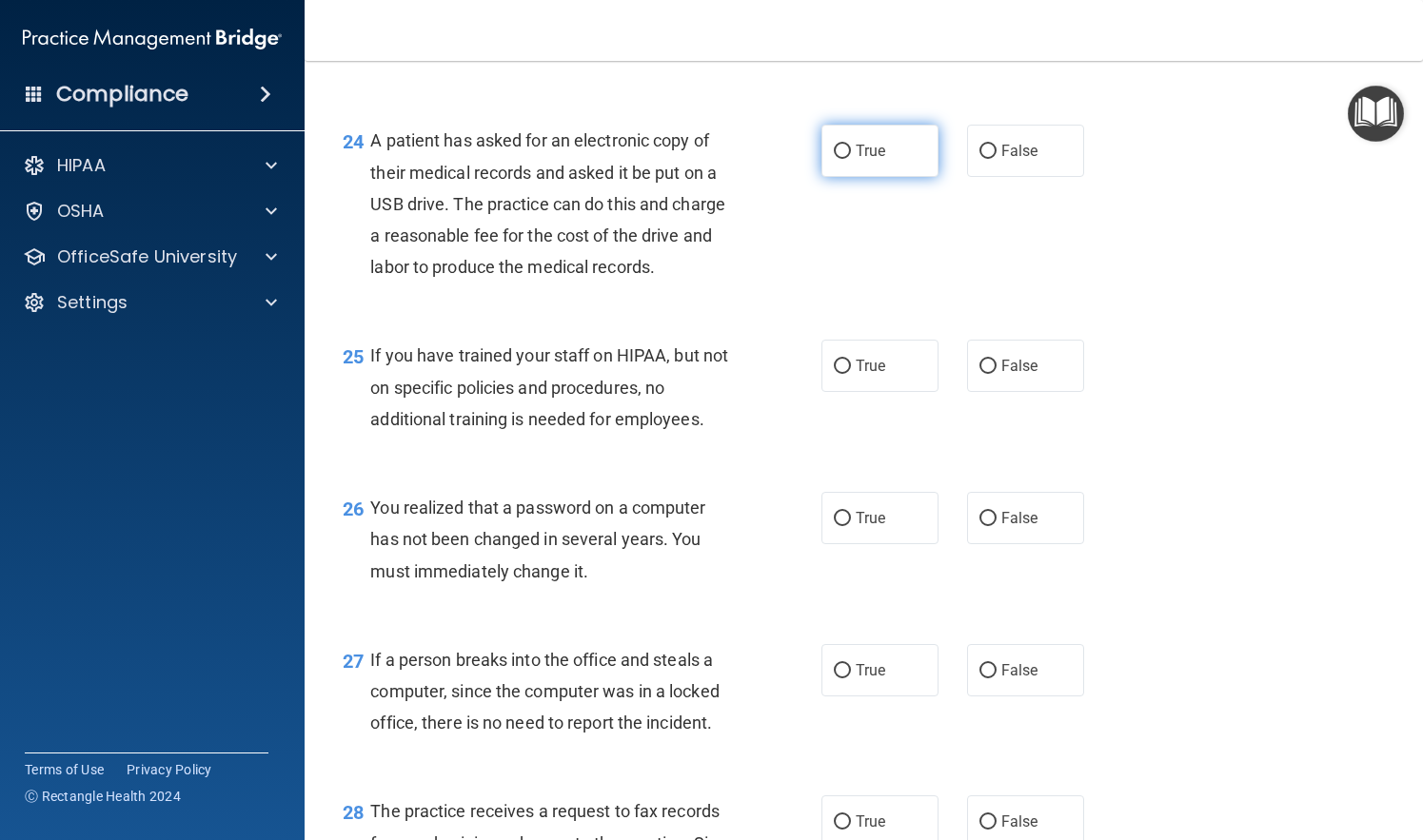 click on "True" at bounding box center (870, 150) 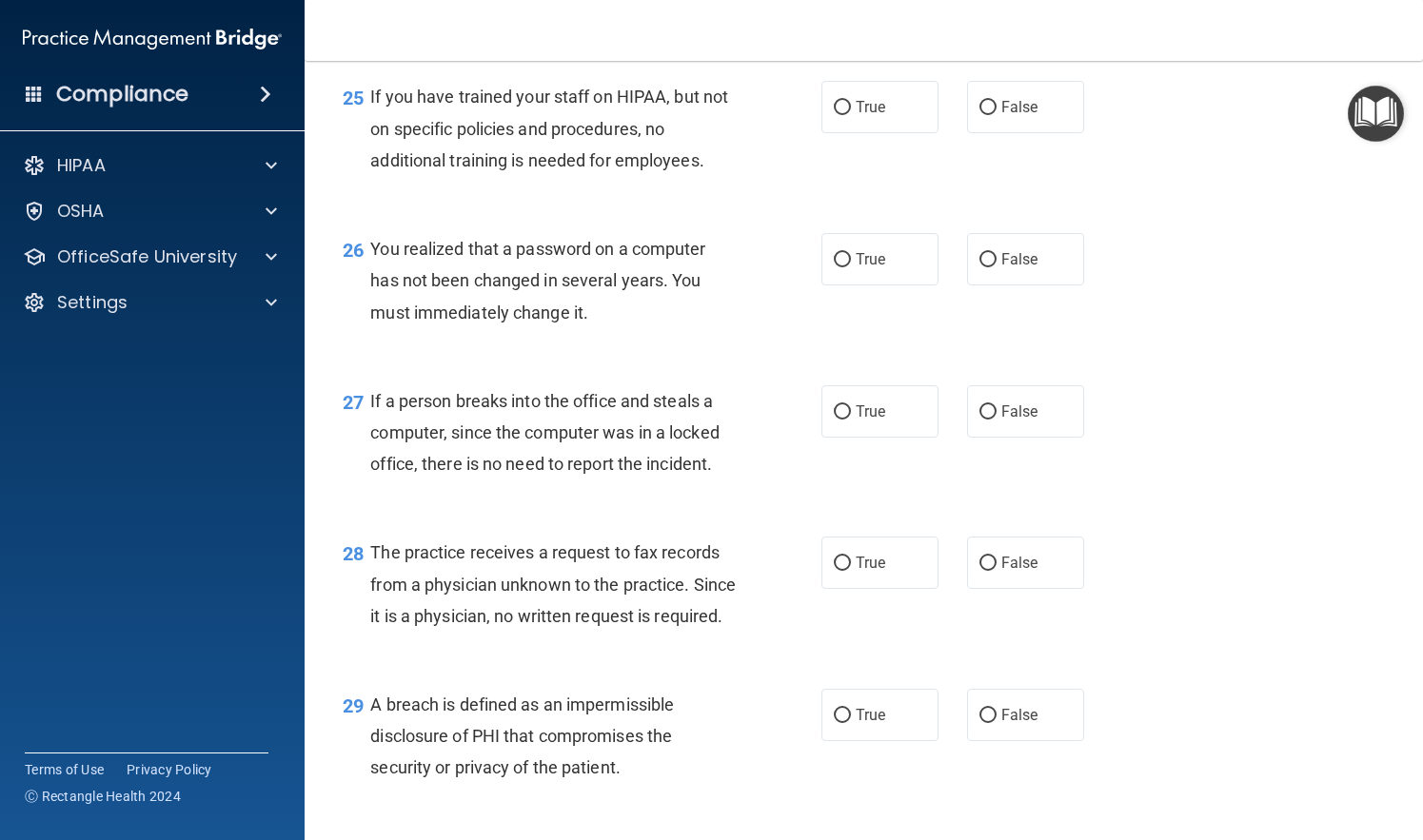 scroll, scrollTop: 4190, scrollLeft: 0, axis: vertical 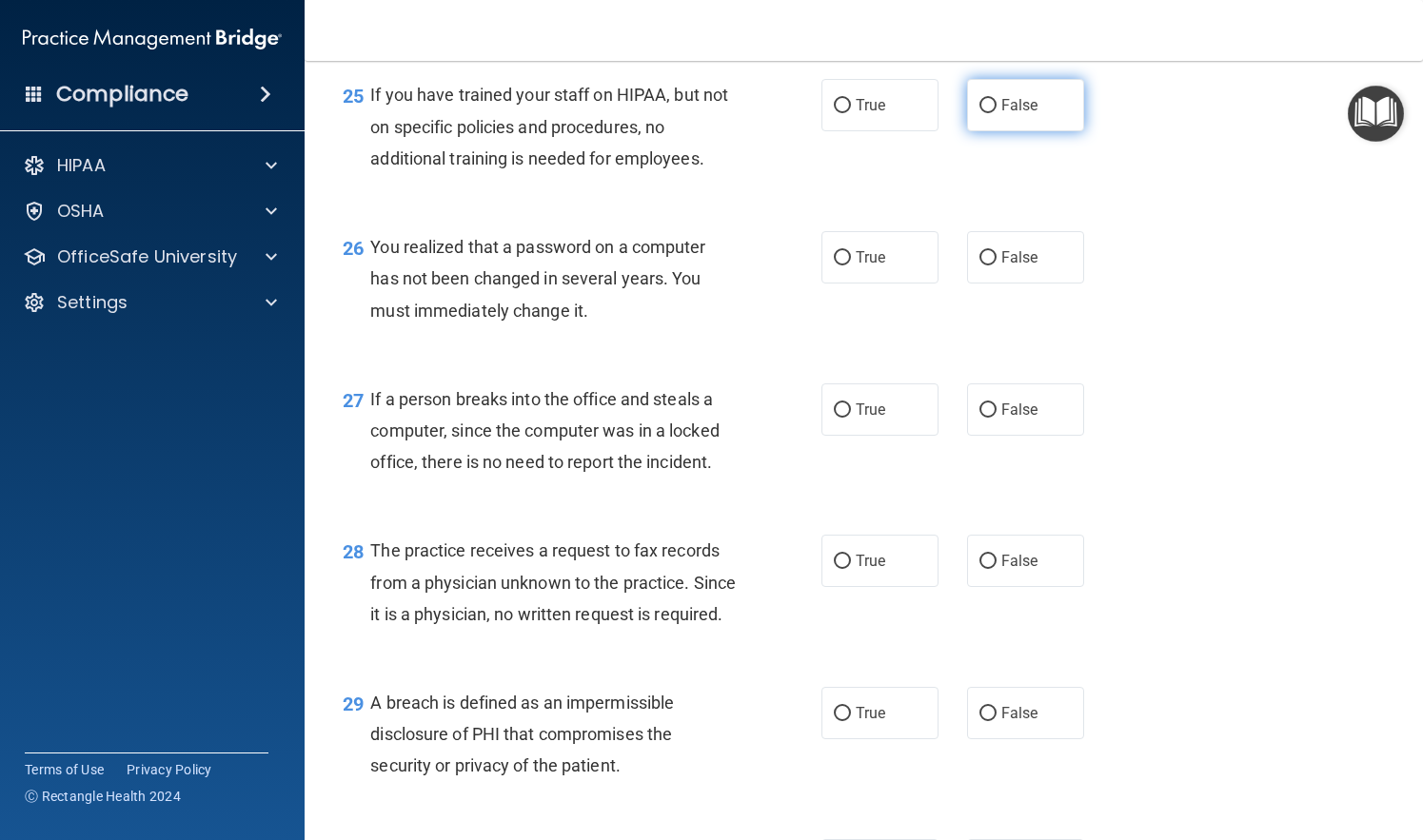 click on "False" at bounding box center (1025, 105) 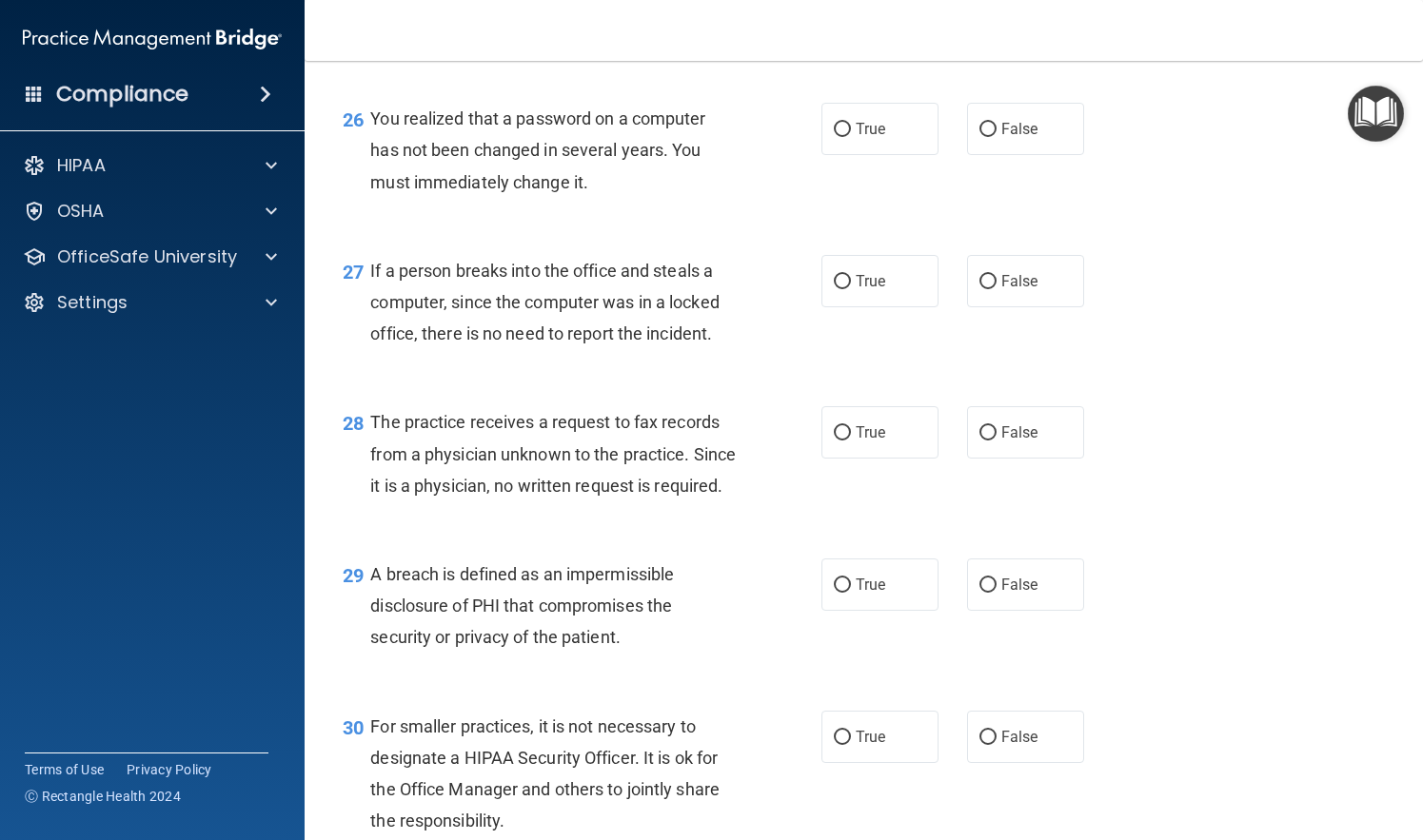 scroll, scrollTop: 4329, scrollLeft: 0, axis: vertical 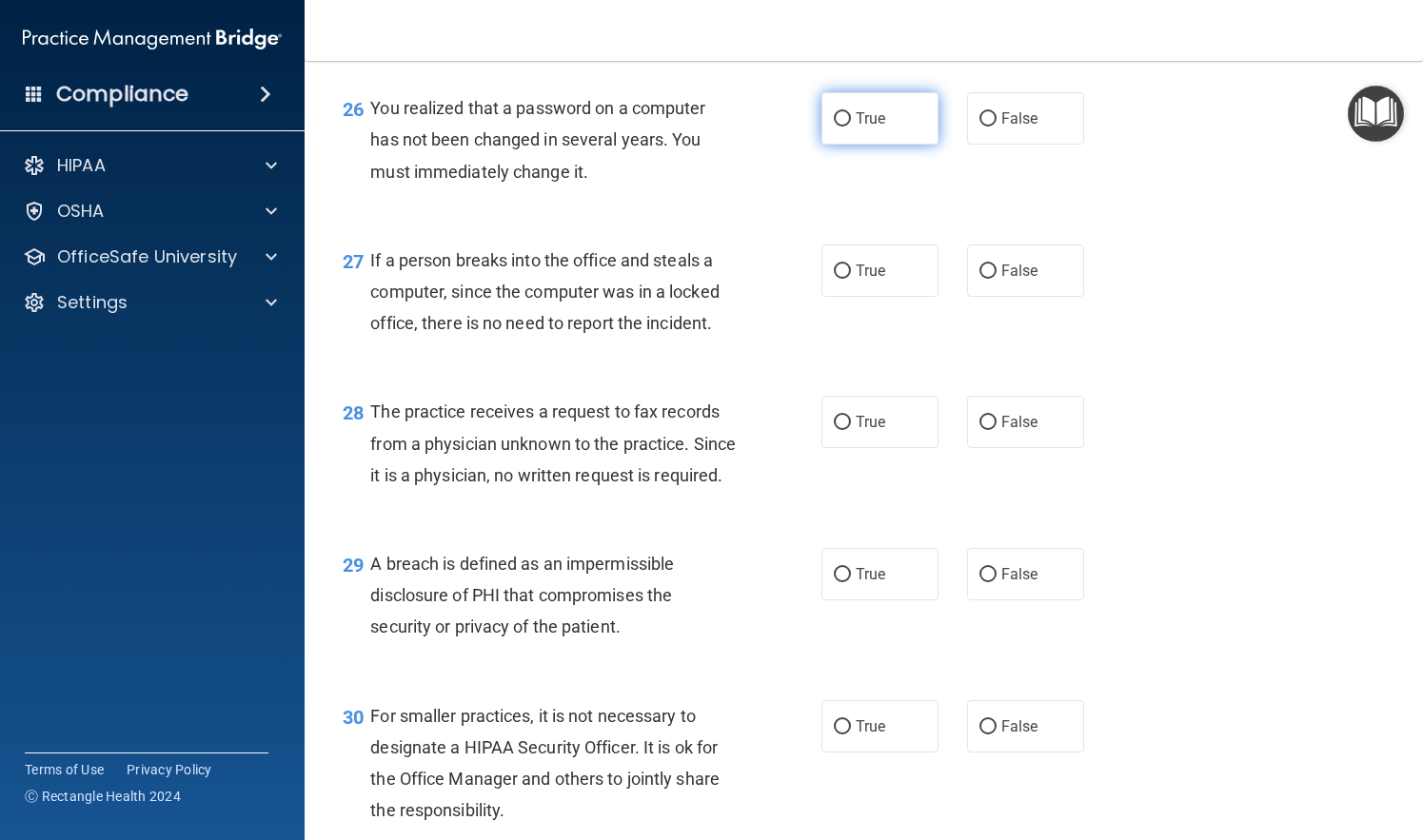 click on "True" at bounding box center (879, 118) 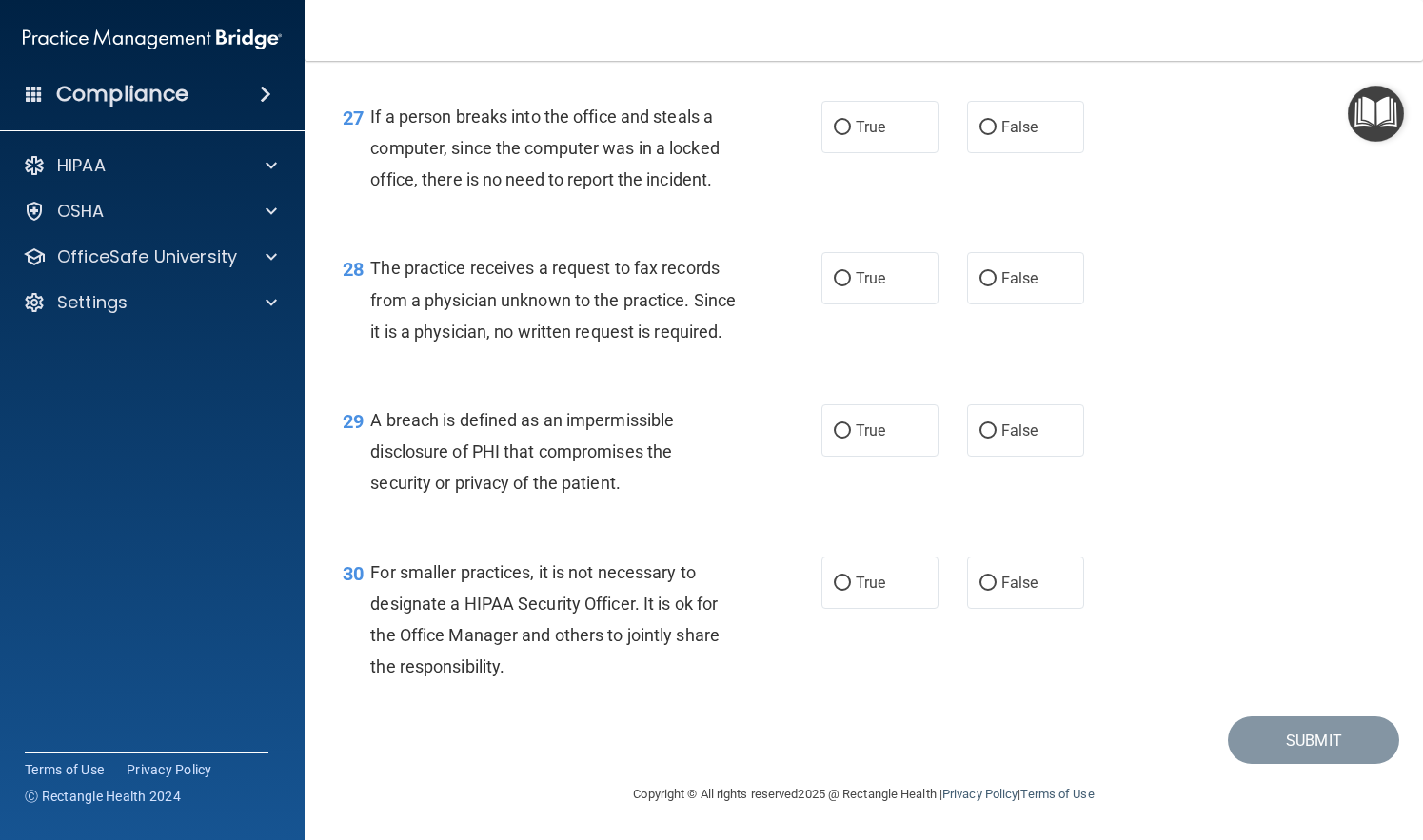 scroll, scrollTop: 4472, scrollLeft: 0, axis: vertical 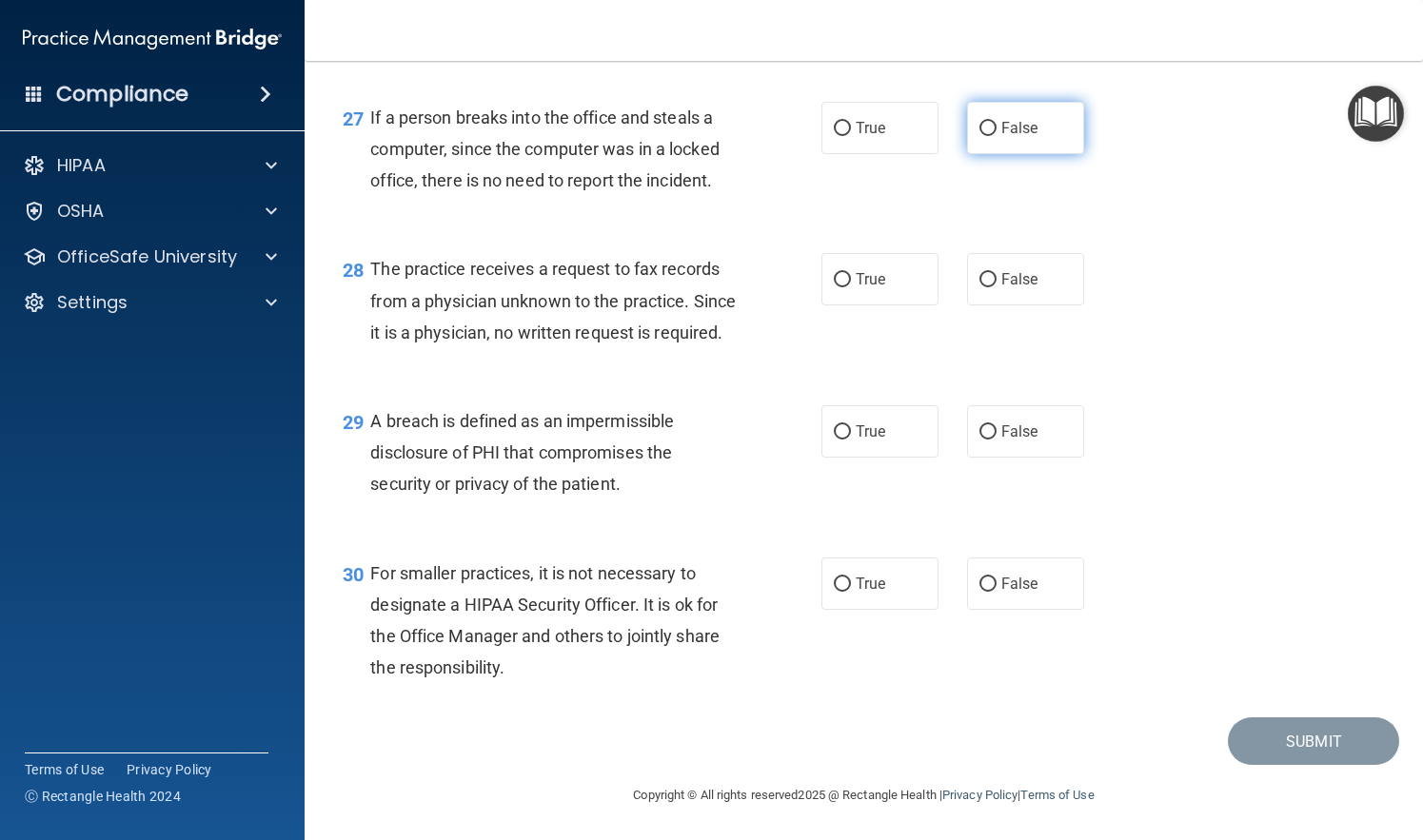 click on "False" at bounding box center [1019, 127] 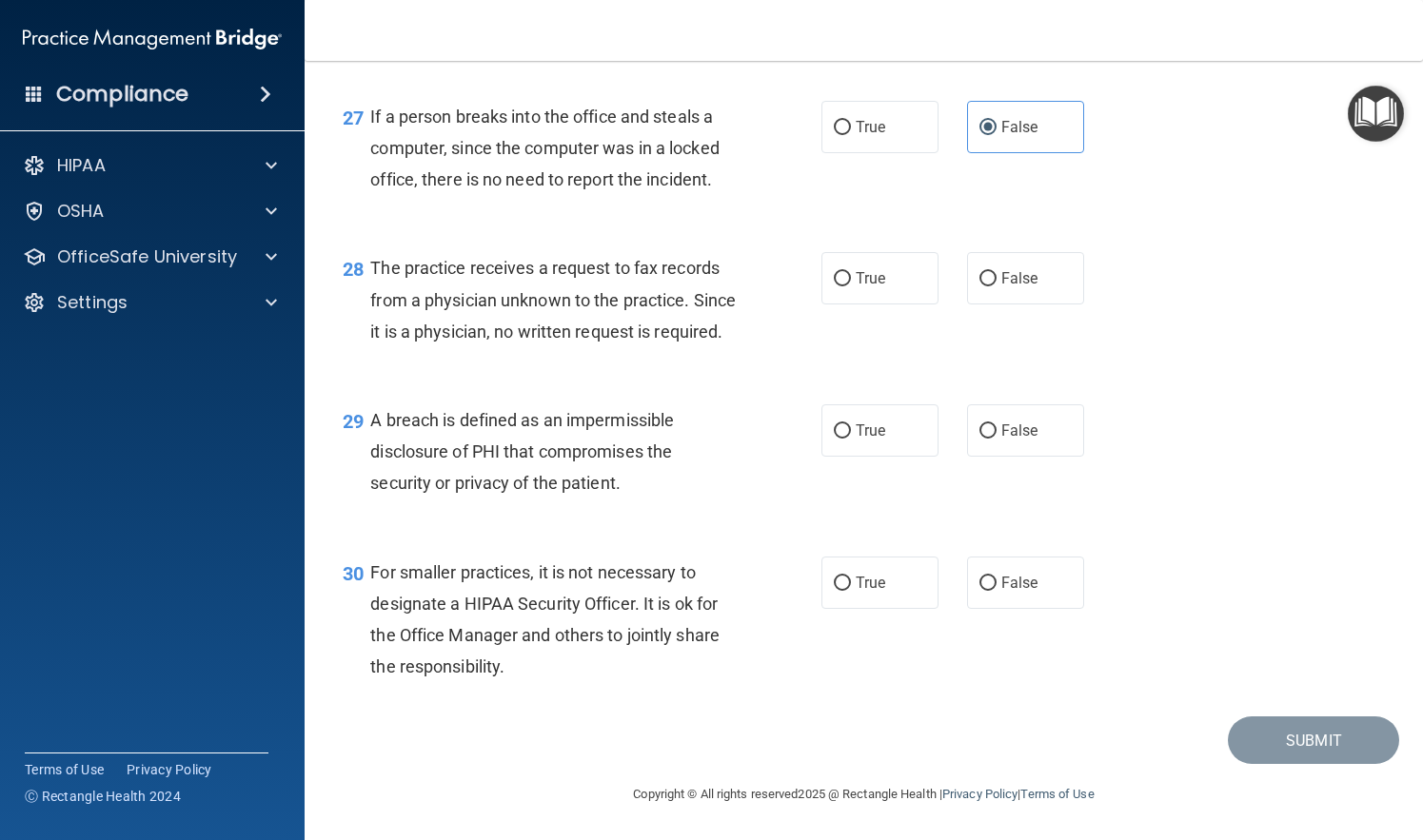 scroll, scrollTop: 4513, scrollLeft: 0, axis: vertical 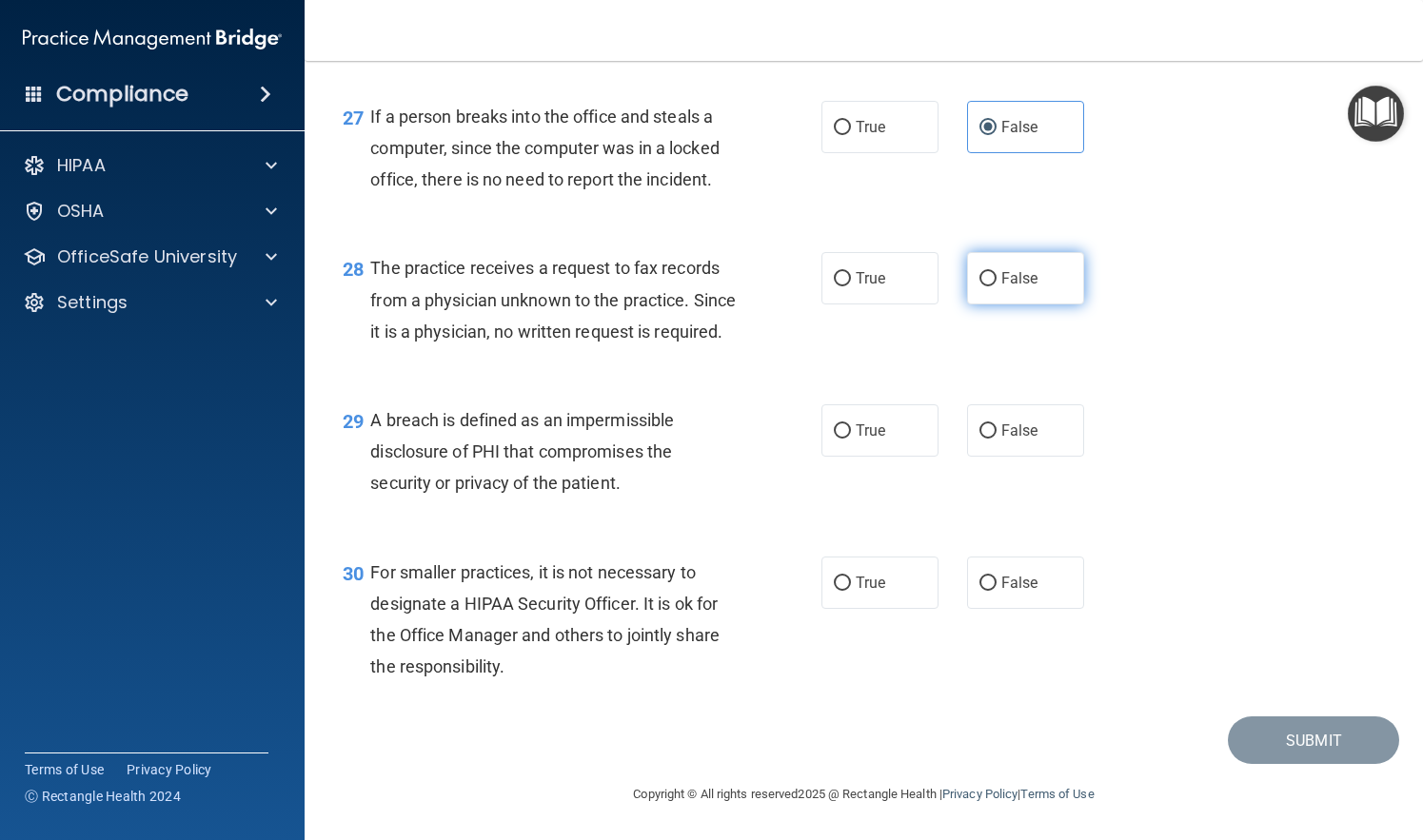 click on "False" at bounding box center [1025, 278] 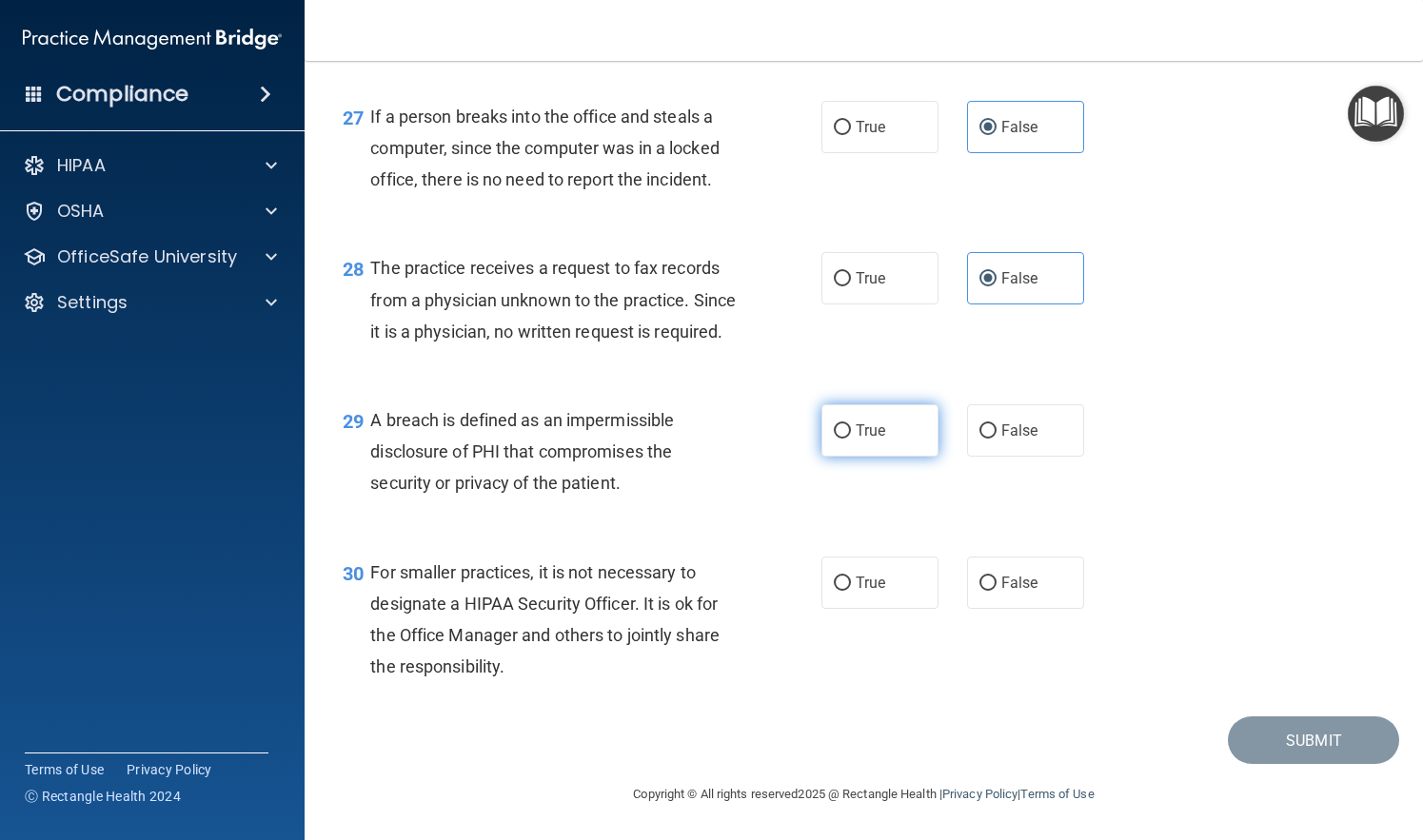 click on "True" at bounding box center [879, 430] 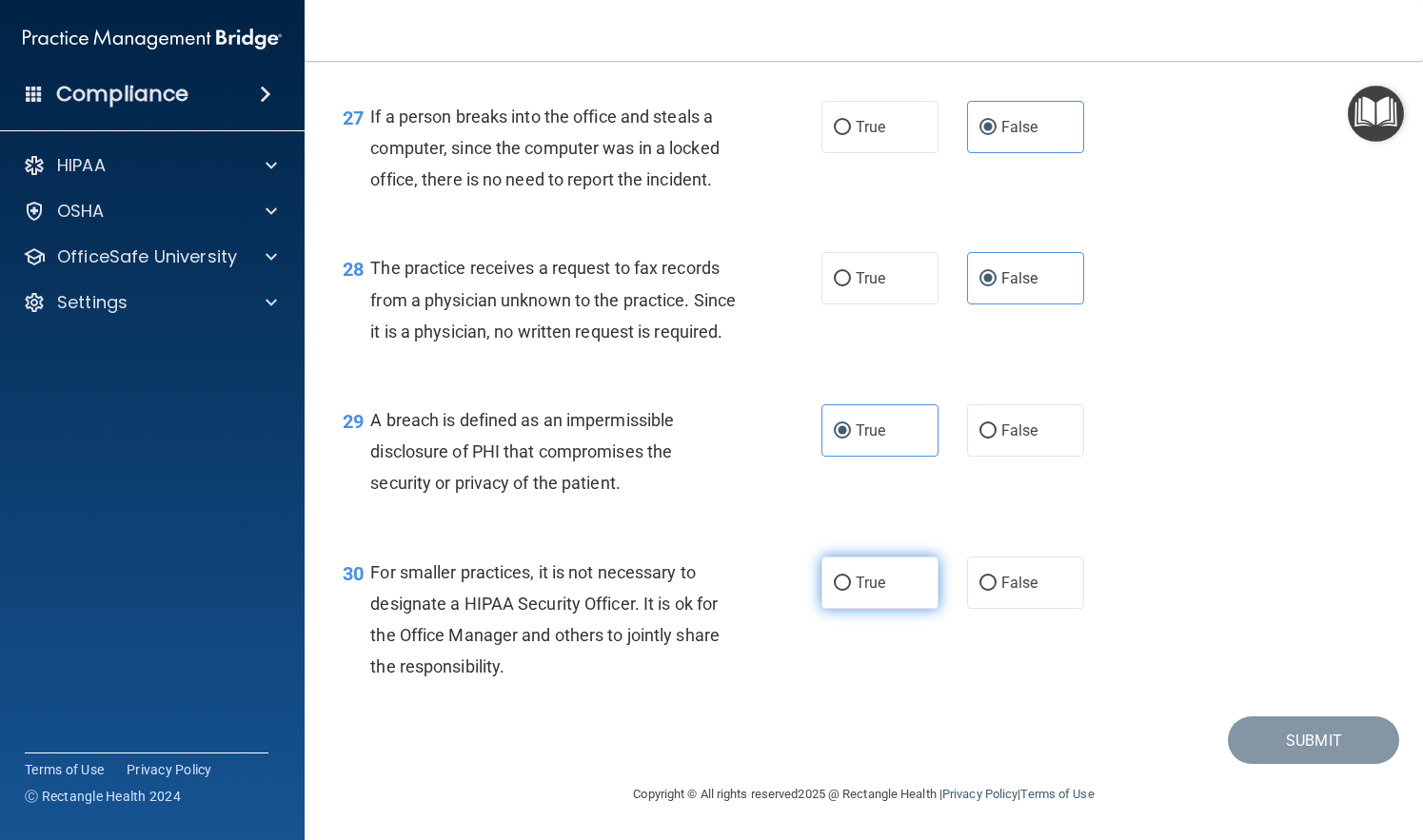 click on "True" at bounding box center (870, 582) 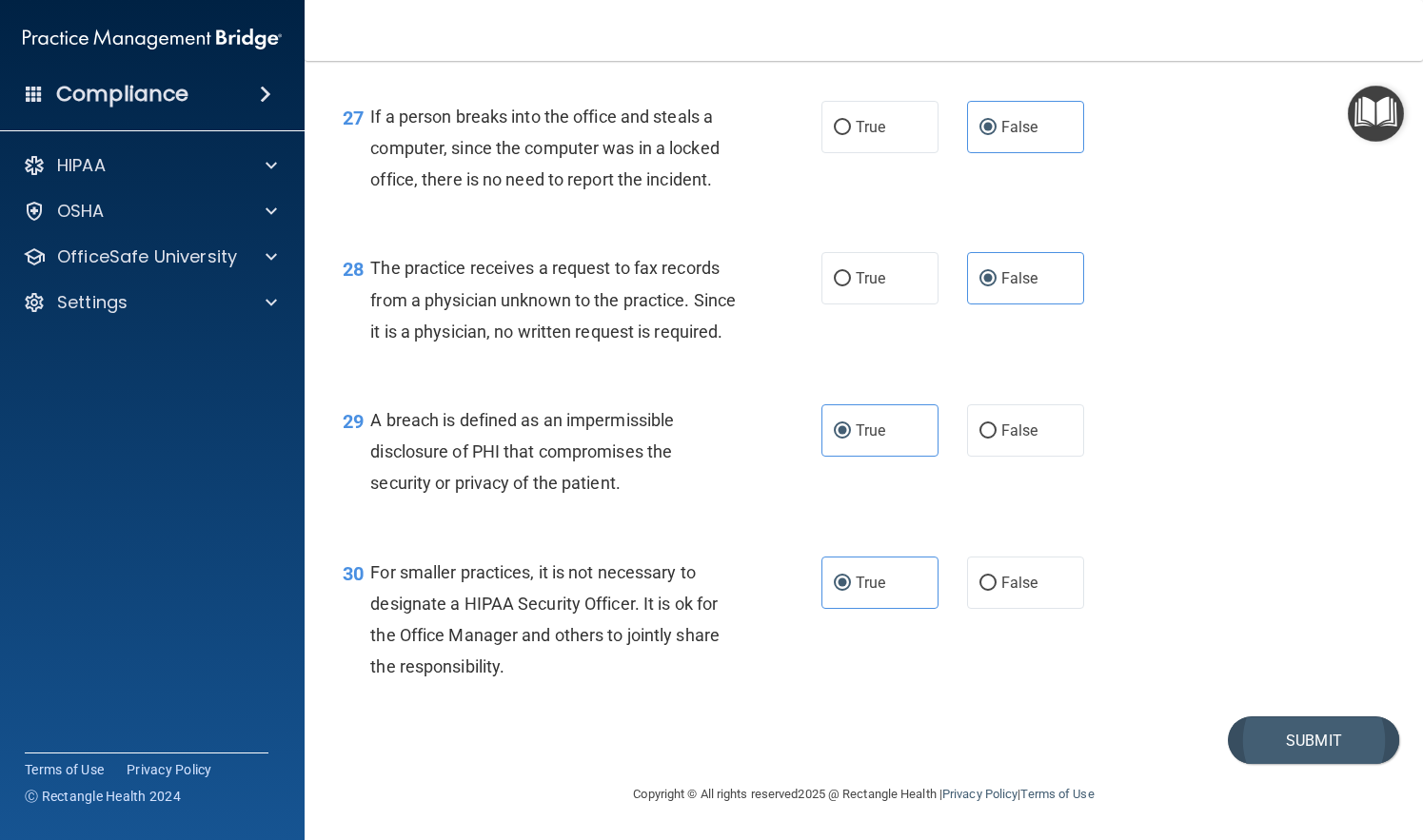 click on "Submit" at bounding box center [1314, 740] 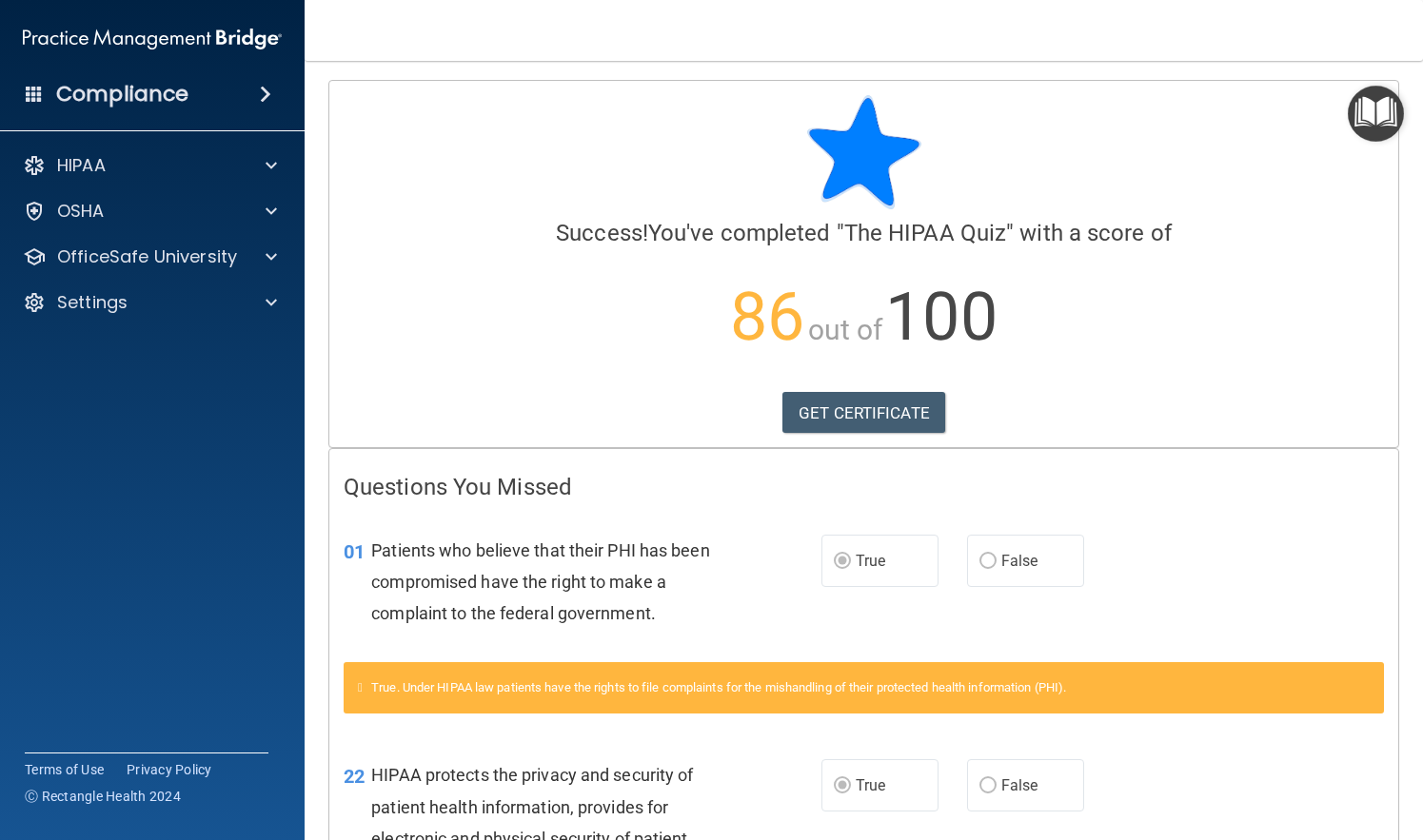 scroll, scrollTop: 0, scrollLeft: 0, axis: both 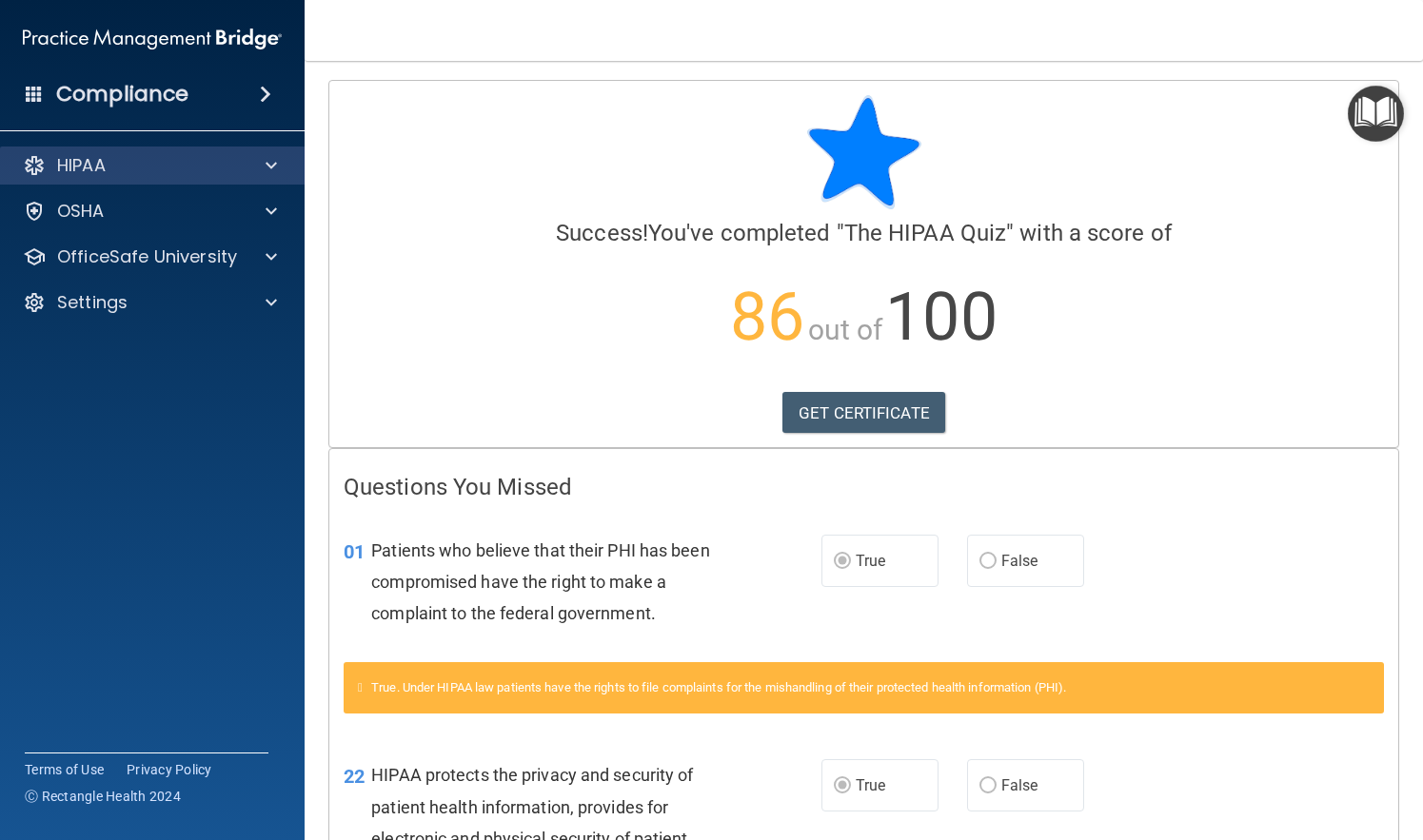 click on "HIPAA" at bounding box center [127, 166] 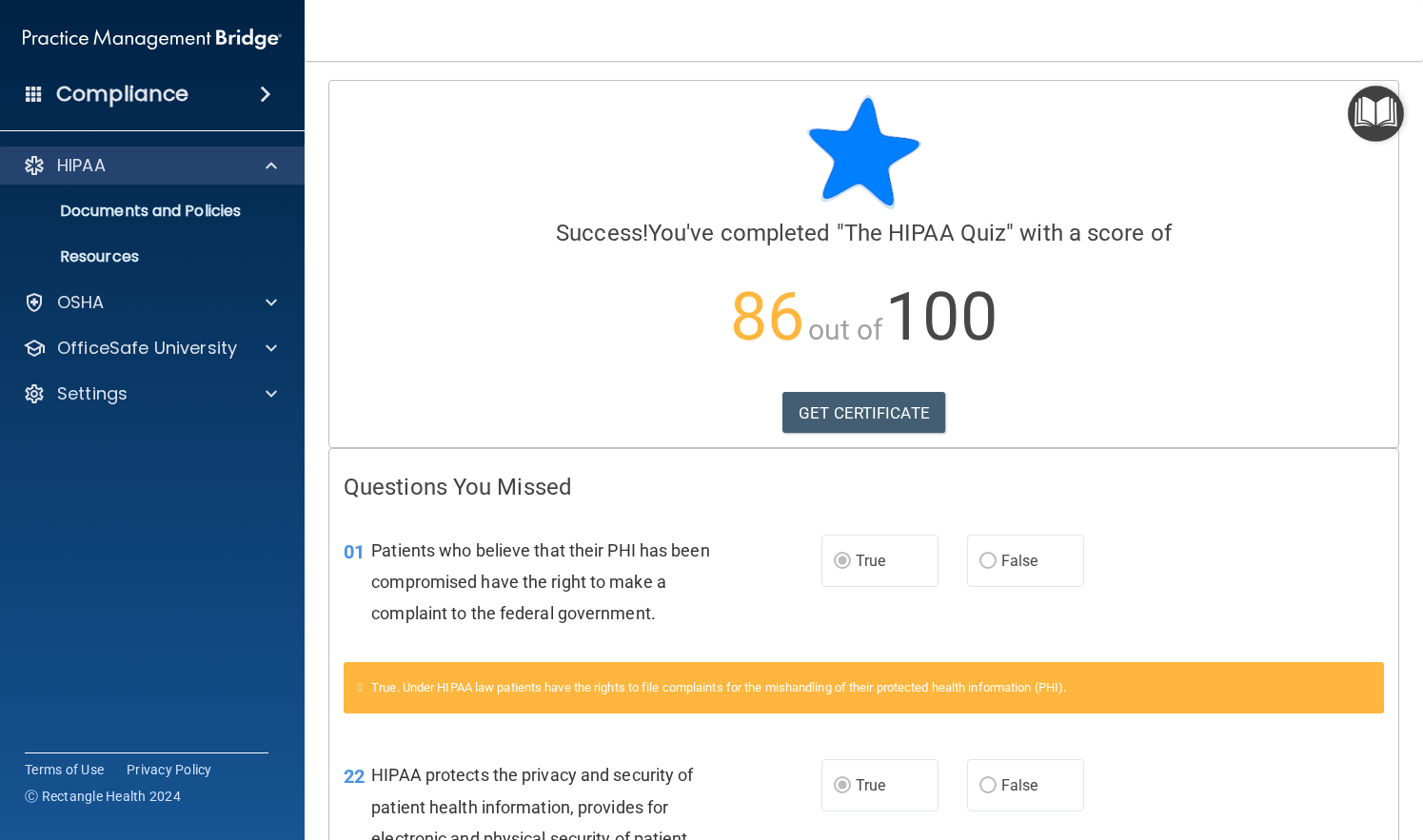 click on "HIPAA" at bounding box center (127, 166) 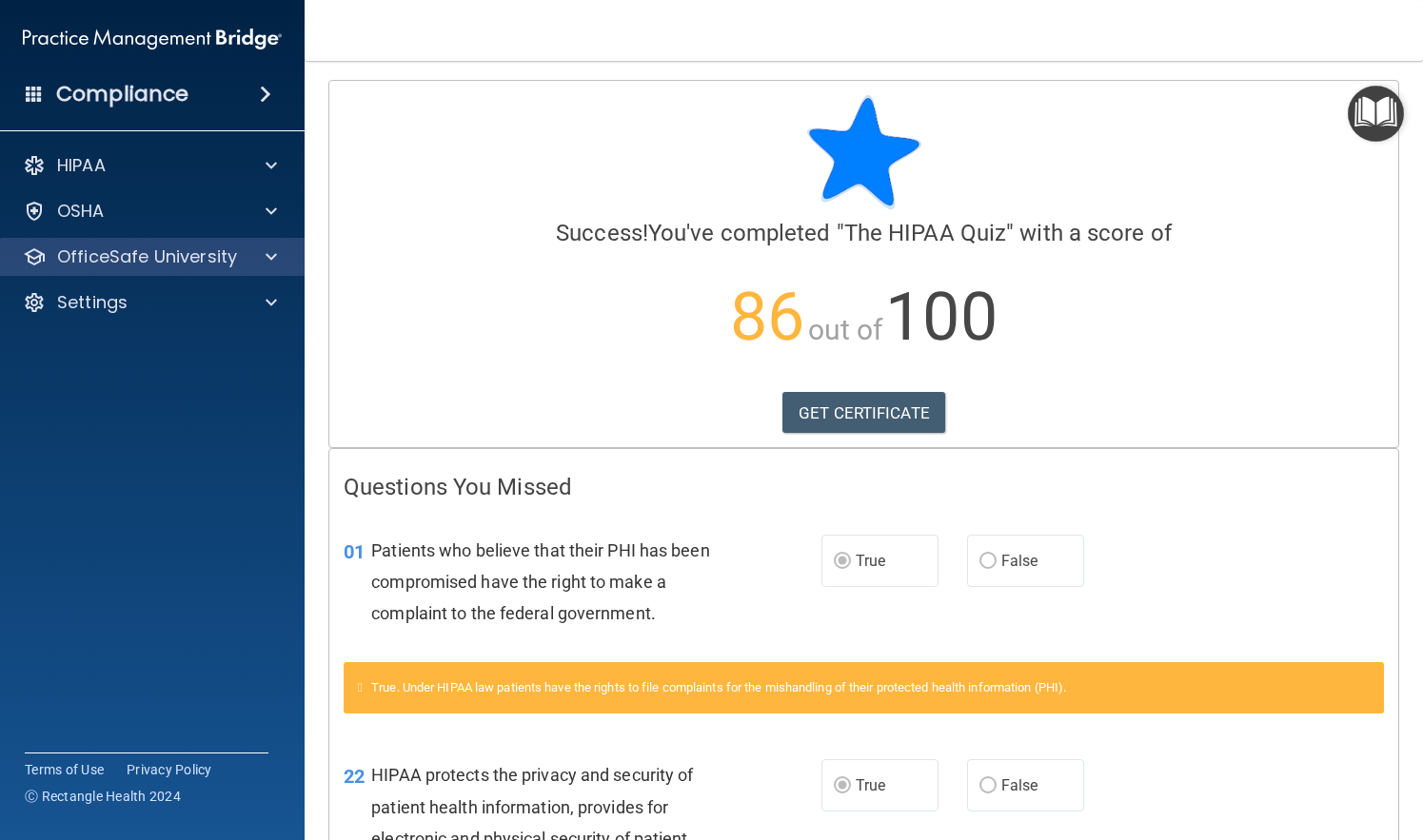 click on "OfficeSafe University" at bounding box center [152, 257] 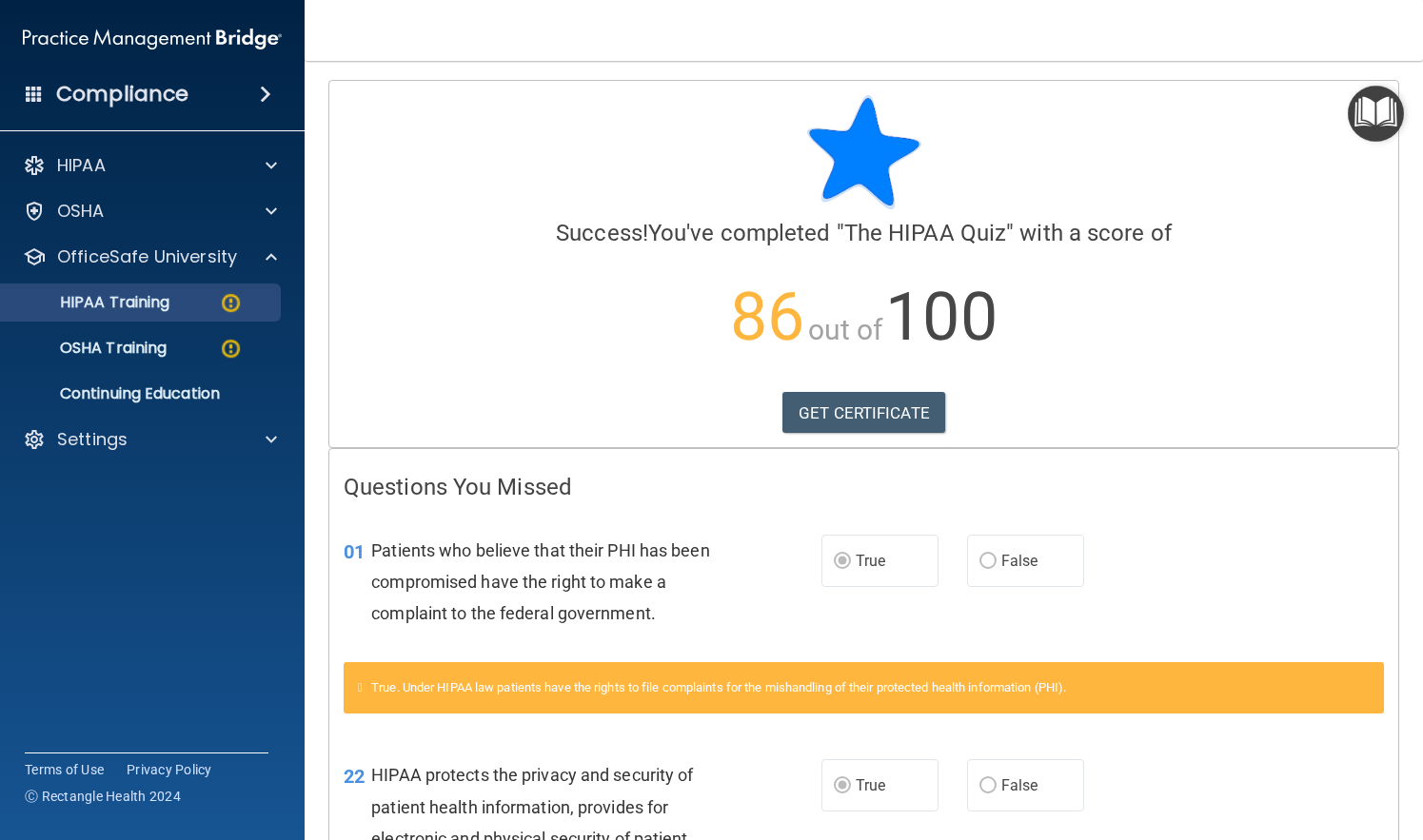 click on "HIPAA Training" at bounding box center (90, 303) 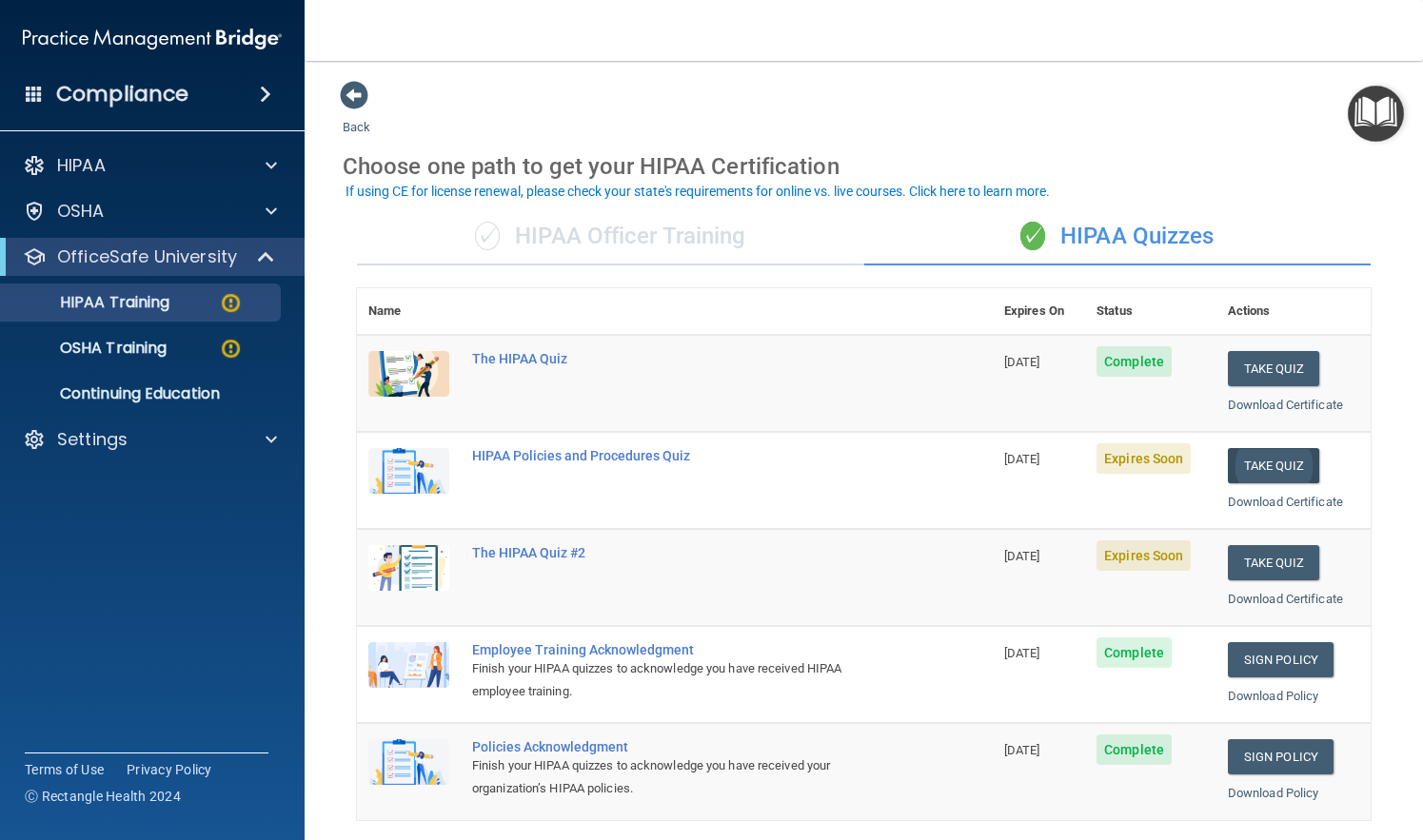 click on "Take Quiz" at bounding box center (1274, 465) 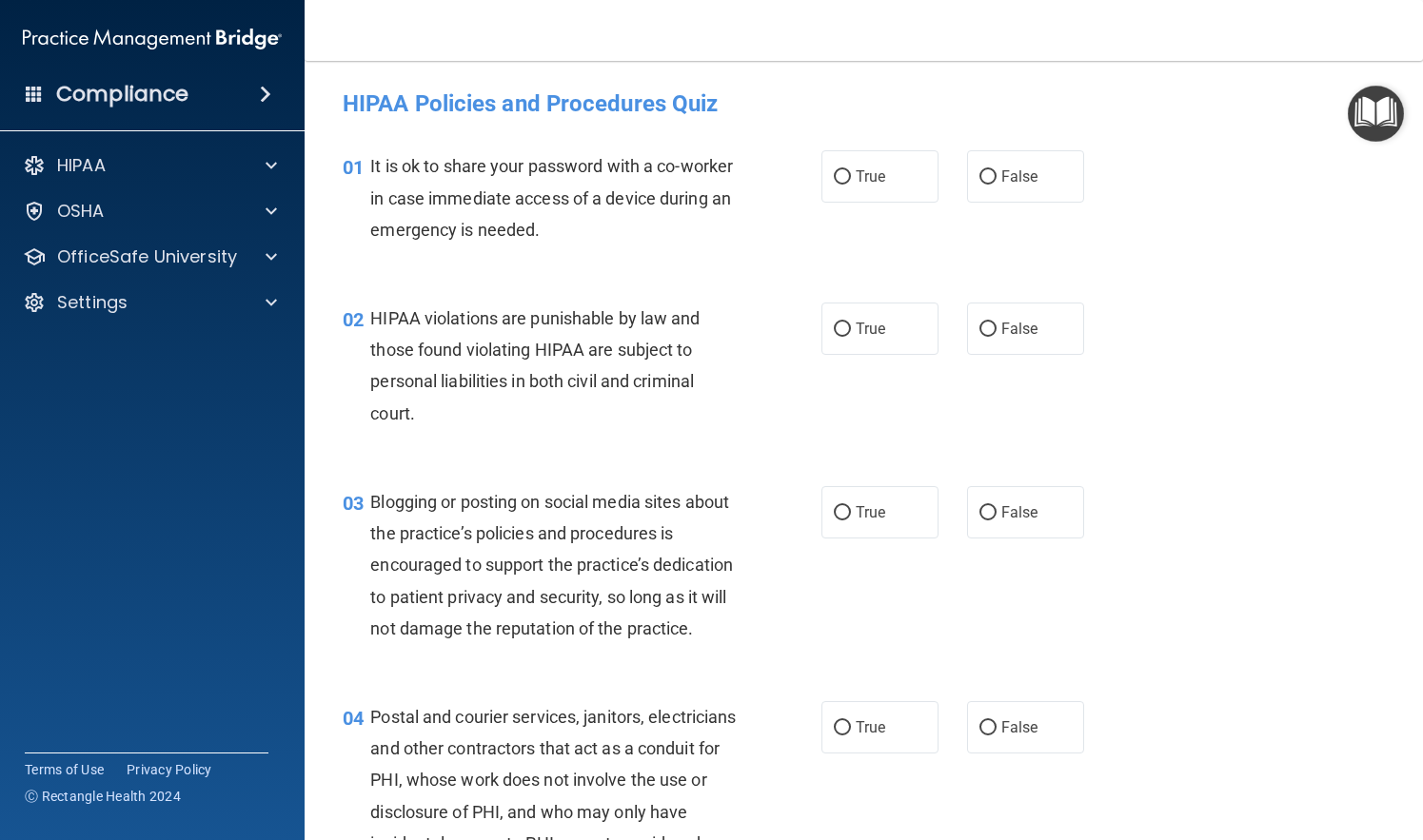 scroll, scrollTop: 0, scrollLeft: 0, axis: both 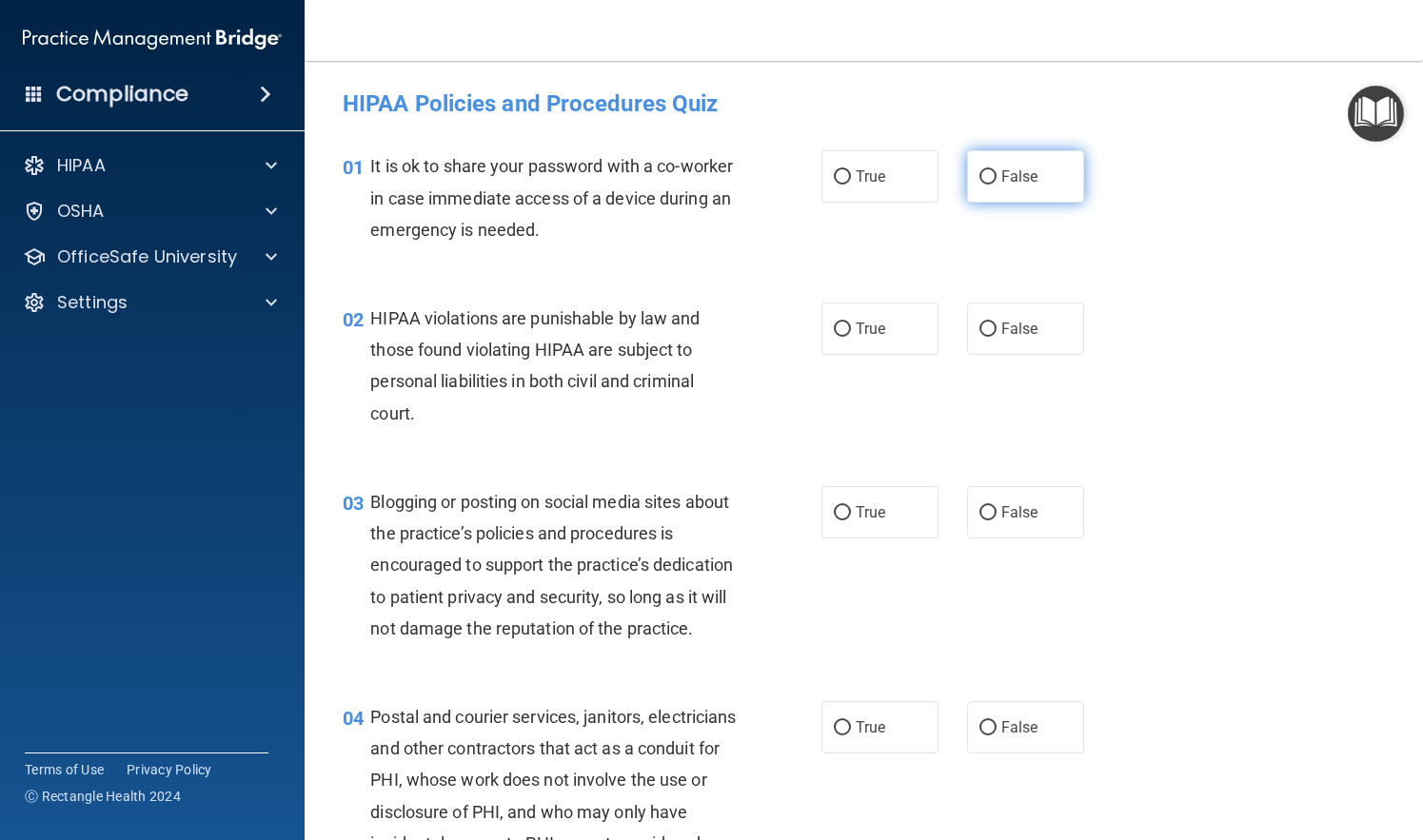 click on "False" at bounding box center [1025, 176] 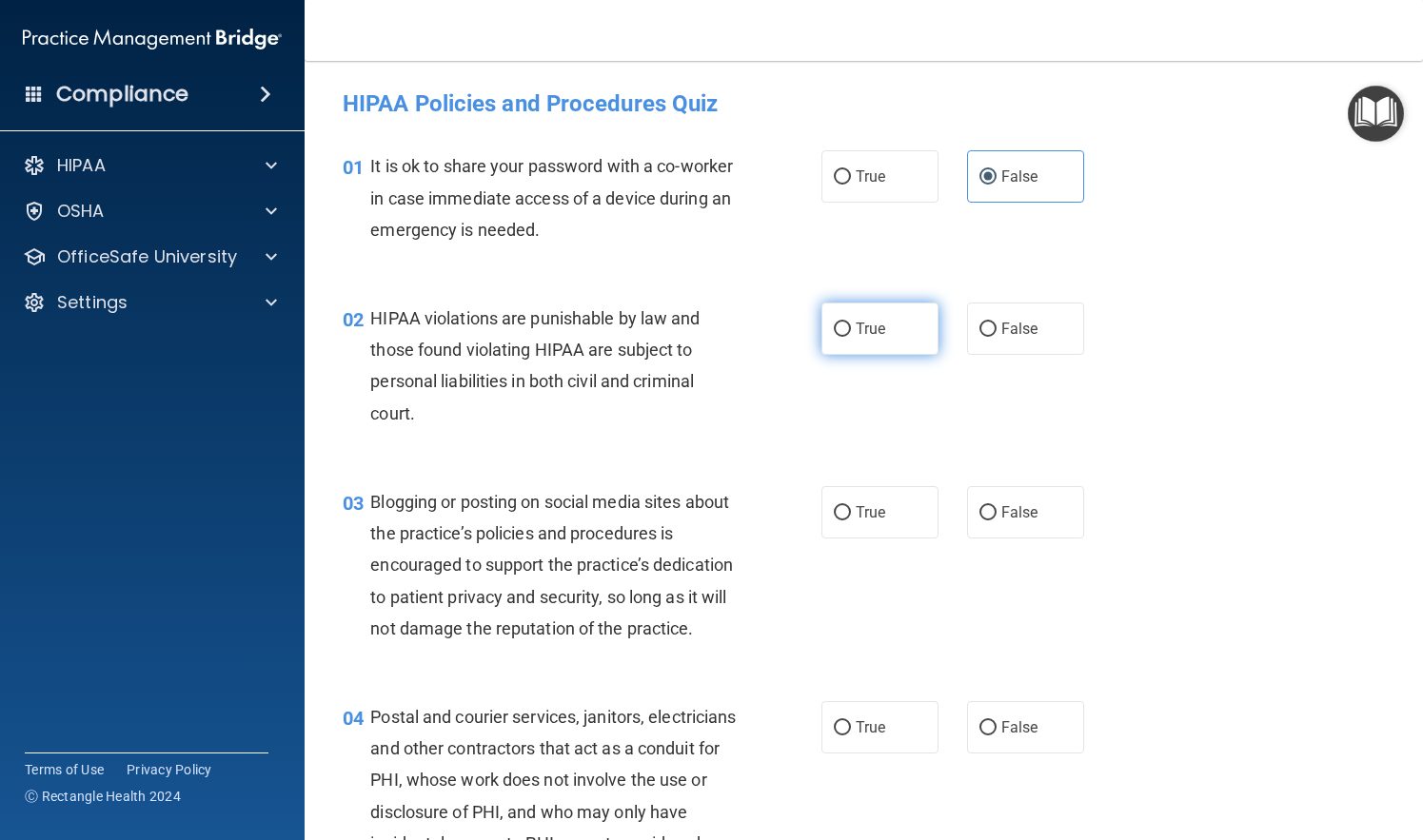 click on "True" at bounding box center (879, 328) 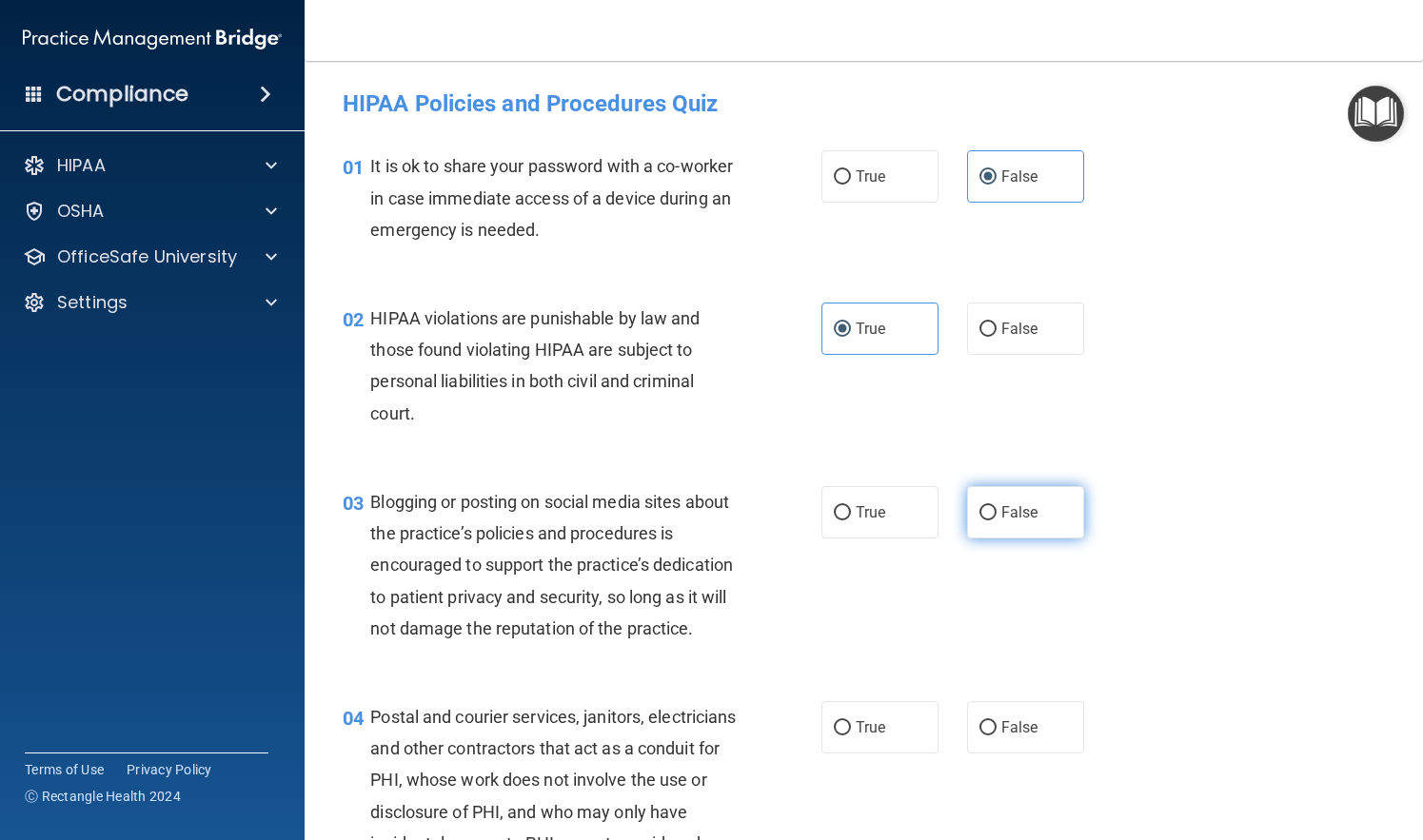 click on "False" at bounding box center [1025, 512] 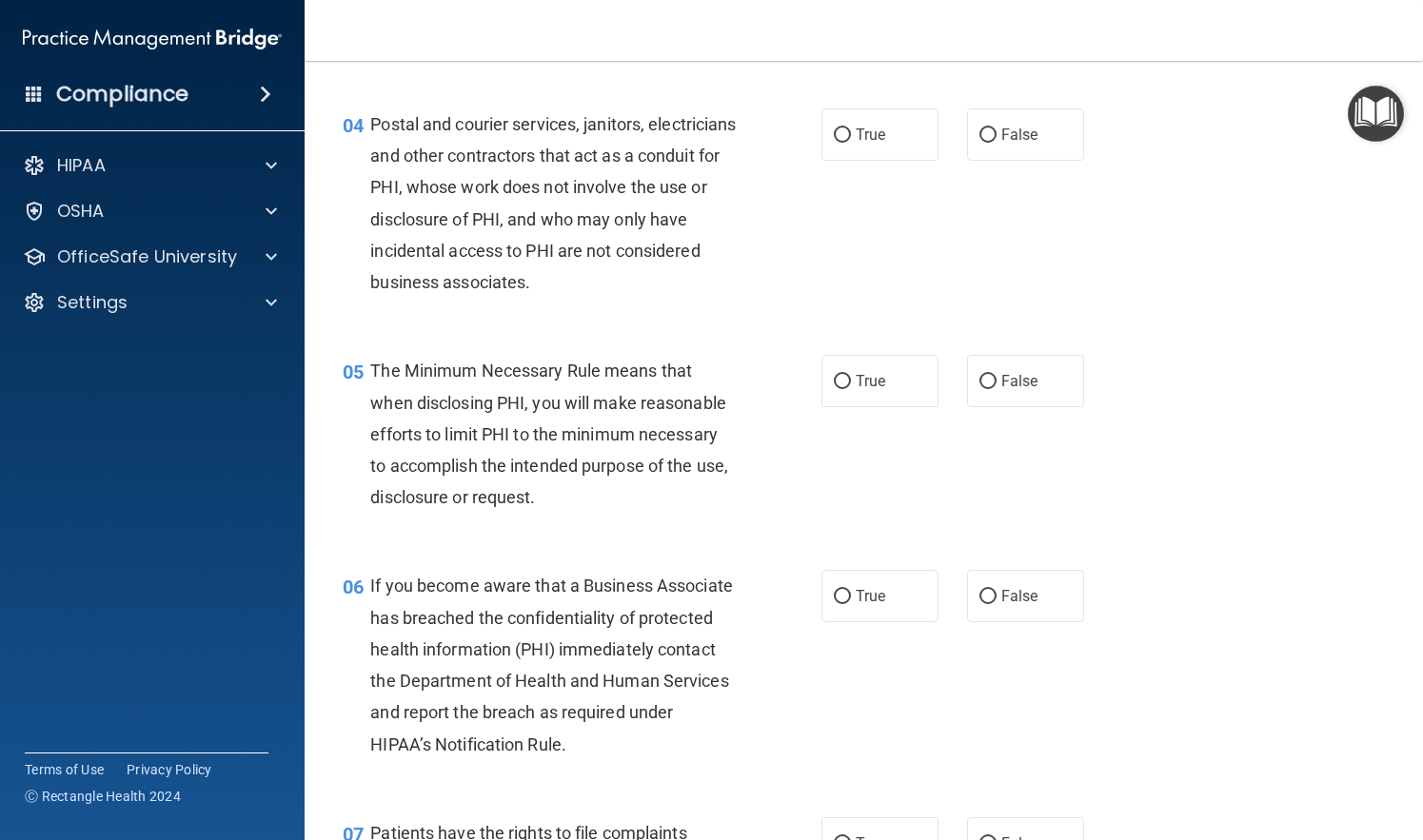 scroll, scrollTop: 596, scrollLeft: 0, axis: vertical 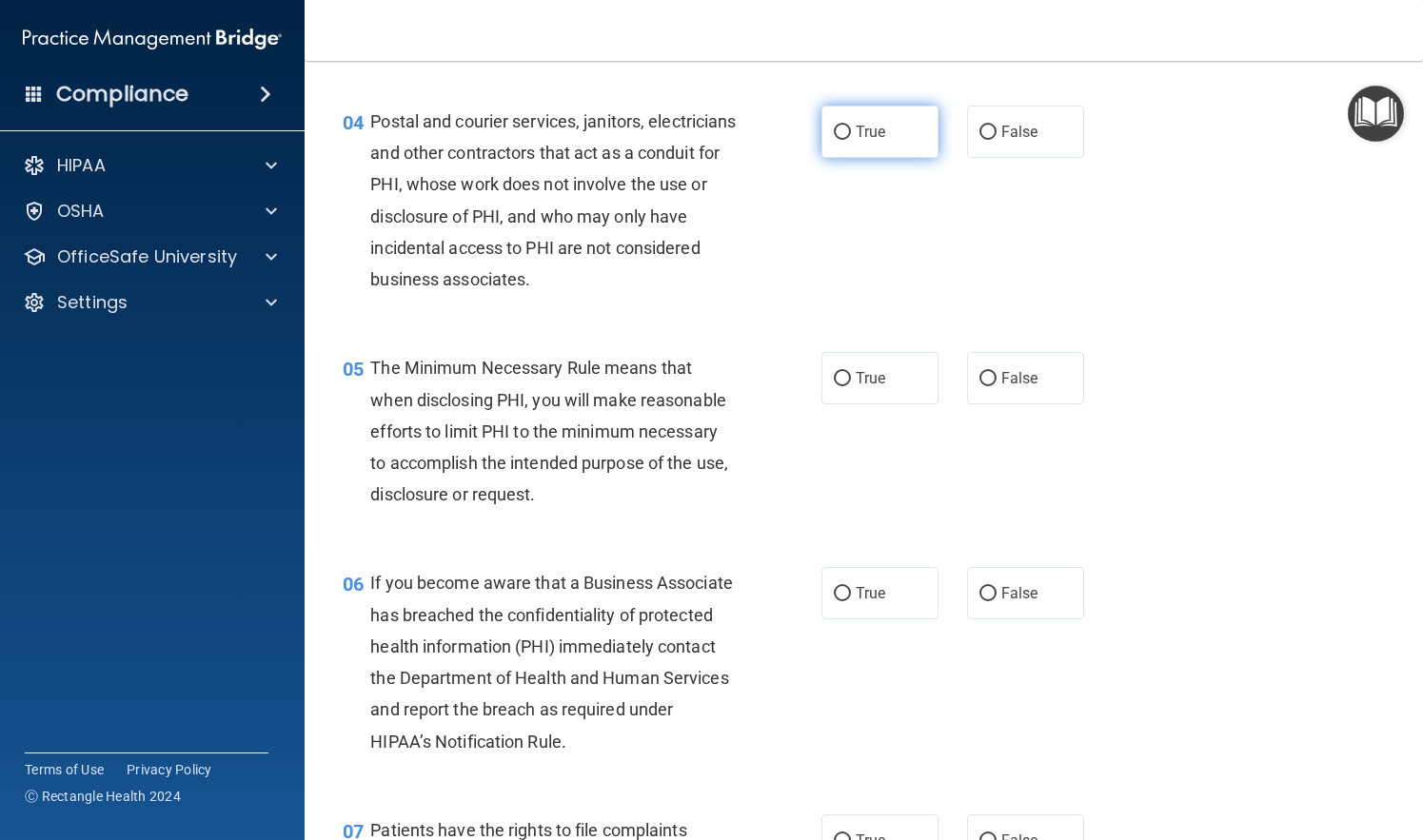 click on "True" at bounding box center [879, 131] 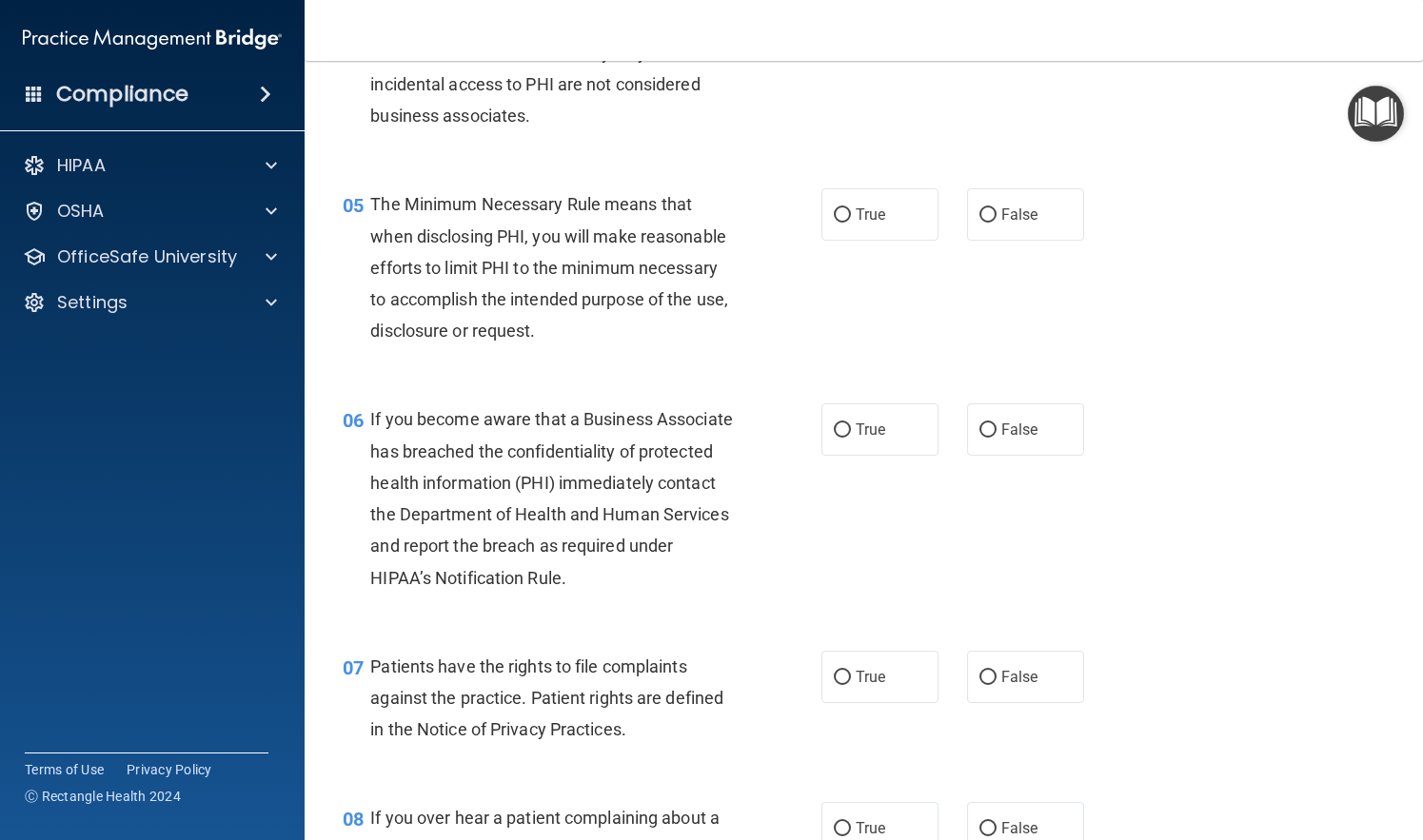 scroll, scrollTop: 758, scrollLeft: 0, axis: vertical 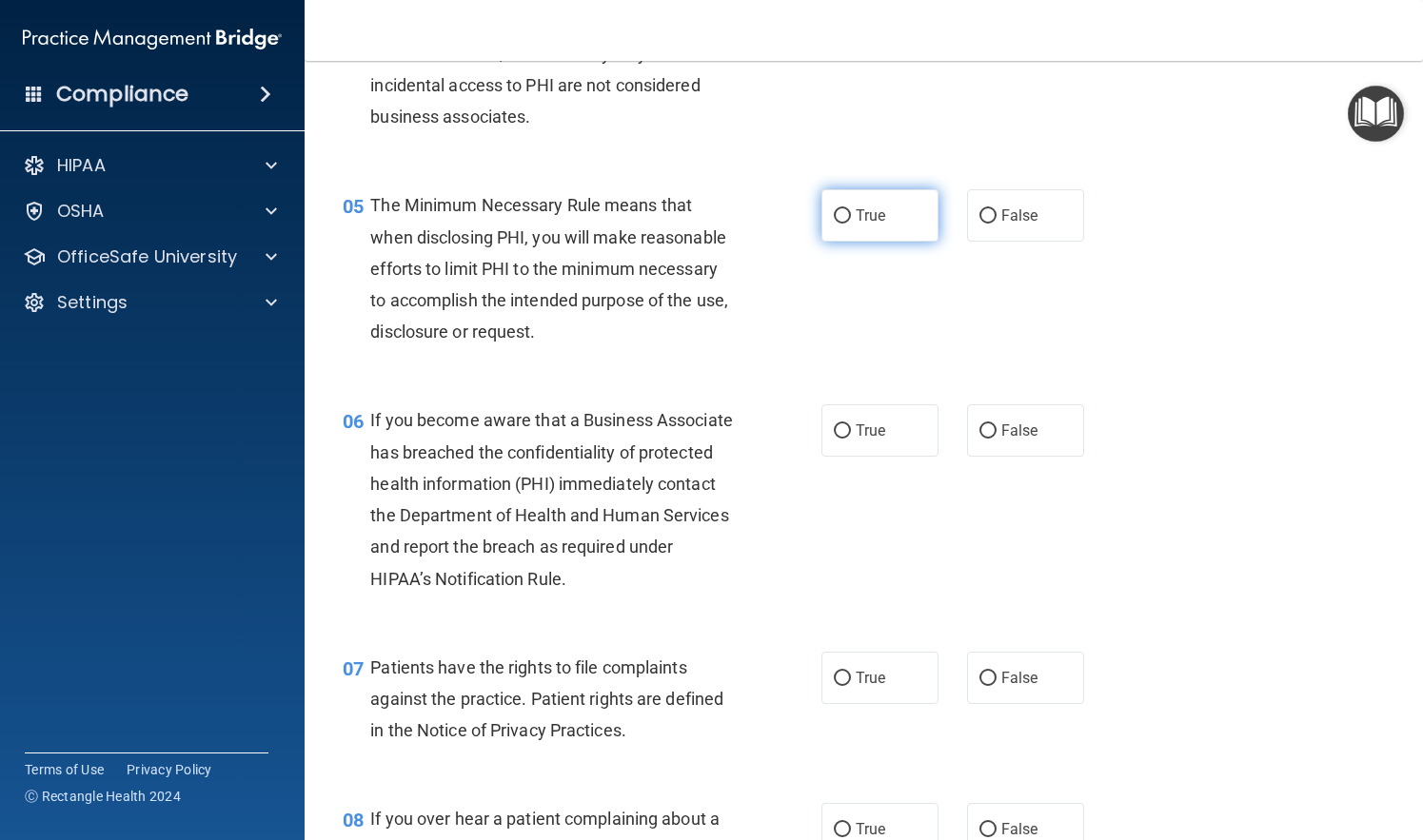 click on "True" at bounding box center (879, 215) 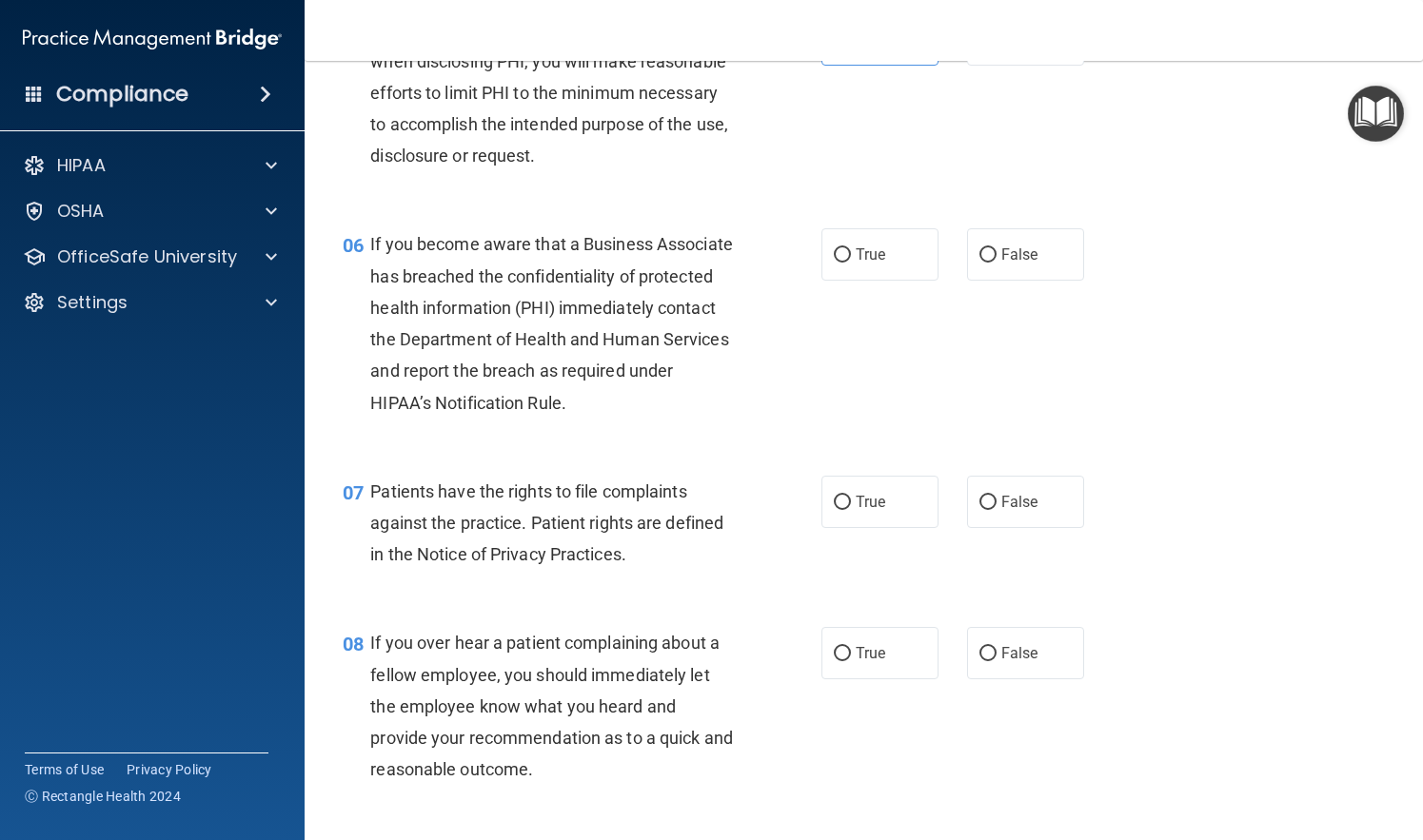 scroll, scrollTop: 931, scrollLeft: 0, axis: vertical 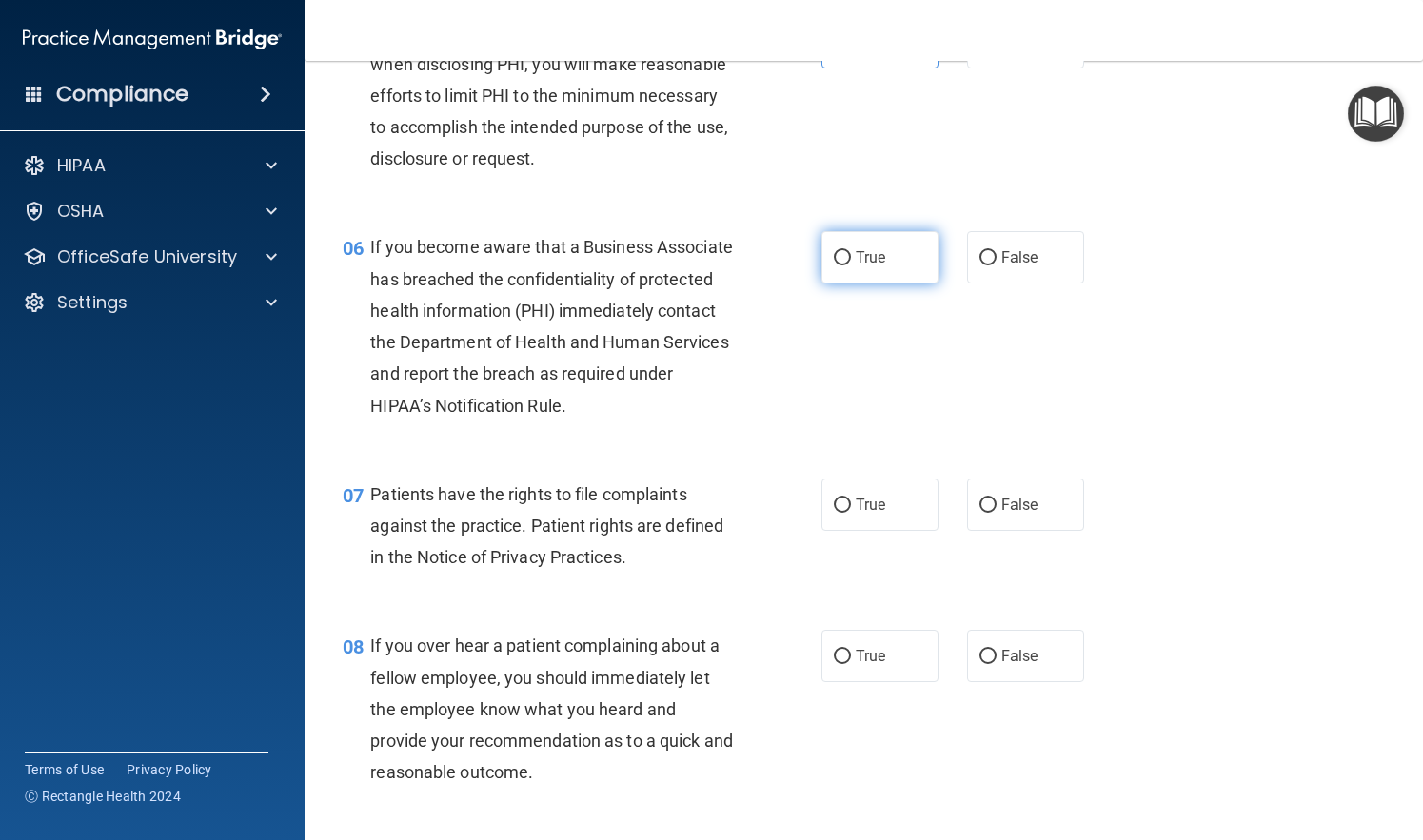click on "True" at bounding box center (879, 257) 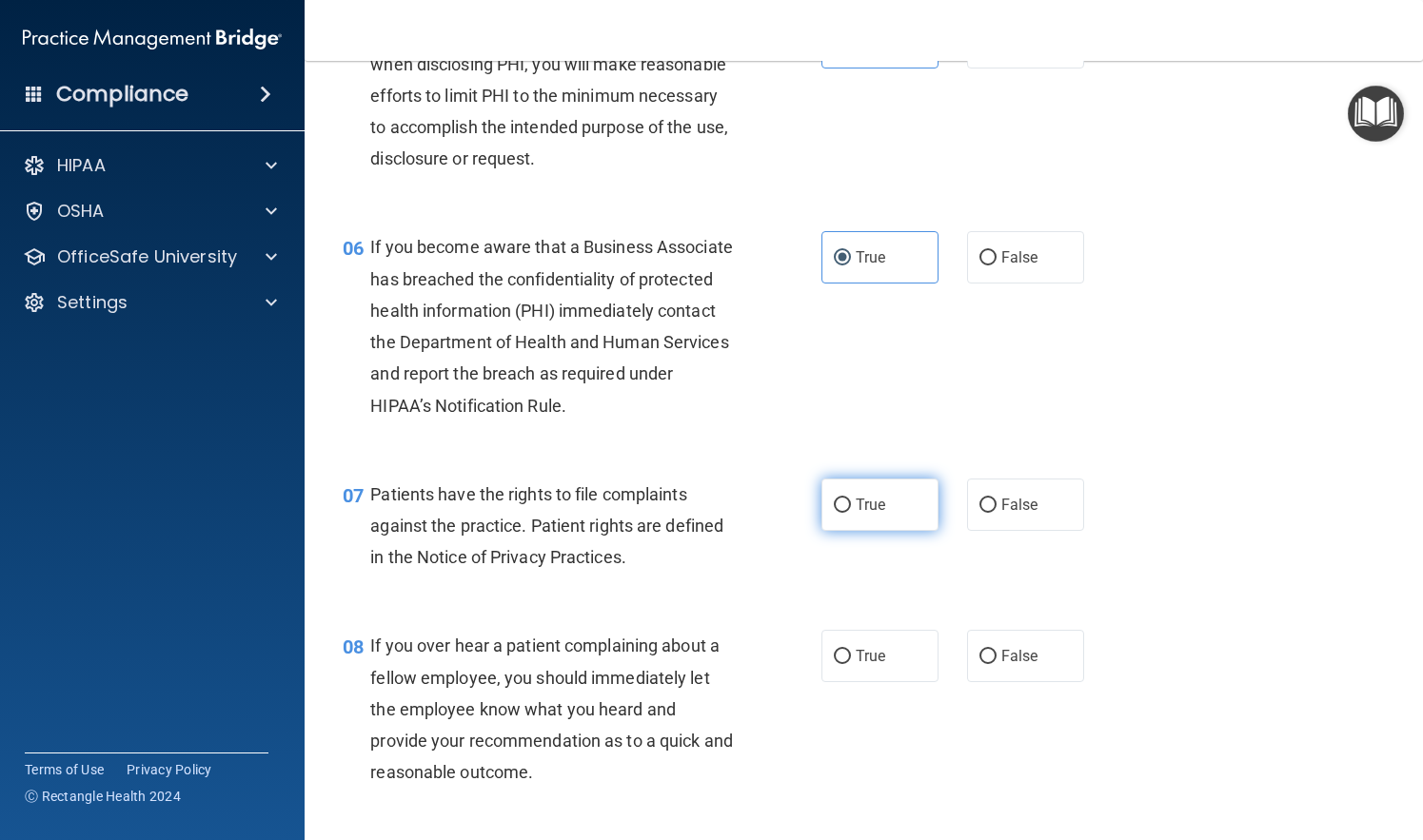 click on "True" at bounding box center [870, 504] 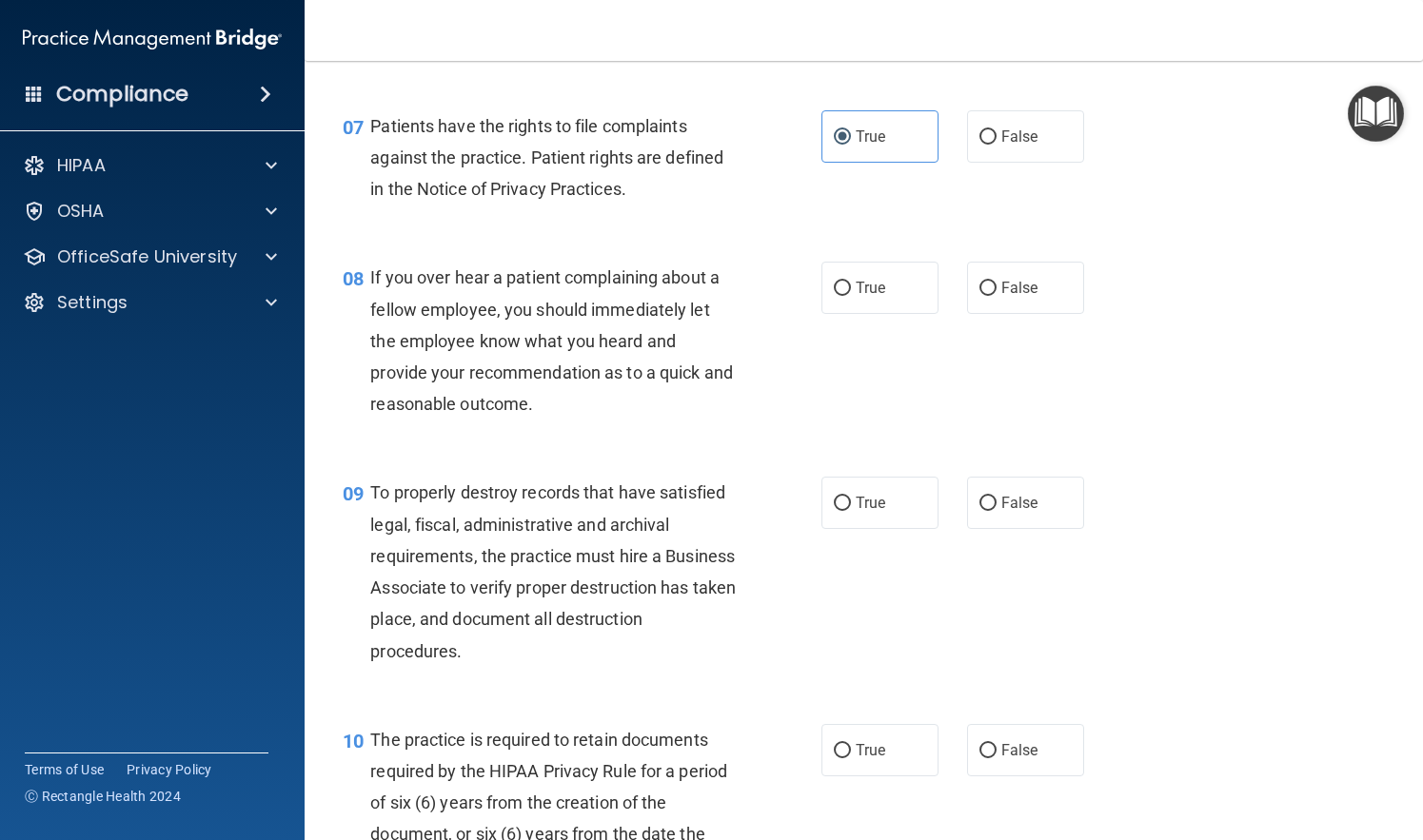 scroll, scrollTop: 1299, scrollLeft: 0, axis: vertical 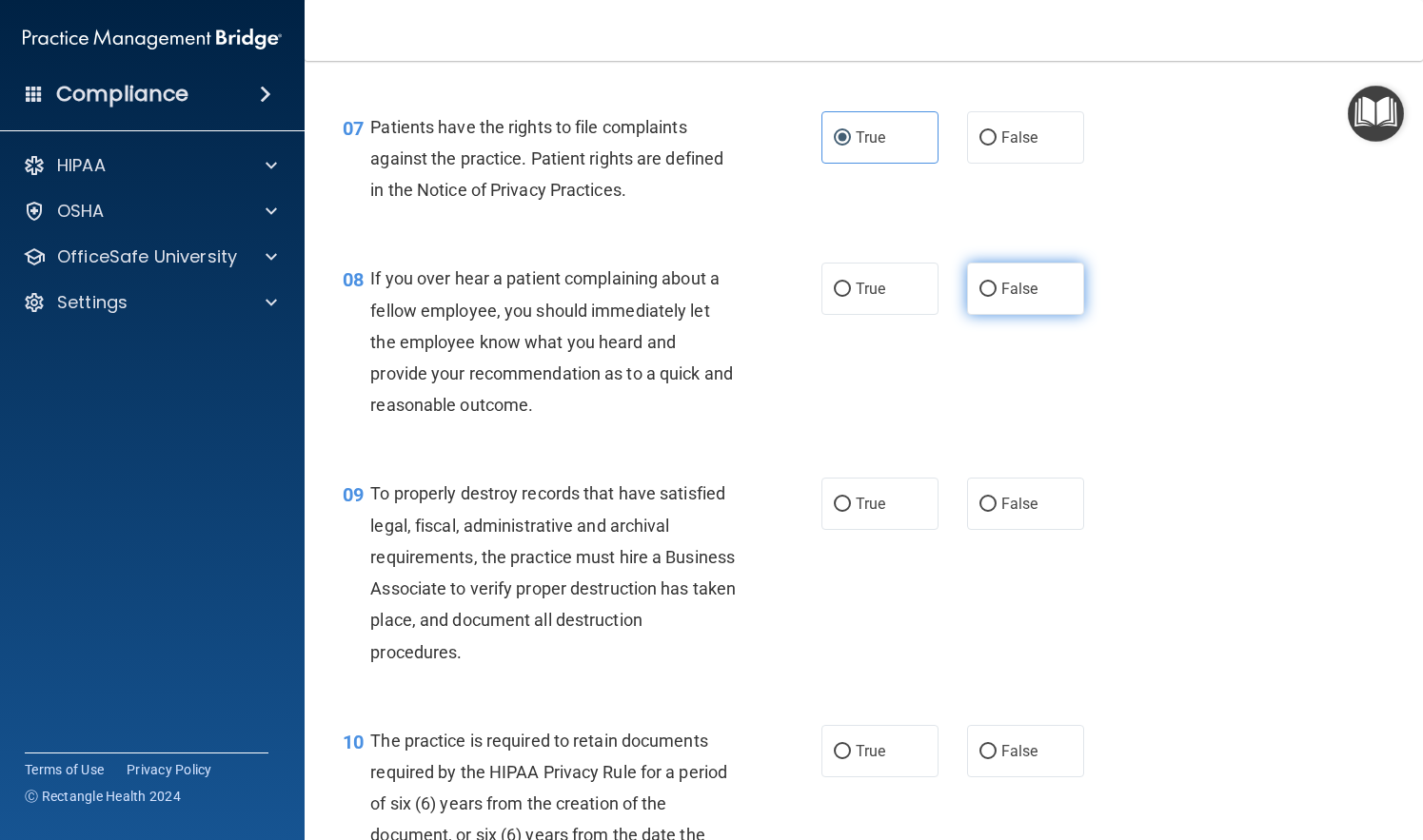 click on "False" at bounding box center (1025, 288) 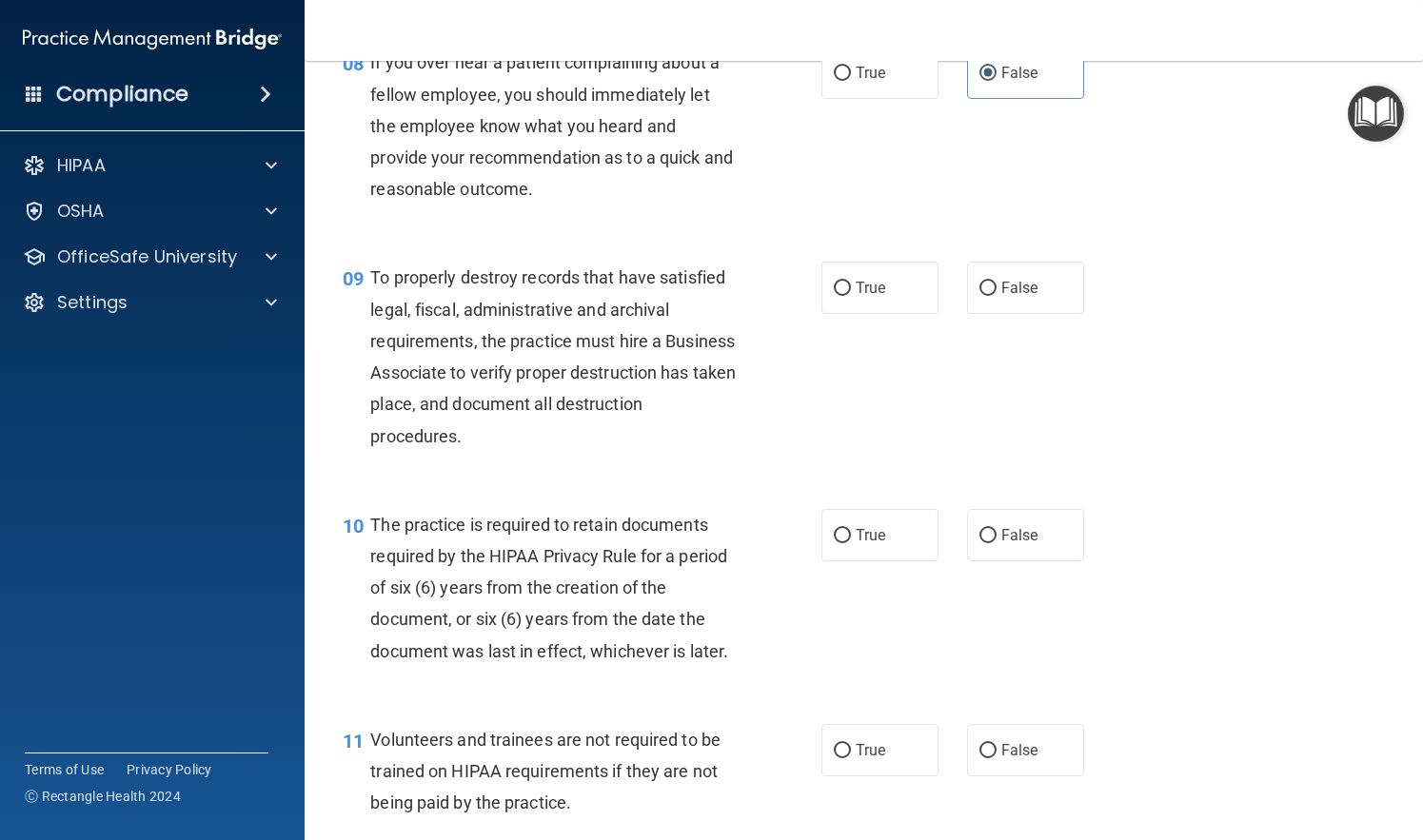 scroll, scrollTop: 1517, scrollLeft: 0, axis: vertical 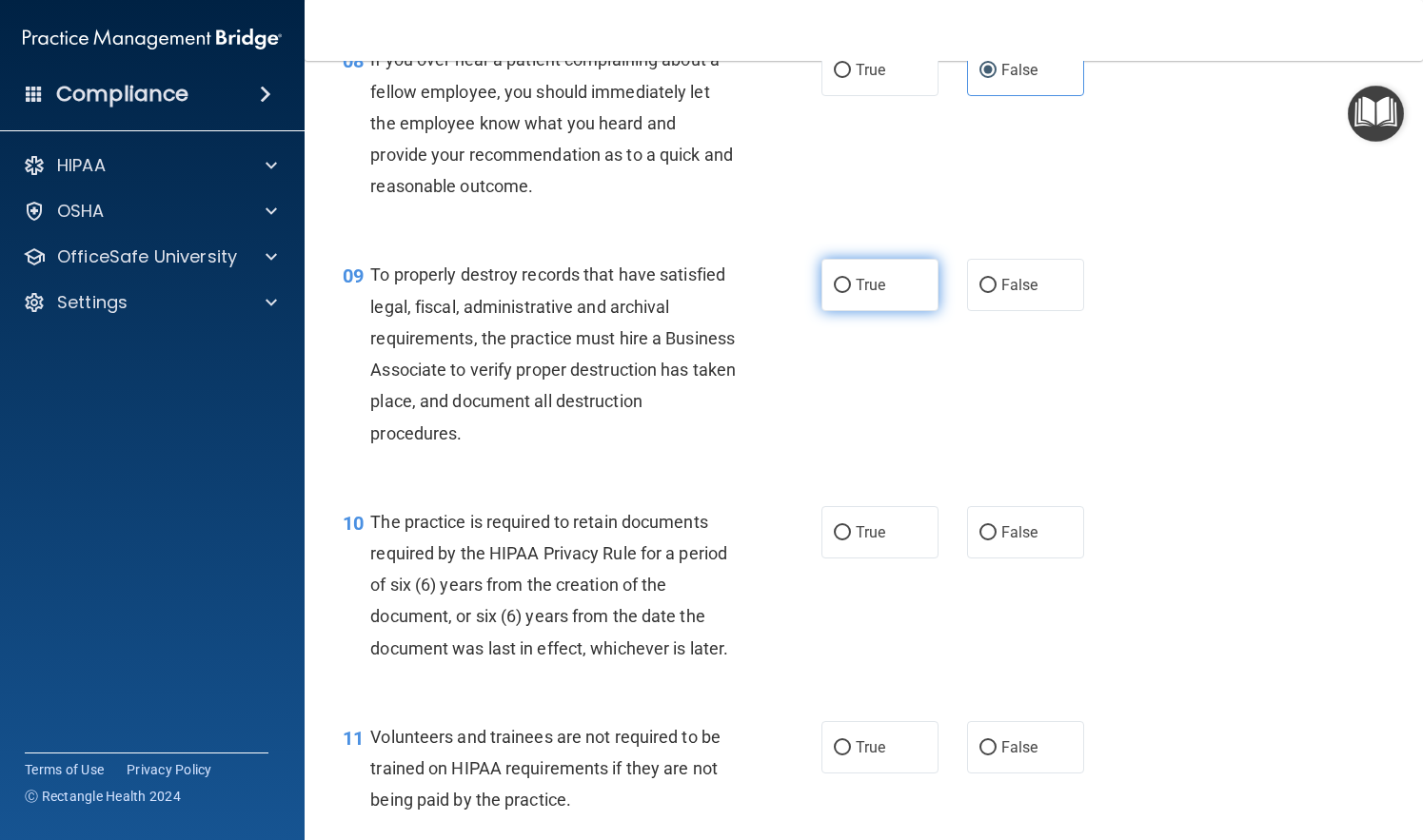 click on "True" at bounding box center [870, 284] 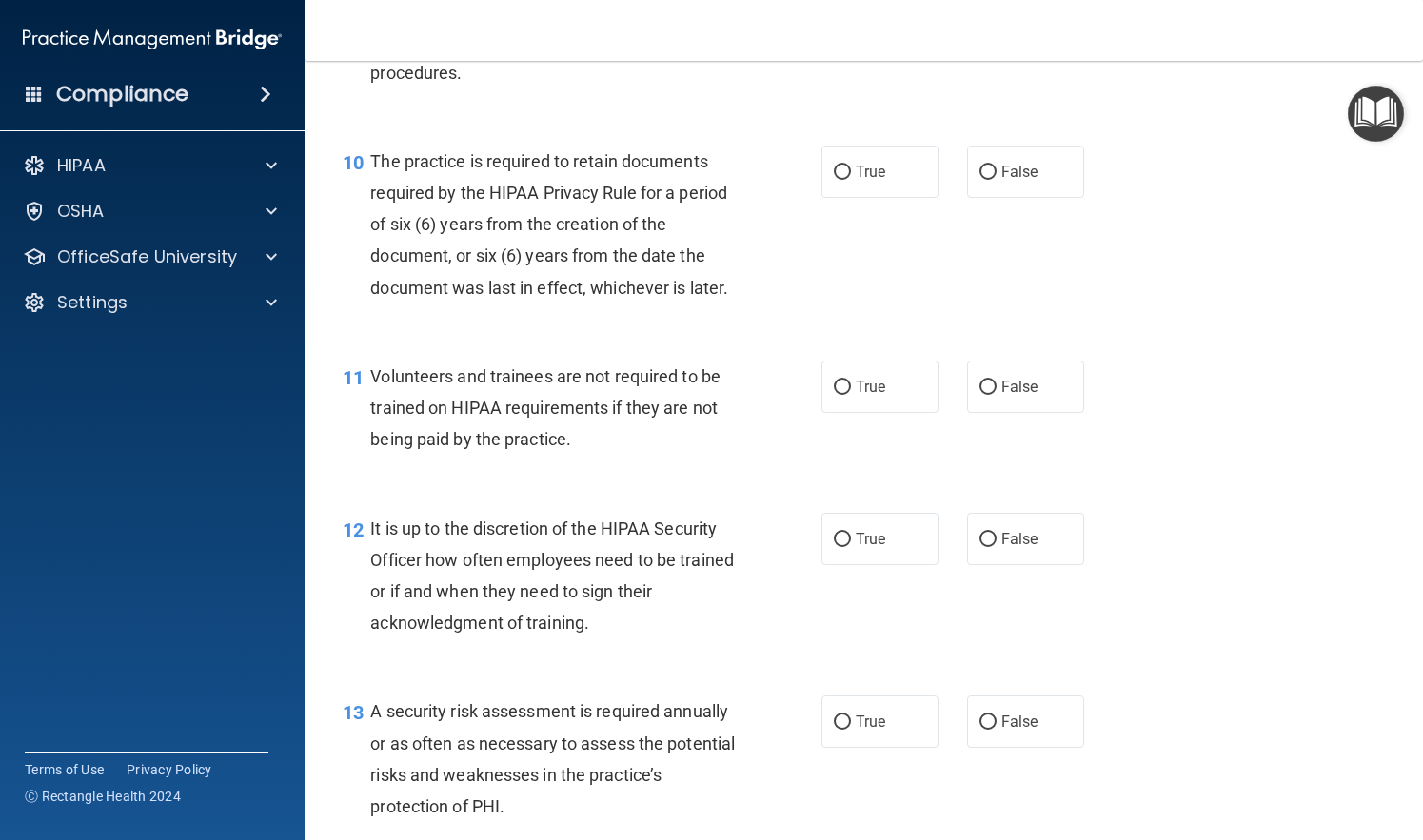 scroll, scrollTop: 1882, scrollLeft: 0, axis: vertical 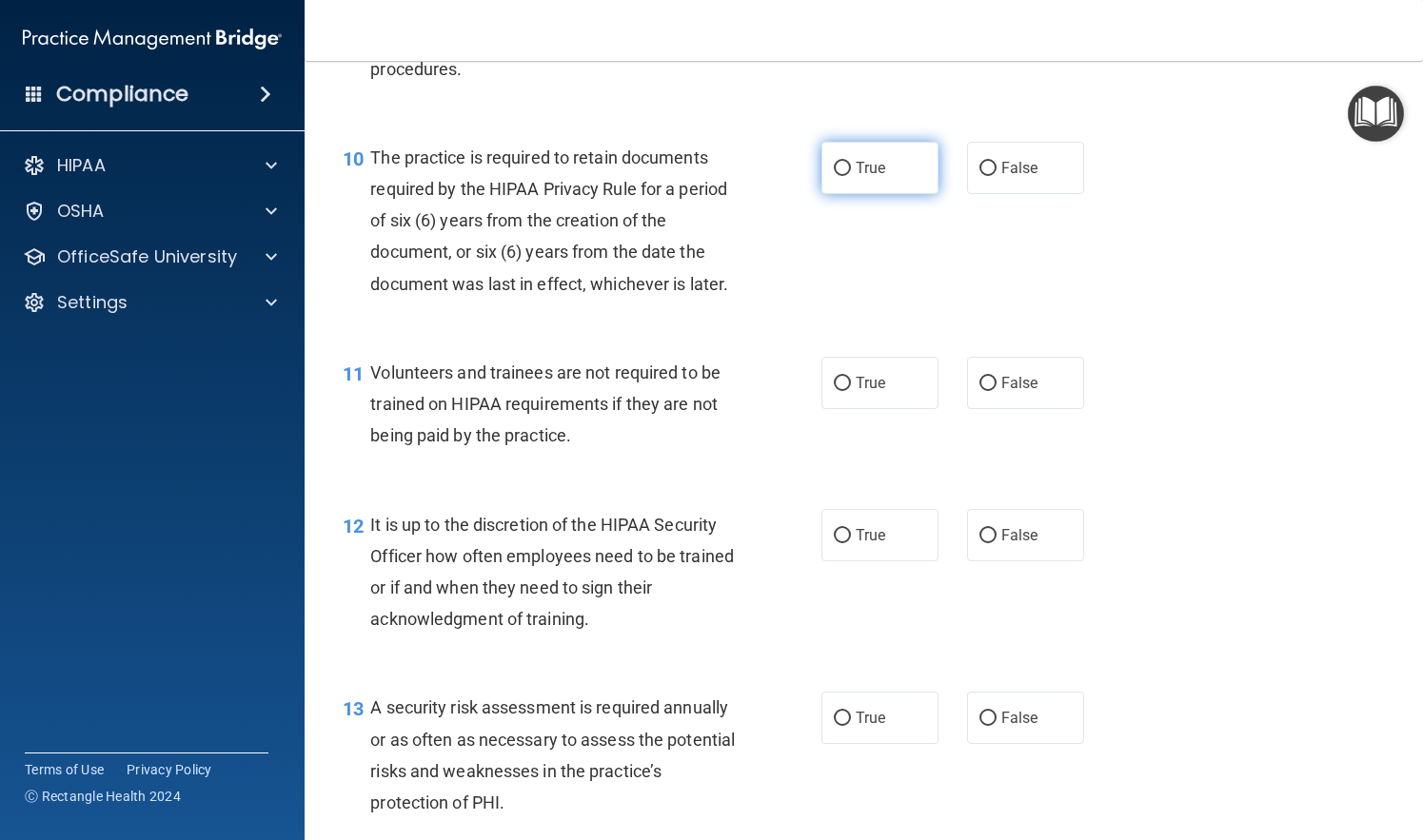 click on "True" at bounding box center (879, 167) 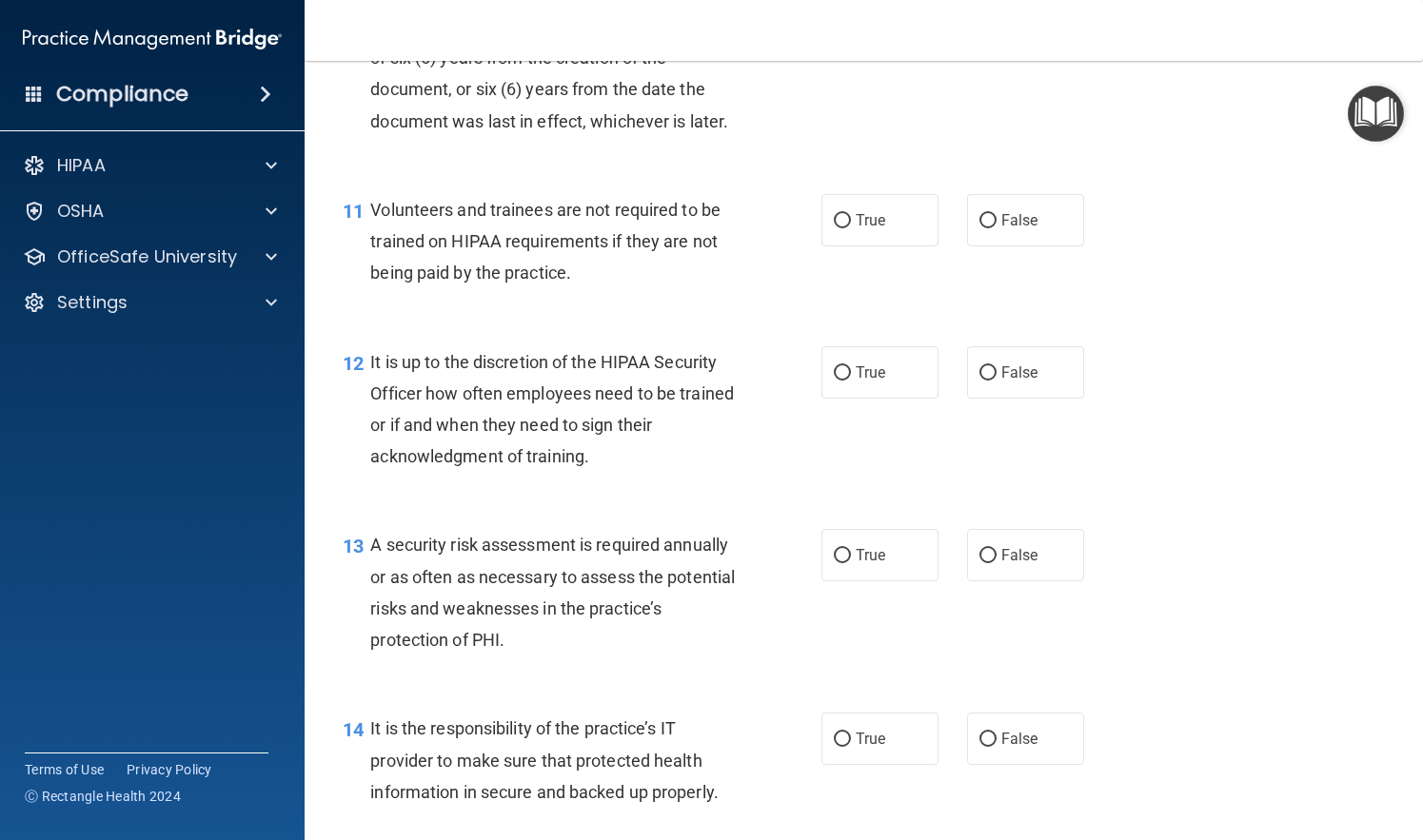 scroll, scrollTop: 2047, scrollLeft: 0, axis: vertical 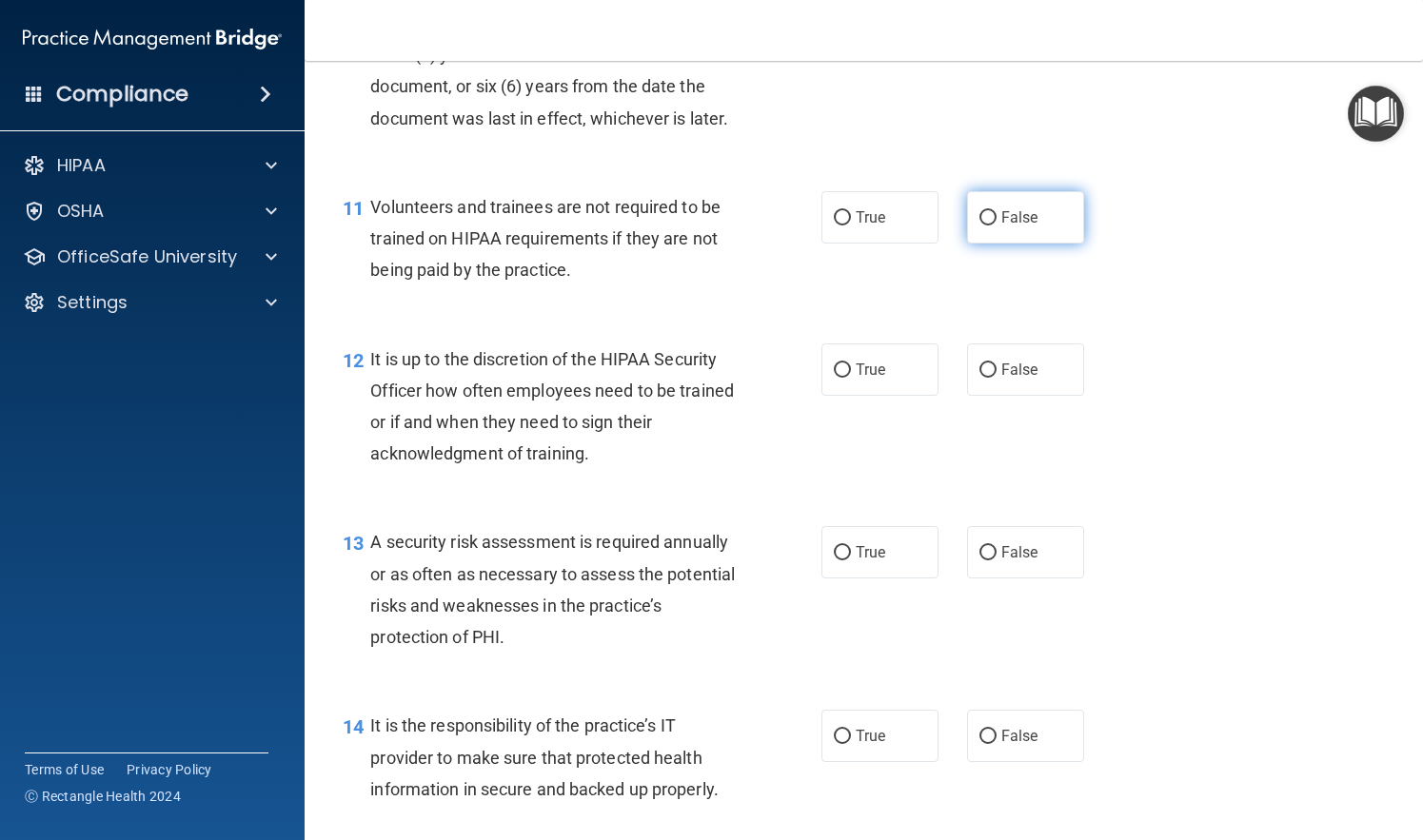 click on "False" at bounding box center (1019, 217) 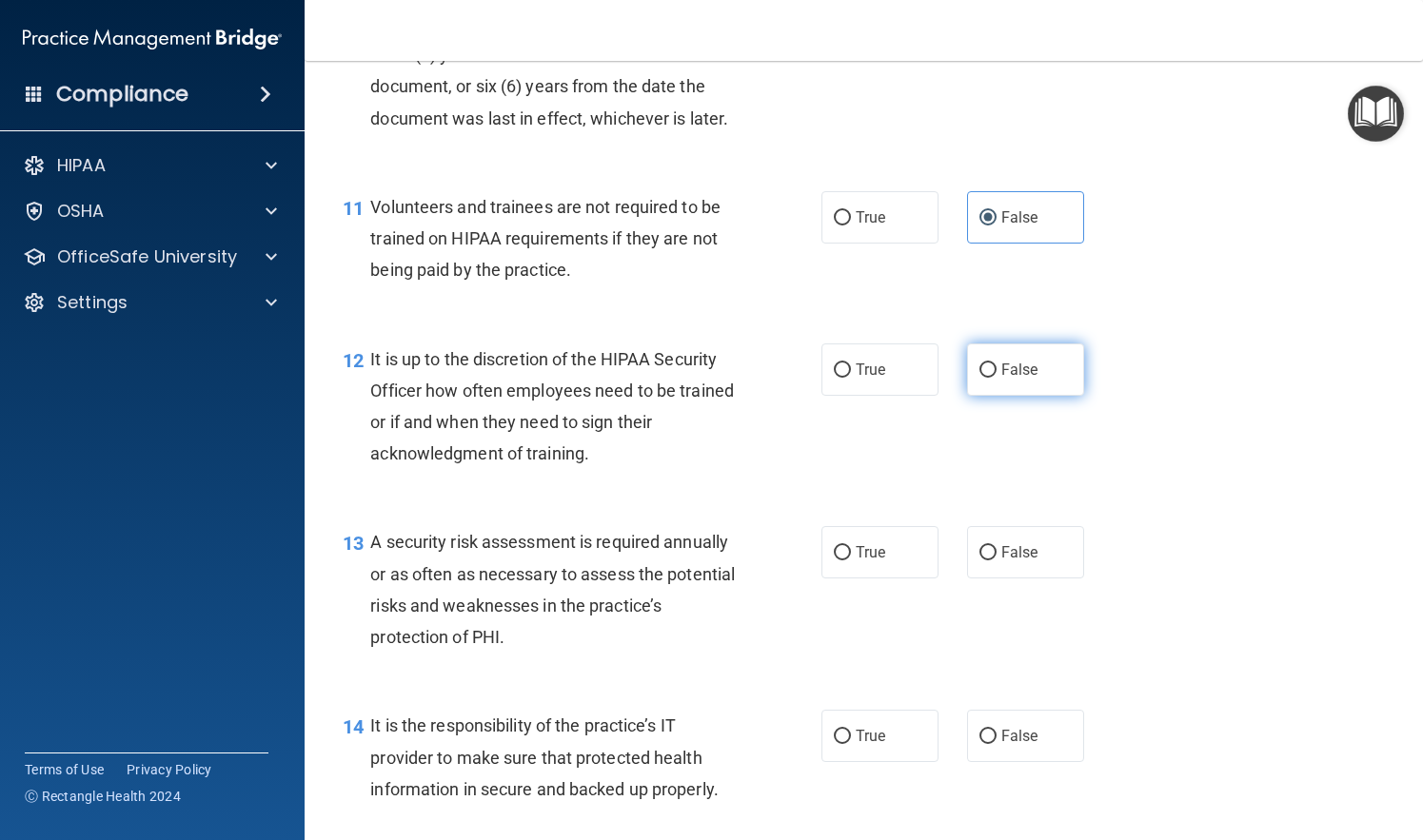 click on "False" at bounding box center [1019, 369] 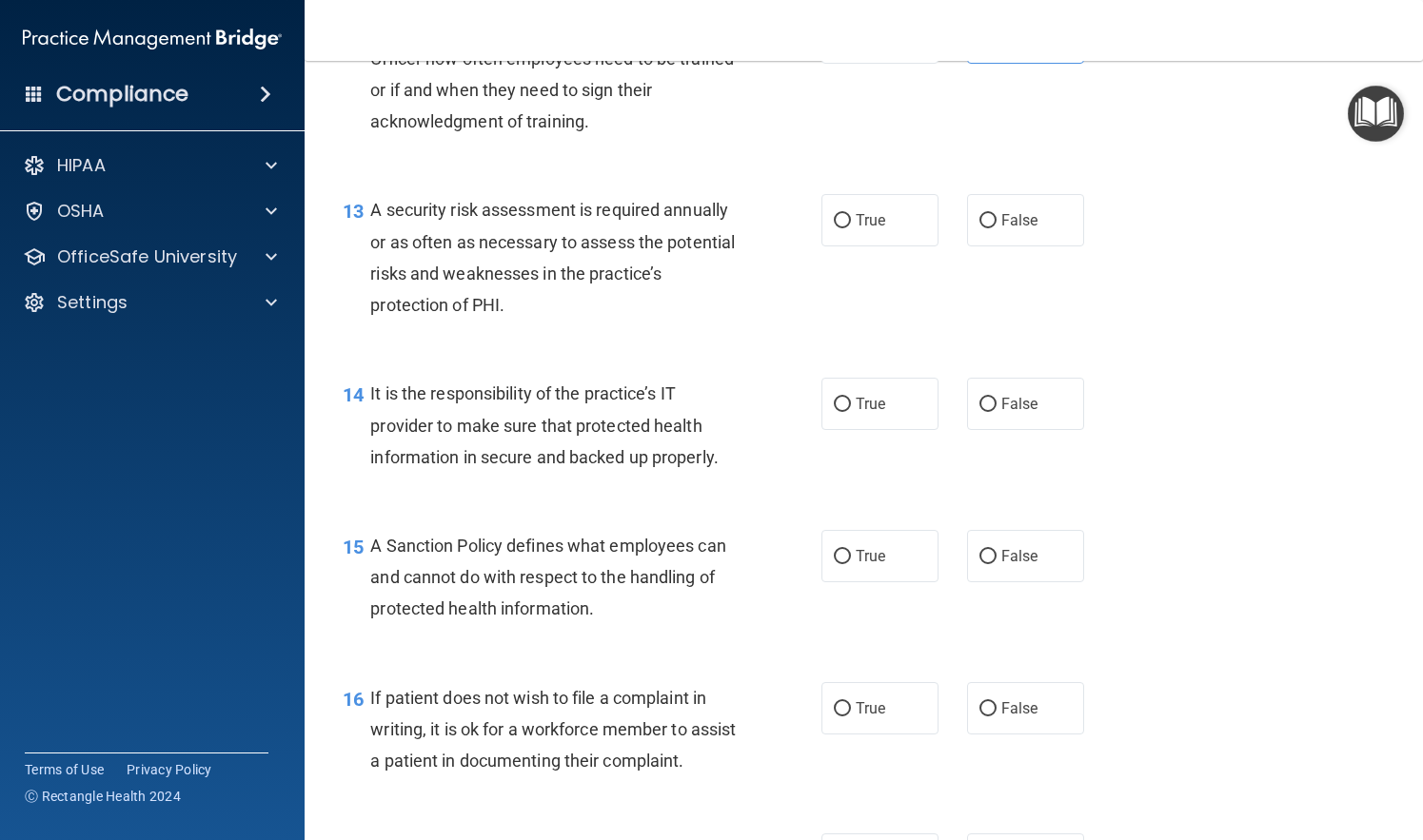 scroll, scrollTop: 2381, scrollLeft: 0, axis: vertical 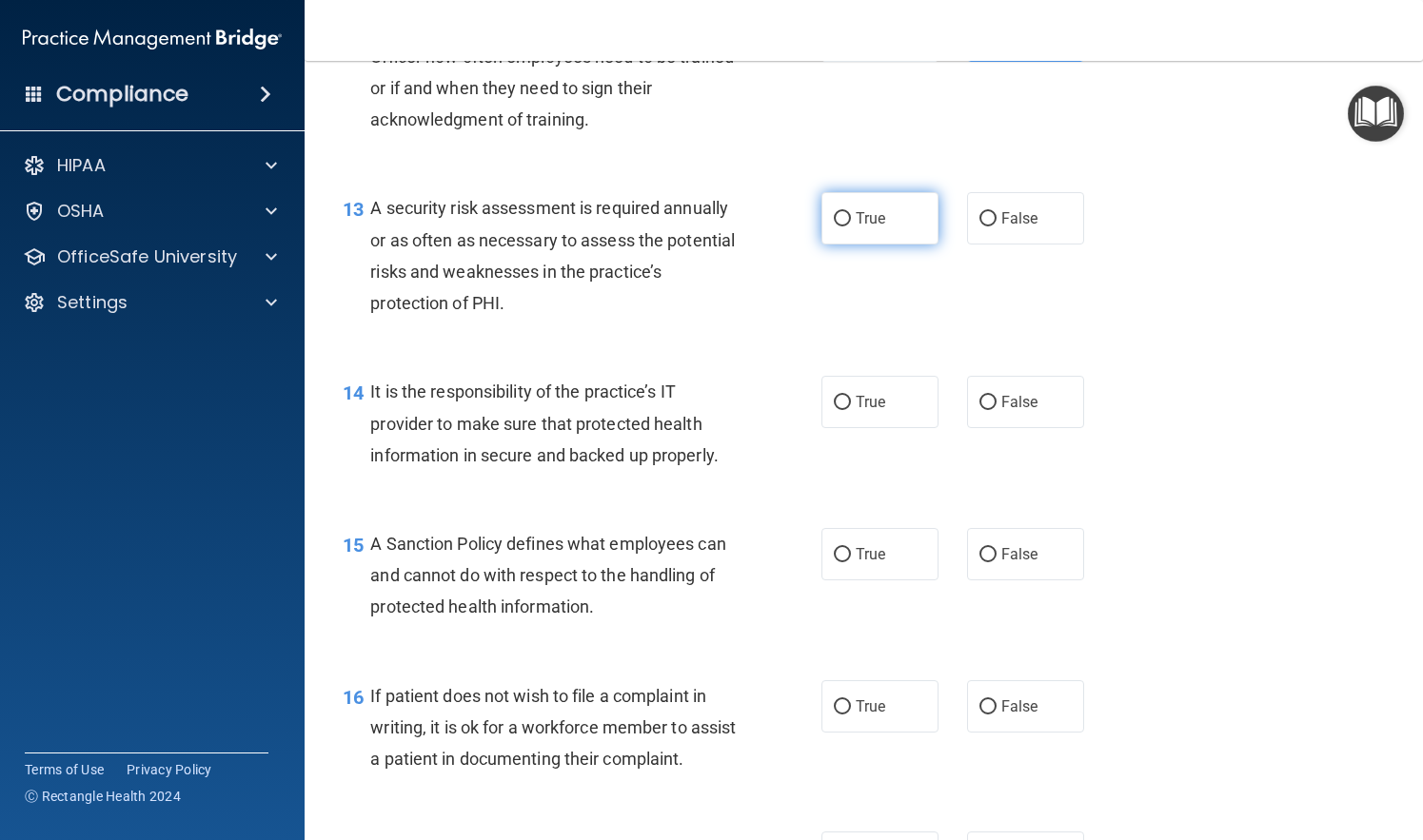 click on "True" at bounding box center [879, 218] 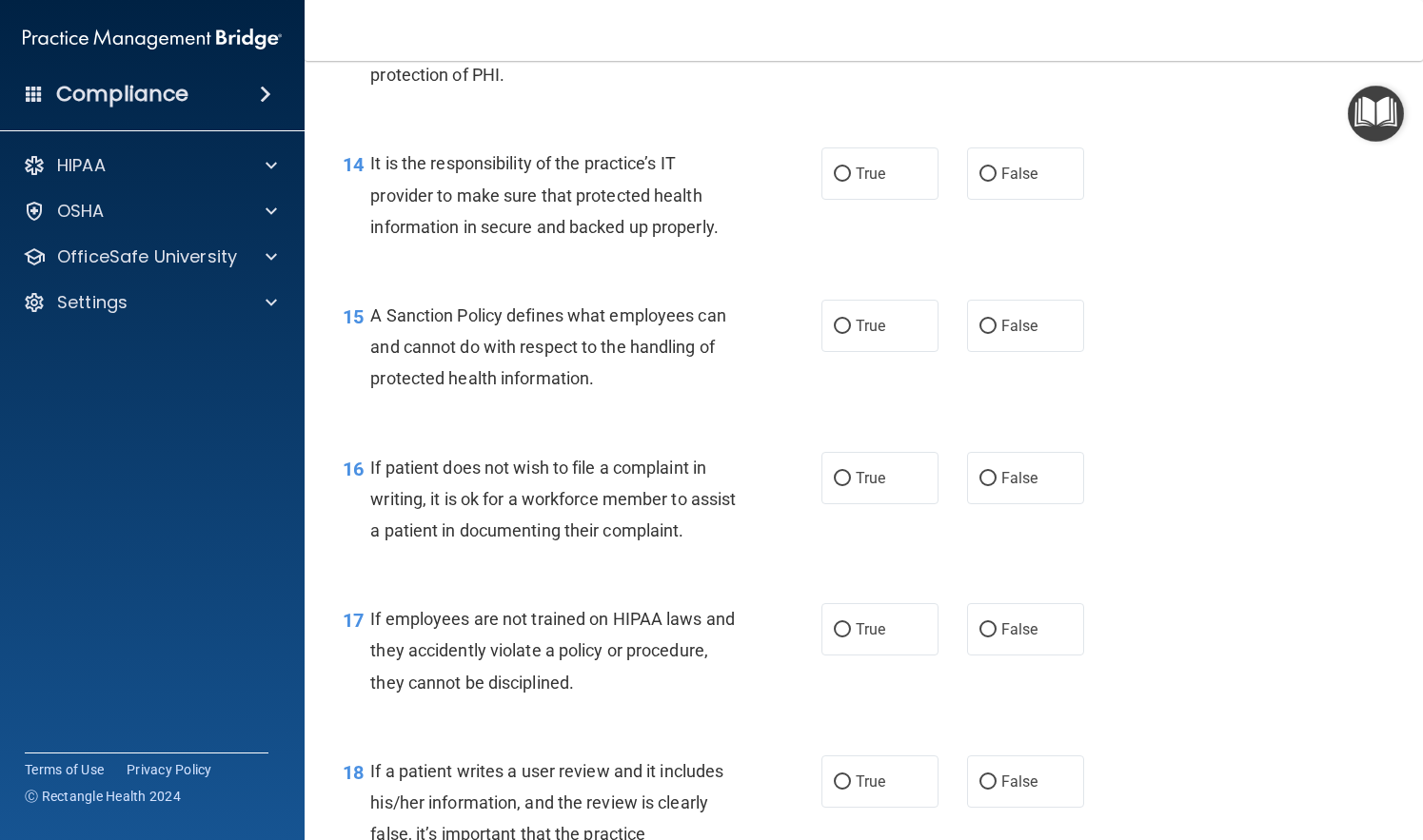 scroll, scrollTop: 2610, scrollLeft: 0, axis: vertical 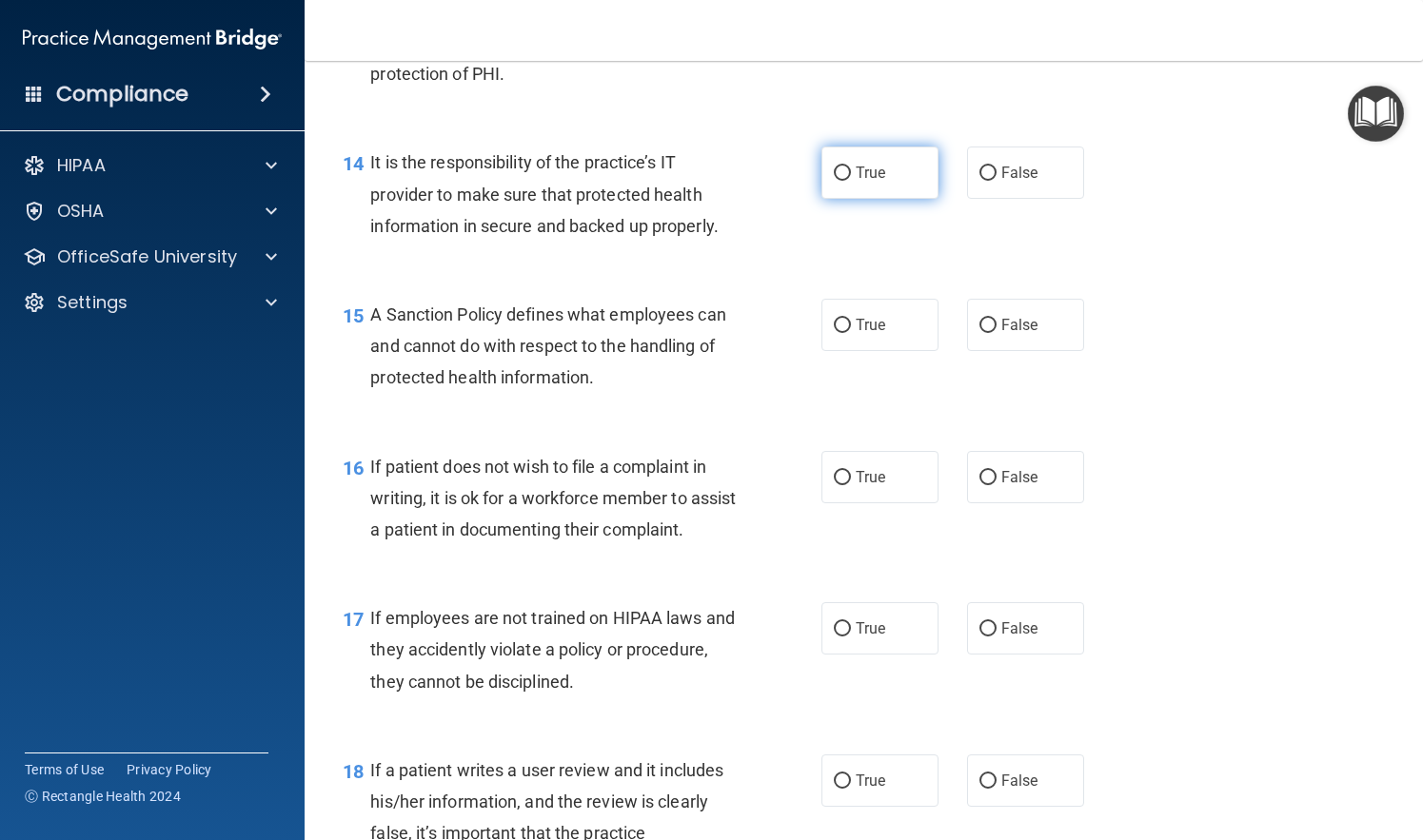 click on "True" at bounding box center (870, 172) 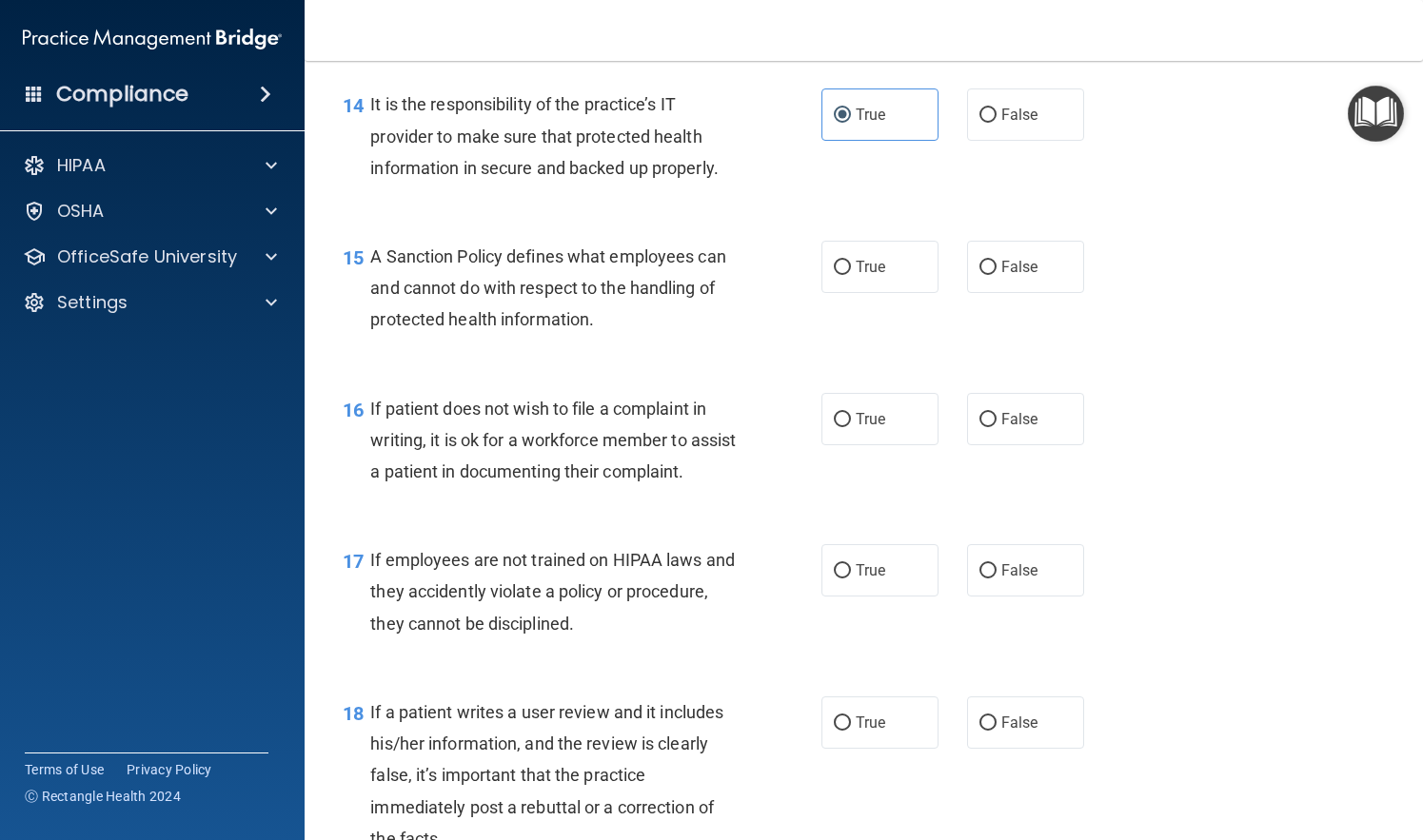 scroll, scrollTop: 2667, scrollLeft: 0, axis: vertical 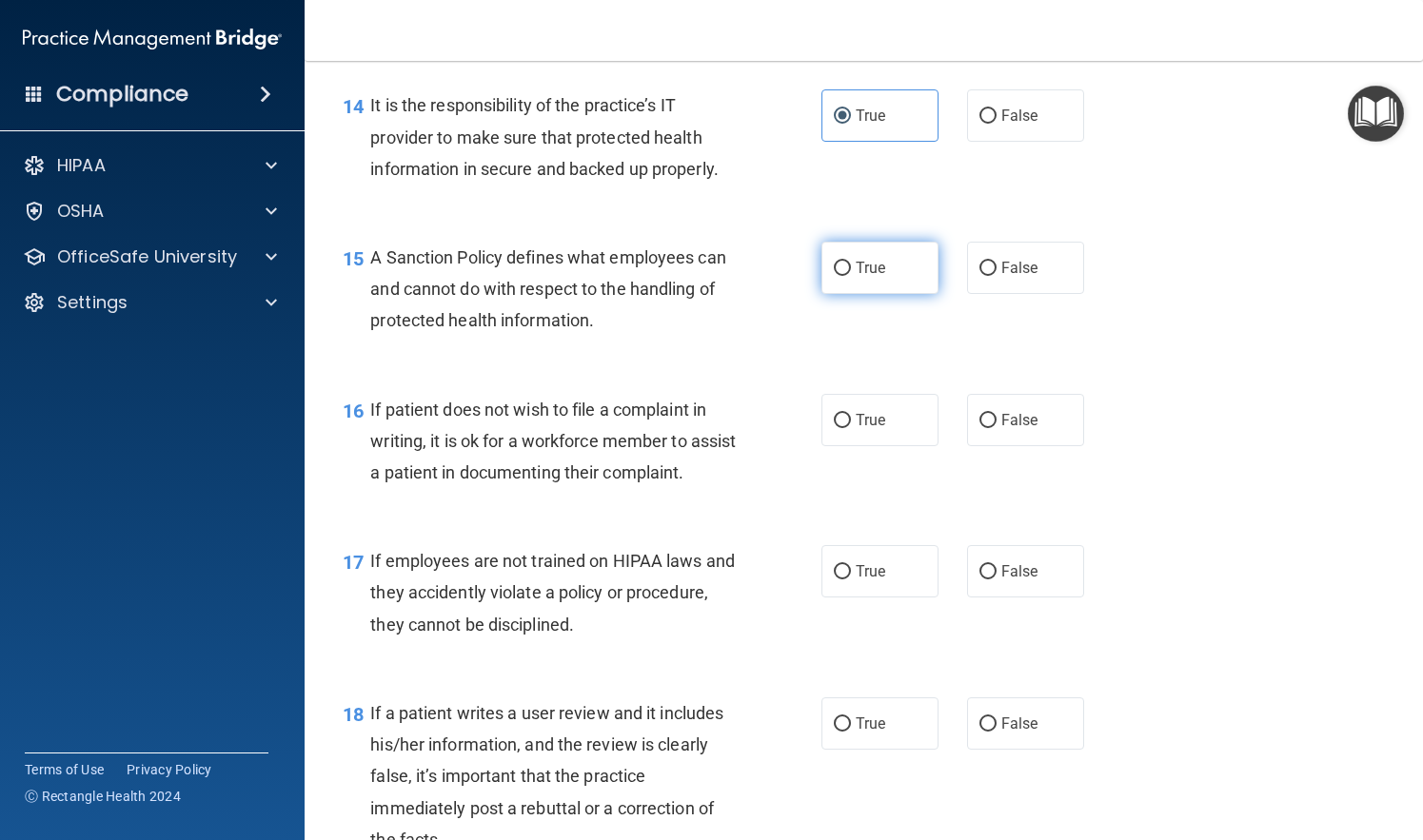 click on "True" at bounding box center [879, 267] 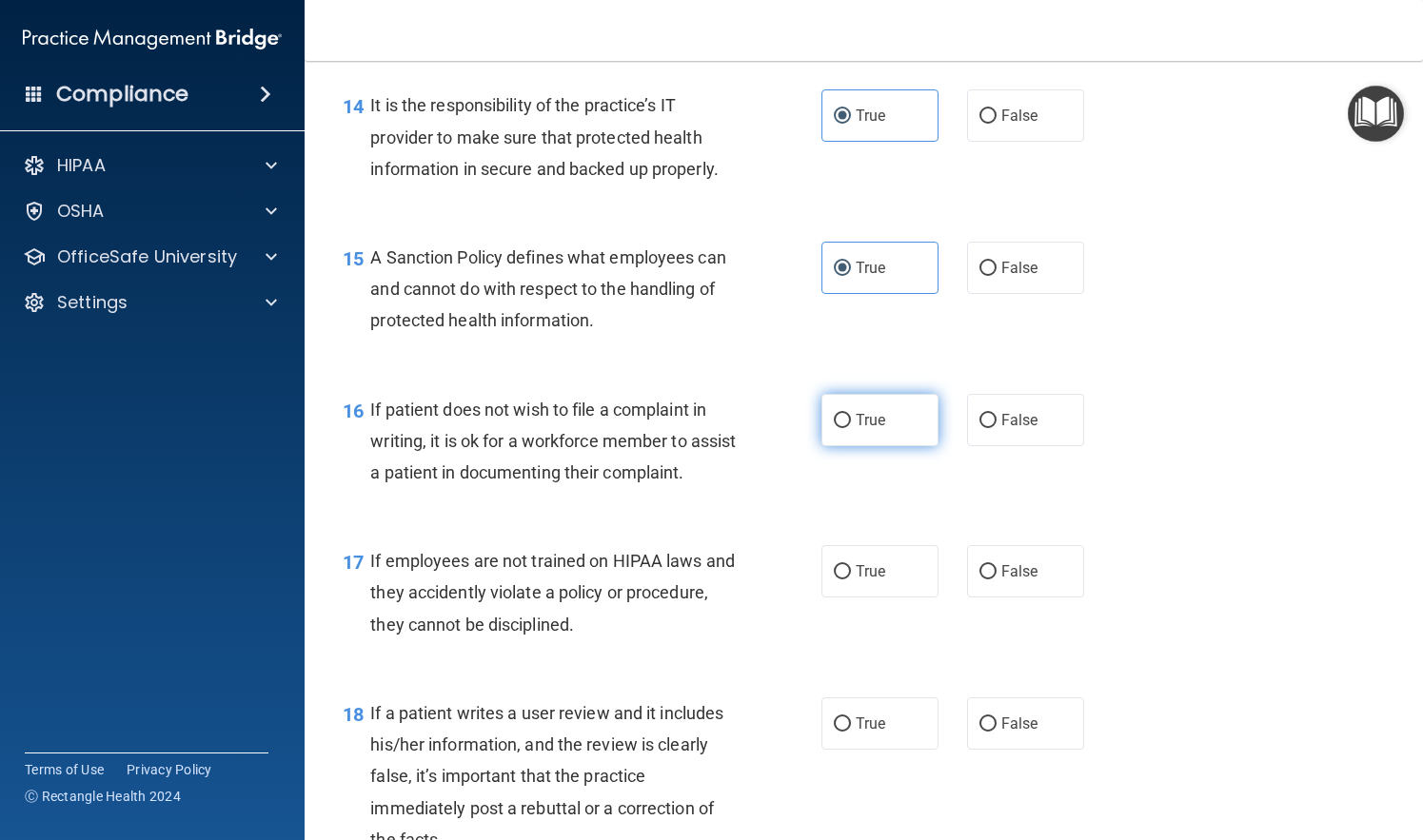 click on "True" at bounding box center (870, 420) 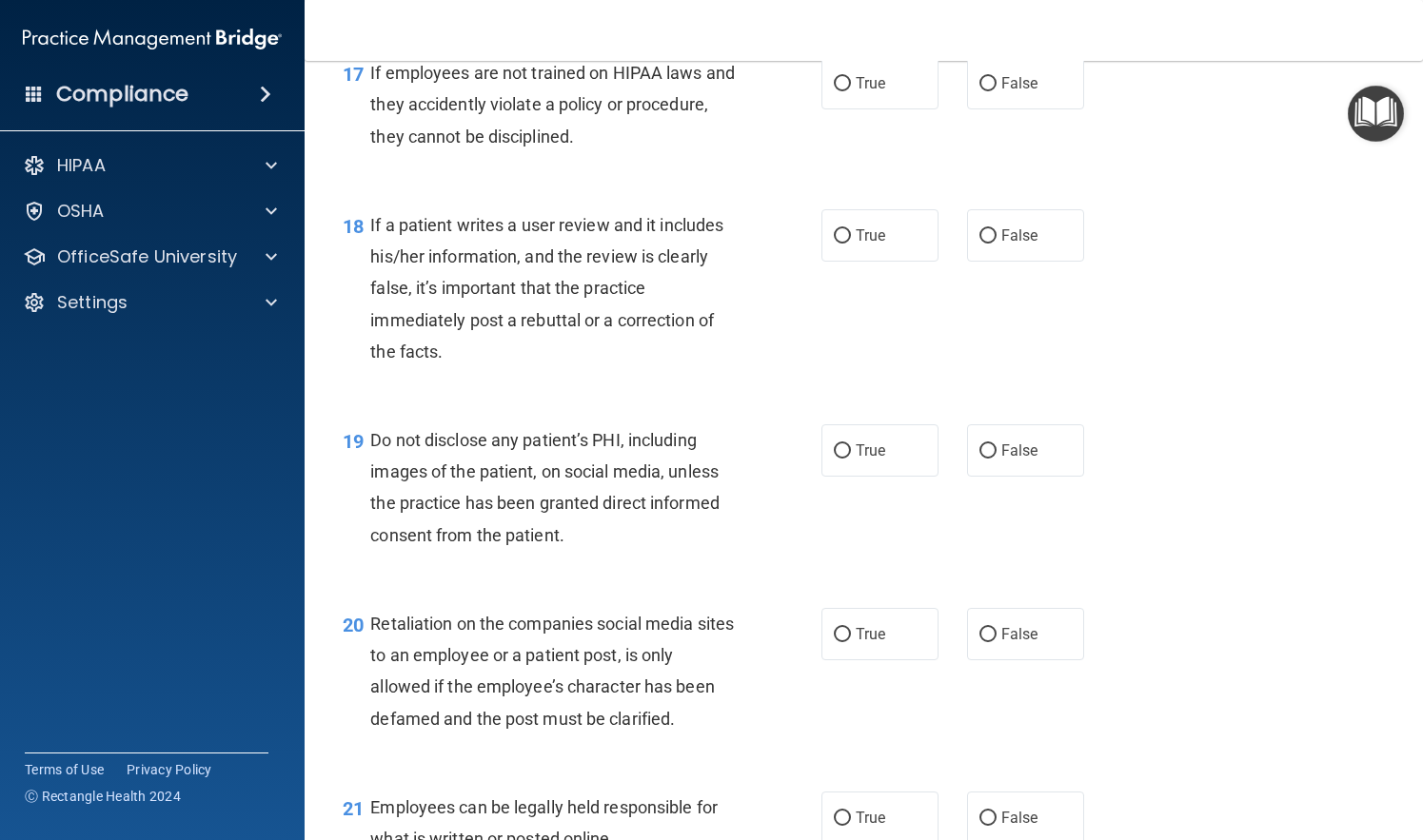 scroll, scrollTop: 3188, scrollLeft: 0, axis: vertical 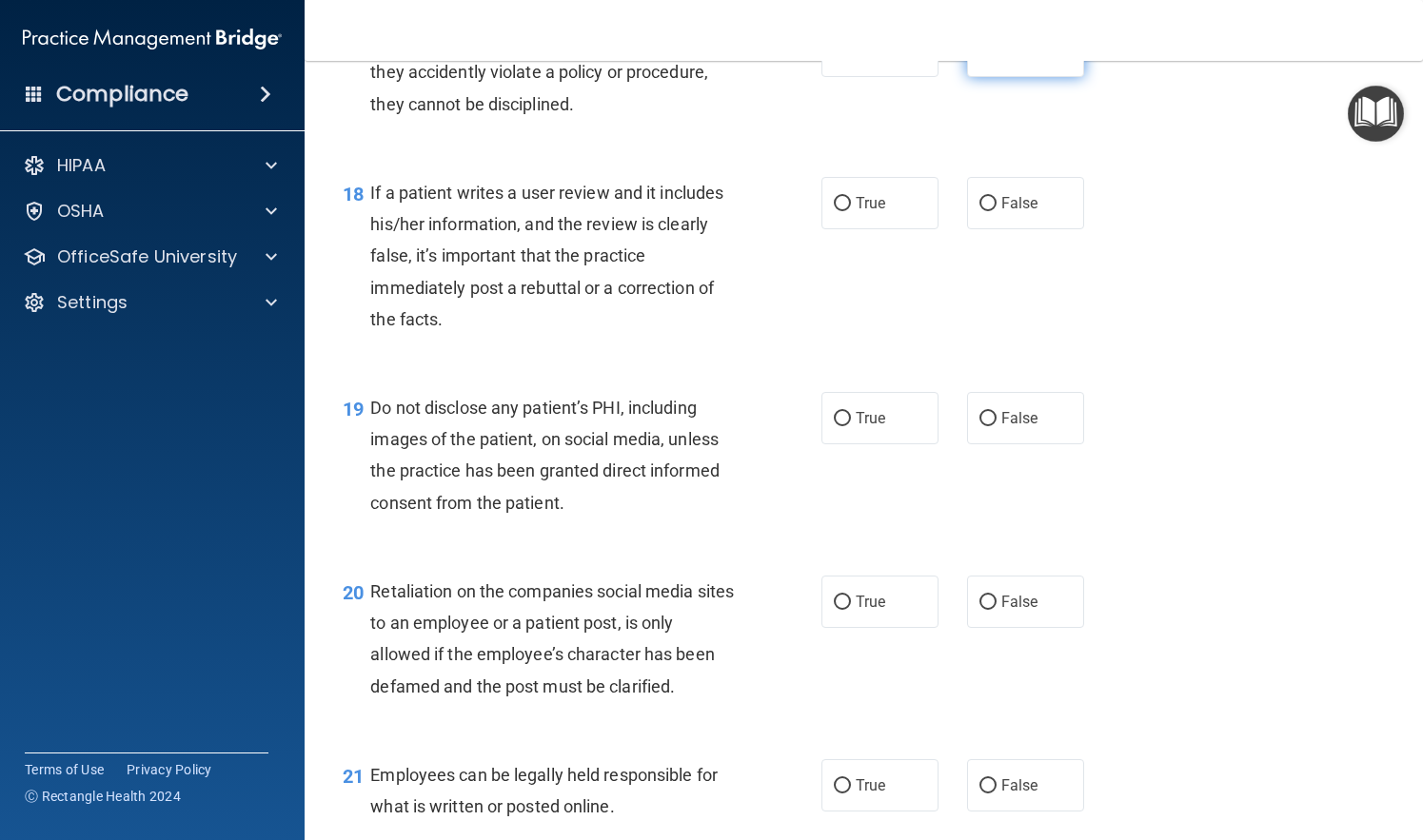 click on "False" at bounding box center (1019, 50) 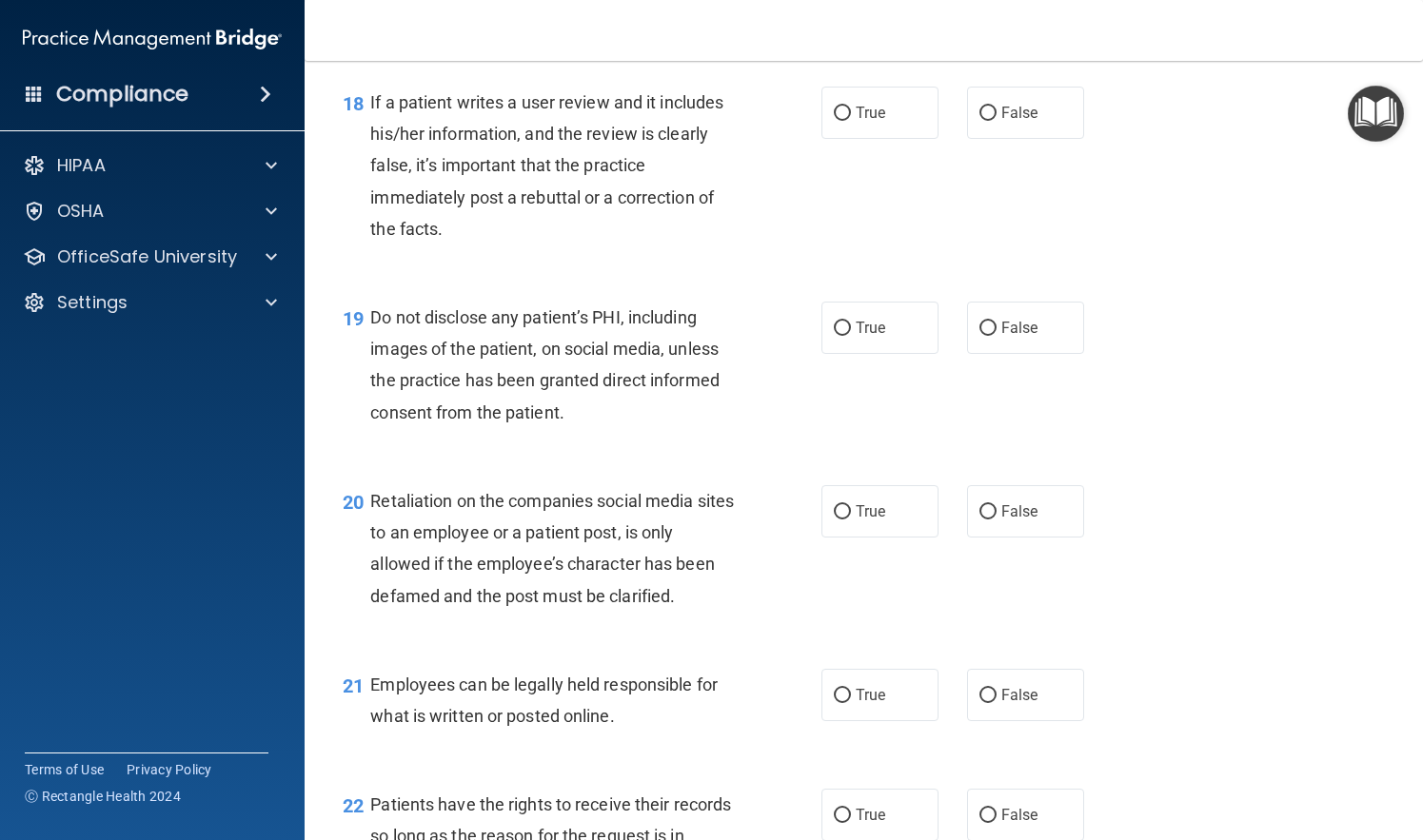 scroll, scrollTop: 3279, scrollLeft: 0, axis: vertical 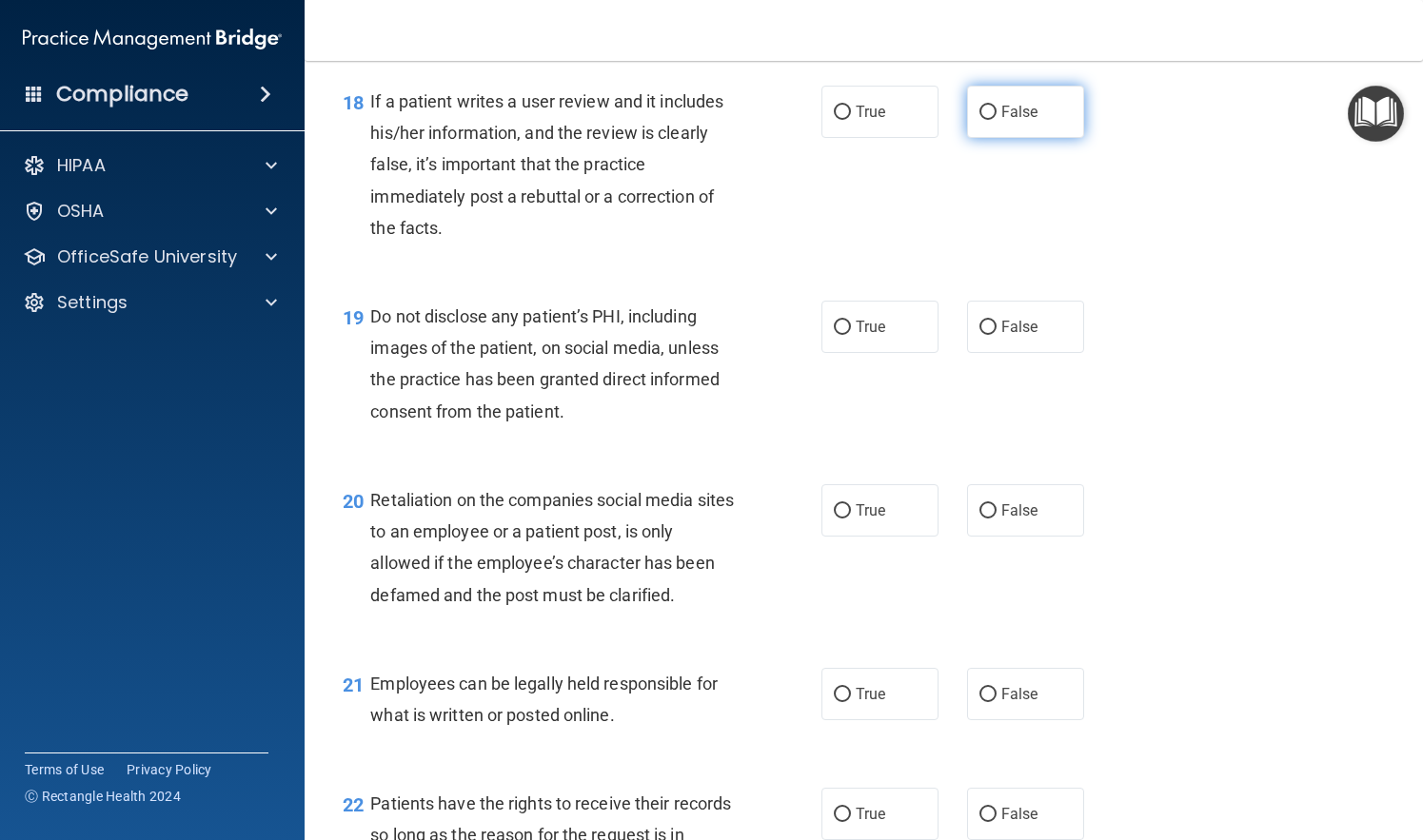 click on "False" at bounding box center (1019, 111) 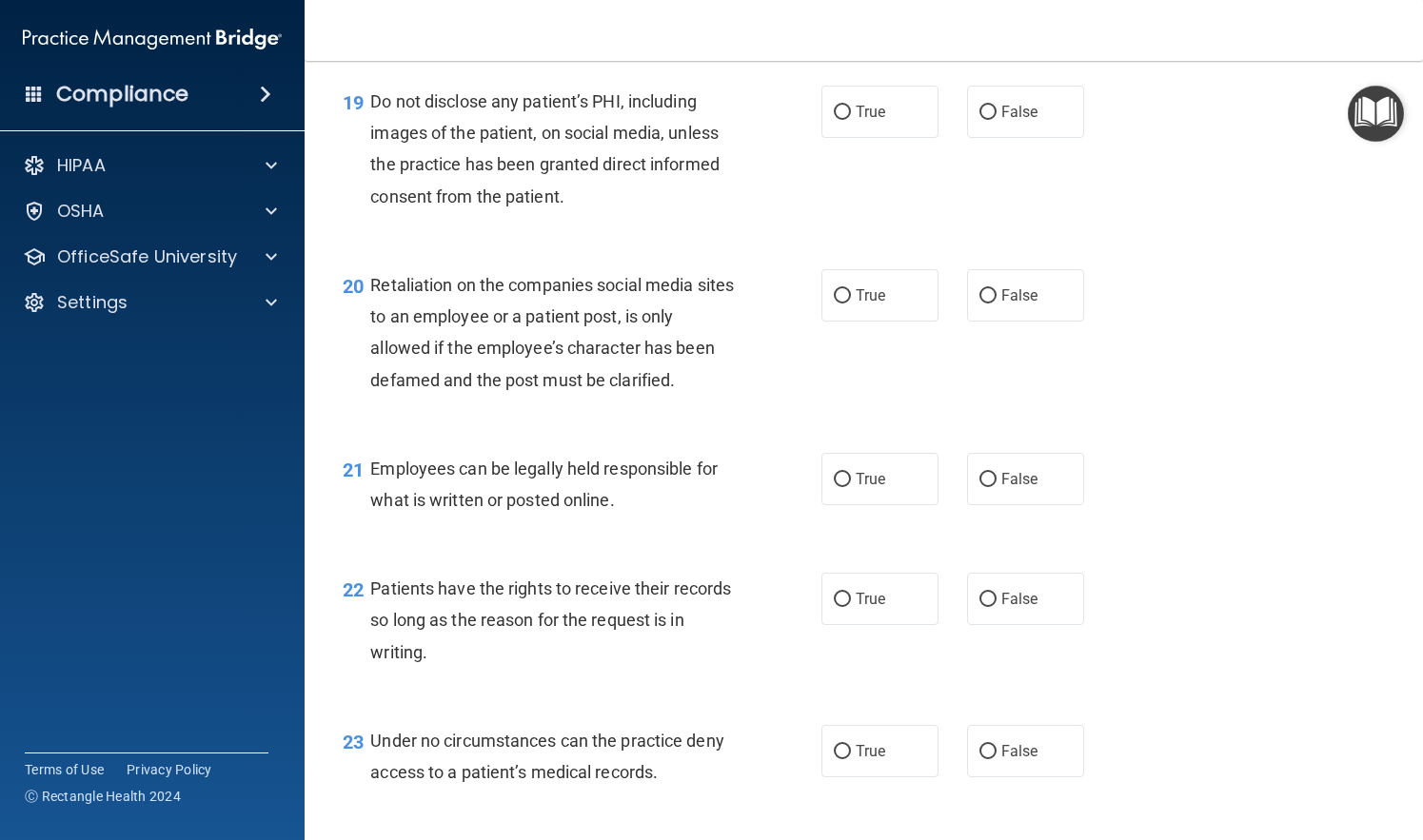 scroll, scrollTop: 3497, scrollLeft: 0, axis: vertical 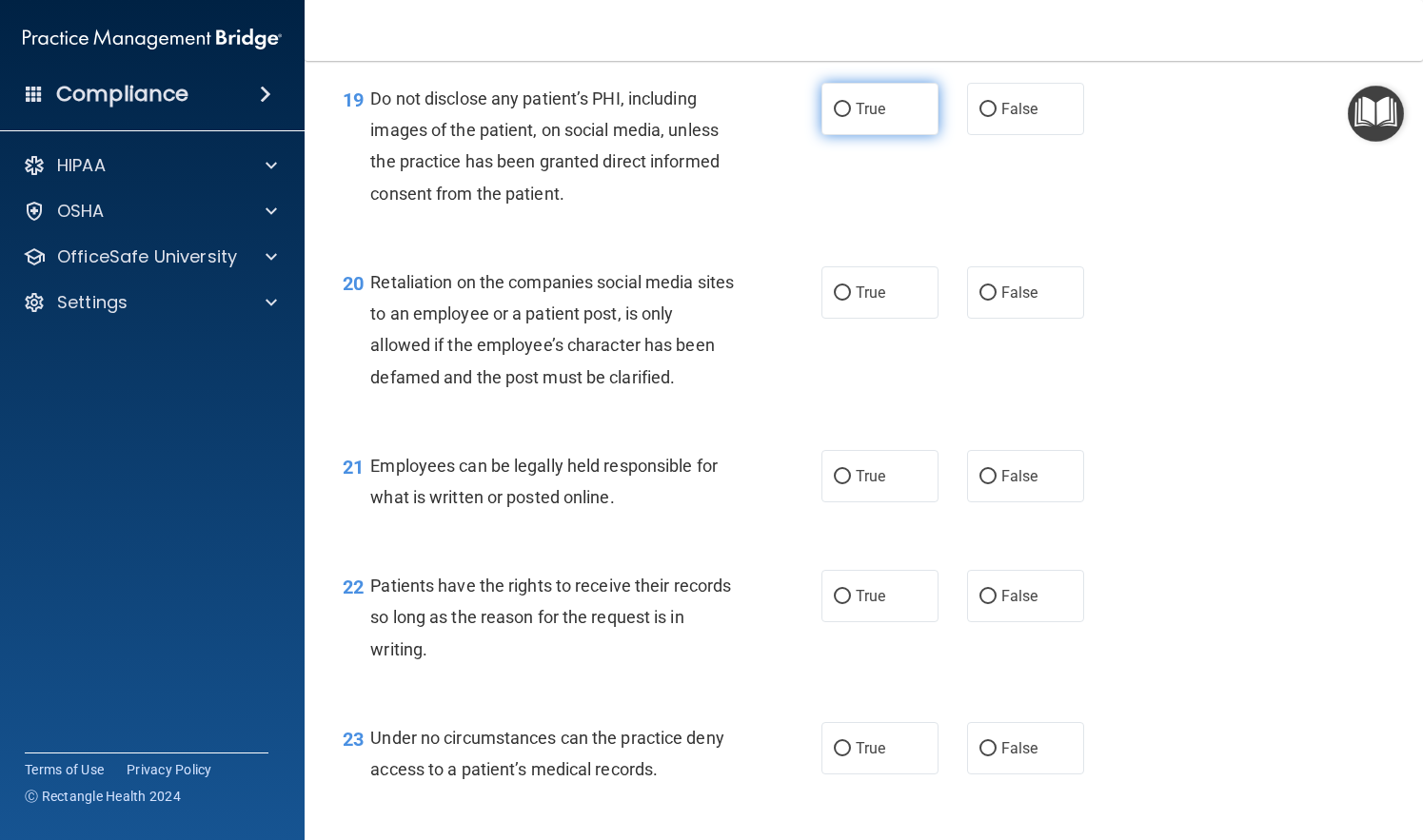 click on "True" at bounding box center (870, 108) 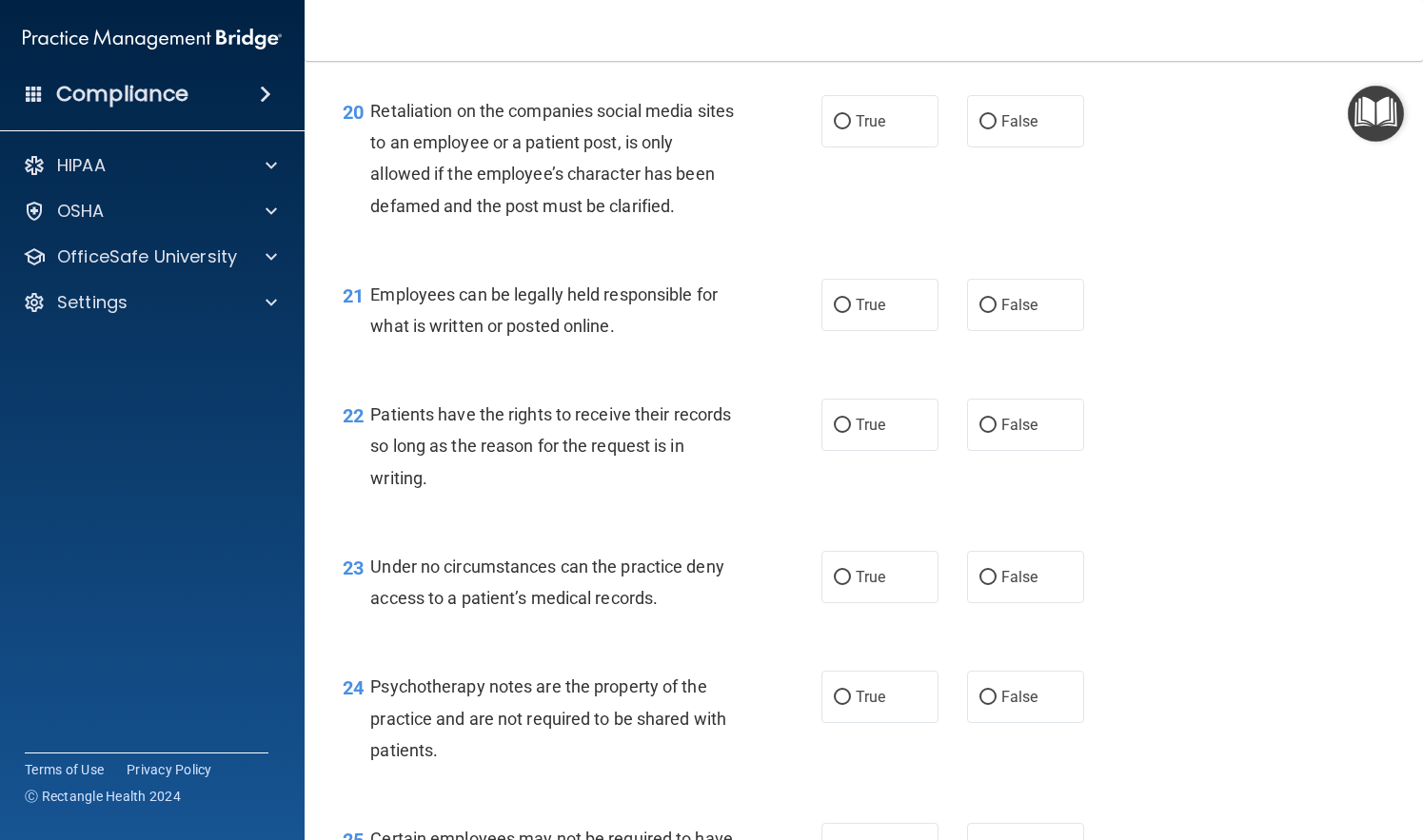 scroll, scrollTop: 3672, scrollLeft: 0, axis: vertical 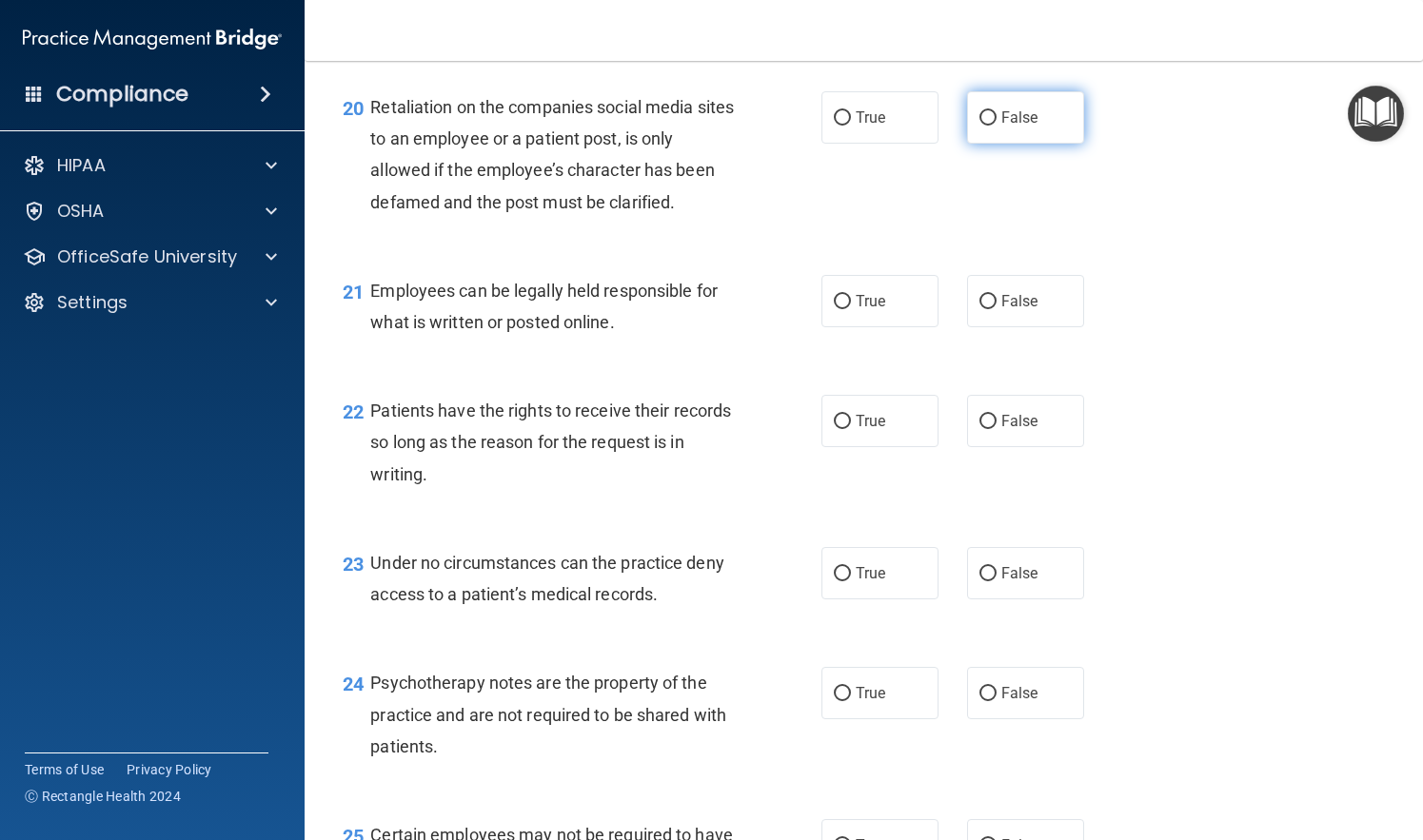 click on "False" at bounding box center [1019, 117] 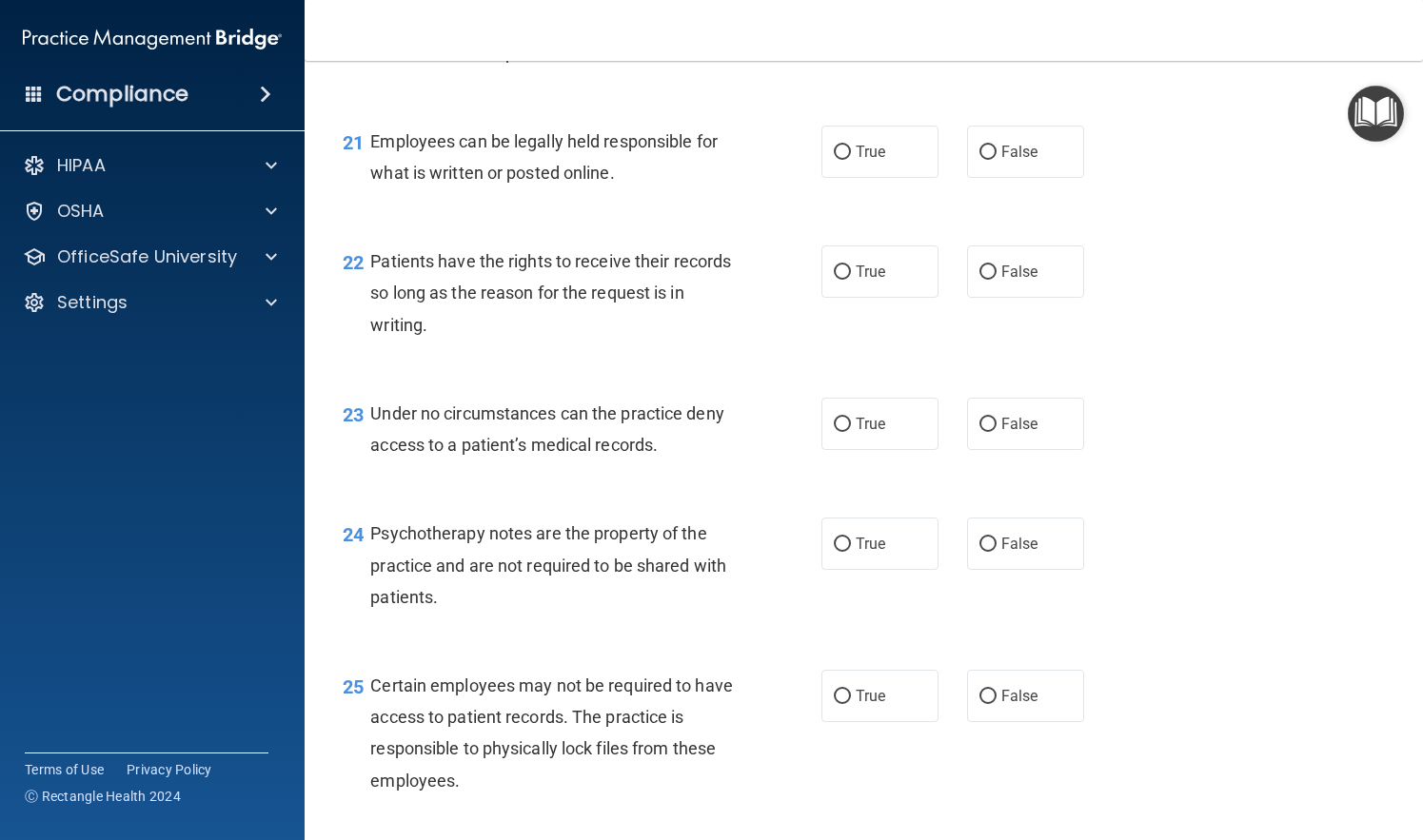 scroll, scrollTop: 3823, scrollLeft: 0, axis: vertical 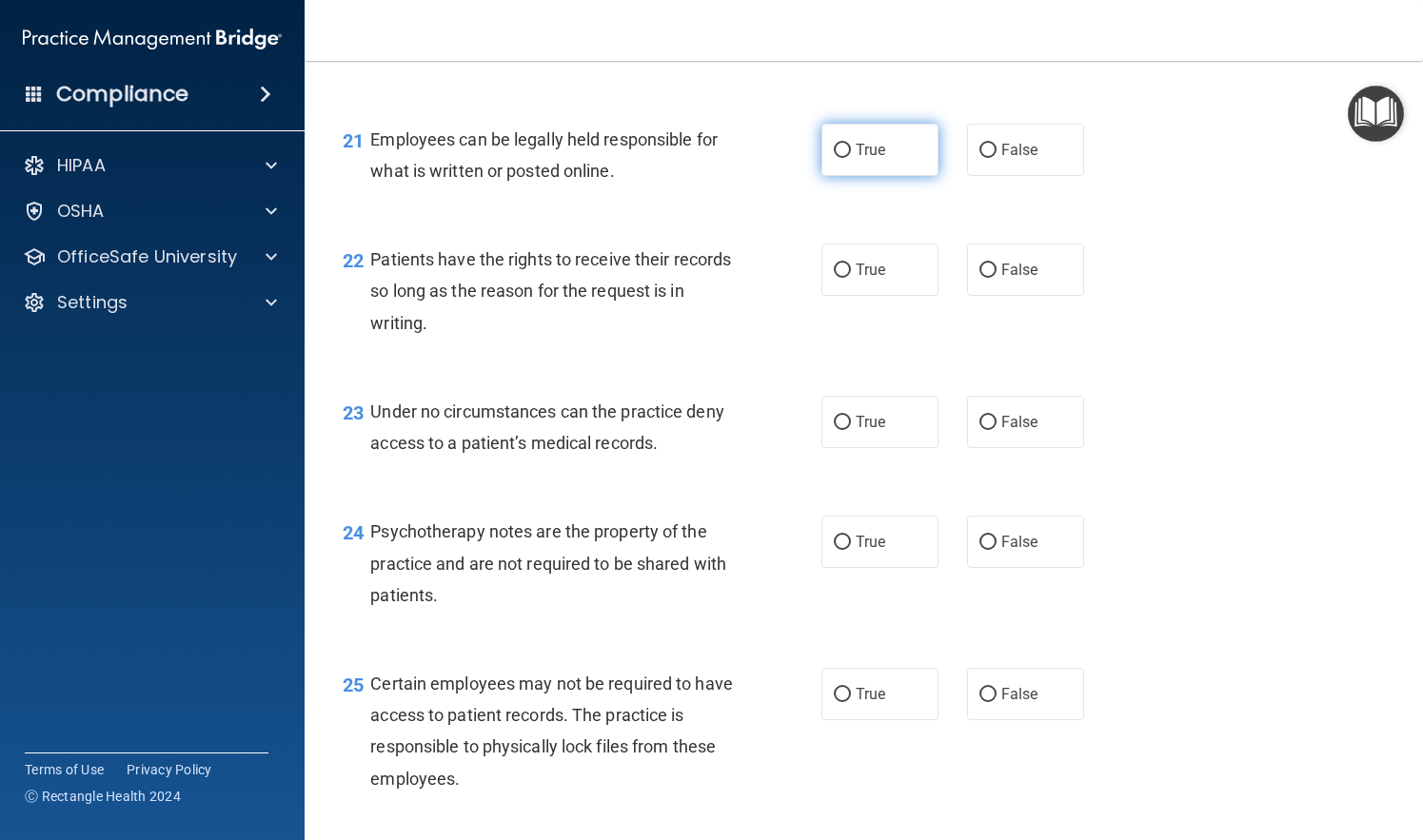 click on "True" at bounding box center [870, 149] 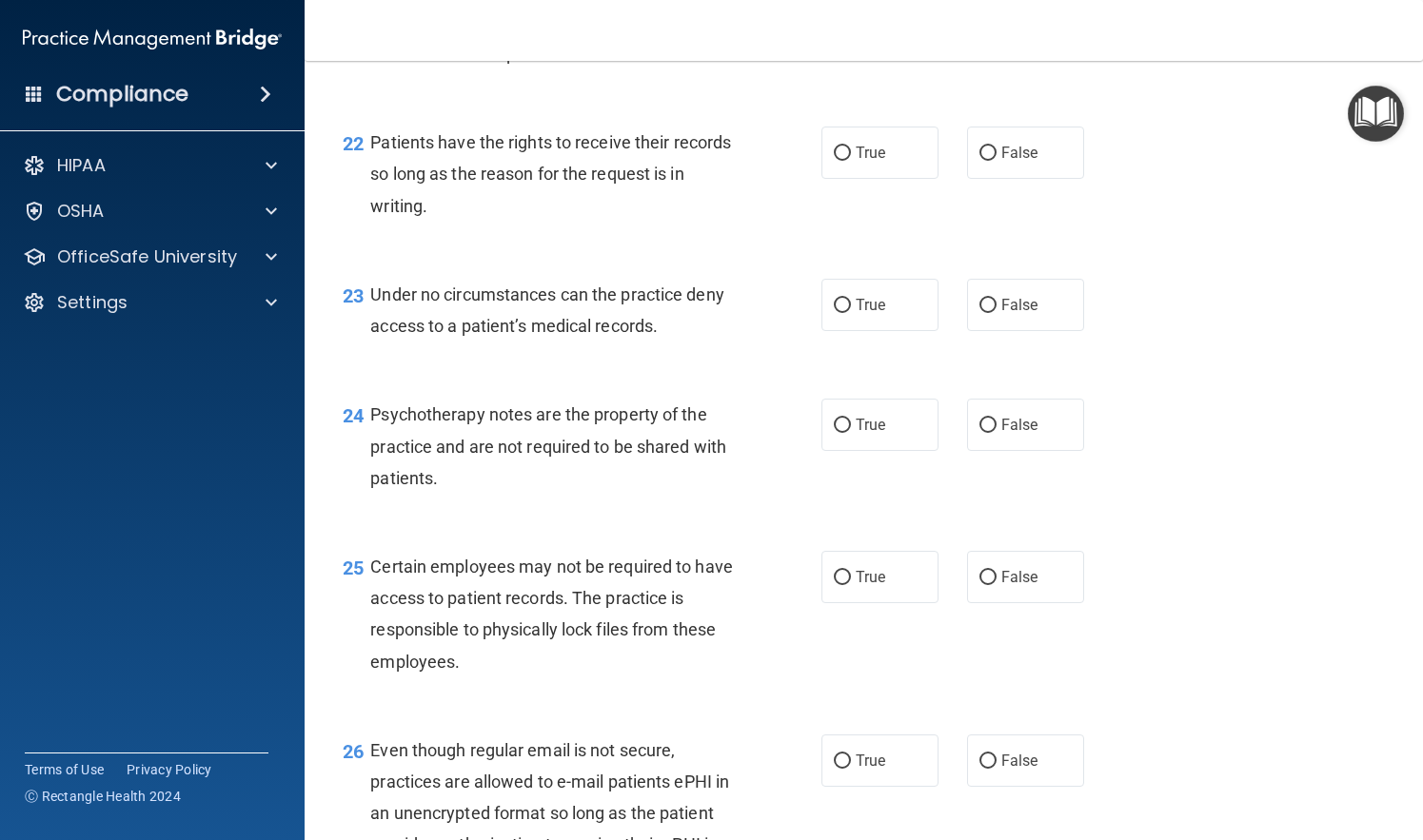 scroll, scrollTop: 3942, scrollLeft: 0, axis: vertical 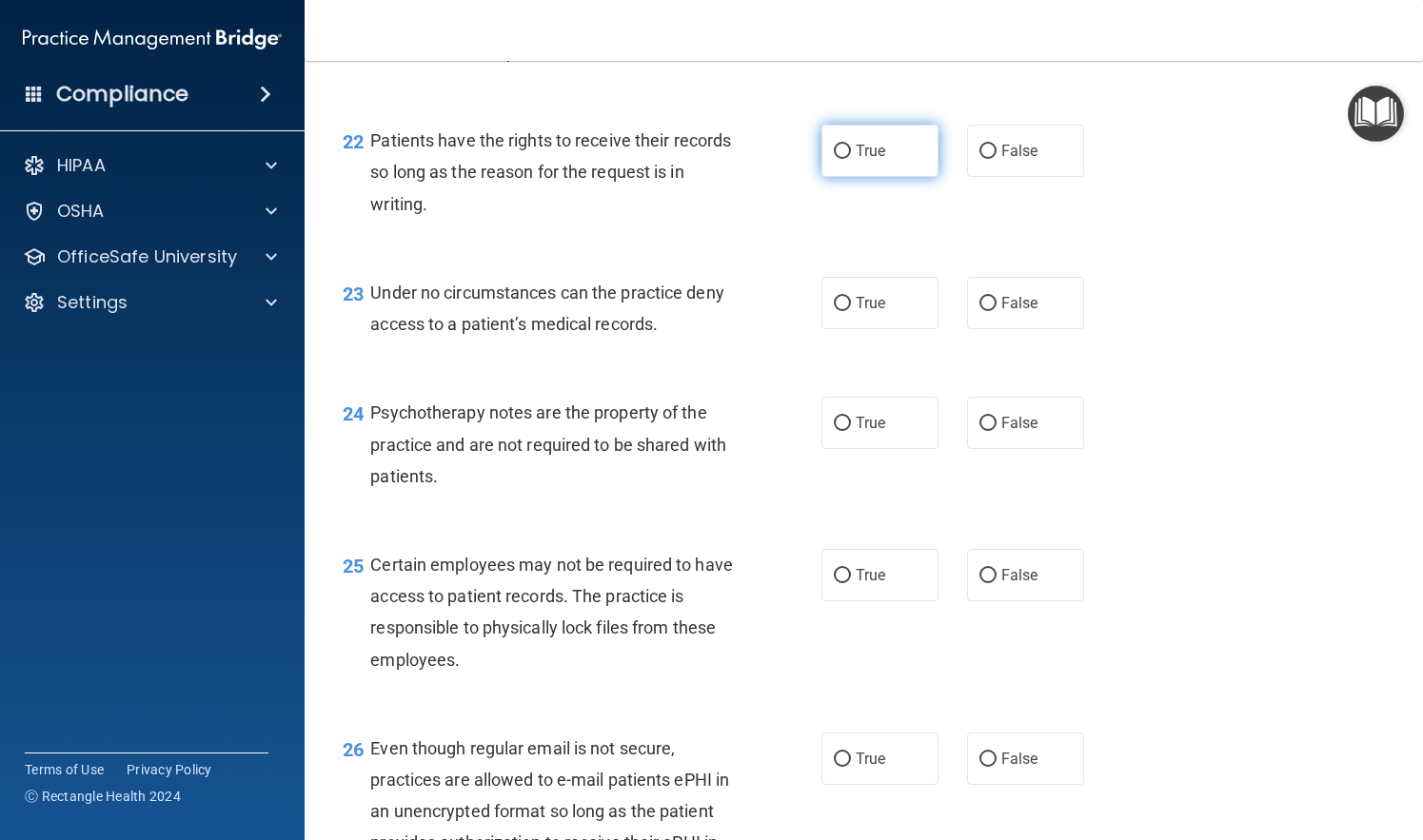 click on "True" at bounding box center [879, 150] 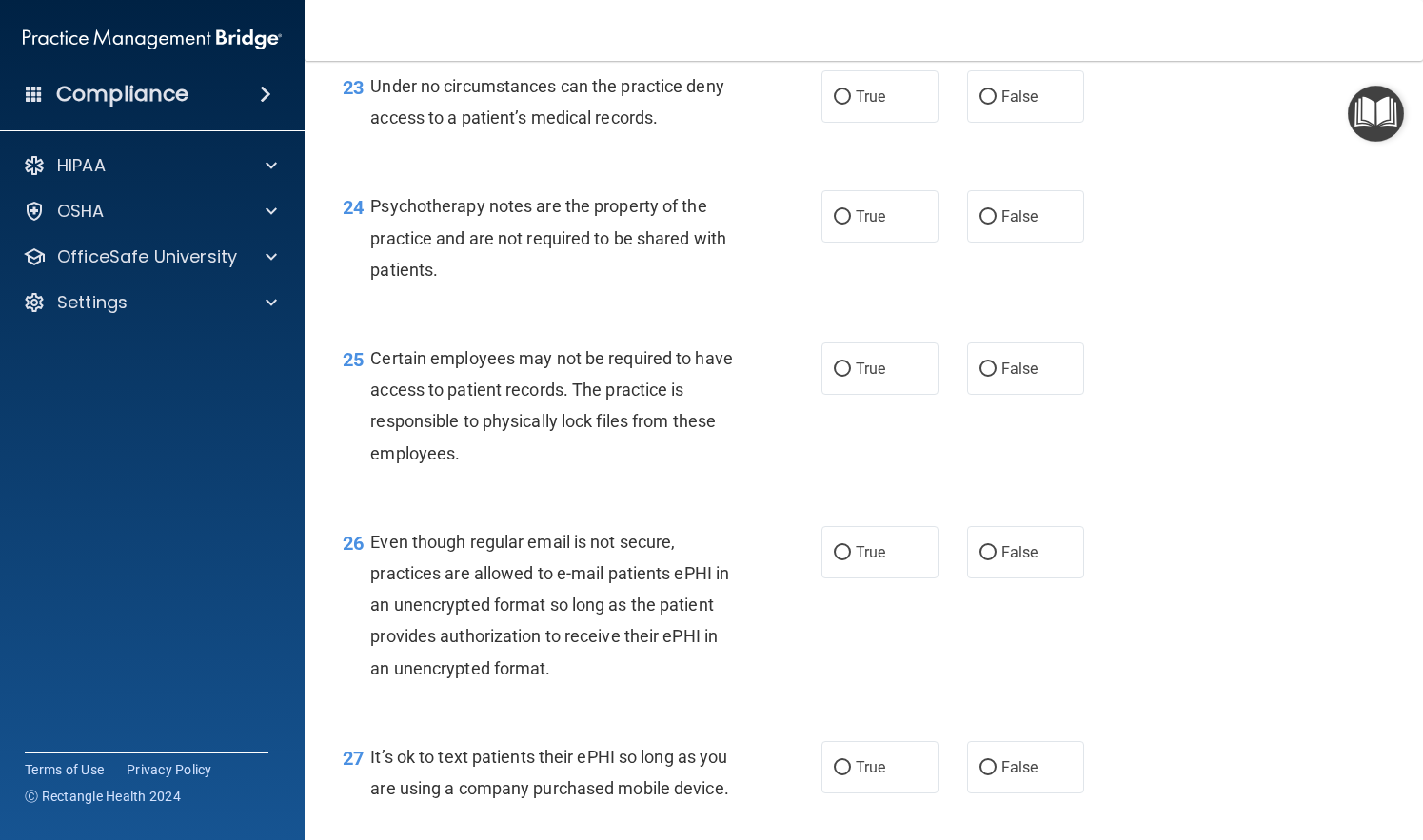 scroll, scrollTop: 4151, scrollLeft: 0, axis: vertical 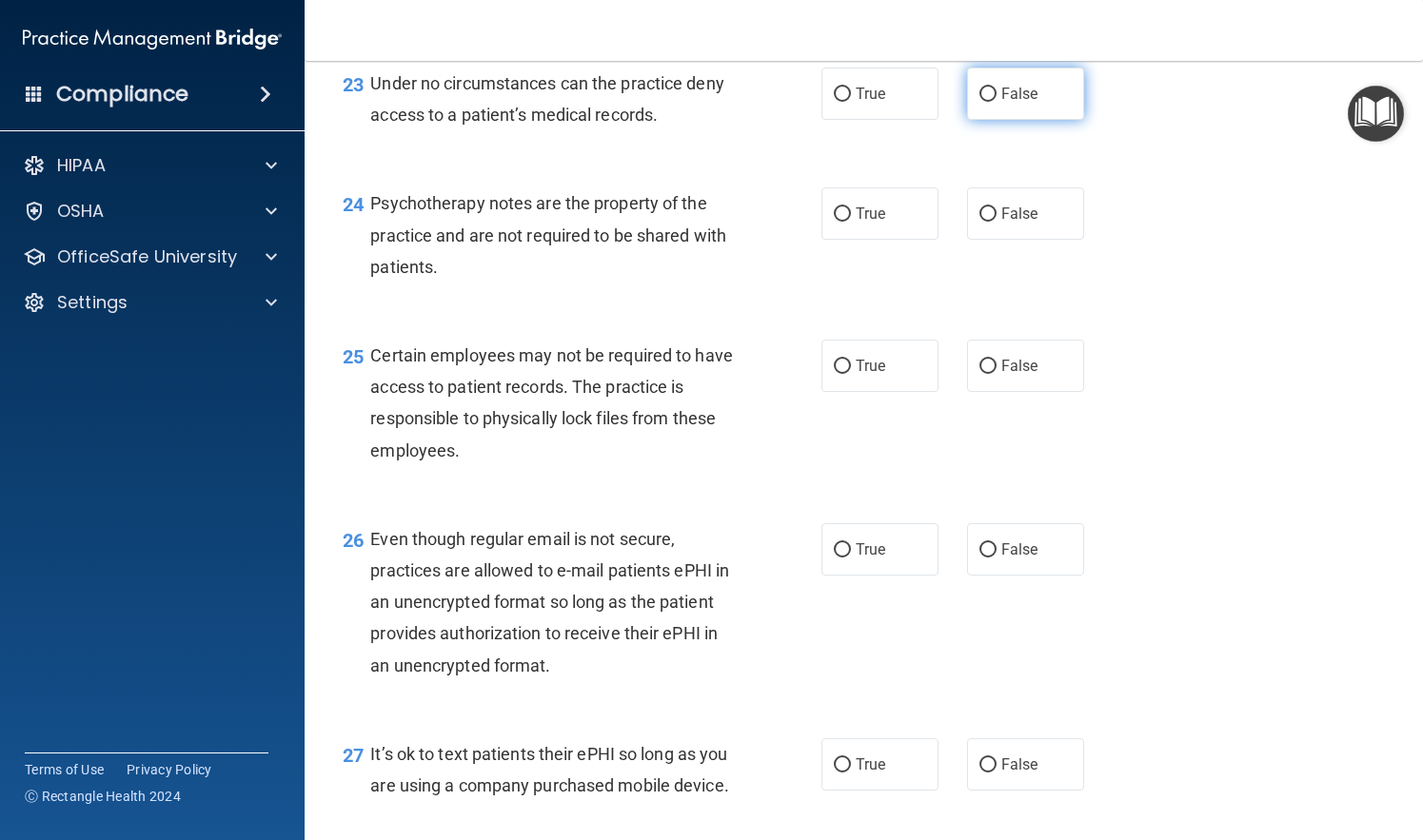 click on "False" at bounding box center [1019, 93] 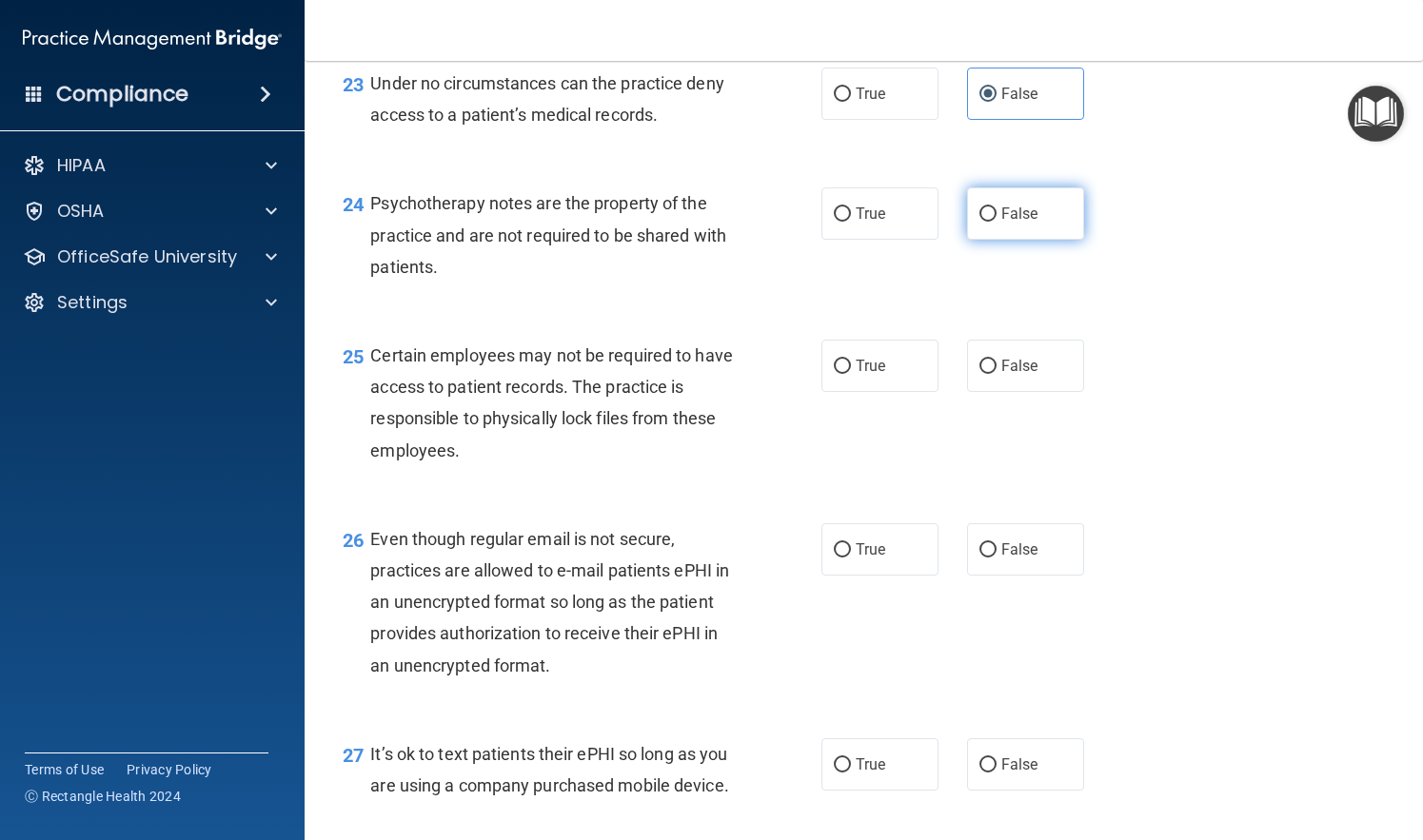 click on "False" at bounding box center (1019, 213) 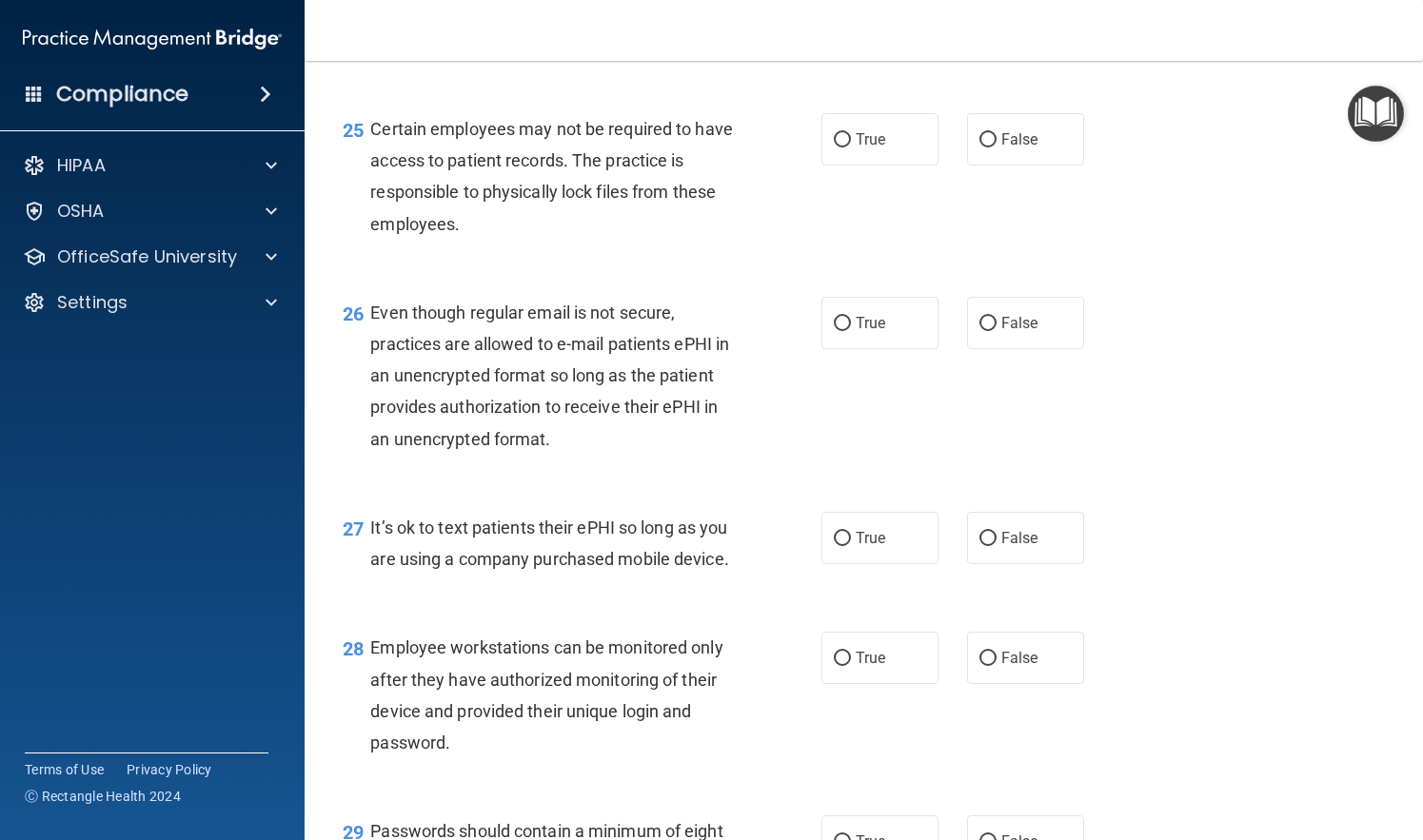scroll, scrollTop: 4379, scrollLeft: 0, axis: vertical 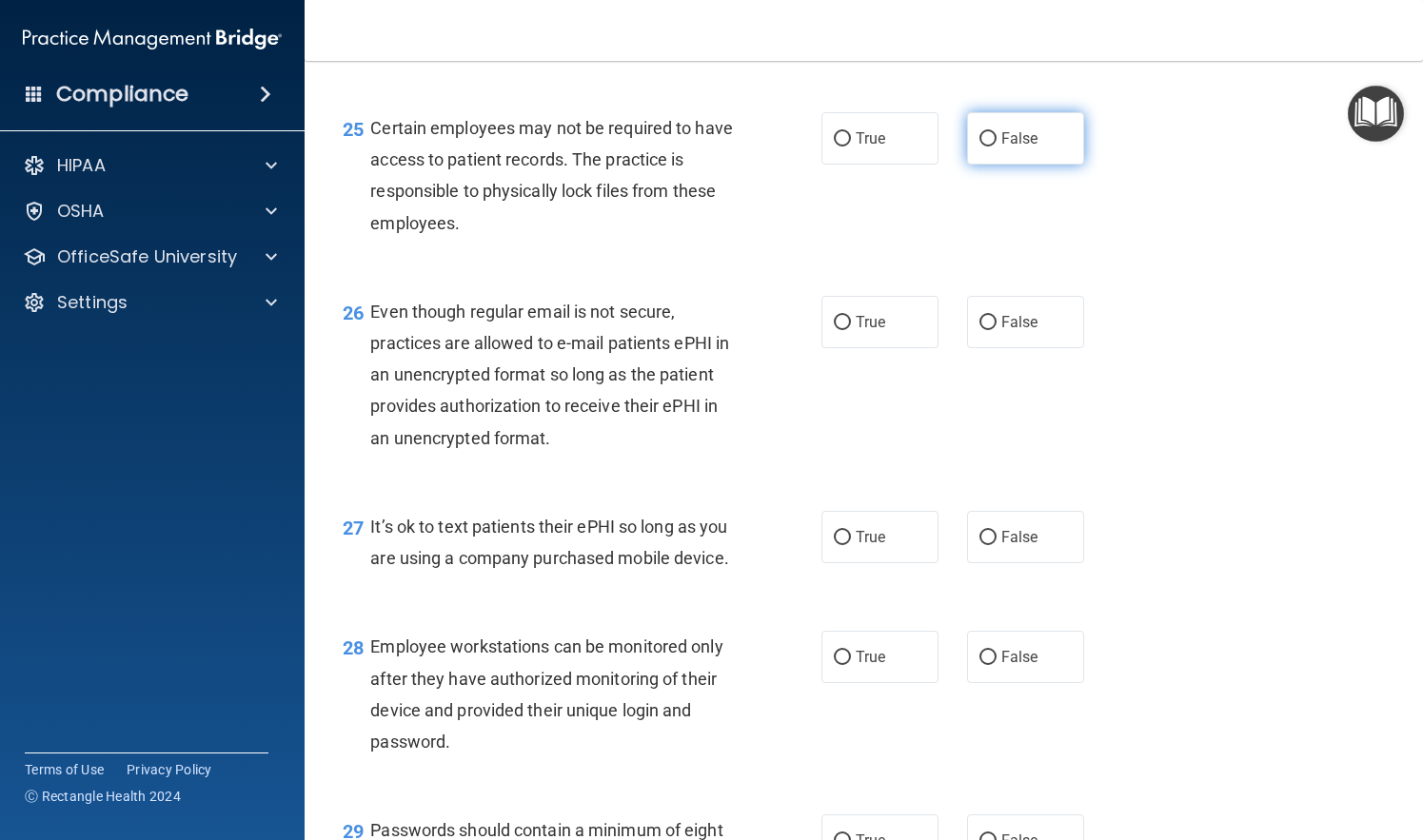 click on "False" at bounding box center [1019, 138] 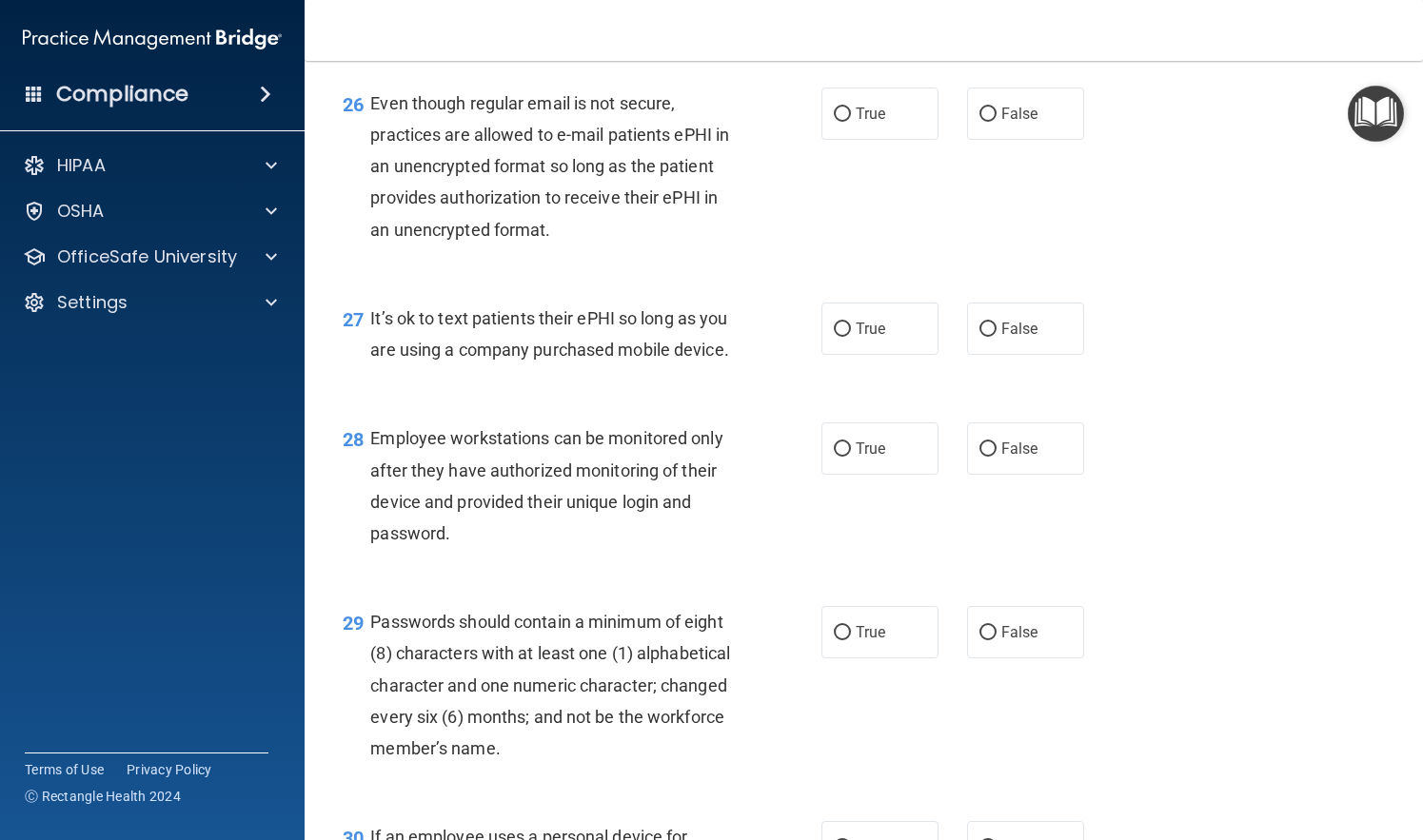 scroll, scrollTop: 4590, scrollLeft: 0, axis: vertical 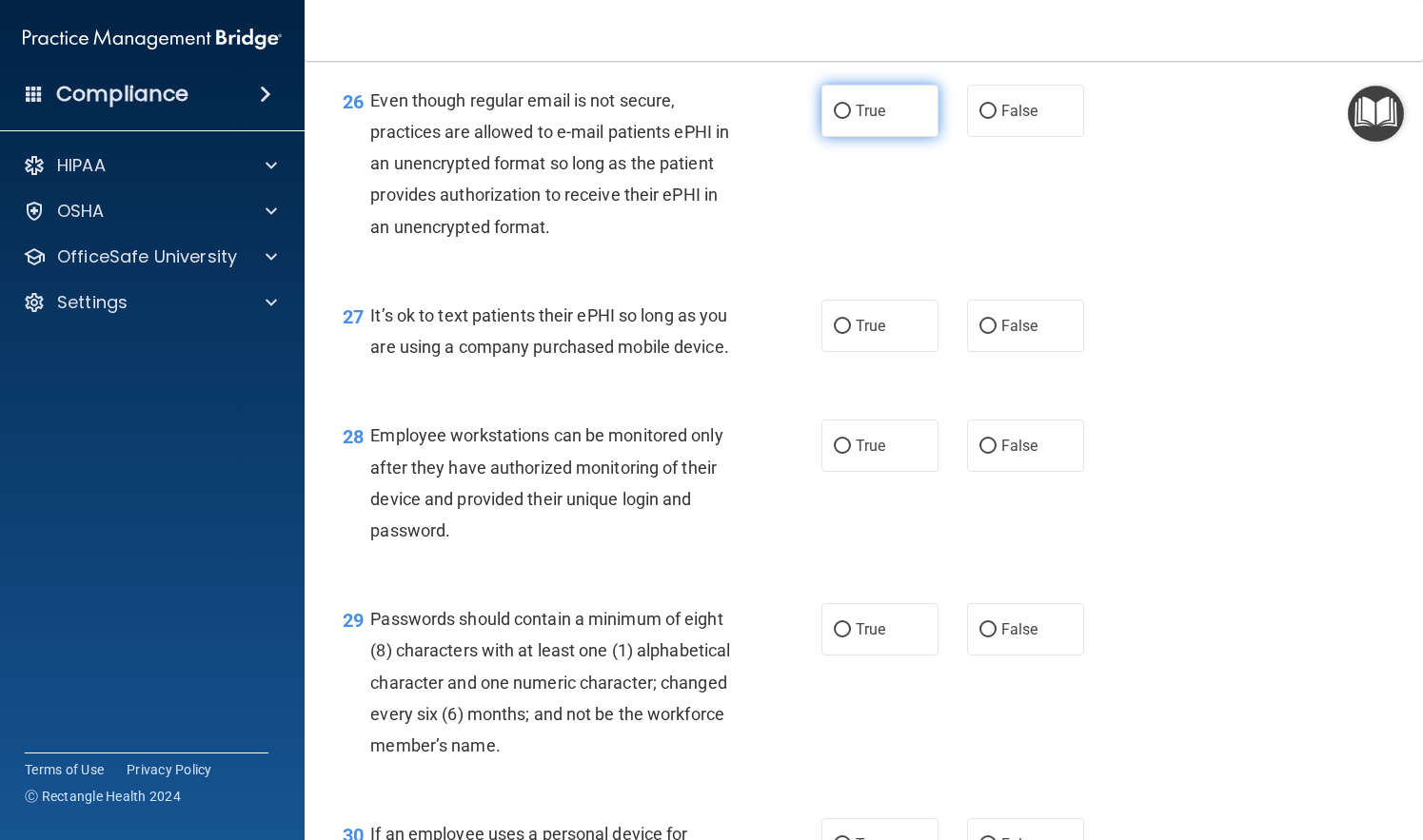 click on "True" at bounding box center [879, 110] 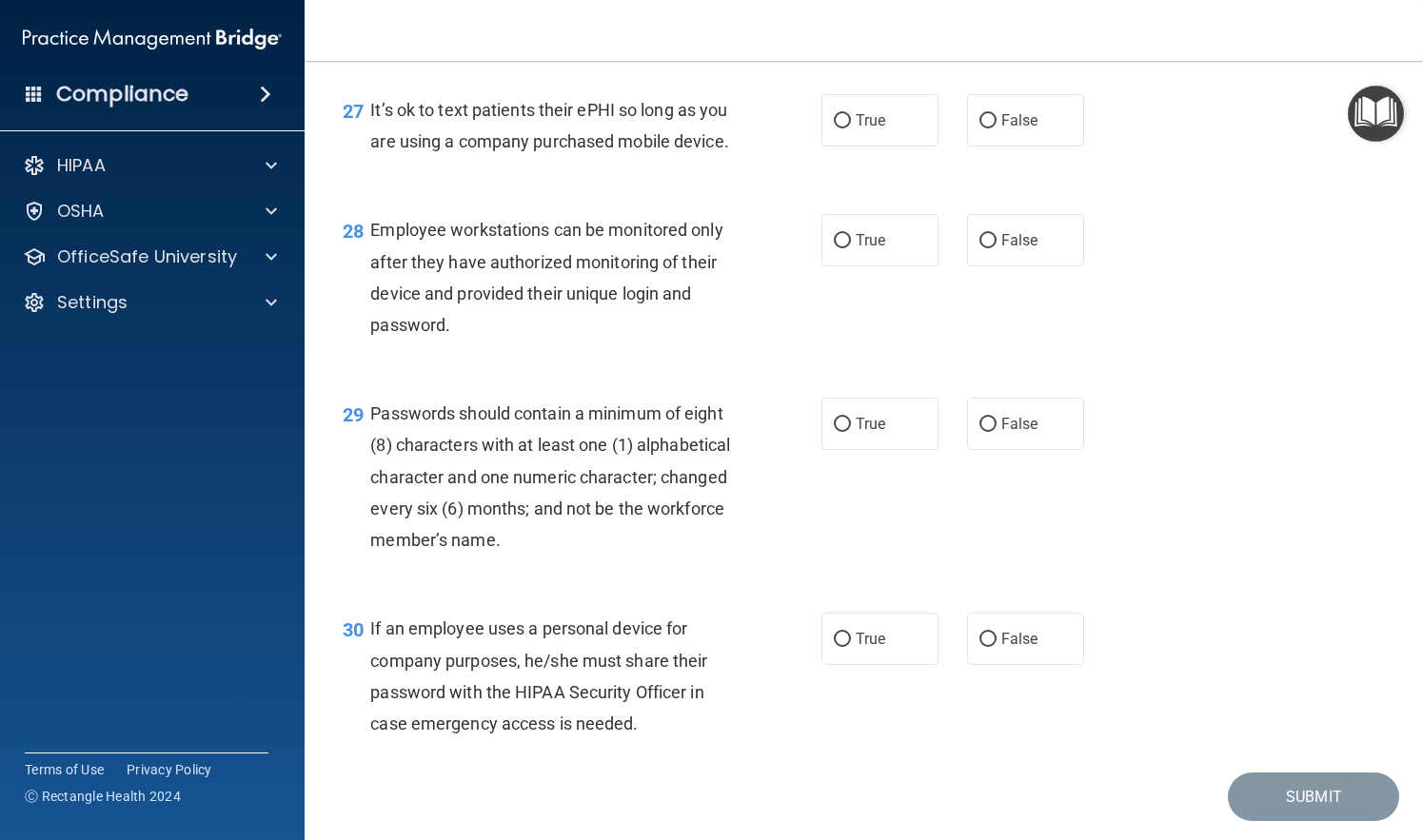 scroll, scrollTop: 4794, scrollLeft: 0, axis: vertical 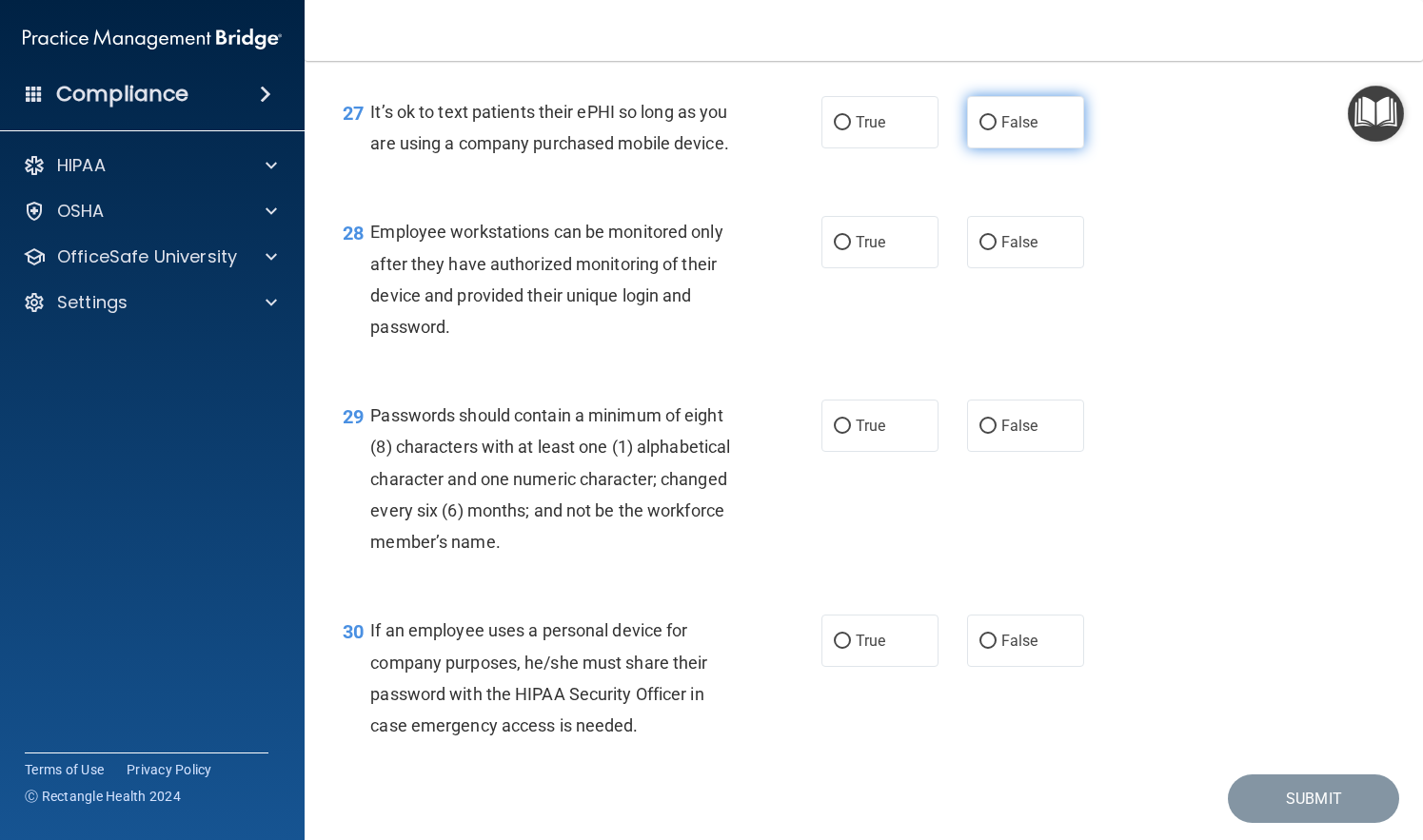 click on "False" at bounding box center (1019, 122) 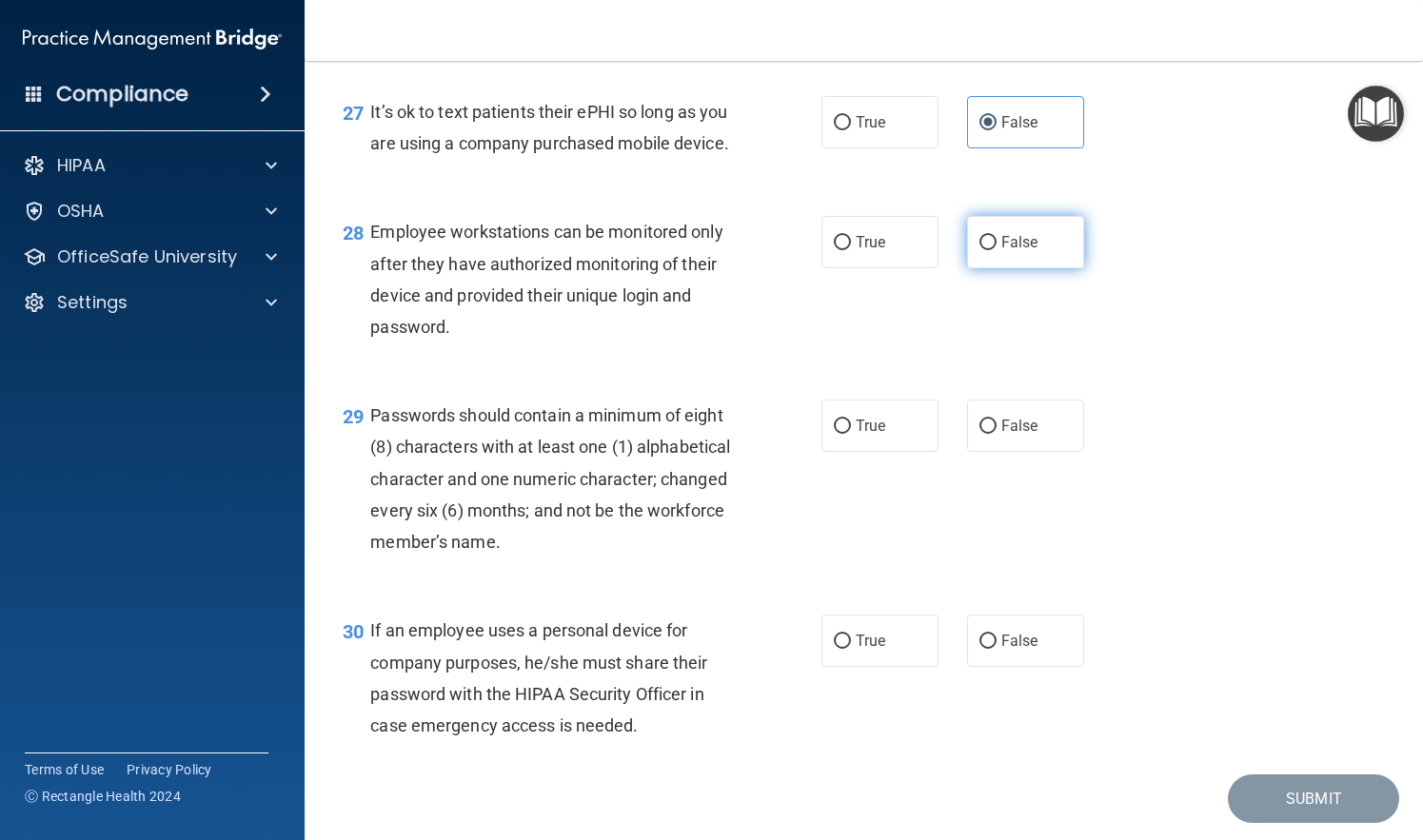 click on "False" at bounding box center (1019, 242) 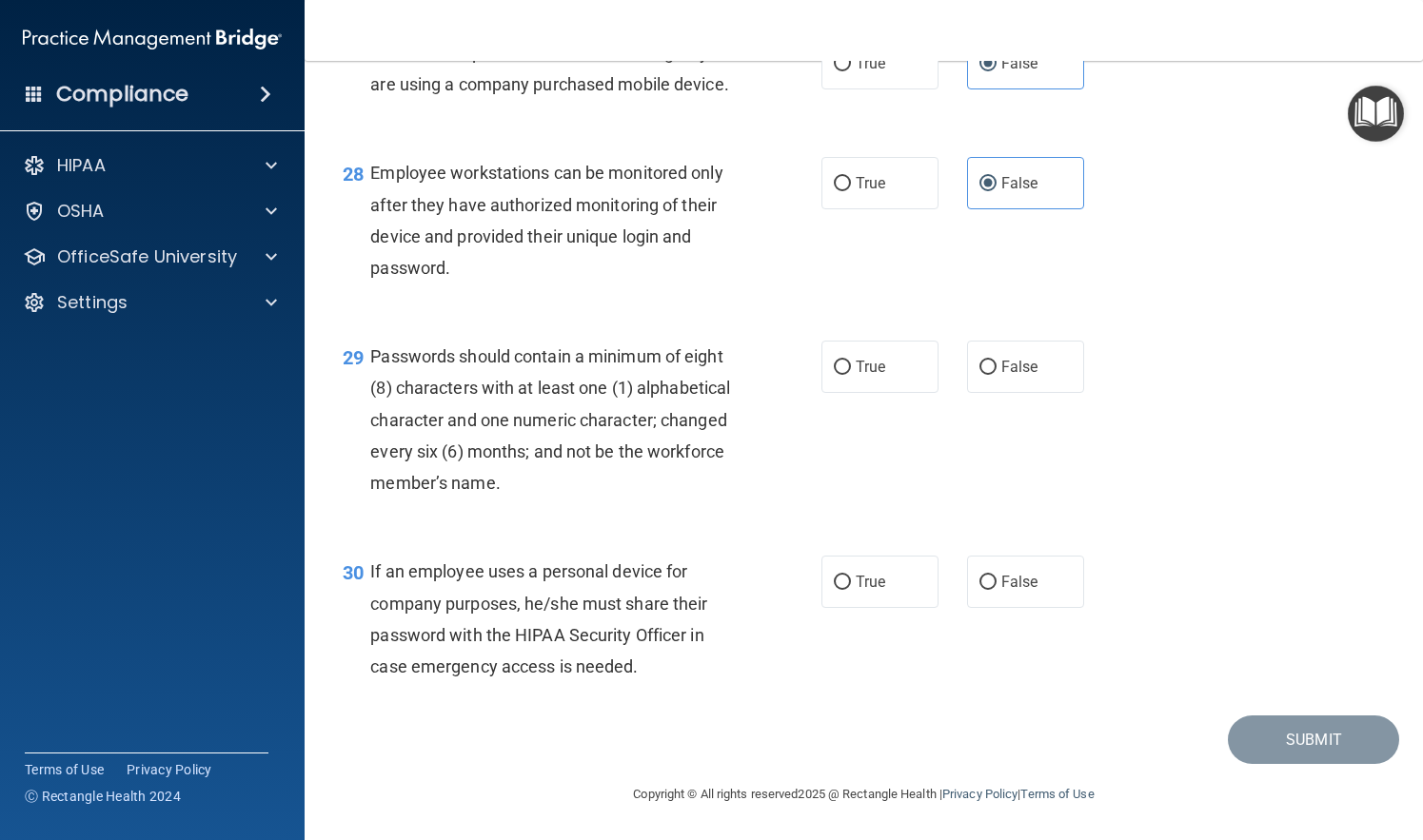 scroll, scrollTop: 4858, scrollLeft: 0, axis: vertical 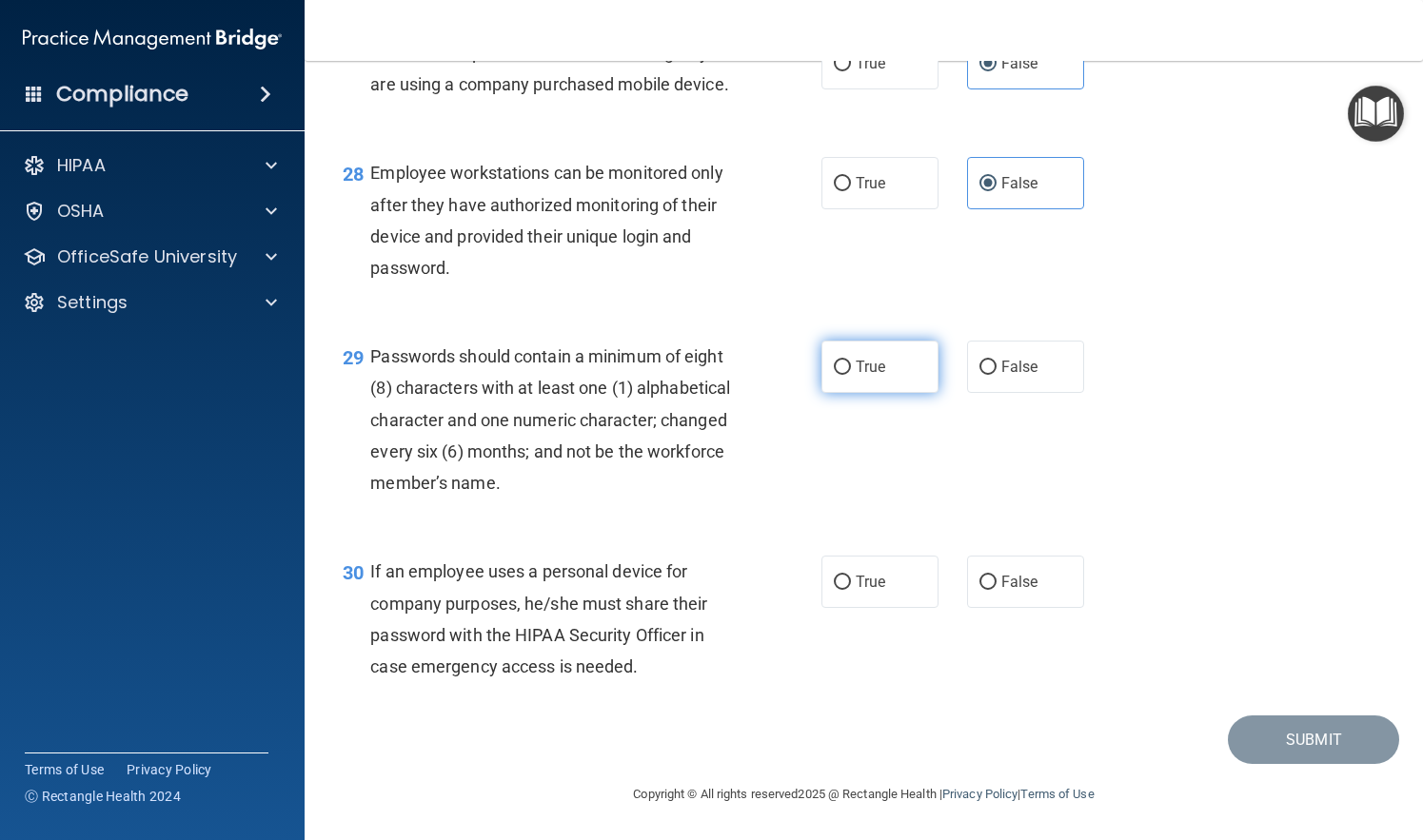 click on "True" at bounding box center [870, 366] 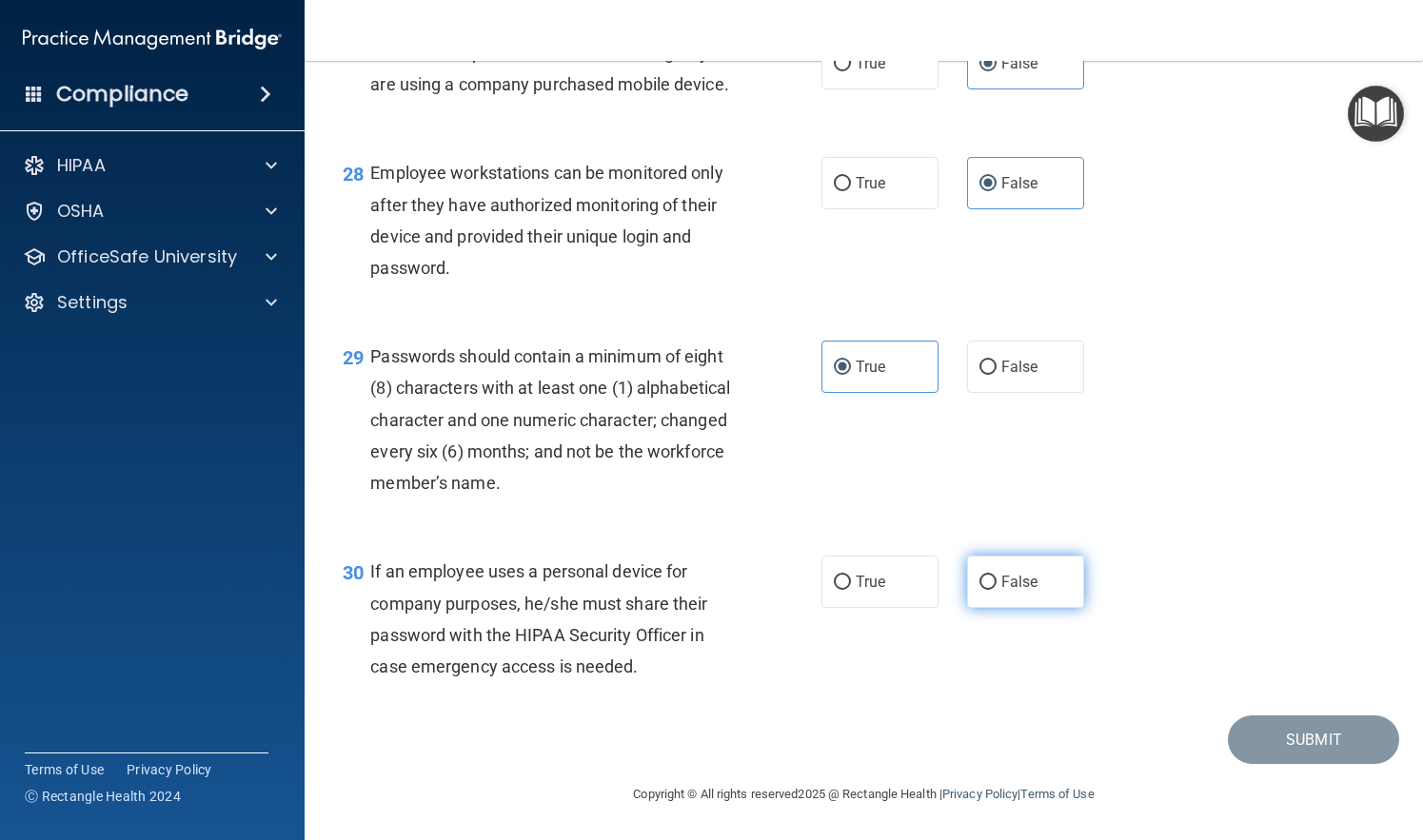 click on "False" at bounding box center [1025, 581] 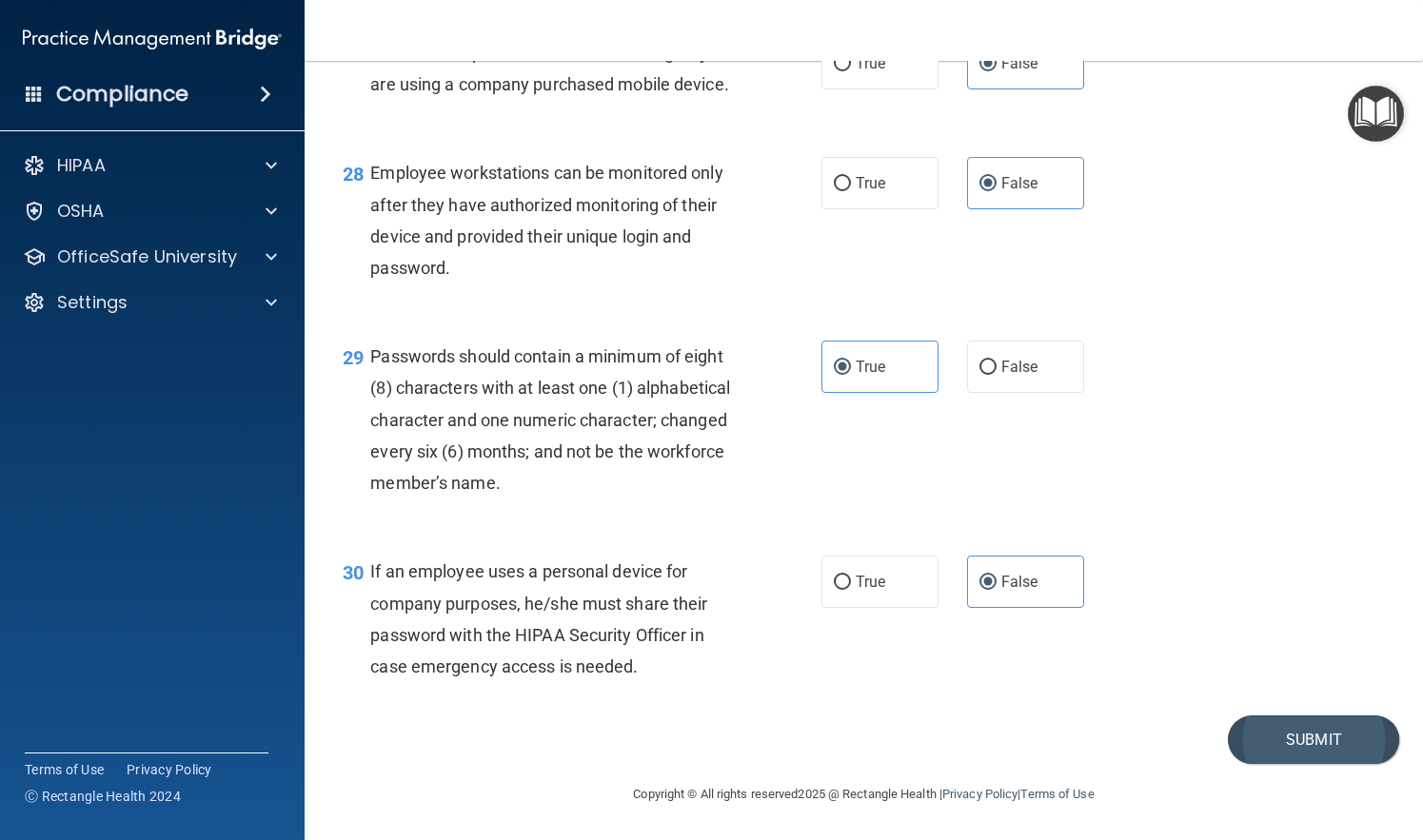 click on "Submit" at bounding box center [1314, 739] 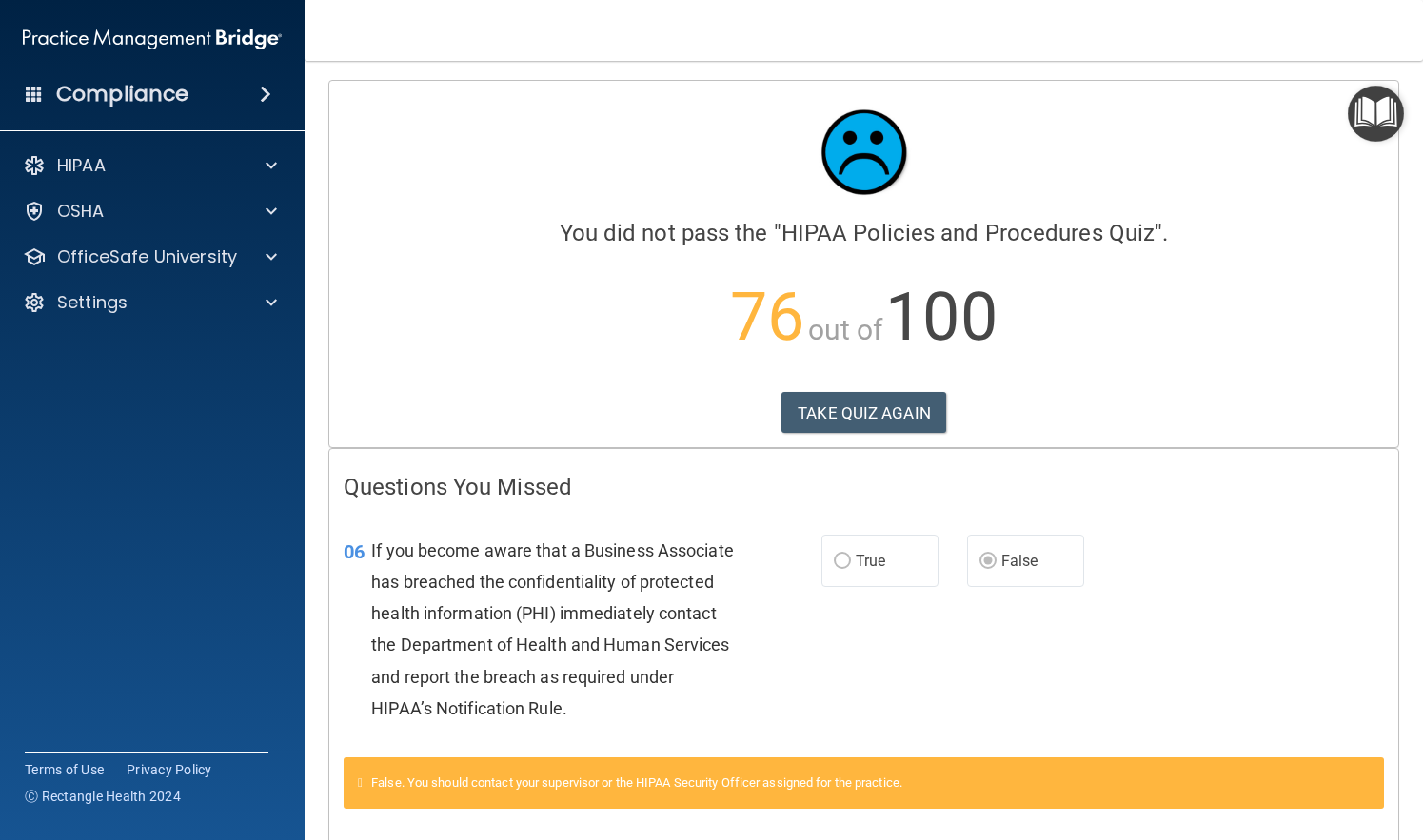 scroll, scrollTop: 0, scrollLeft: 0, axis: both 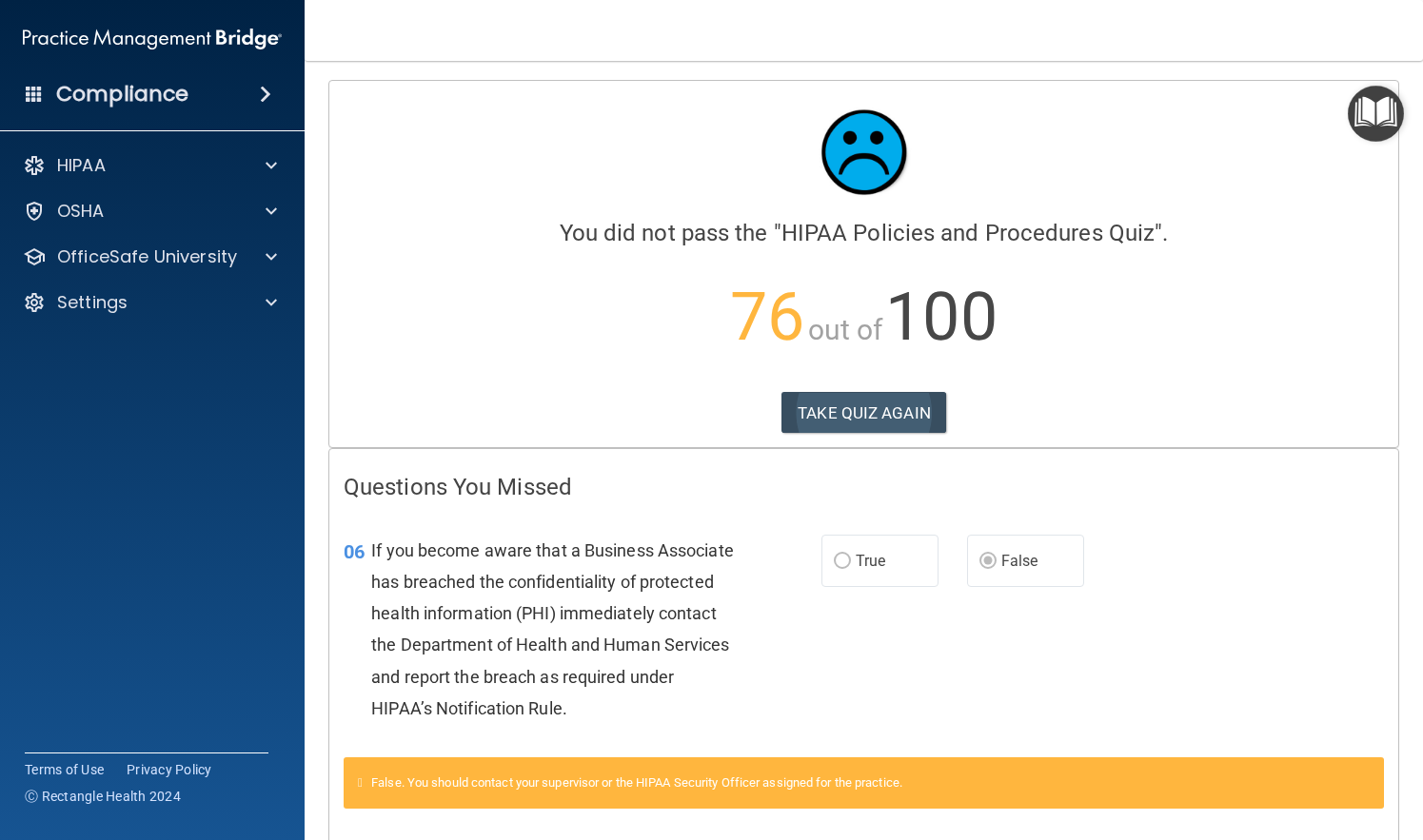click on "TAKE QUIZ AGAIN" at bounding box center [863, 413] 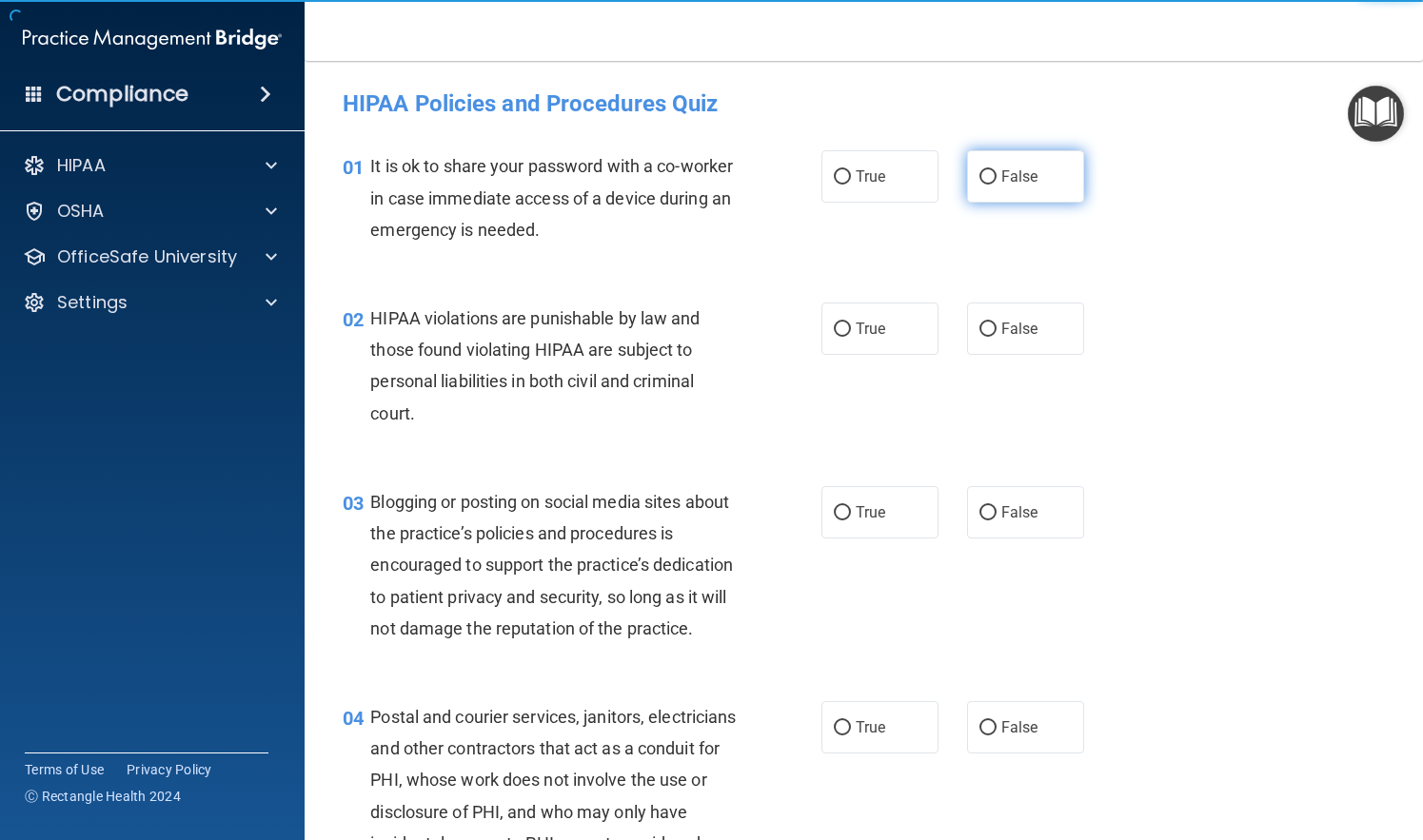 click on "False" at bounding box center [1019, 176] 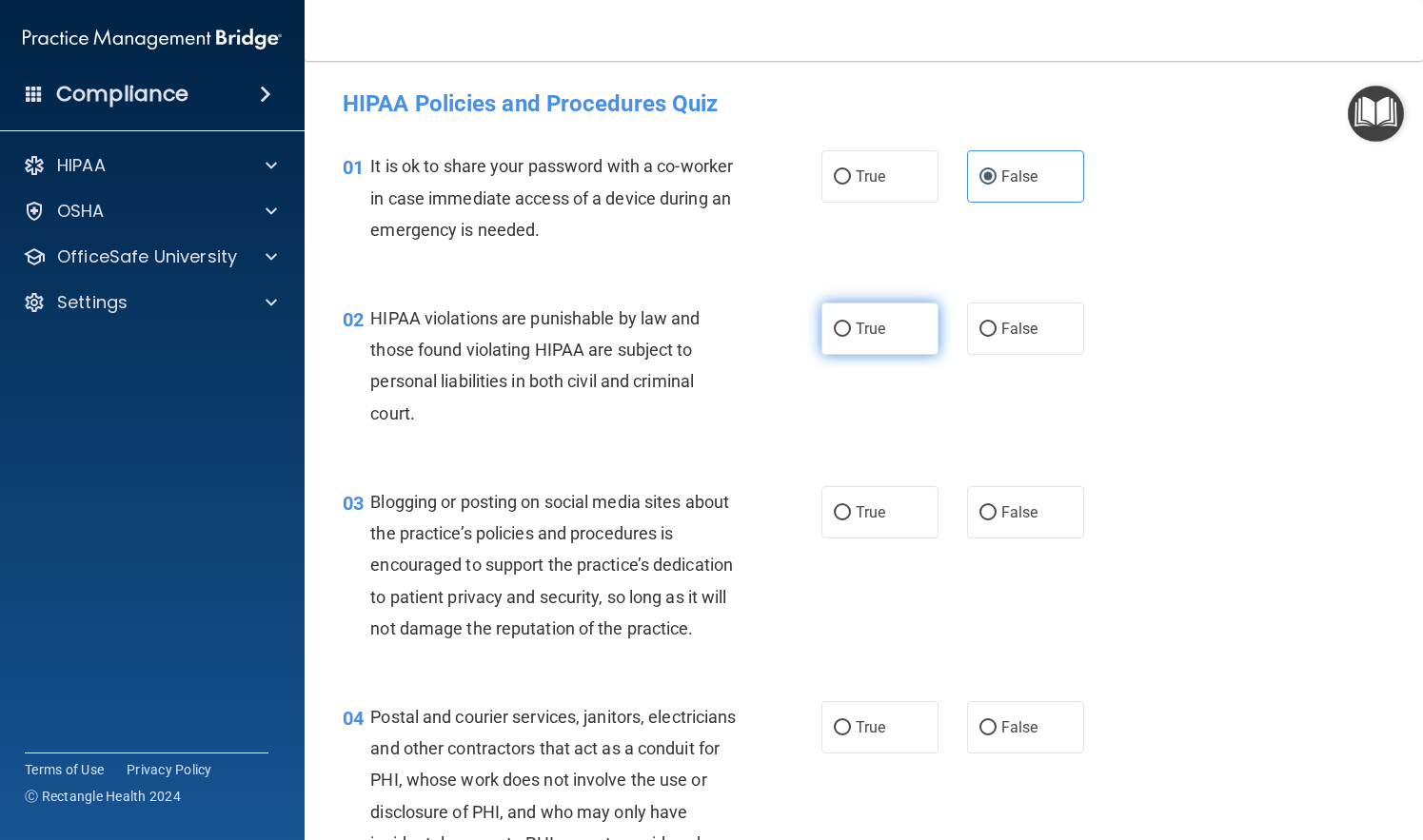click on "True" at bounding box center [879, 328] 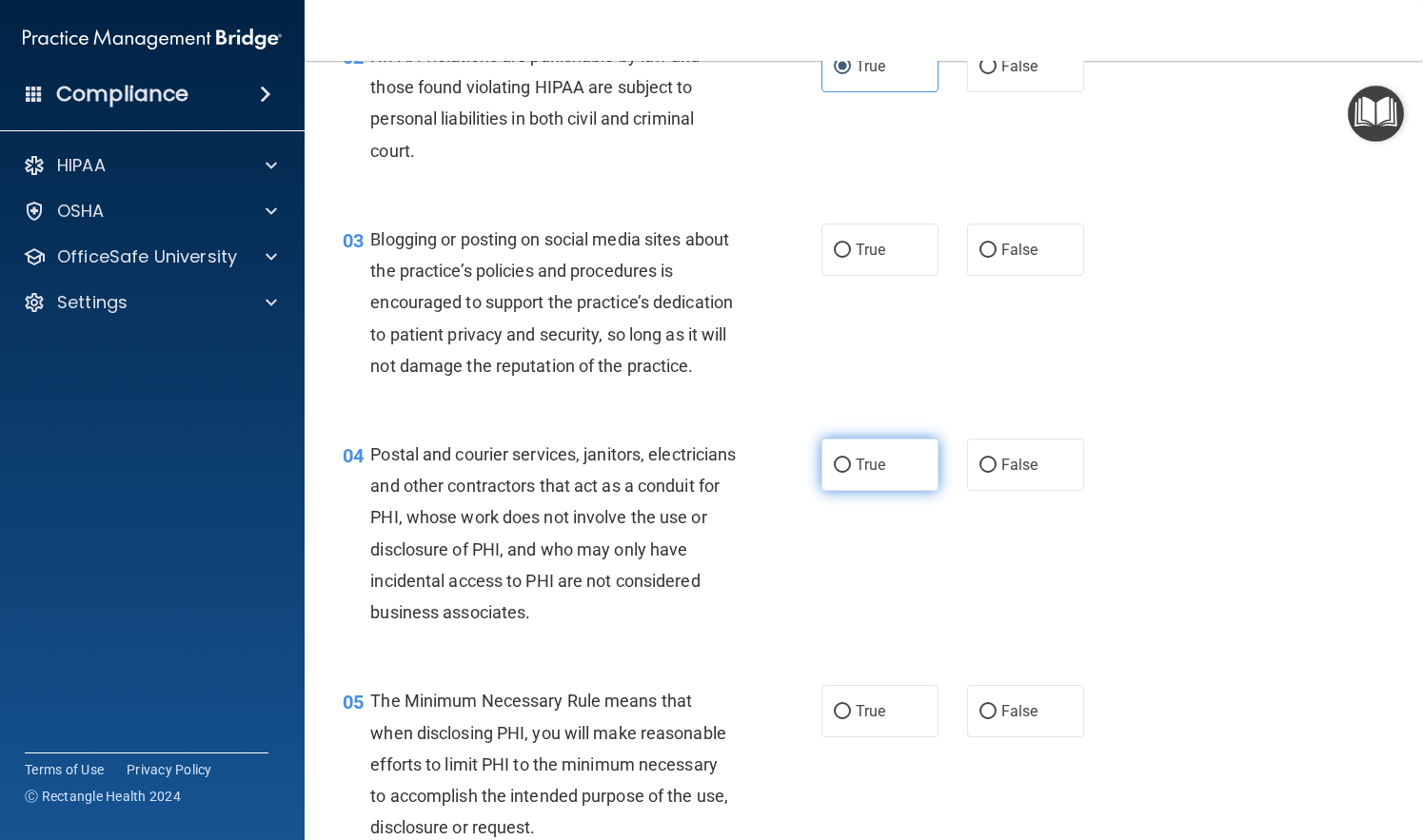 scroll, scrollTop: 264, scrollLeft: 0, axis: vertical 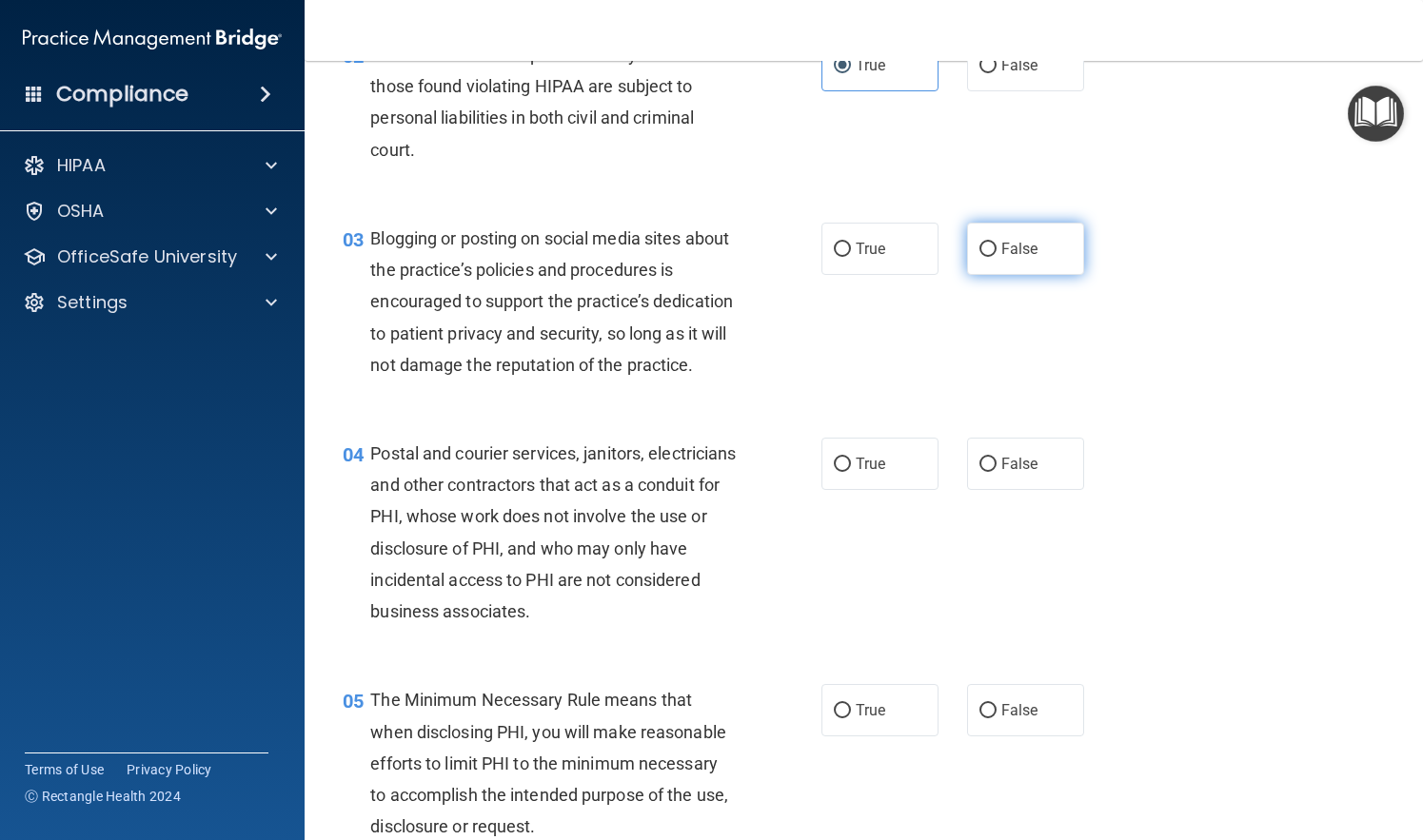 click on "False" at bounding box center [1025, 248] 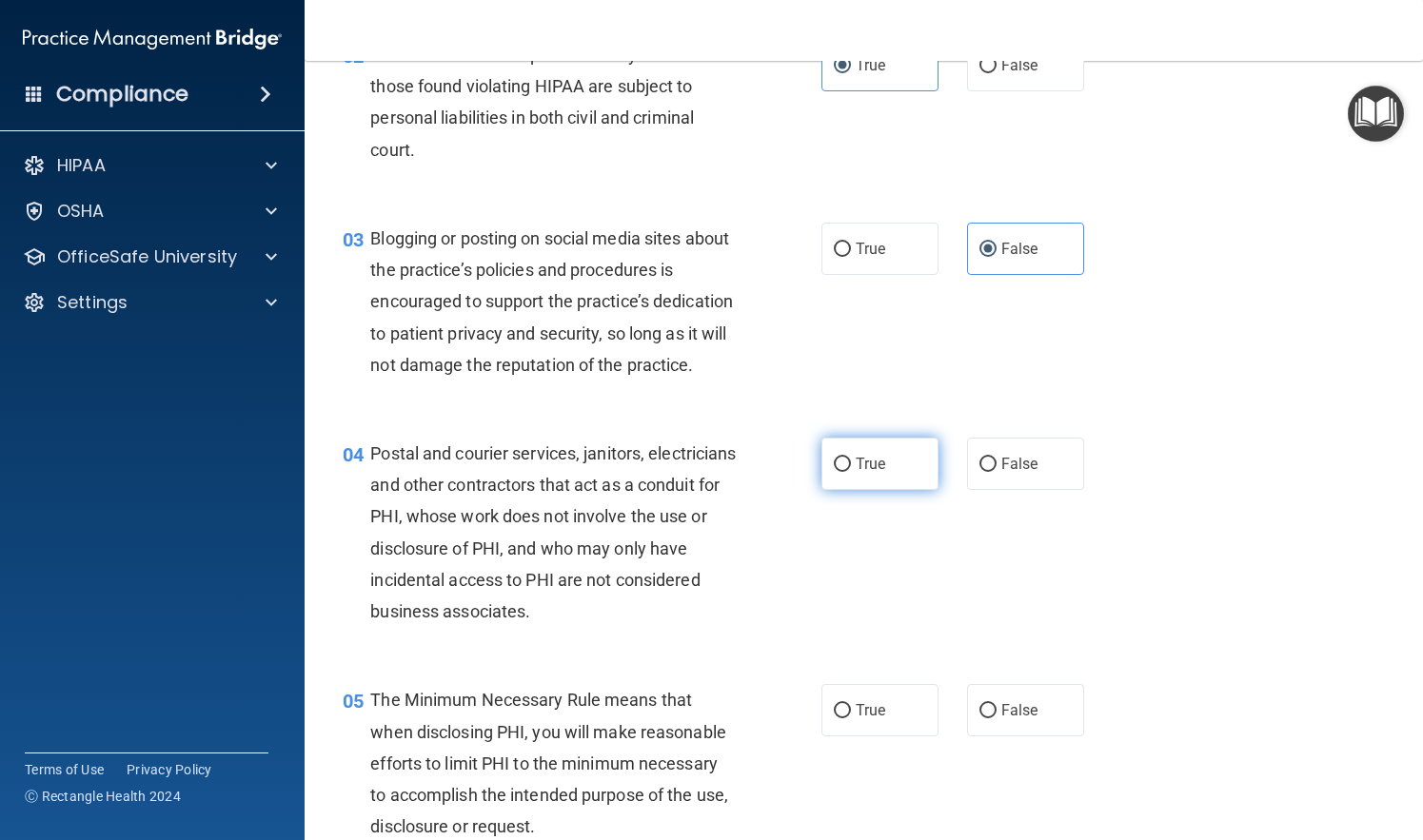 click on "True" at bounding box center (879, 463) 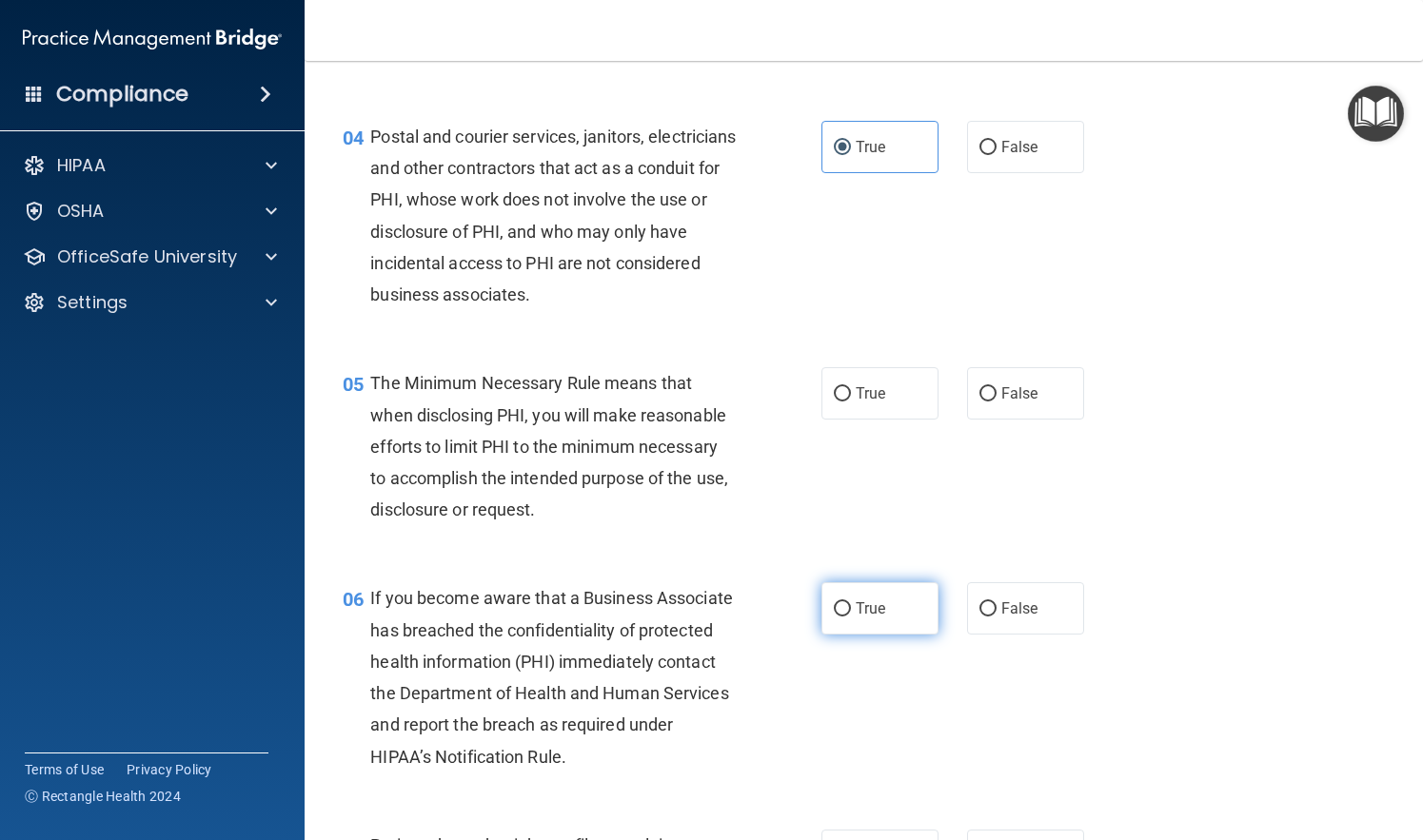 scroll, scrollTop: 582, scrollLeft: 0, axis: vertical 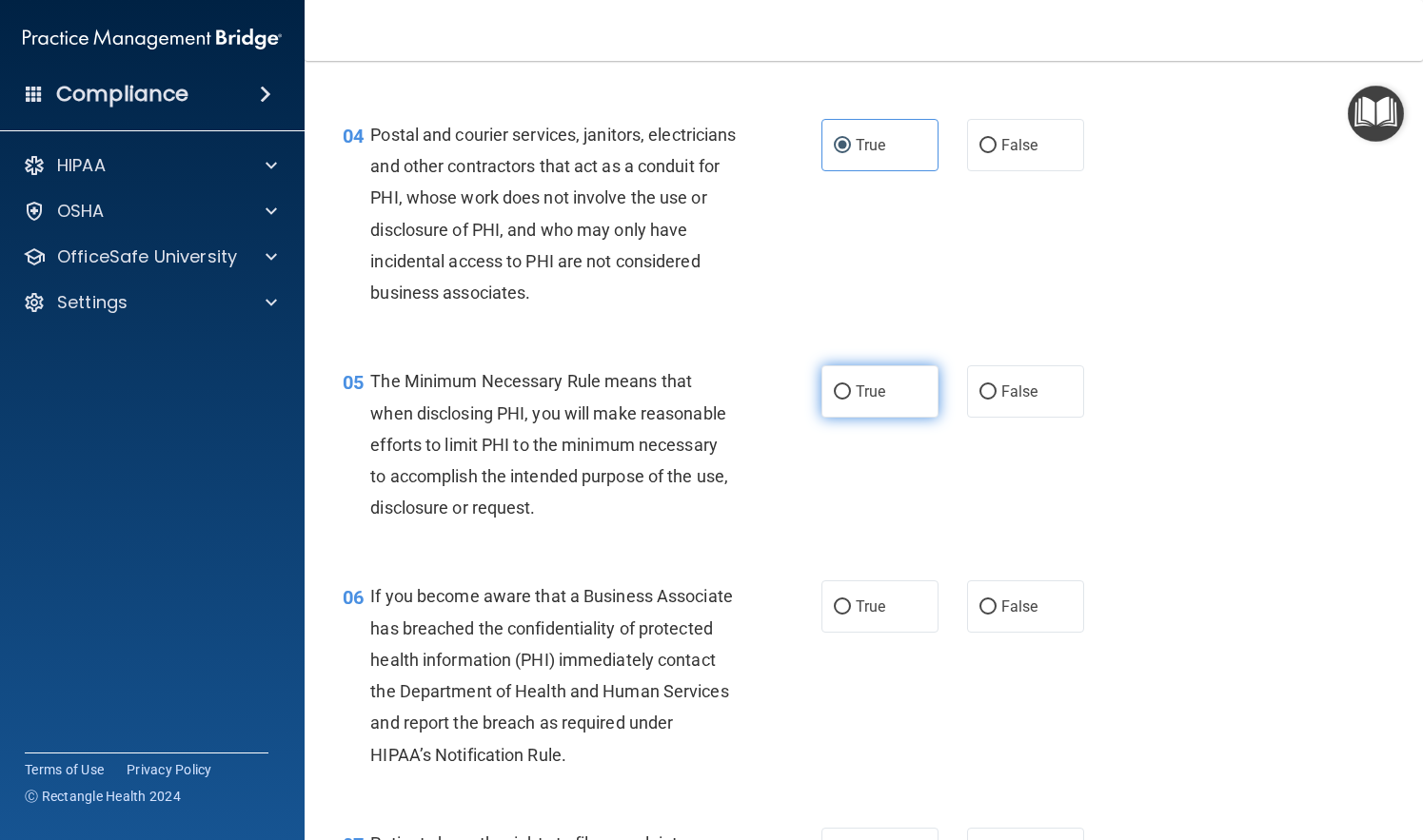 click on "True" at bounding box center [870, 391] 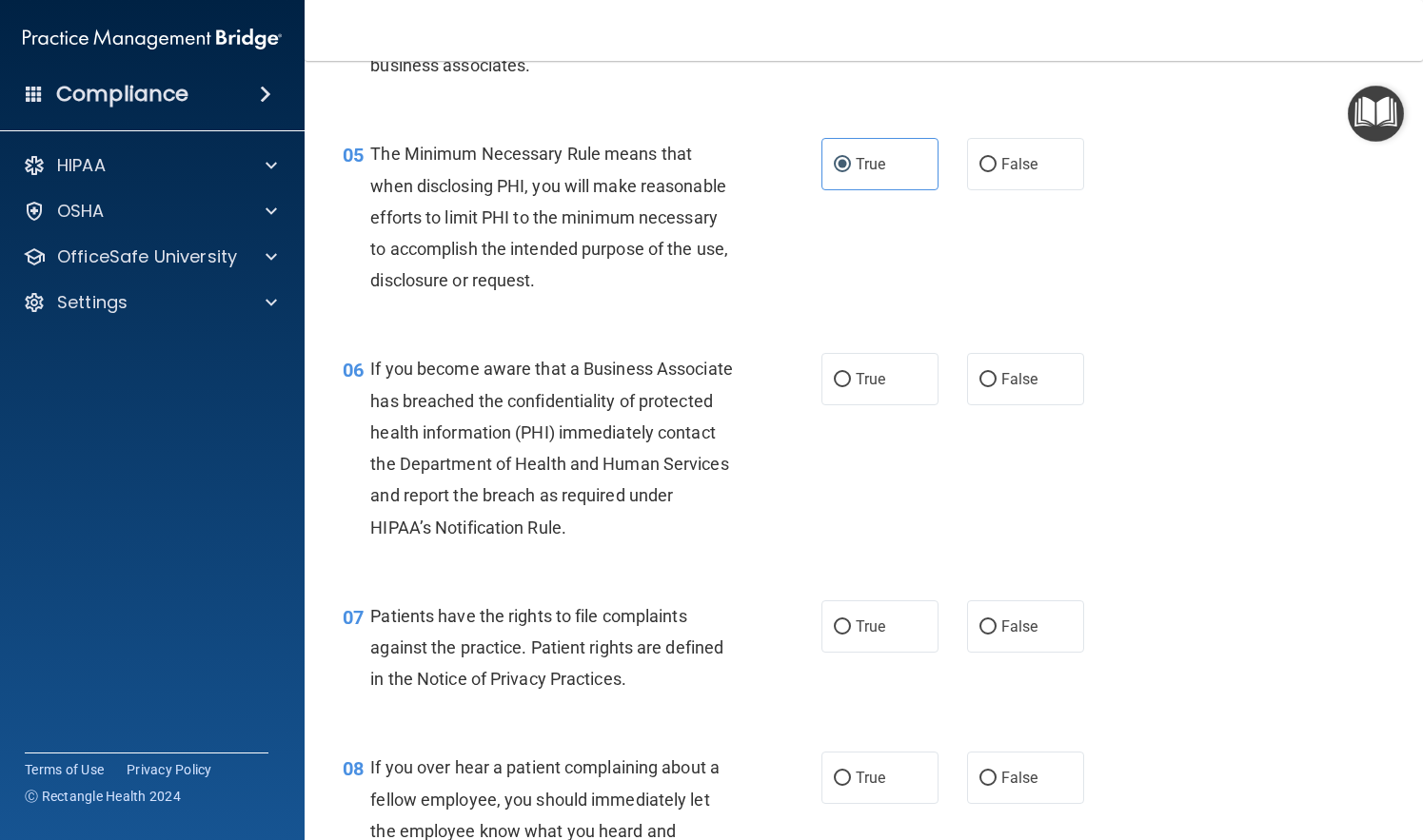 scroll, scrollTop: 883, scrollLeft: 0, axis: vertical 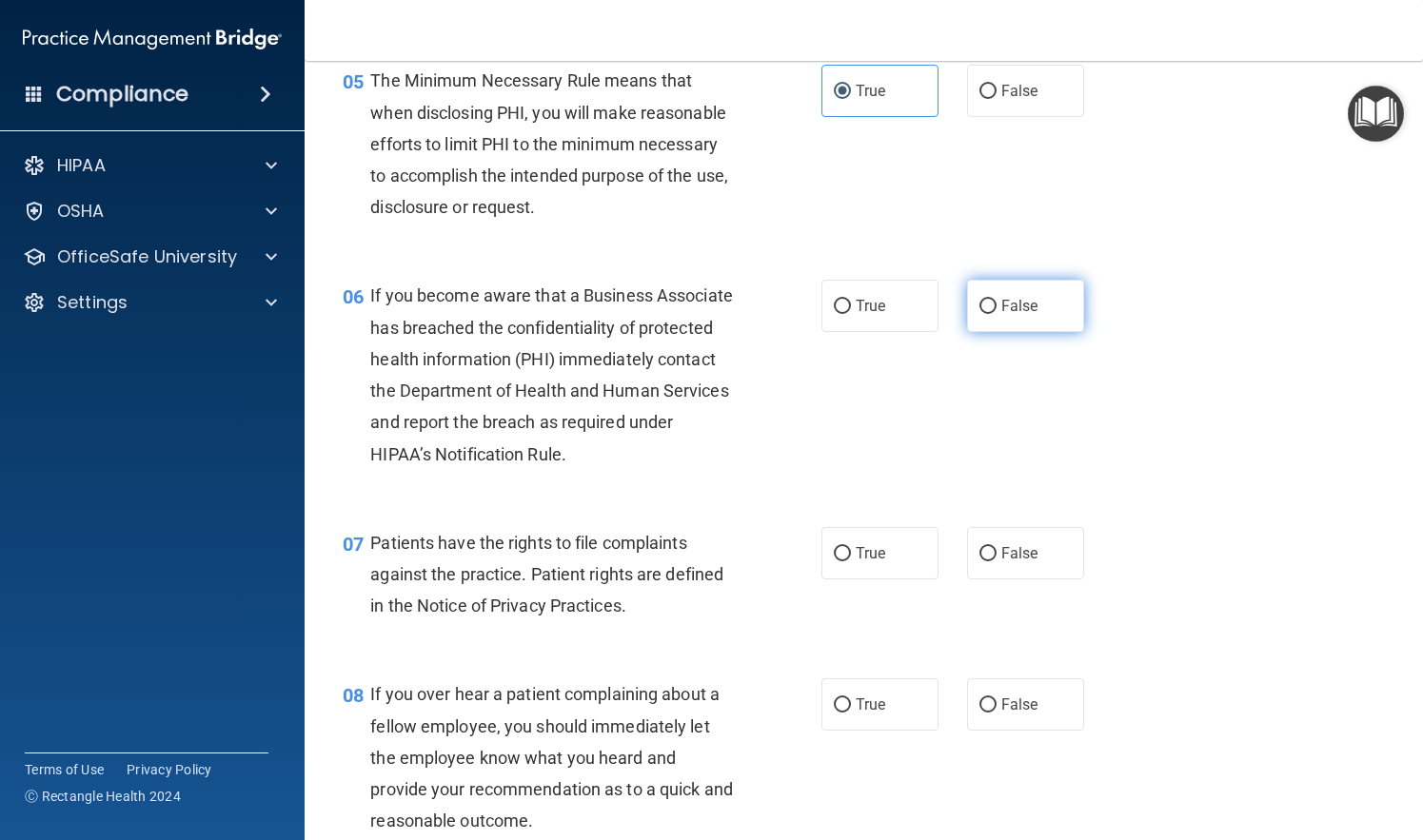 click on "False" at bounding box center [1019, 305] 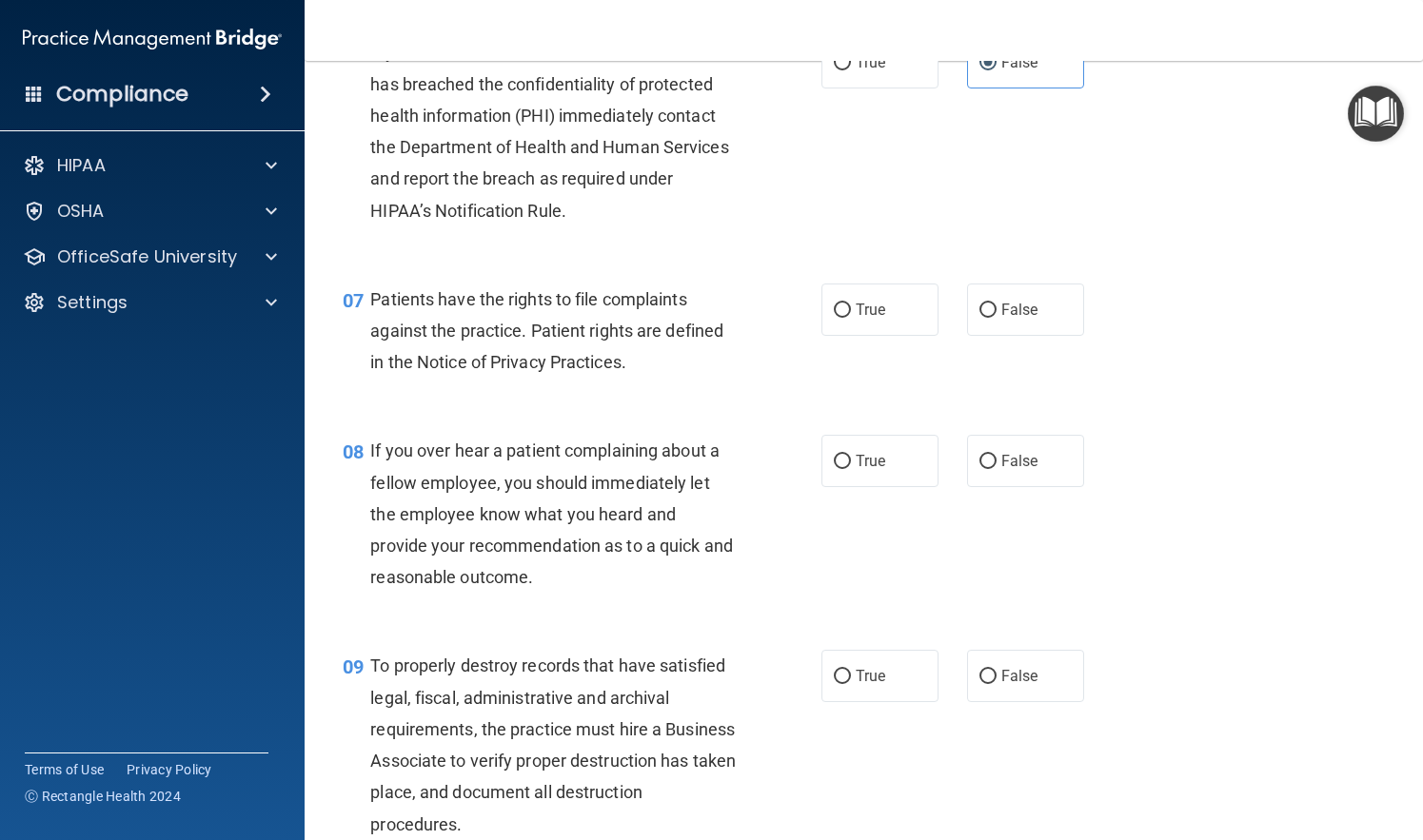 scroll, scrollTop: 1130, scrollLeft: 0, axis: vertical 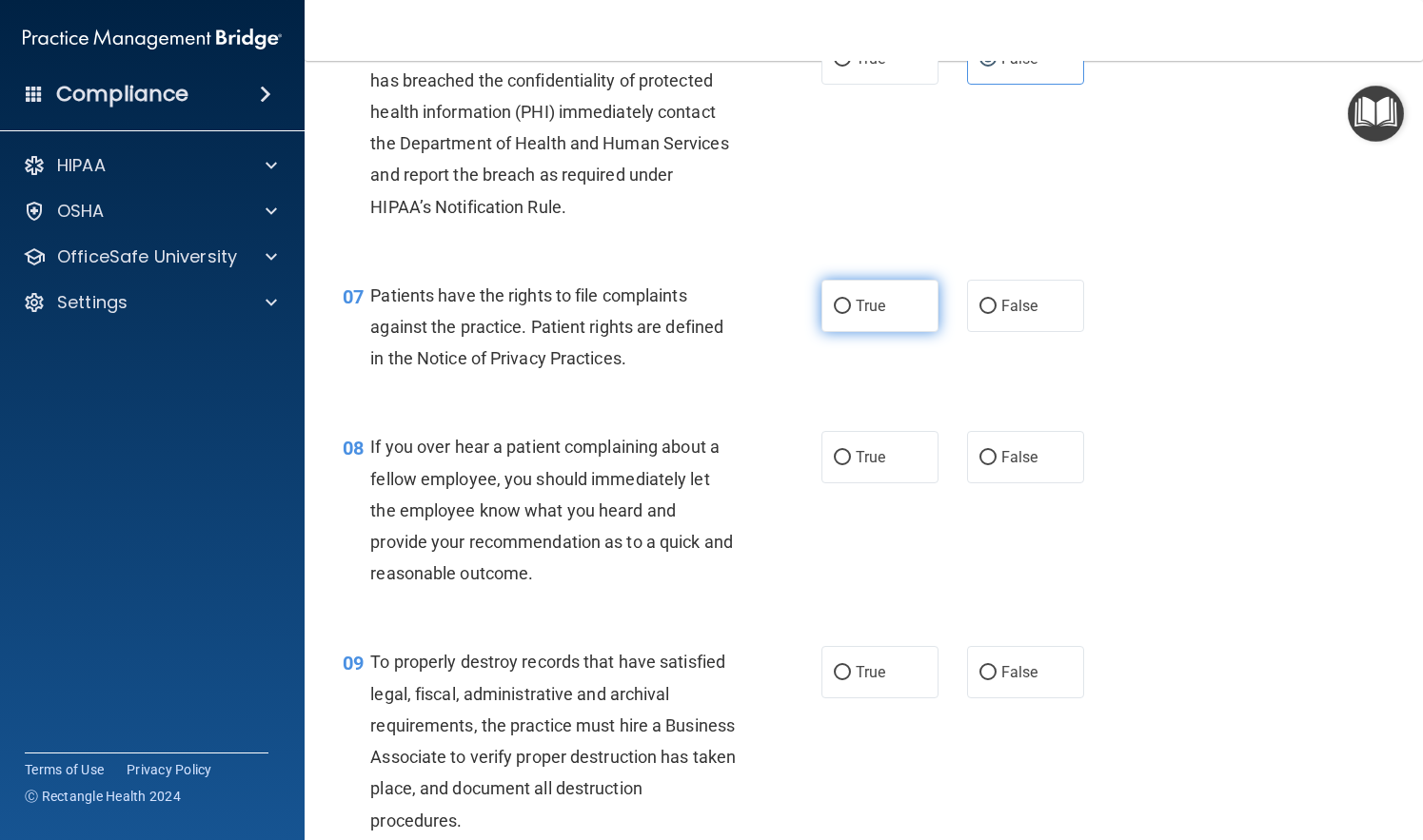 click on "True" at bounding box center [879, 305] 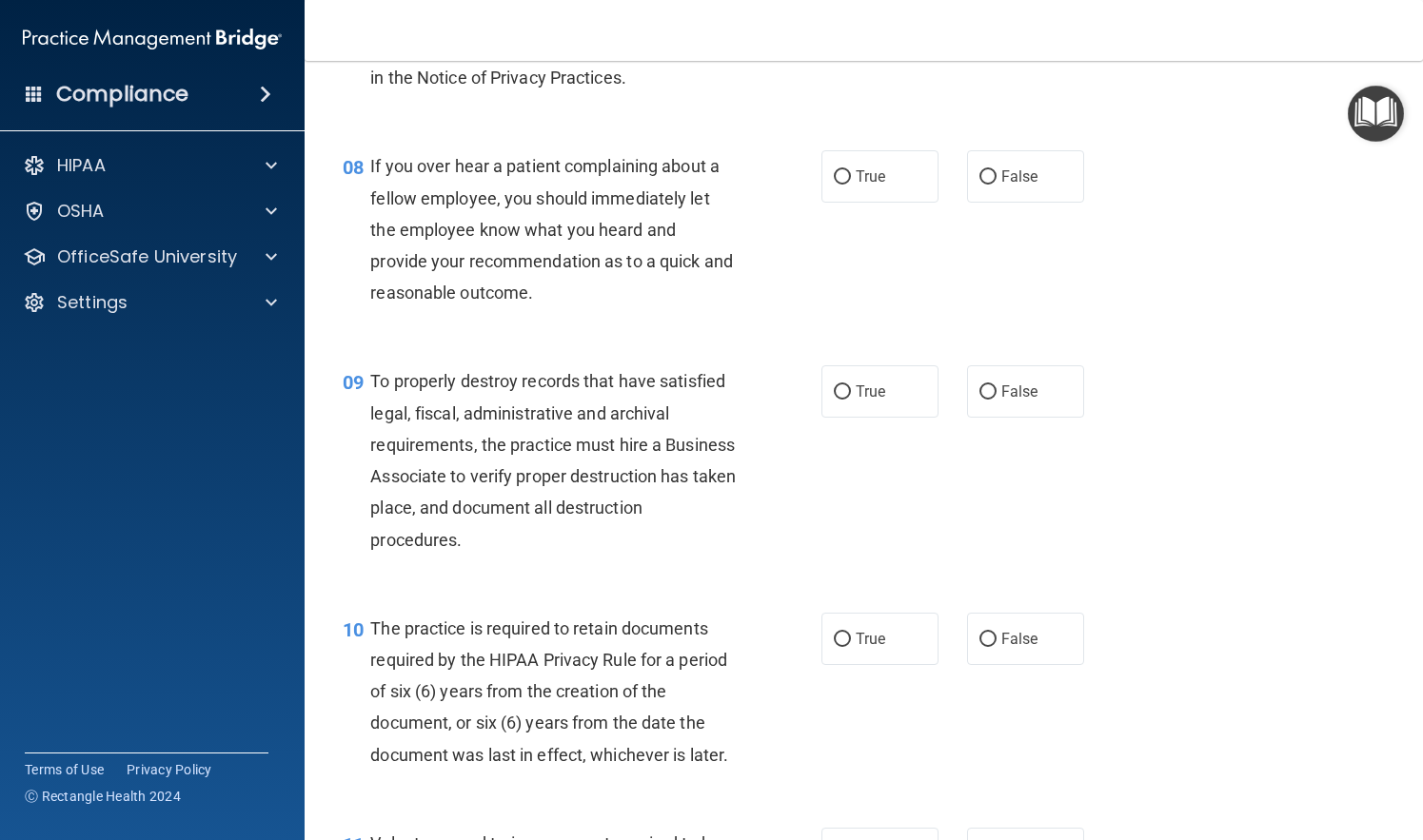 scroll, scrollTop: 1412, scrollLeft: 0, axis: vertical 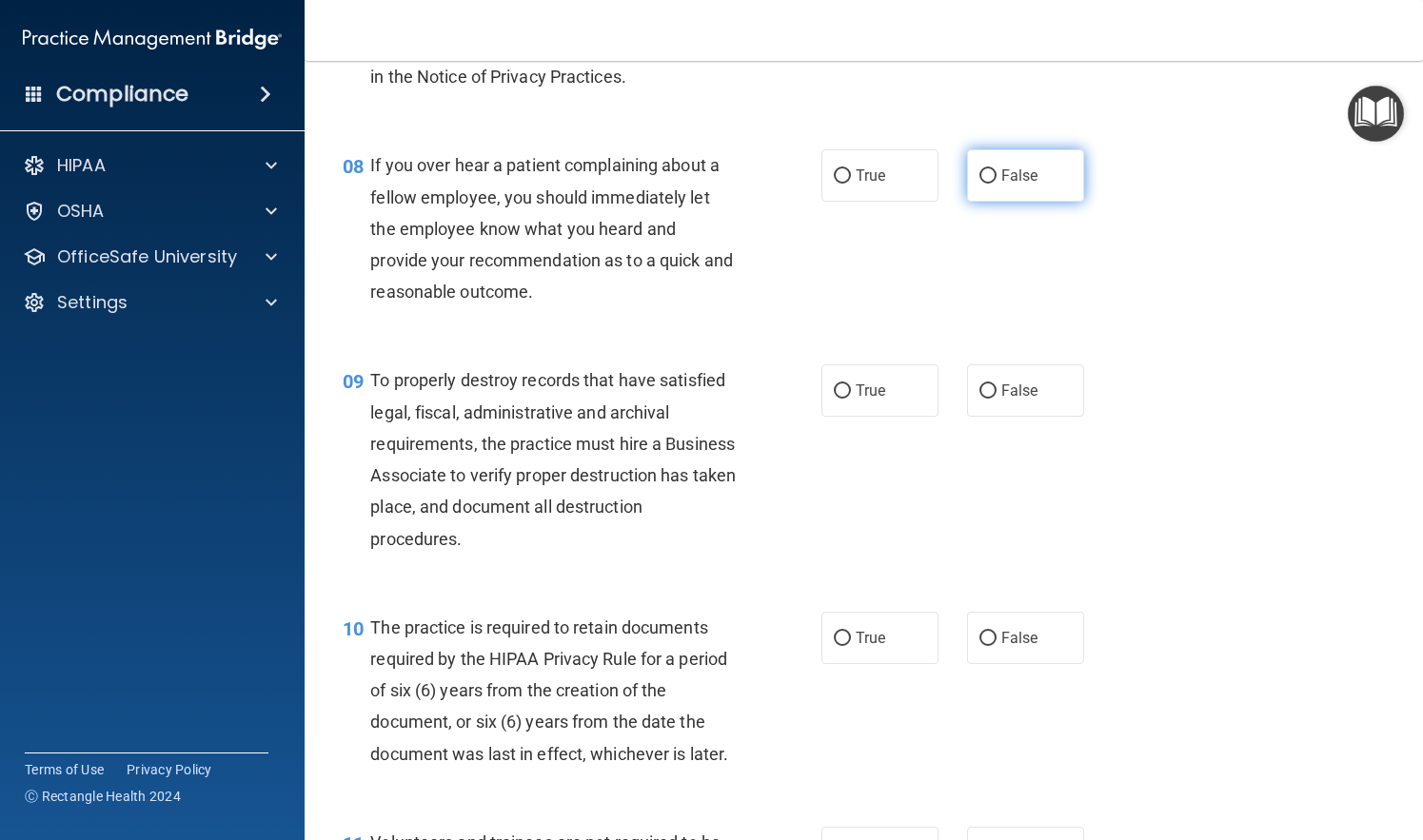 click on "False" at bounding box center [1019, 175] 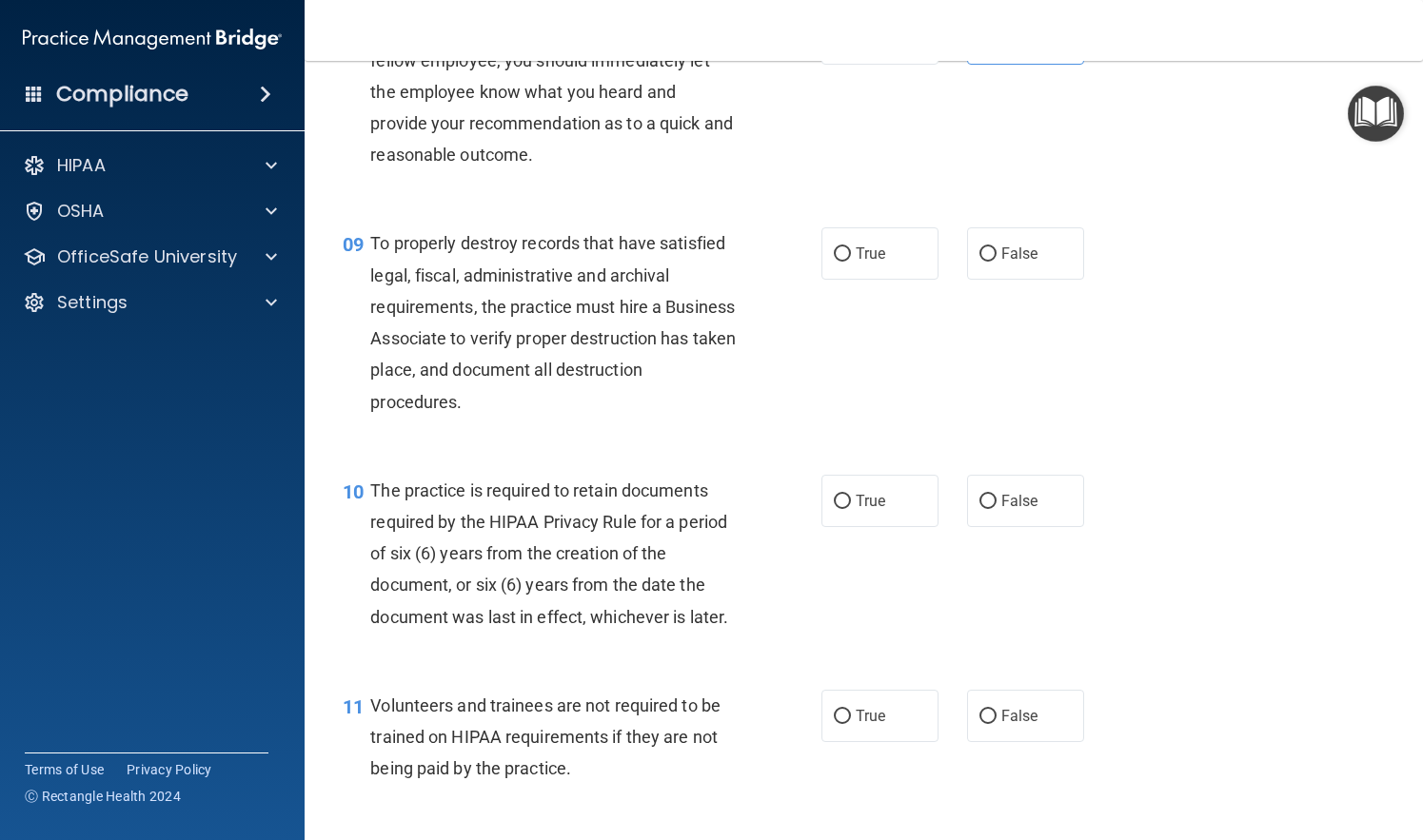 scroll, scrollTop: 1550, scrollLeft: 0, axis: vertical 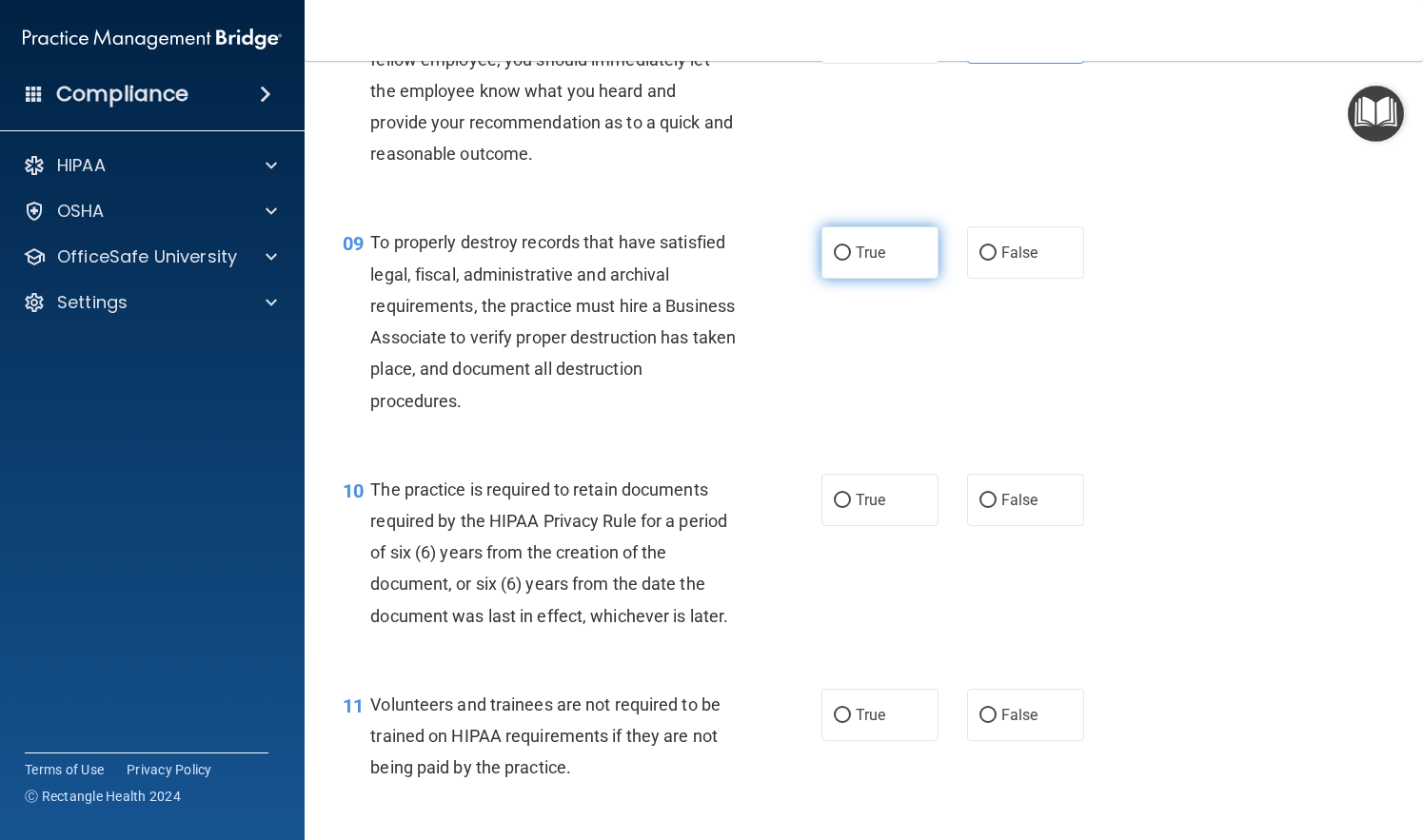 click on "True" at bounding box center (870, 252) 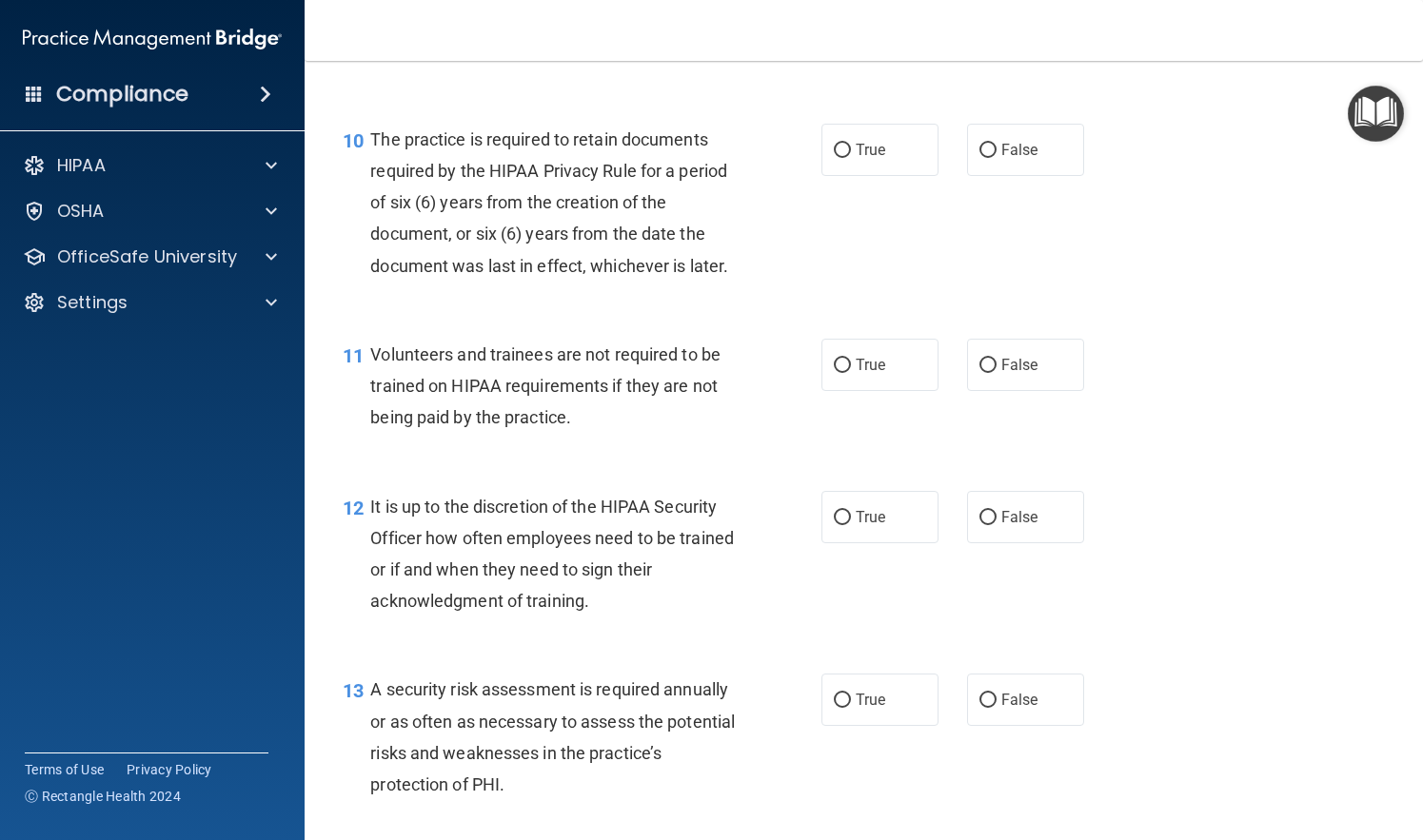 scroll, scrollTop: 1903, scrollLeft: 0, axis: vertical 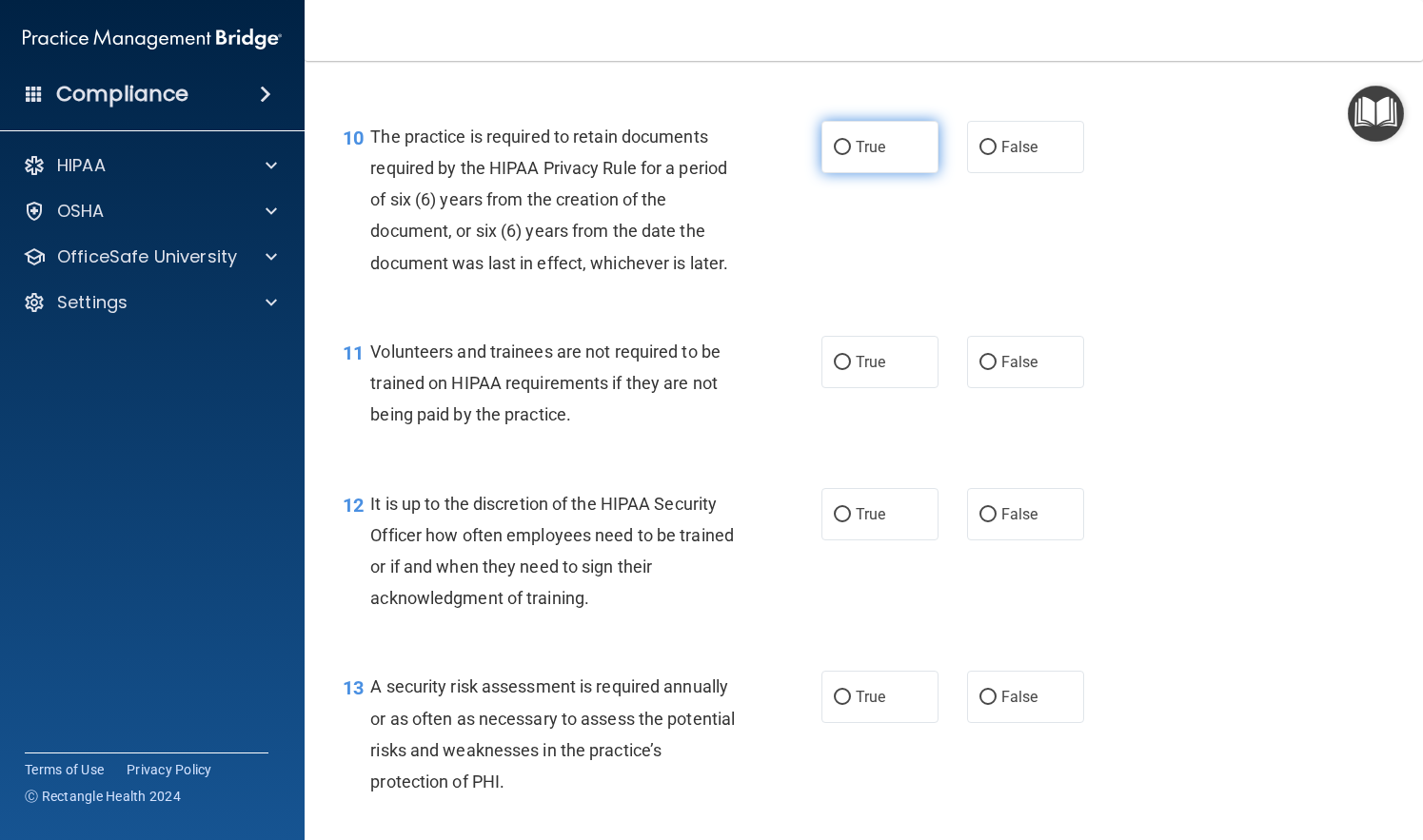 click on "True" at bounding box center [879, 147] 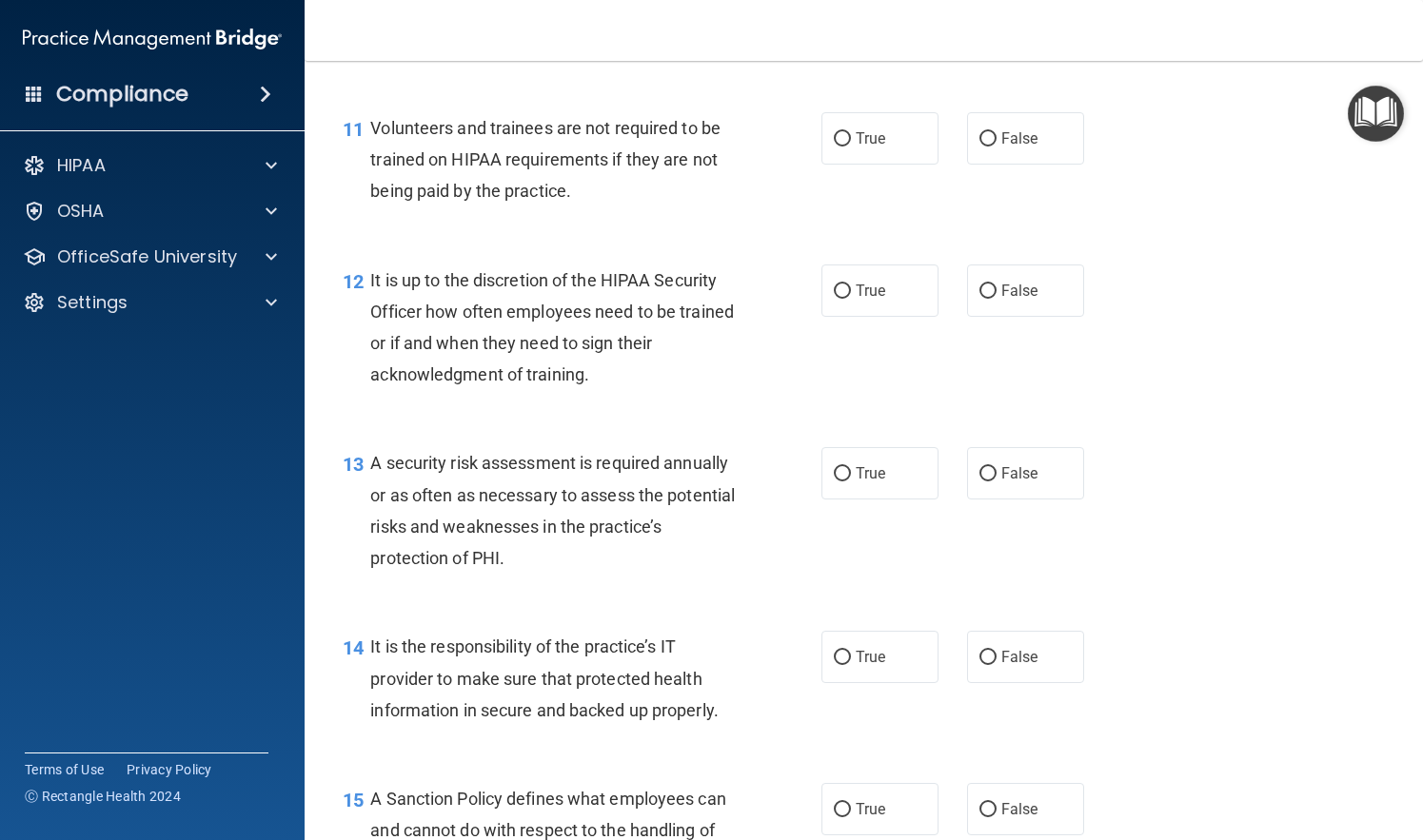scroll, scrollTop: 2127, scrollLeft: 0, axis: vertical 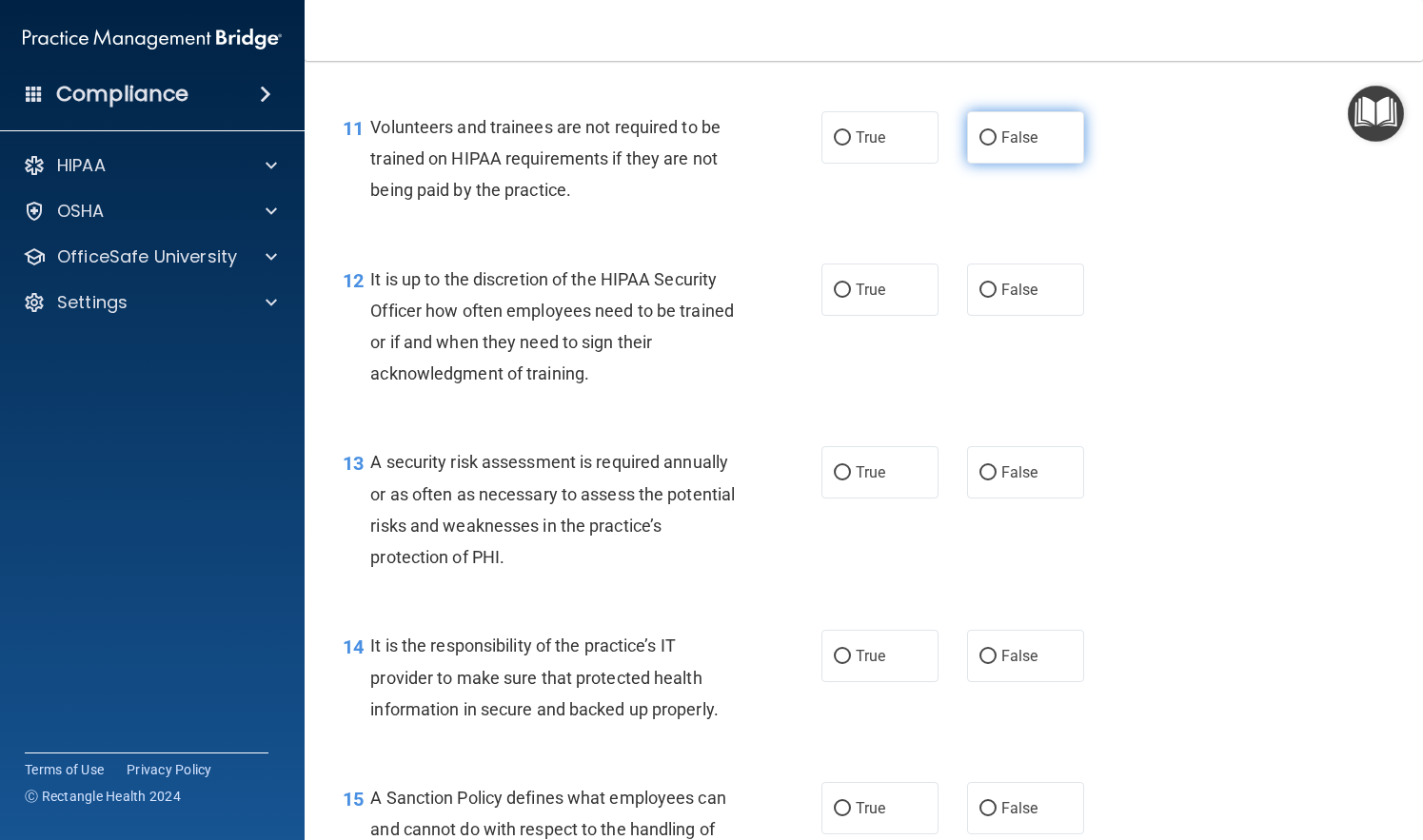 click on "False" at bounding box center (1019, 137) 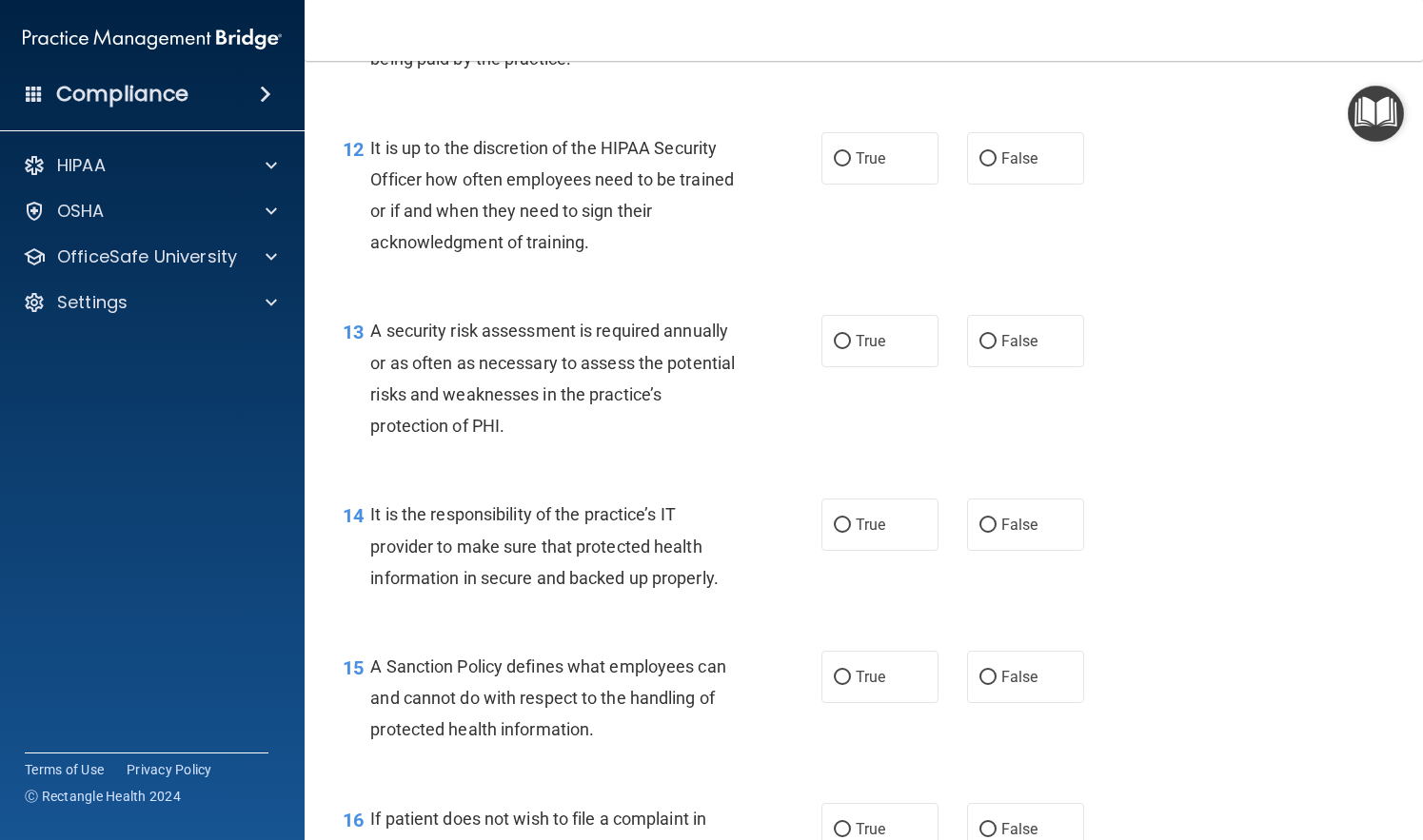 scroll, scrollTop: 2260, scrollLeft: 0, axis: vertical 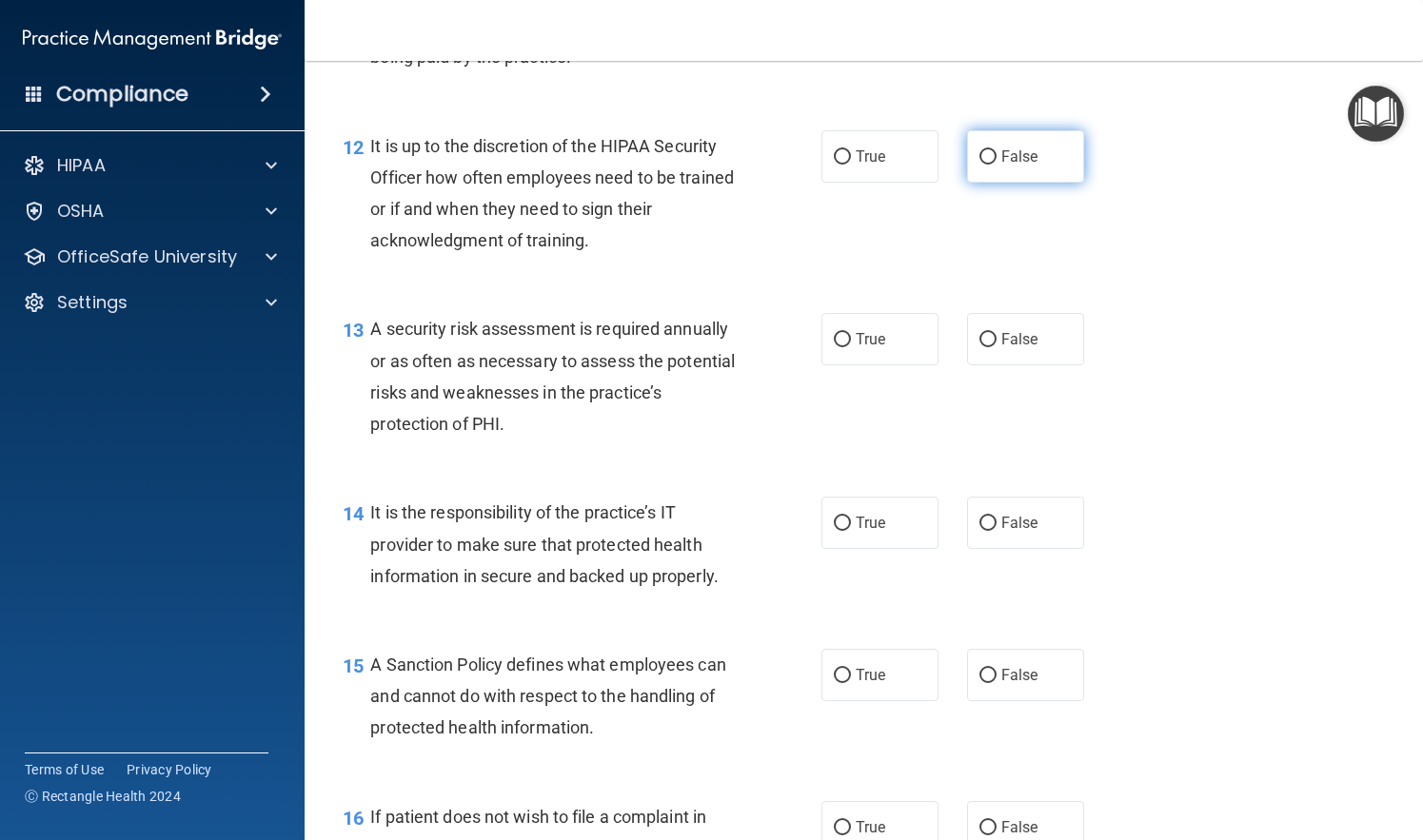 click on "False" at bounding box center (1025, 156) 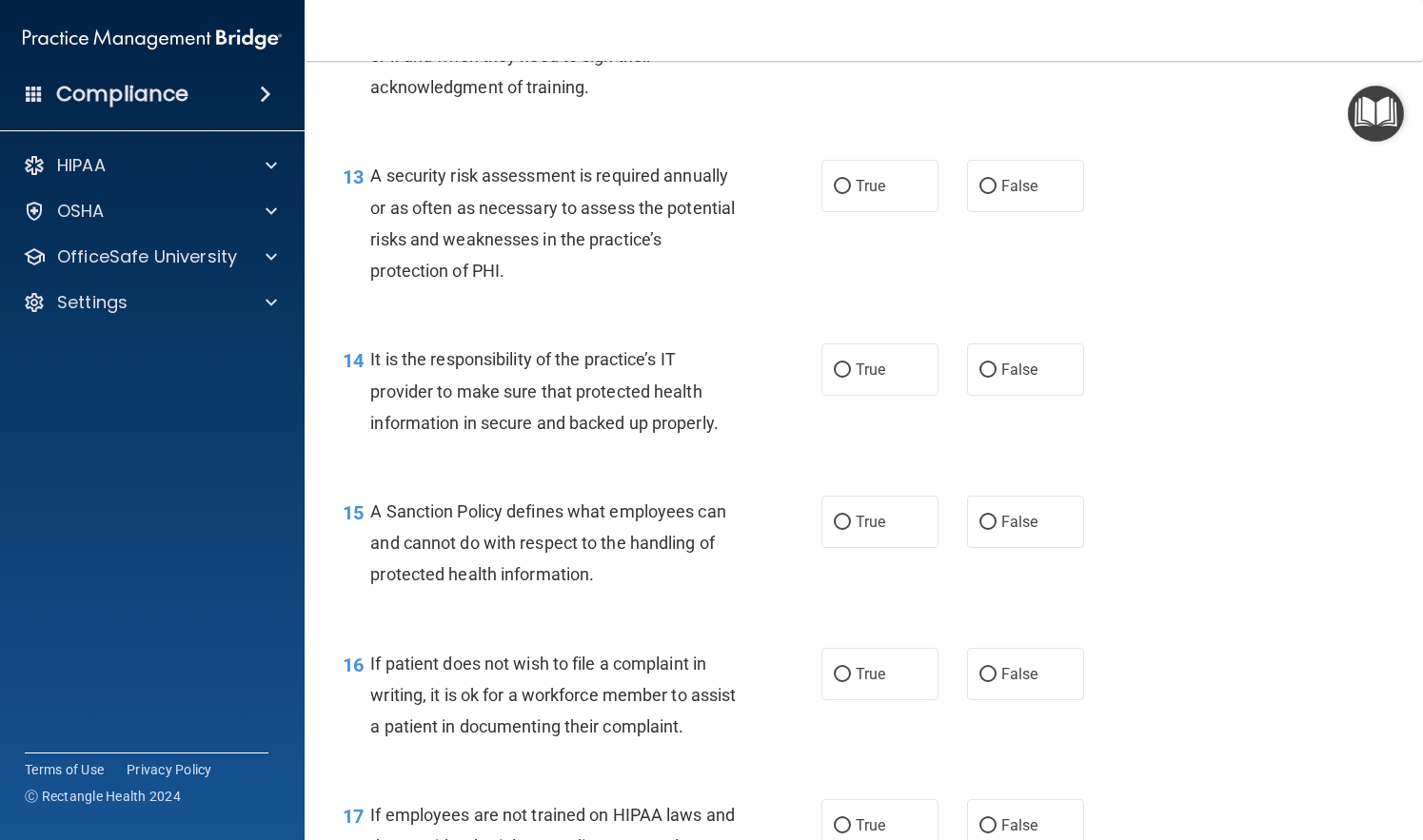 scroll, scrollTop: 2415, scrollLeft: 0, axis: vertical 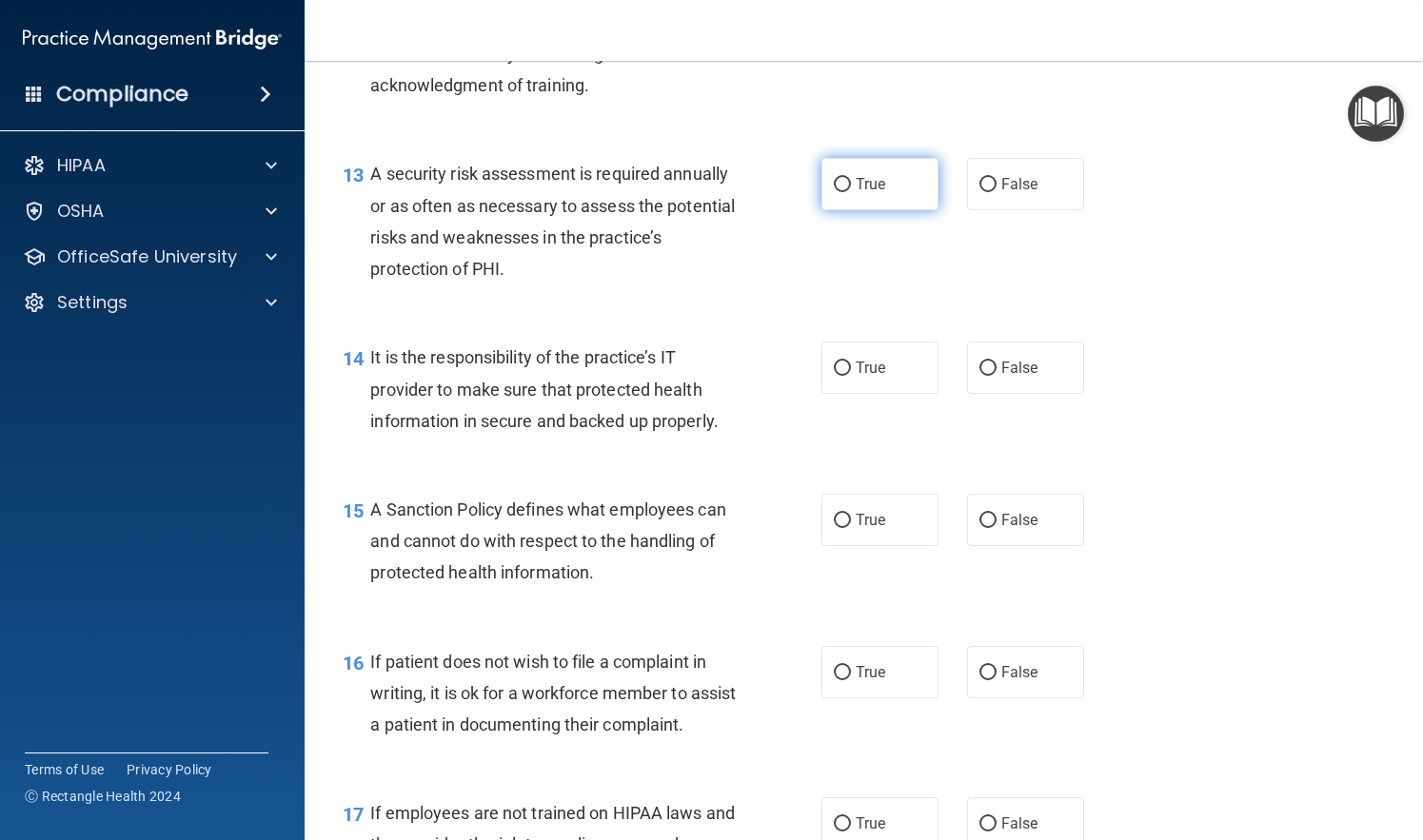 click on "True" at bounding box center (879, 184) 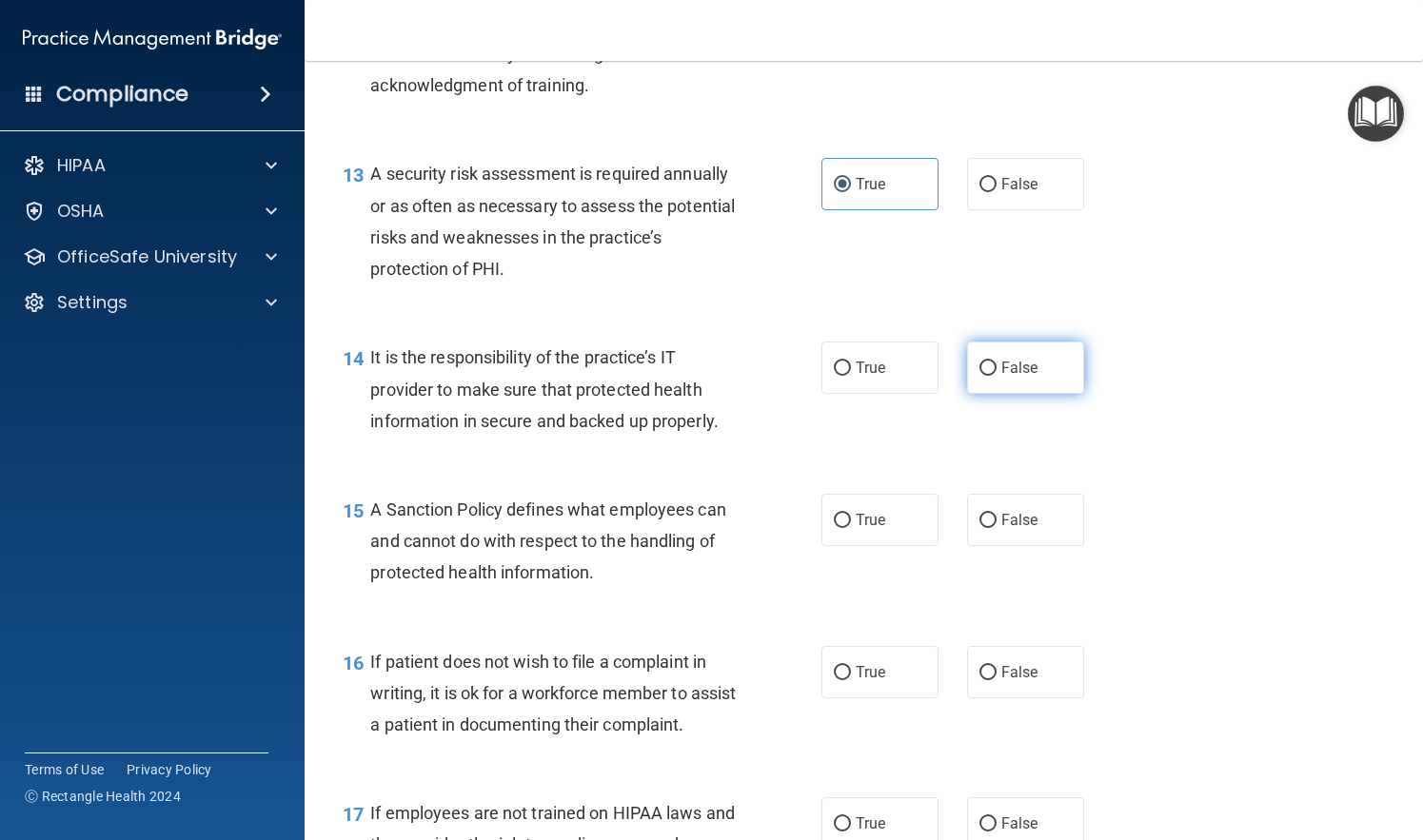 click on "False" at bounding box center (1025, 367) 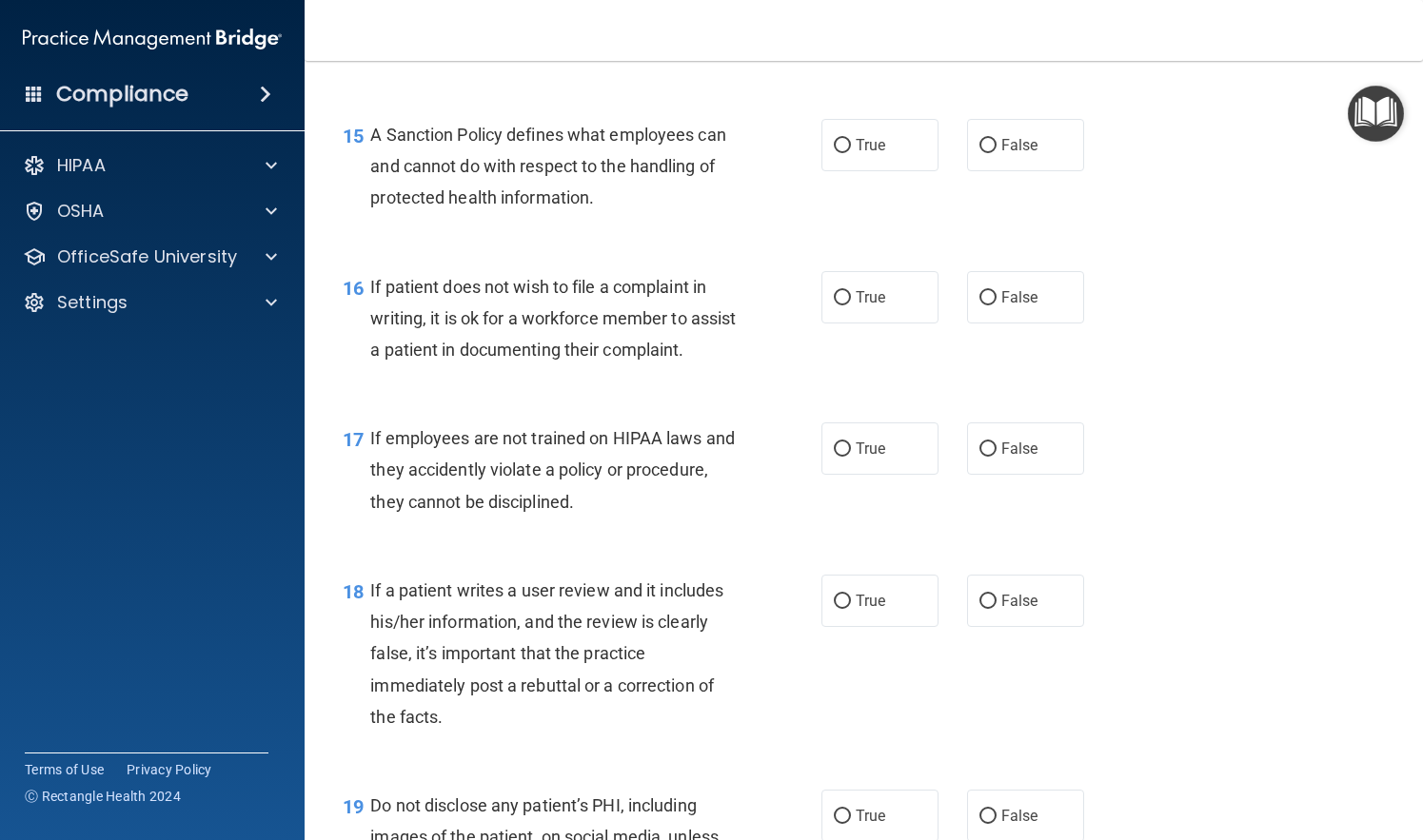 scroll, scrollTop: 2795, scrollLeft: 0, axis: vertical 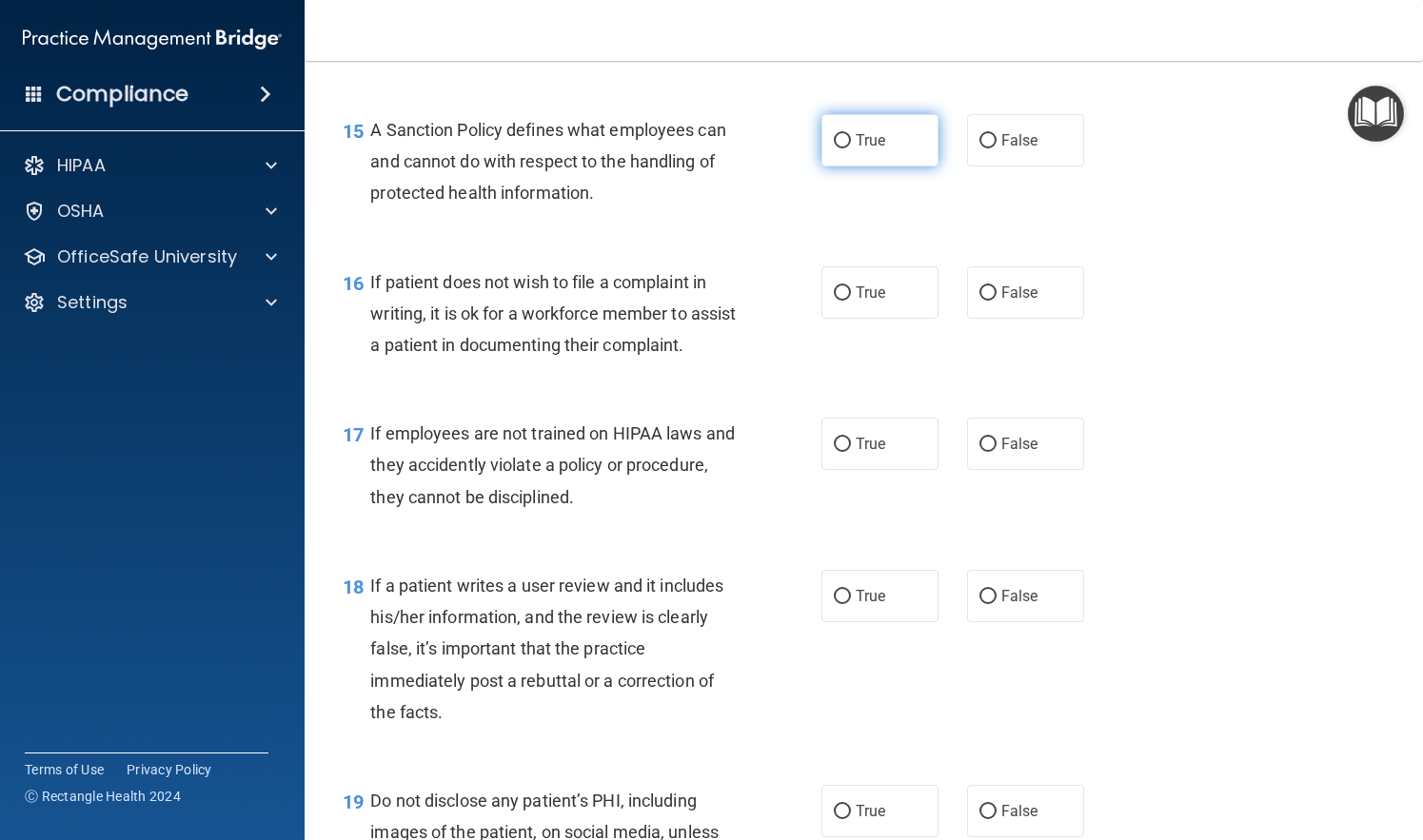 click on "True" at bounding box center (879, 140) 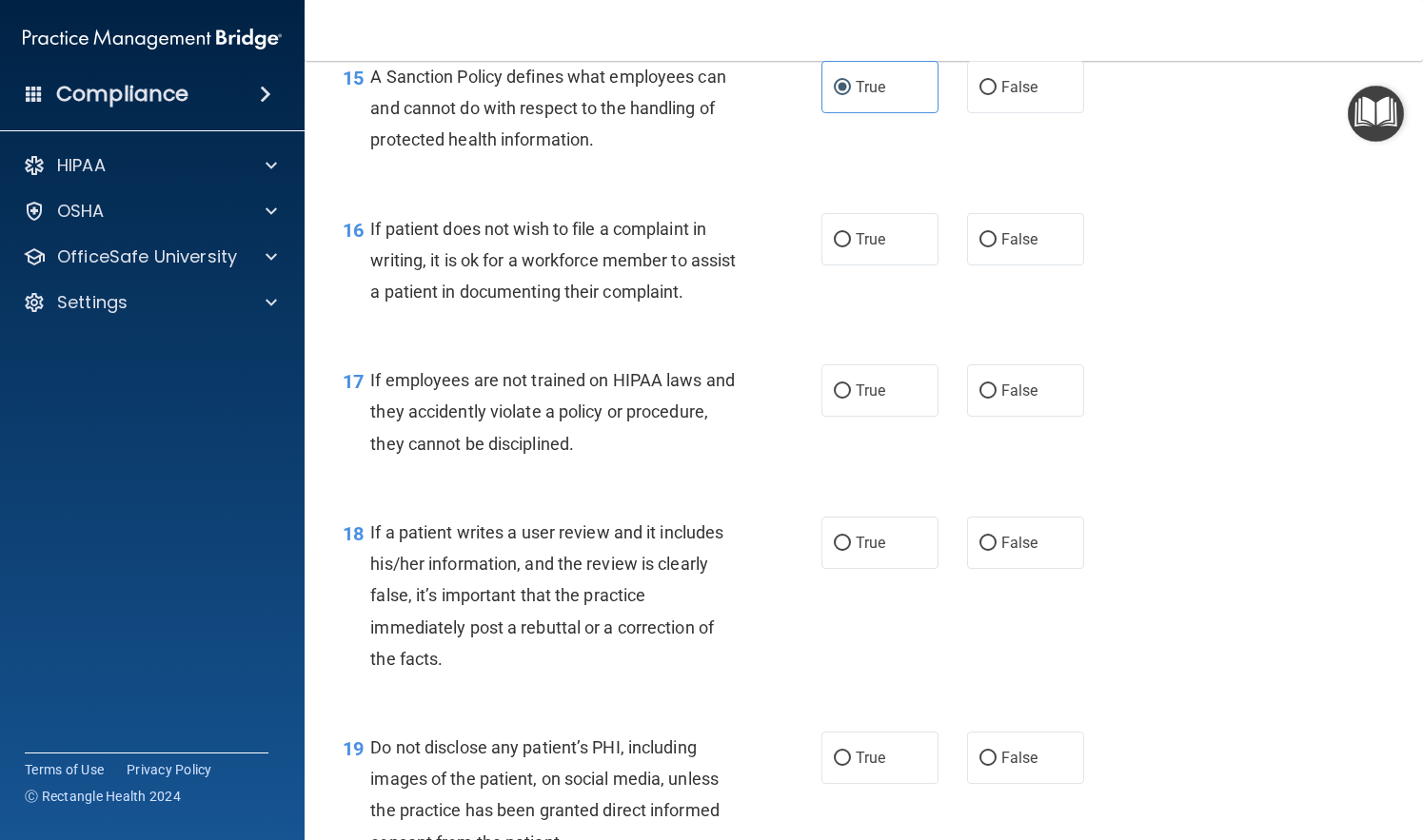 scroll, scrollTop: 2854, scrollLeft: 0, axis: vertical 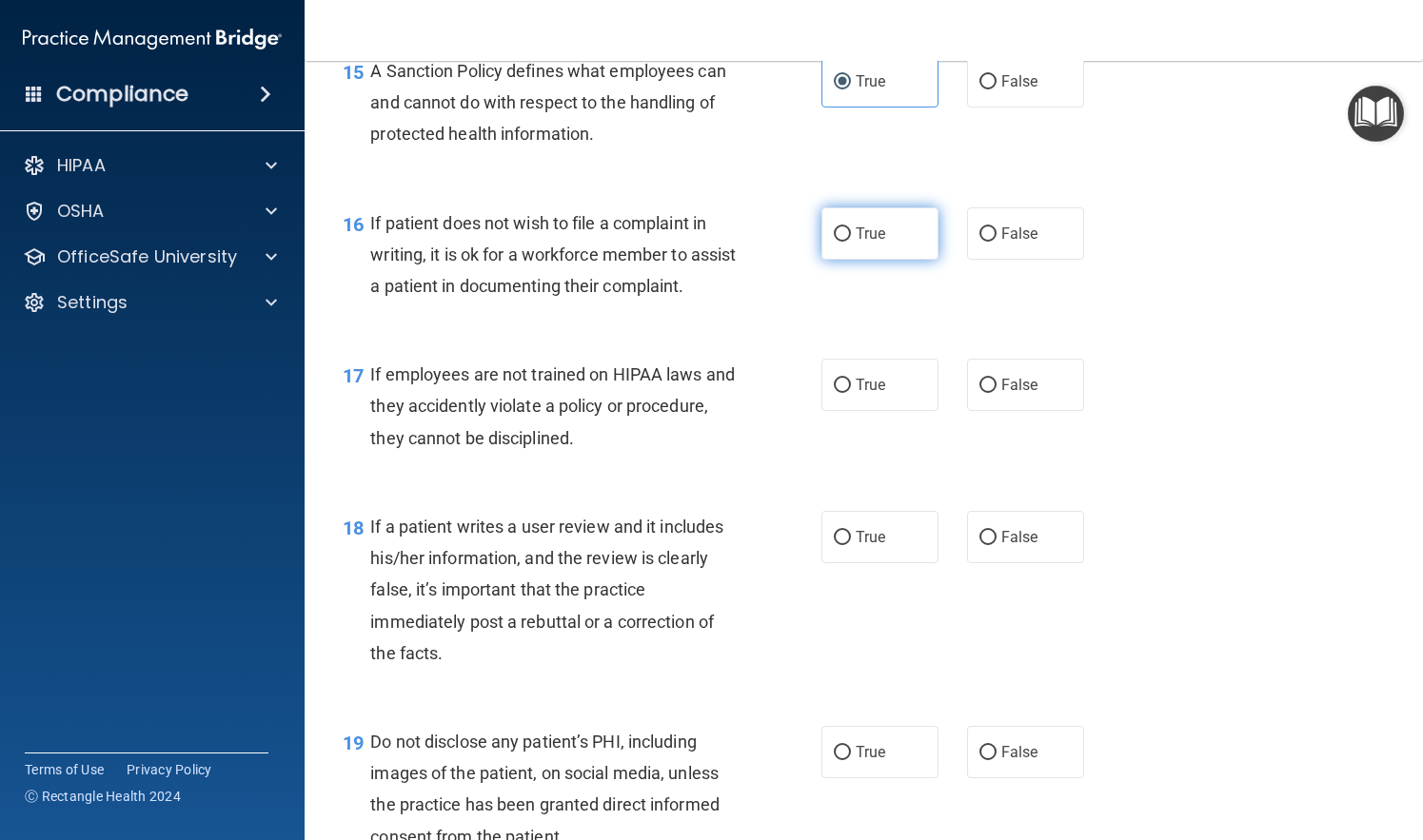 click on "True" at bounding box center (879, 233) 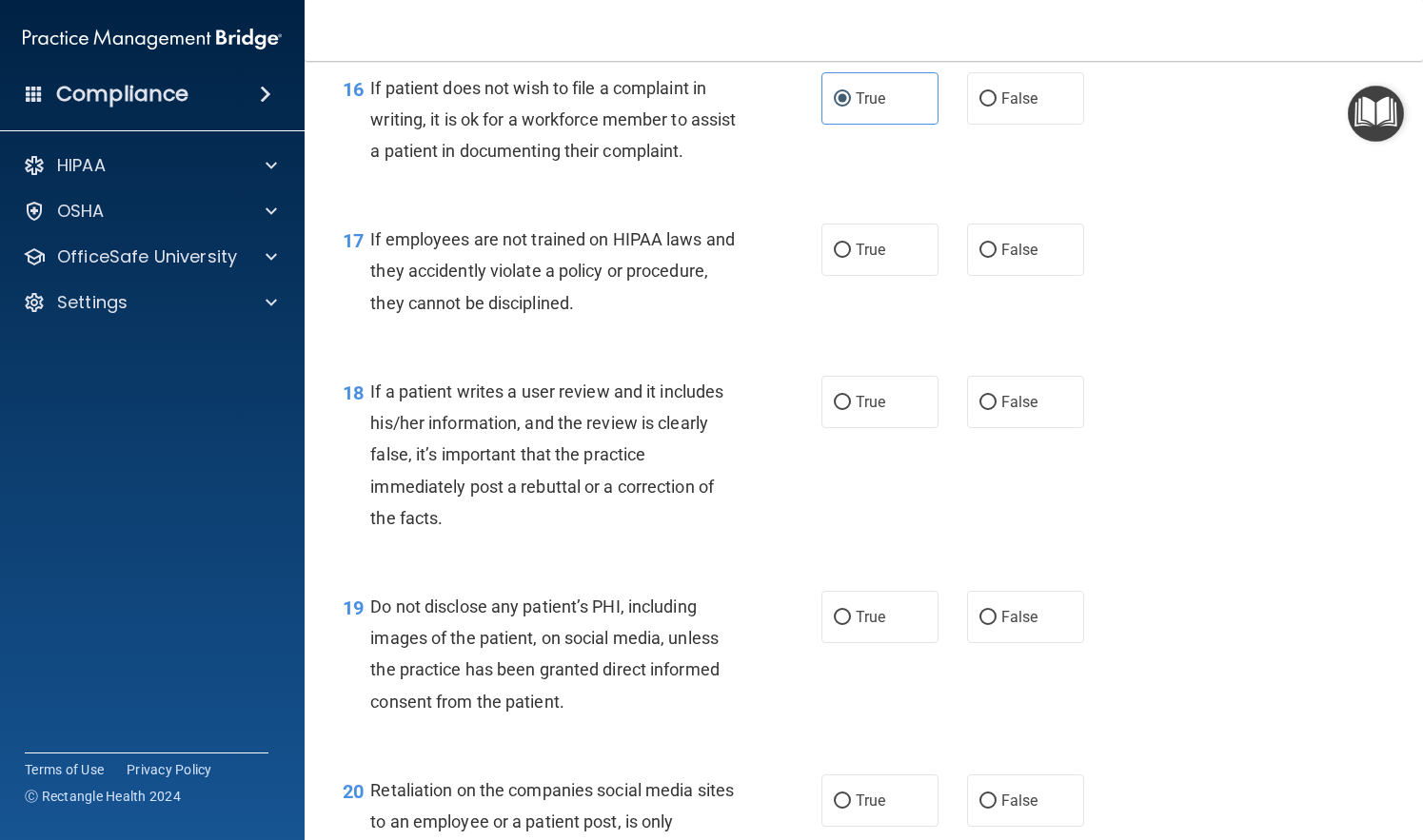 scroll, scrollTop: 2990, scrollLeft: 0, axis: vertical 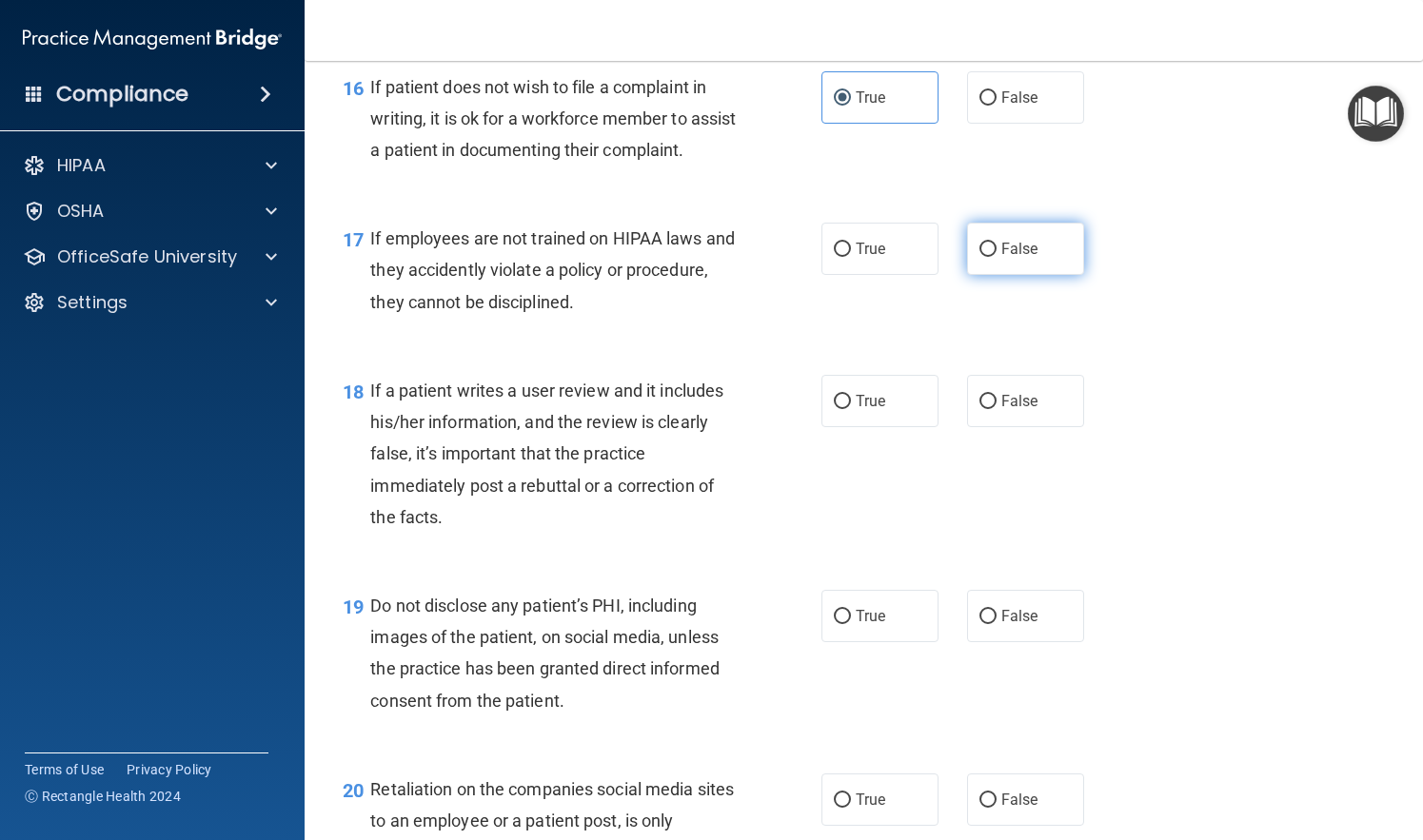 click on "False" at bounding box center [1019, 248] 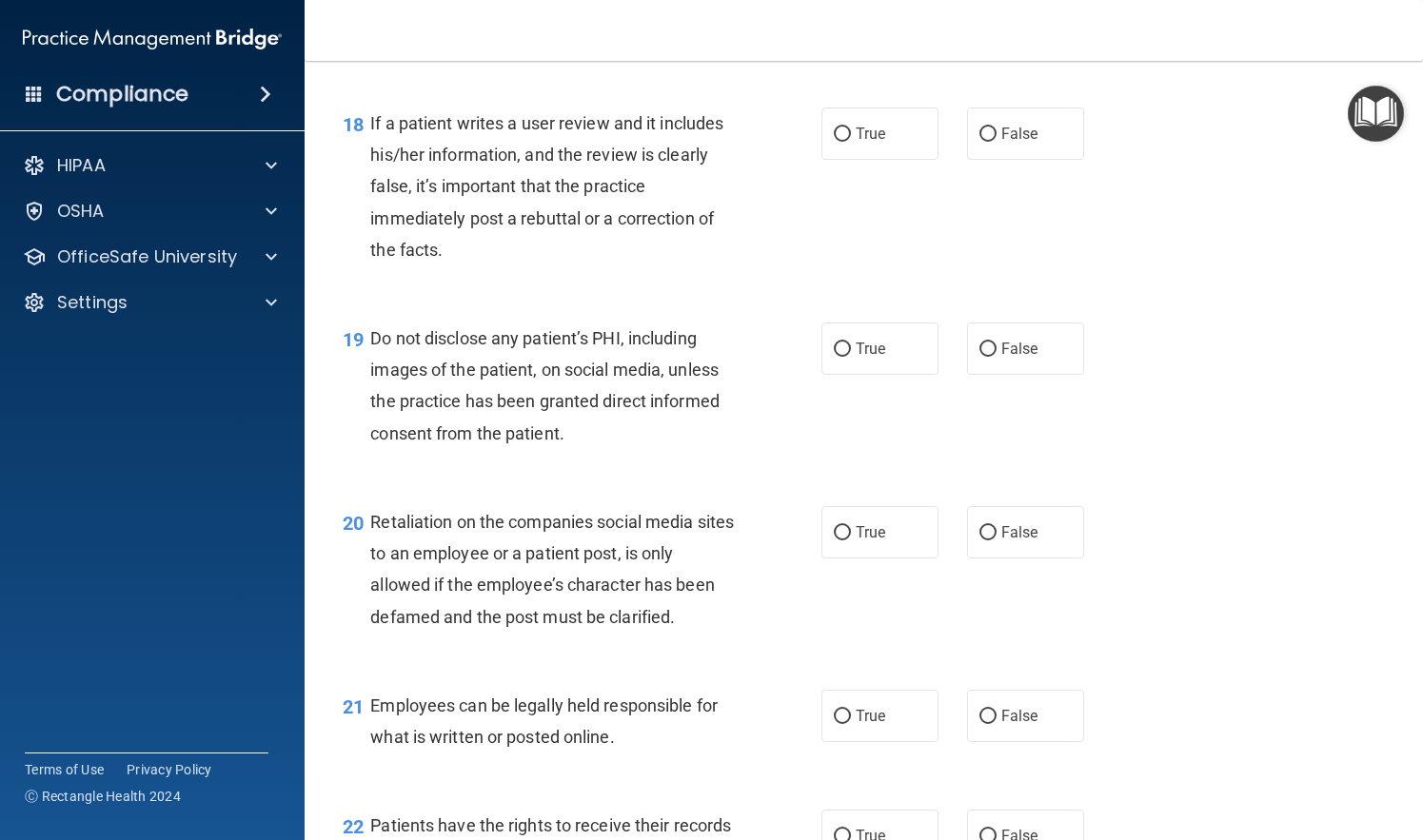 scroll, scrollTop: 3259, scrollLeft: 0, axis: vertical 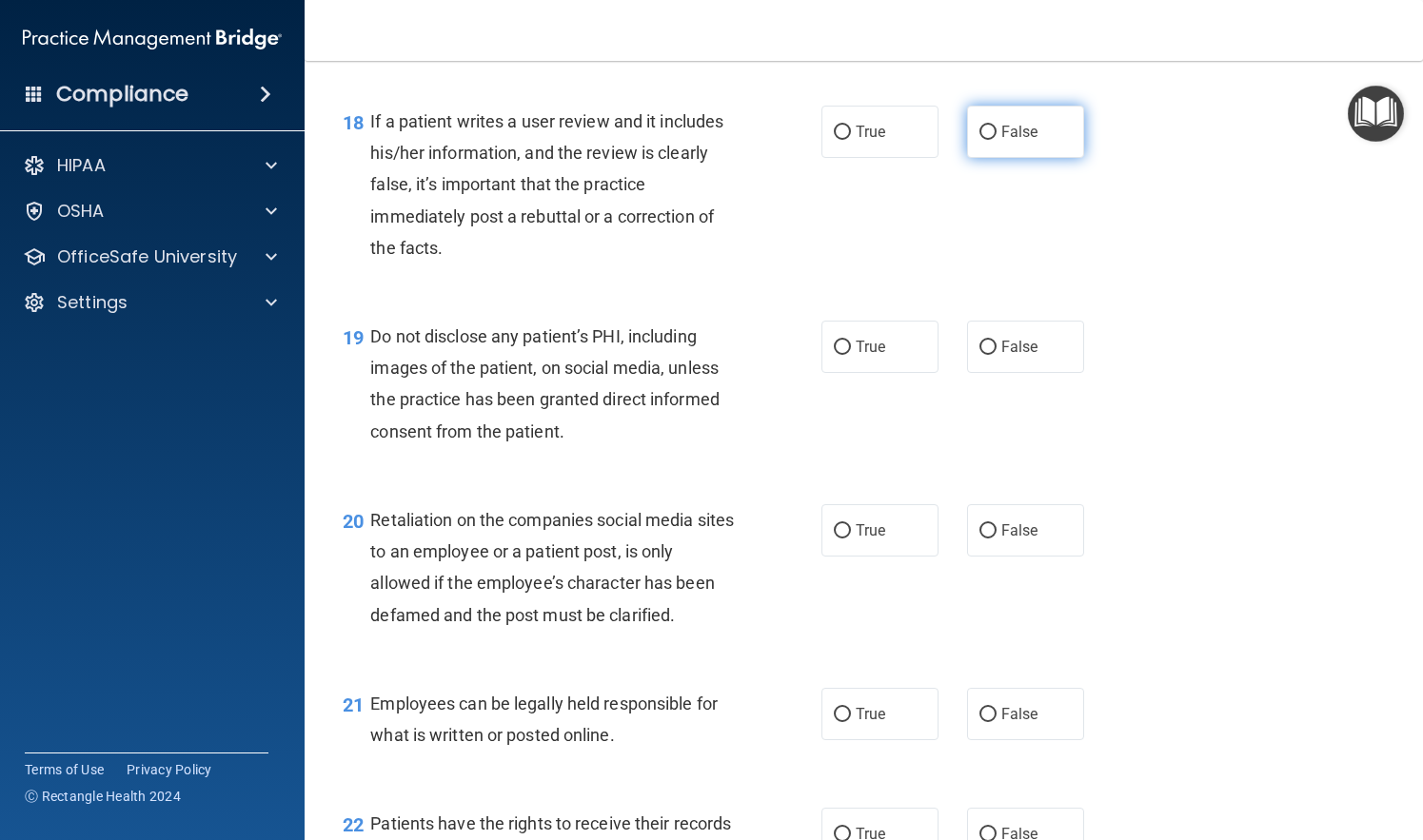 click on "False" at bounding box center [1019, 131] 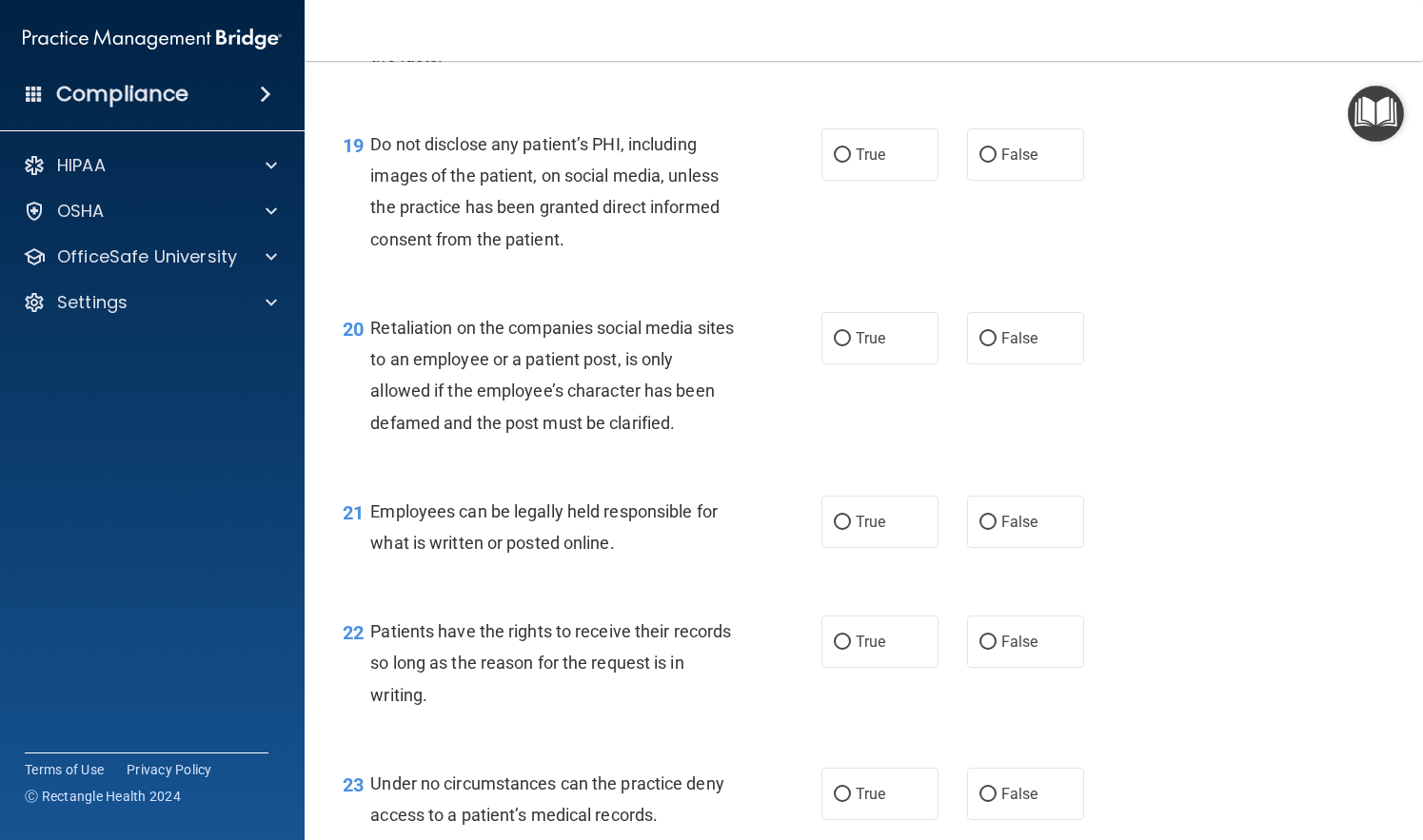 scroll, scrollTop: 3465, scrollLeft: 0, axis: vertical 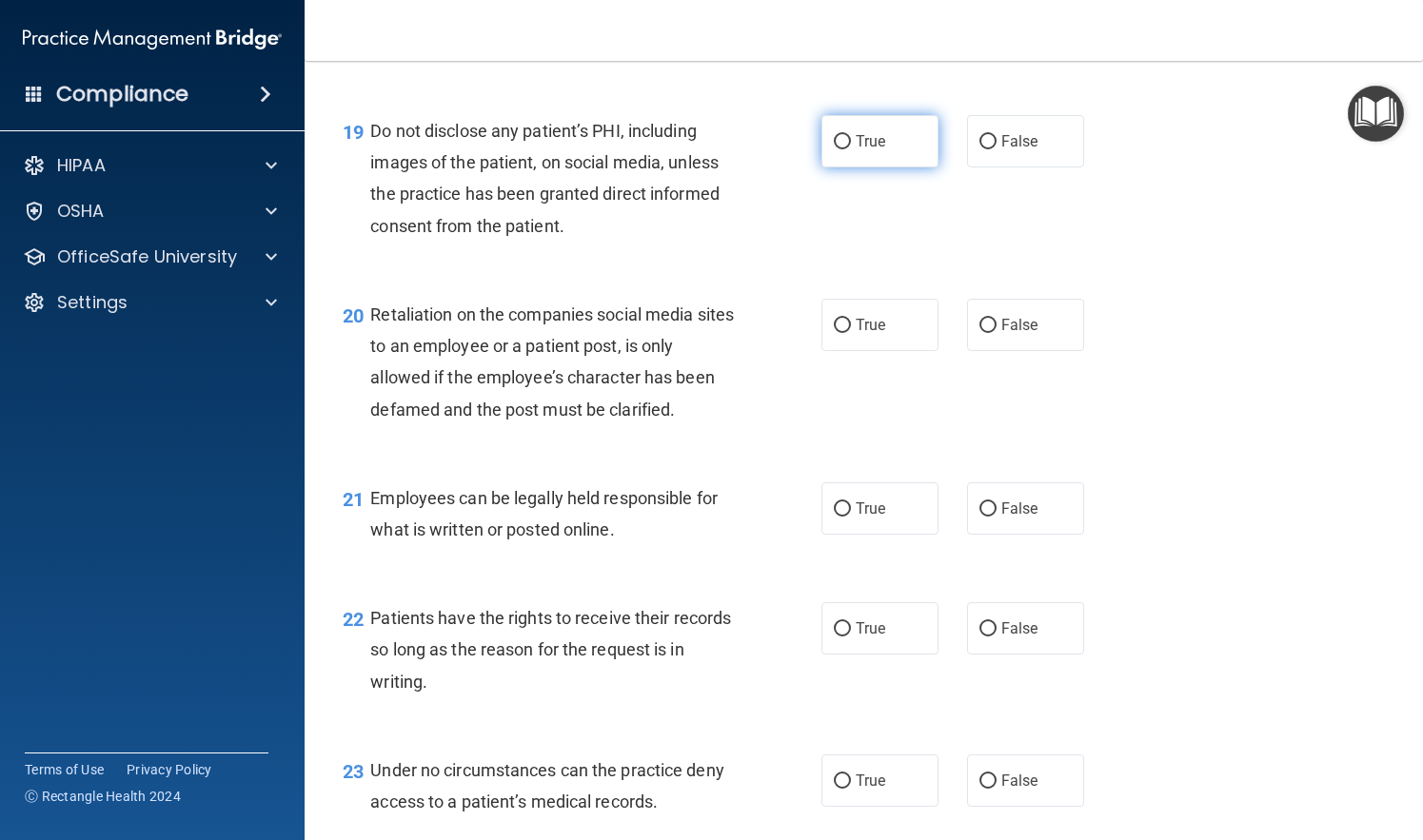 click on "True" at bounding box center [879, 141] 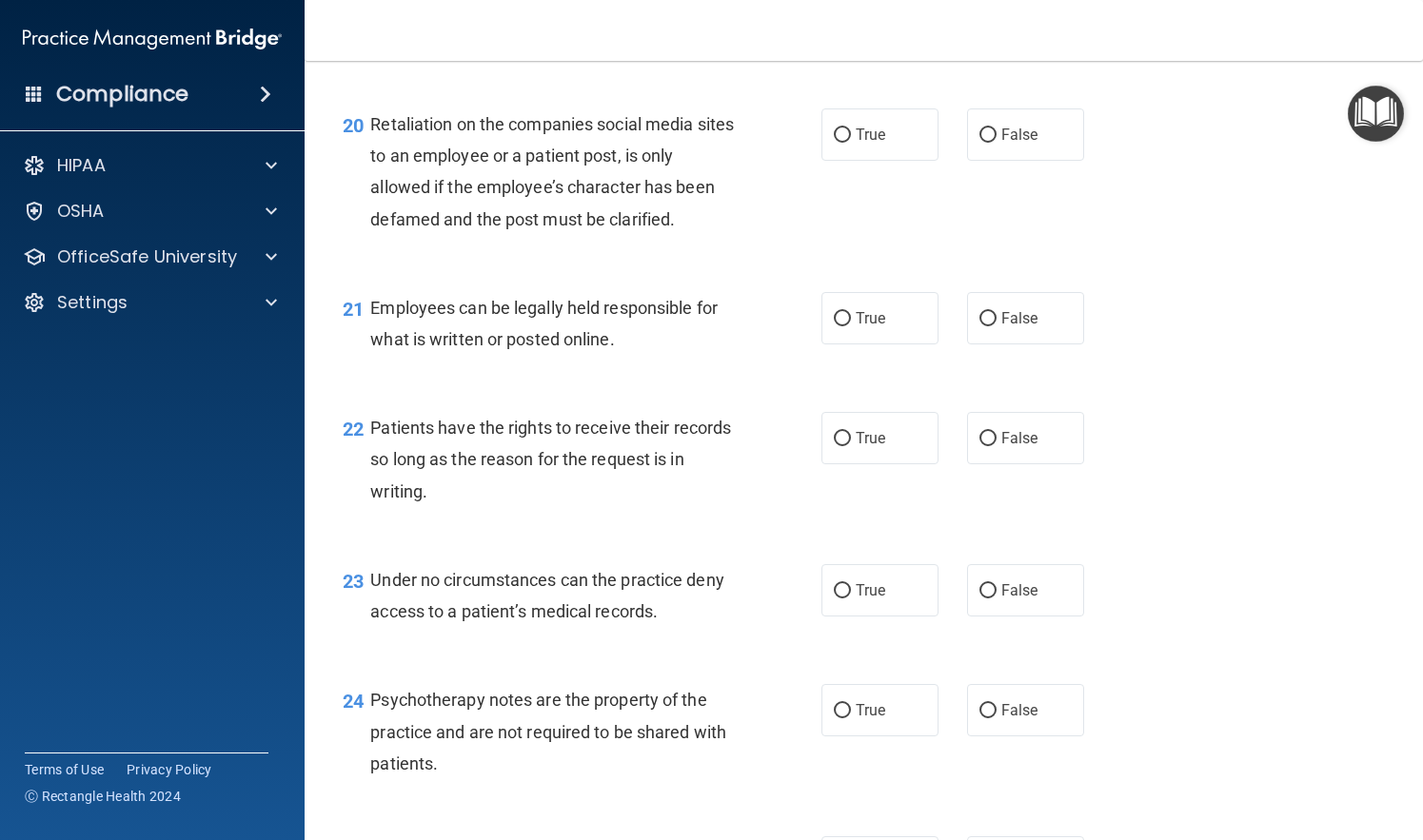 scroll, scrollTop: 3657, scrollLeft: 0, axis: vertical 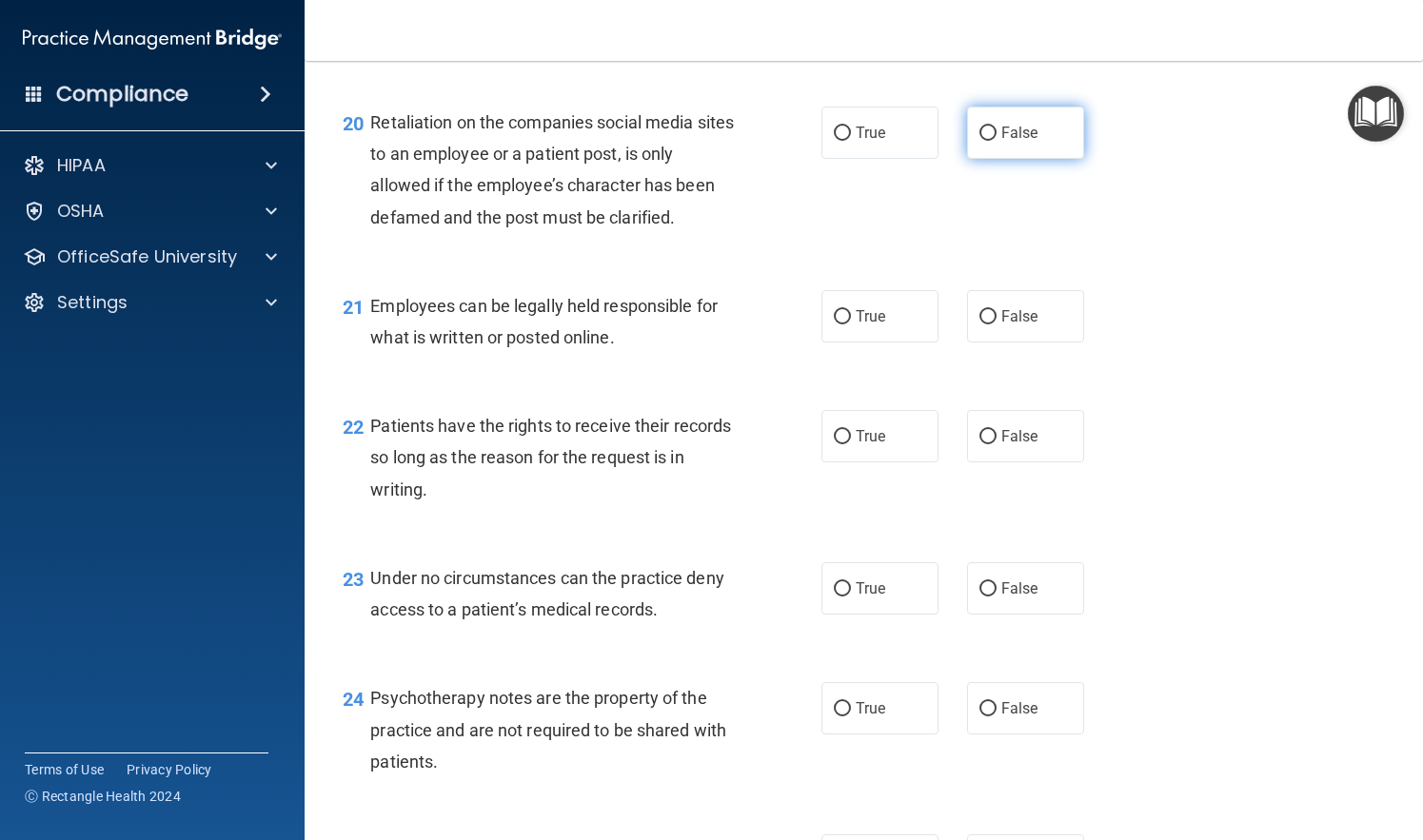 click on "False" at bounding box center [1025, 132] 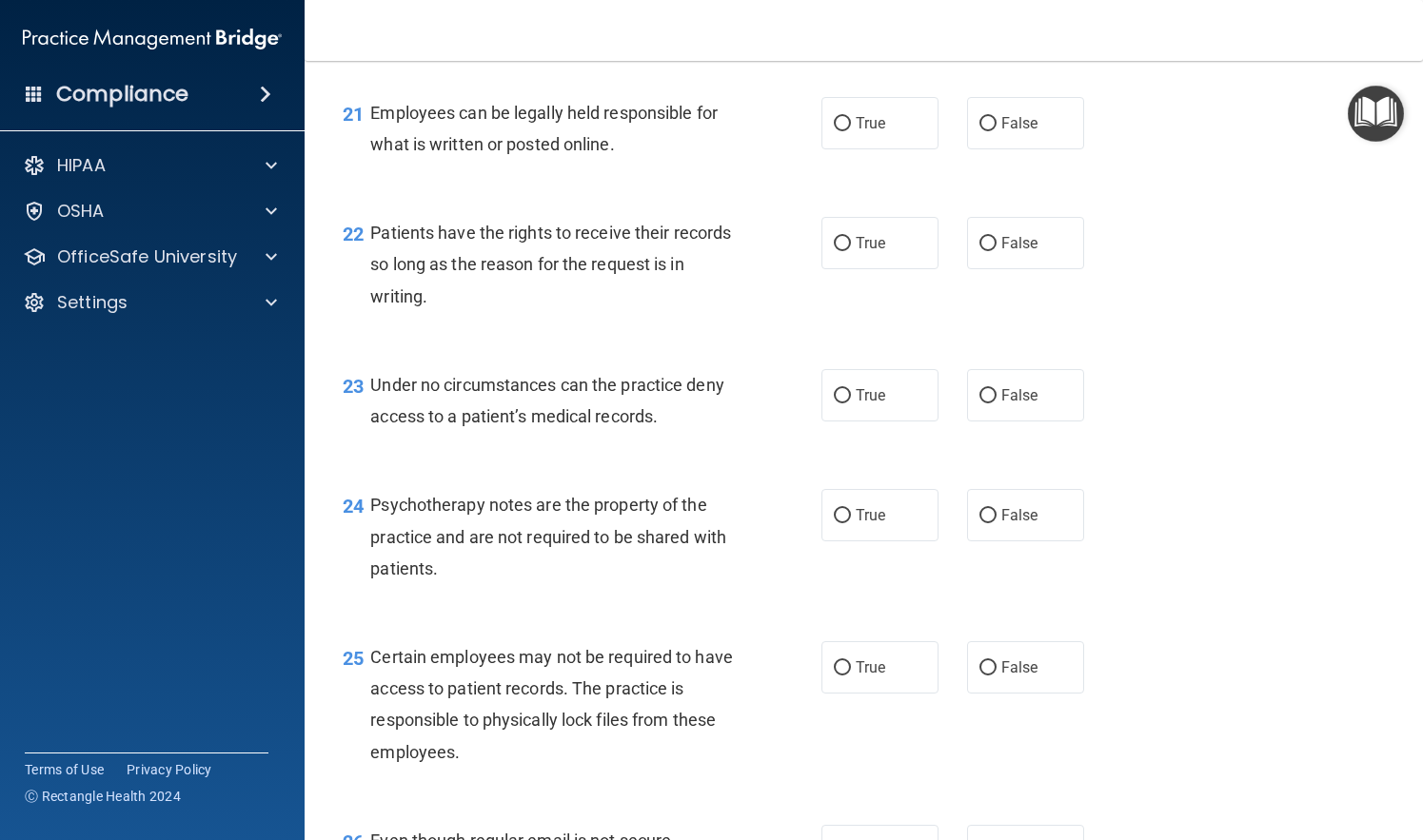 scroll, scrollTop: 3843, scrollLeft: 0, axis: vertical 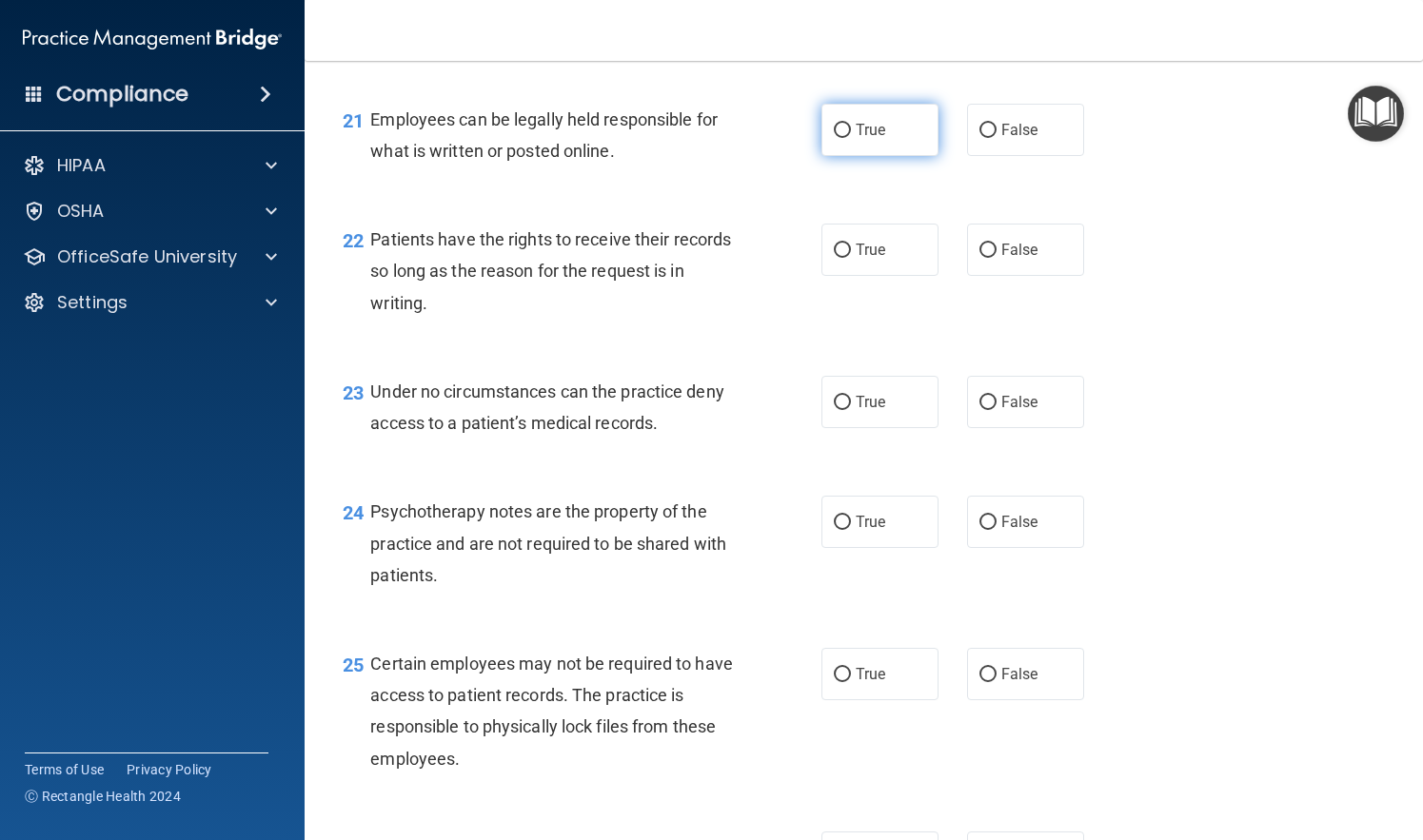 click on "True" at bounding box center [879, 129] 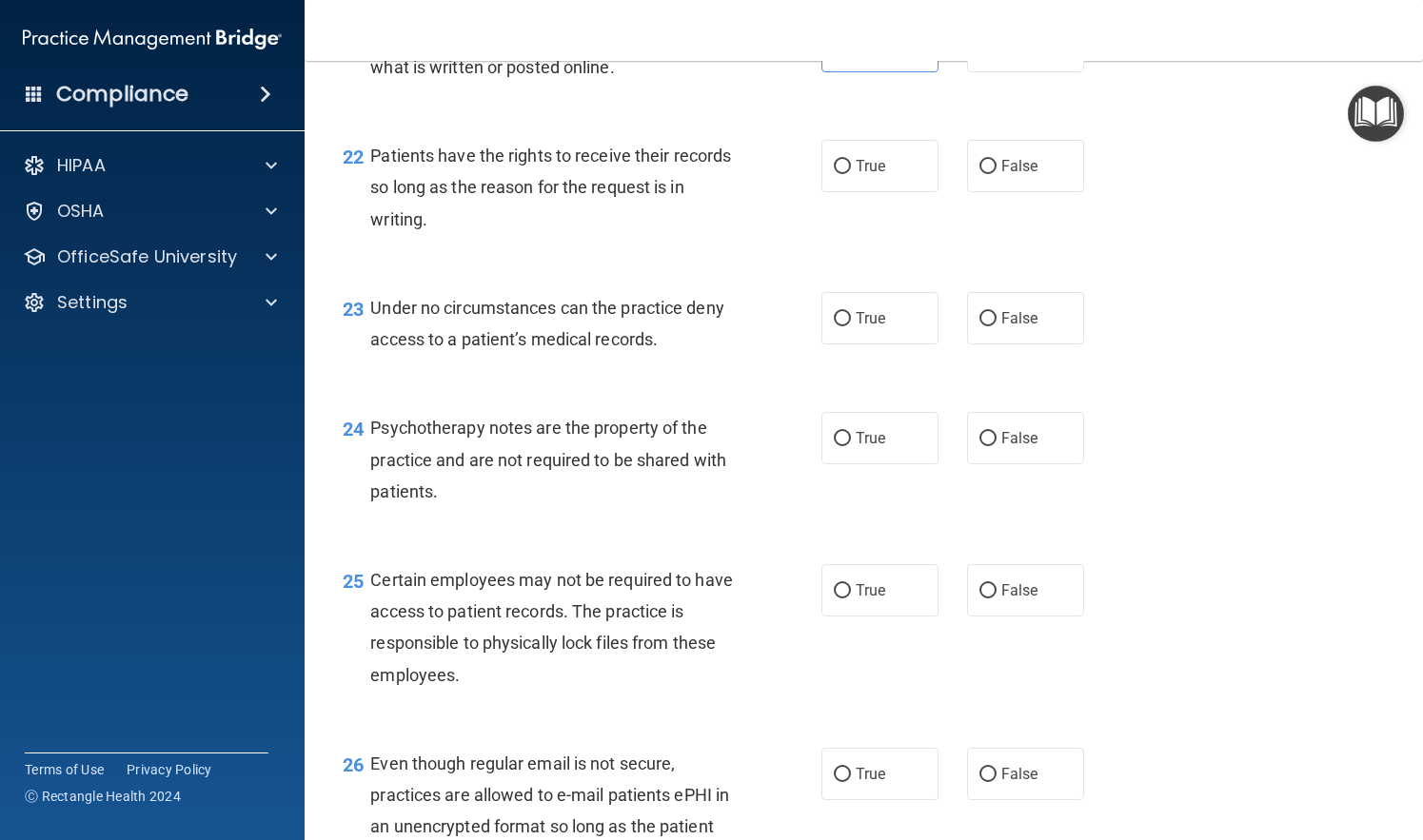 scroll, scrollTop: 3929, scrollLeft: 0, axis: vertical 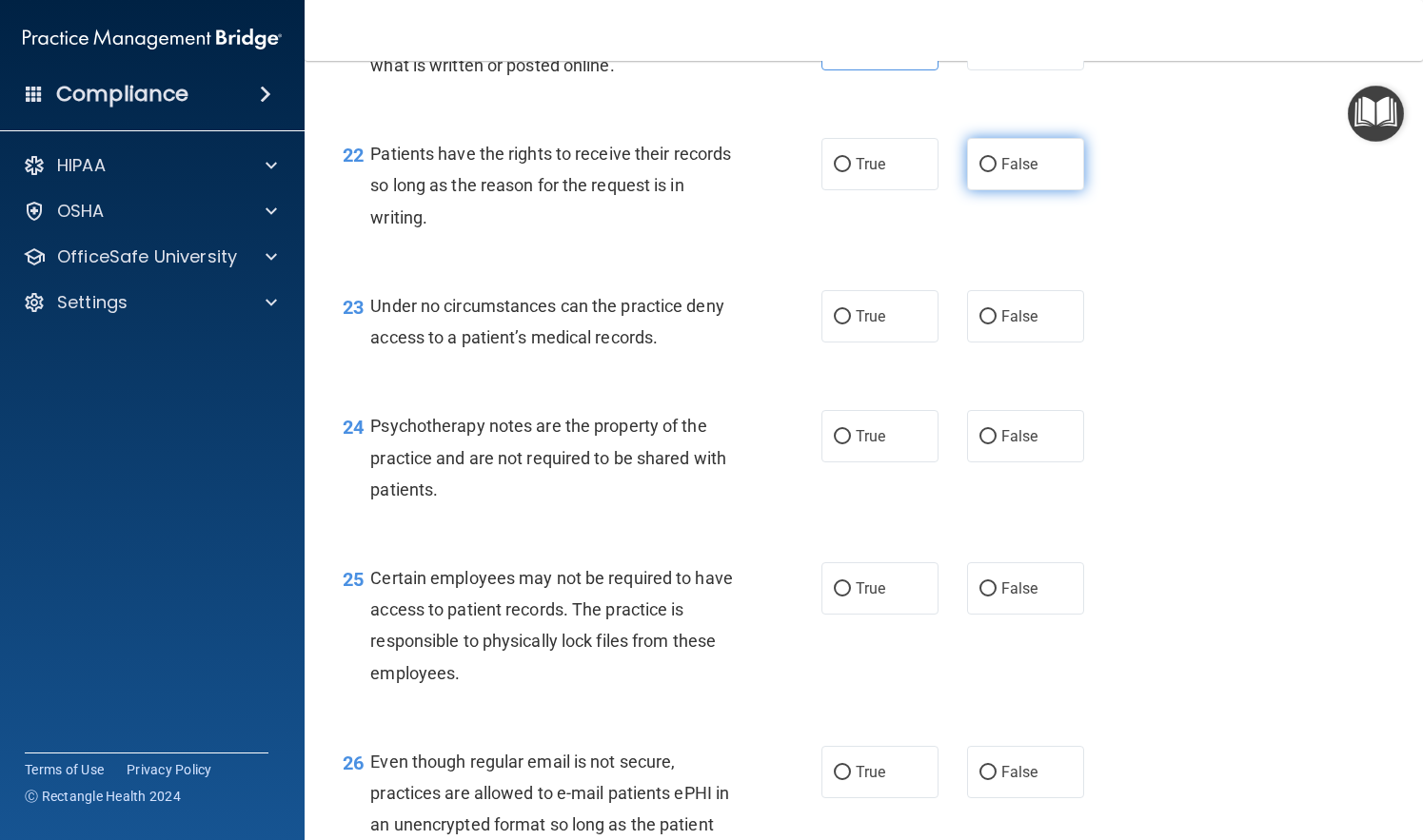 click on "False" at bounding box center [1025, 164] 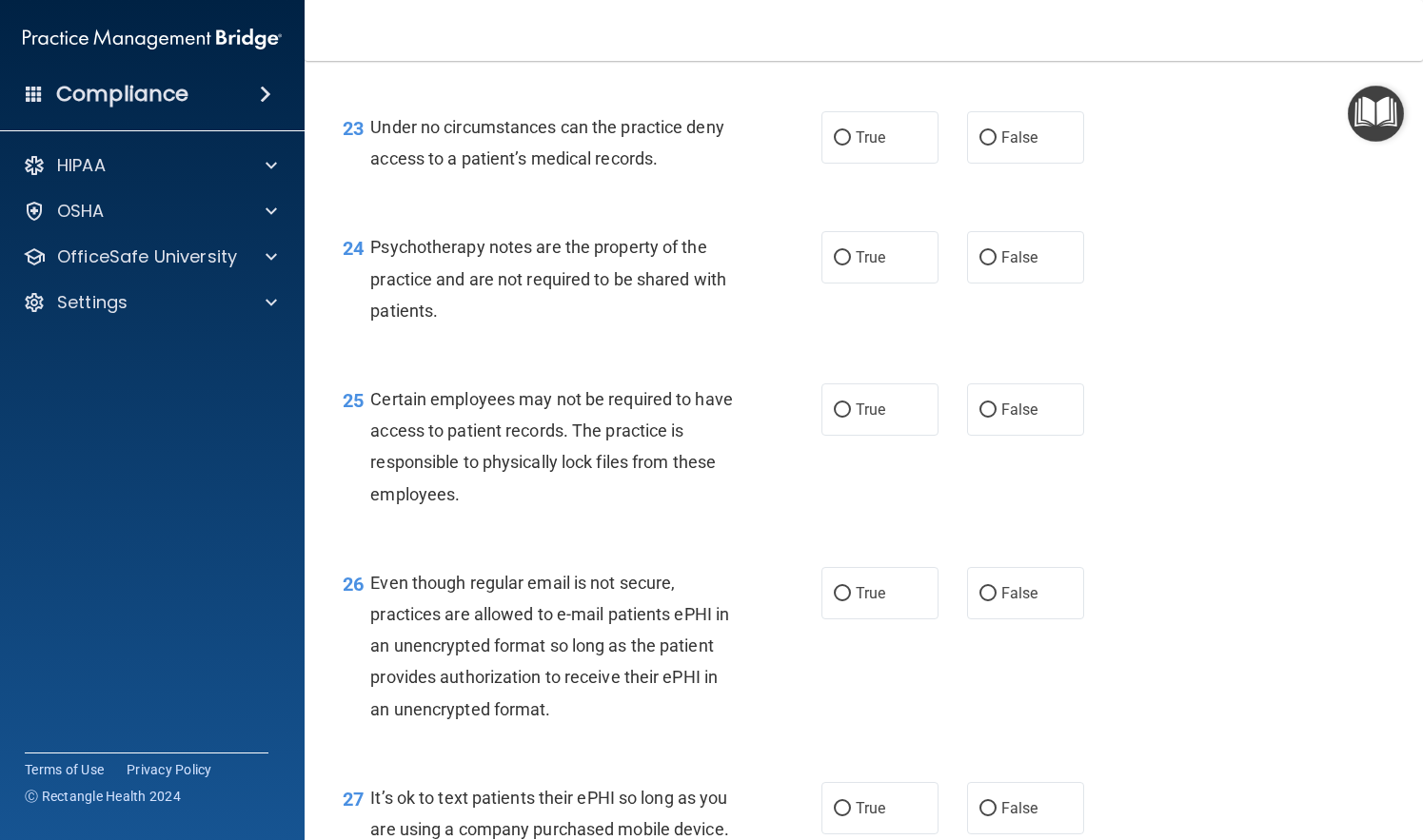 scroll, scrollTop: 4095, scrollLeft: 0, axis: vertical 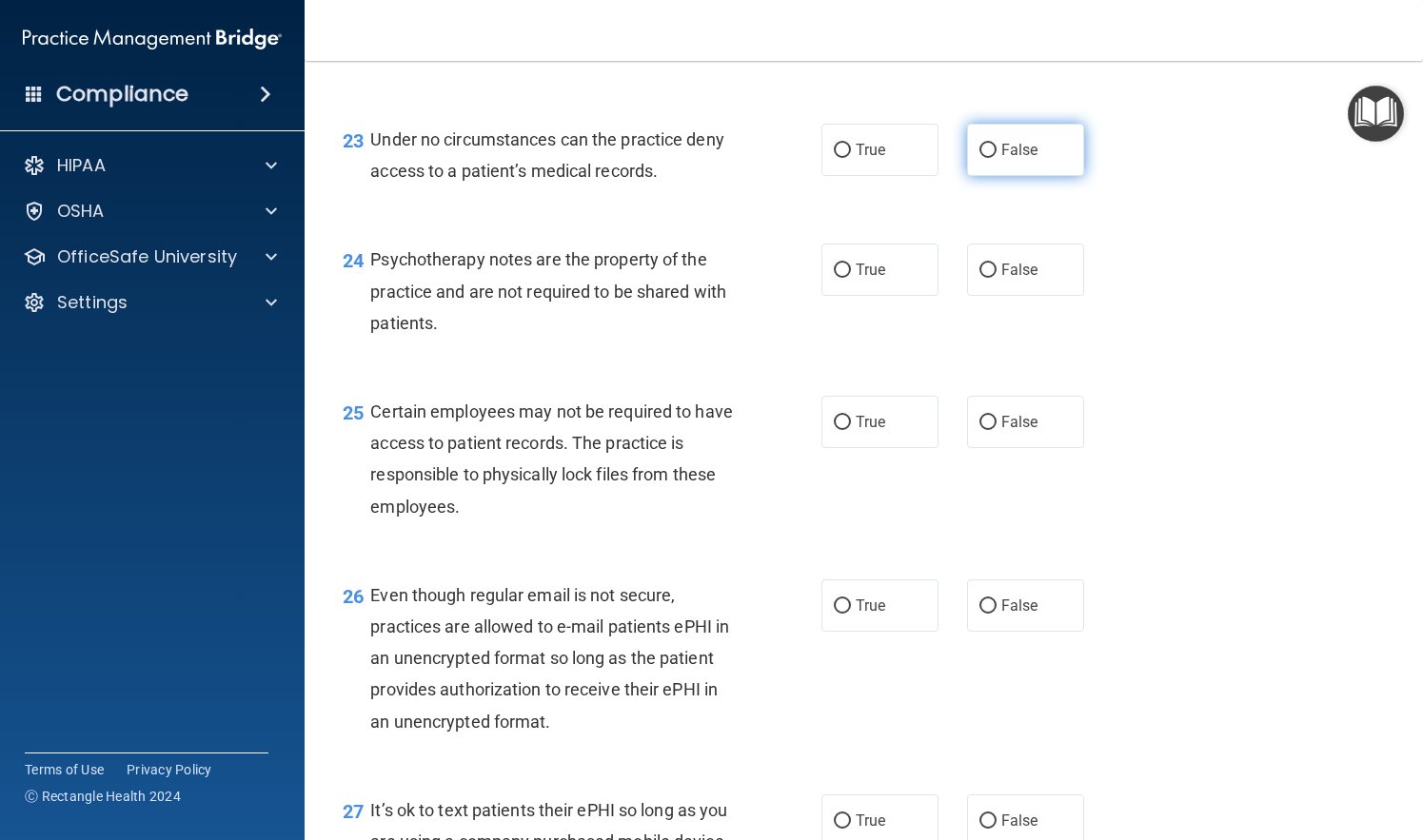 click on "False" at bounding box center [1025, 149] 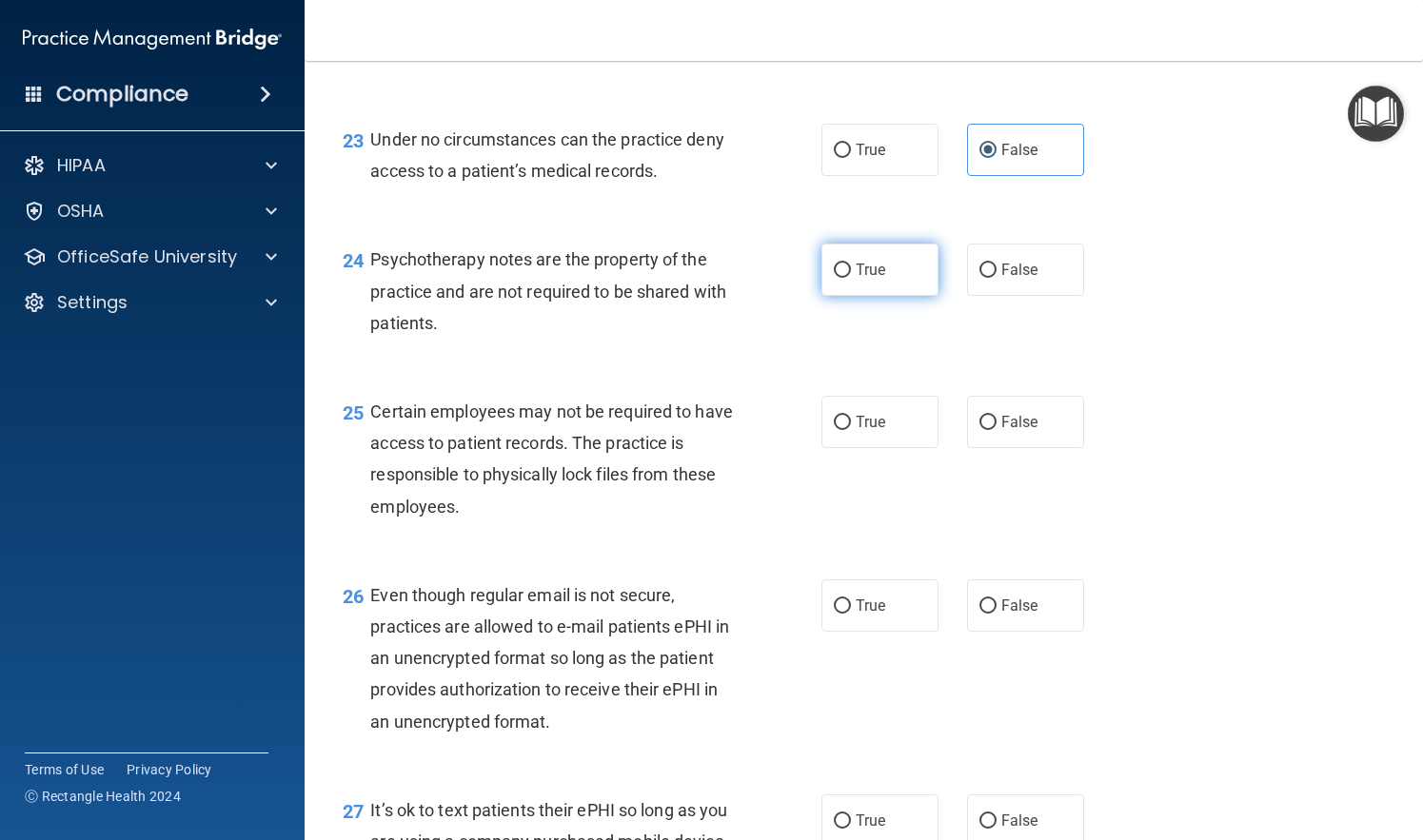 click on "True" at bounding box center (879, 269) 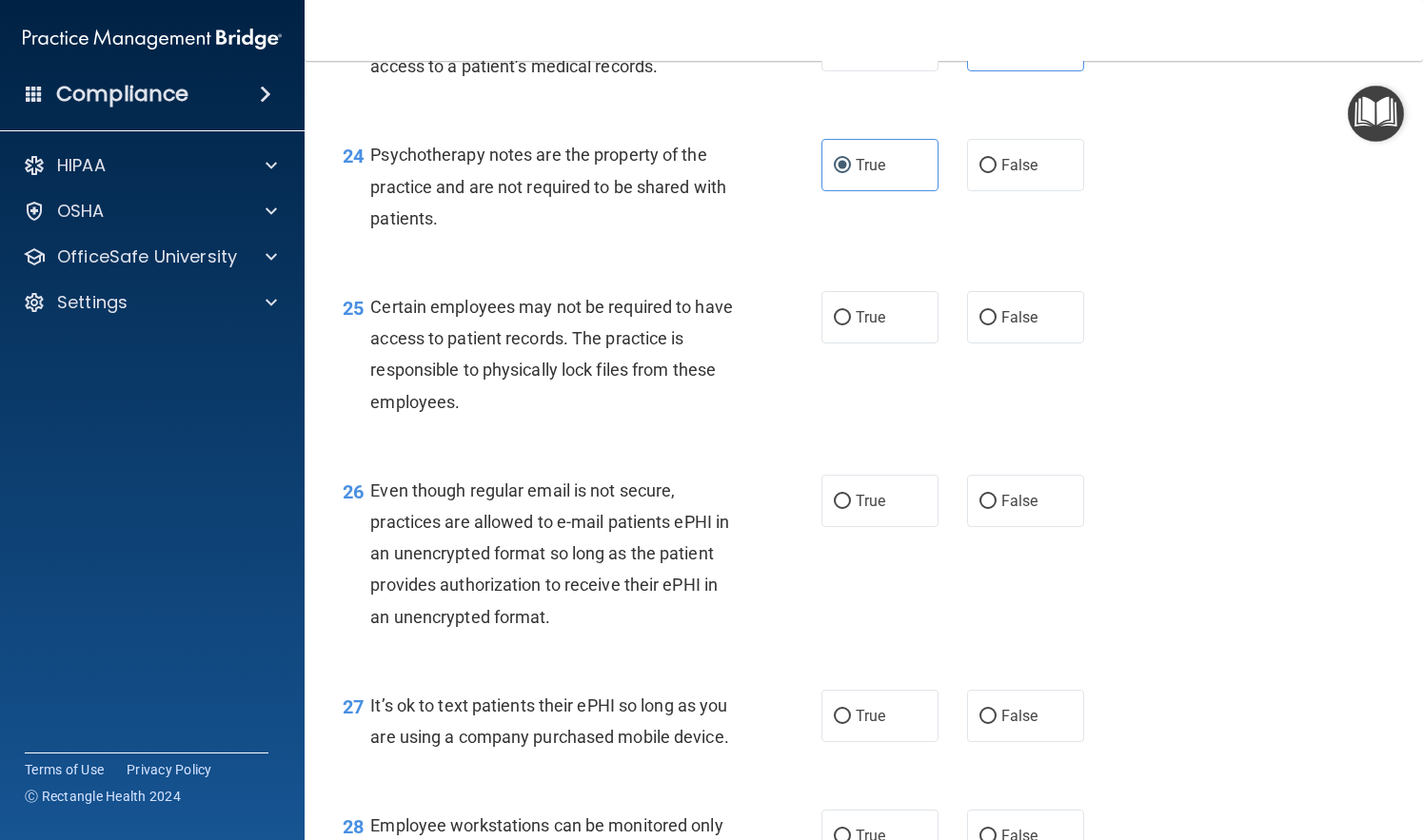 scroll, scrollTop: 4206, scrollLeft: 0, axis: vertical 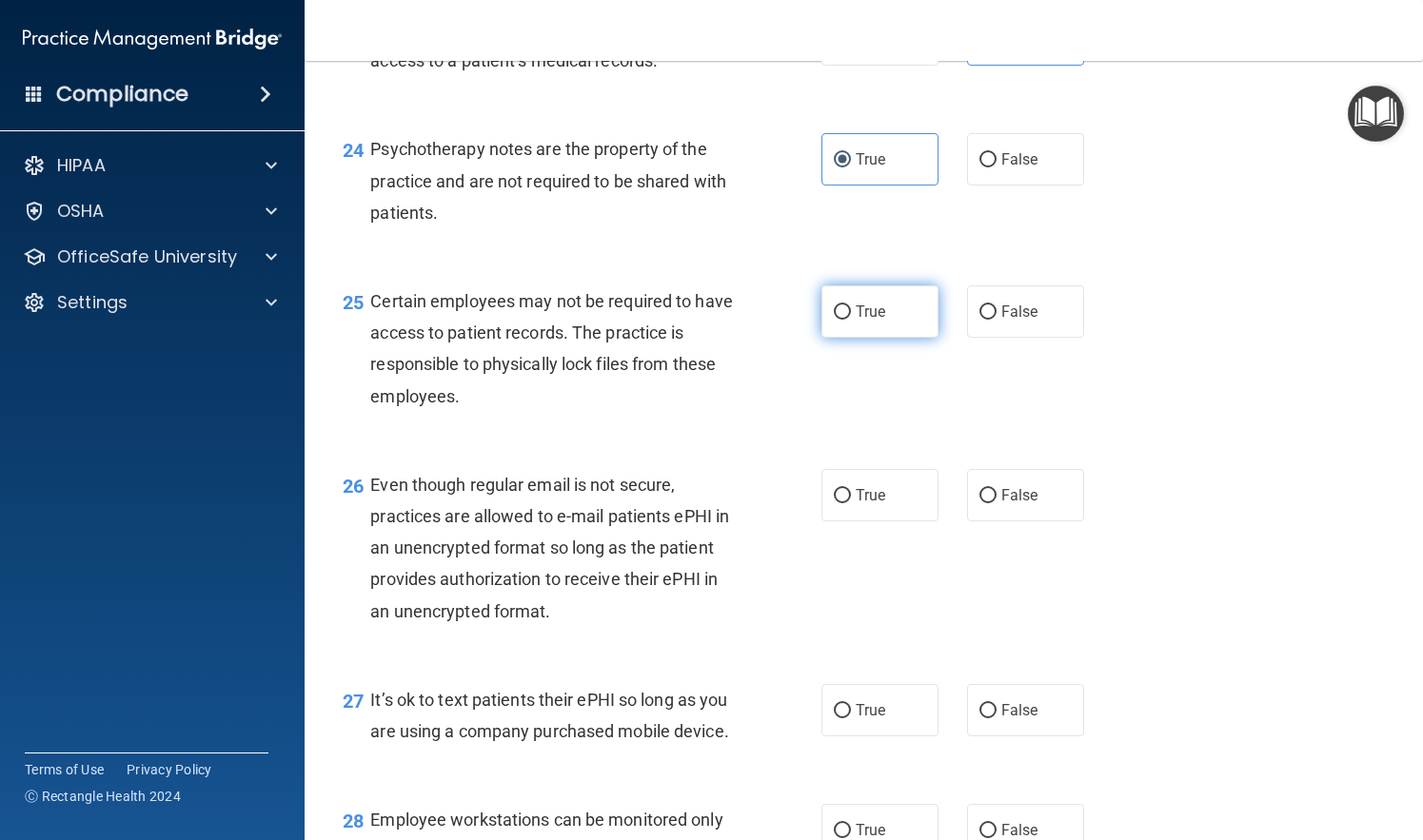 click on "True" at bounding box center (879, 311) 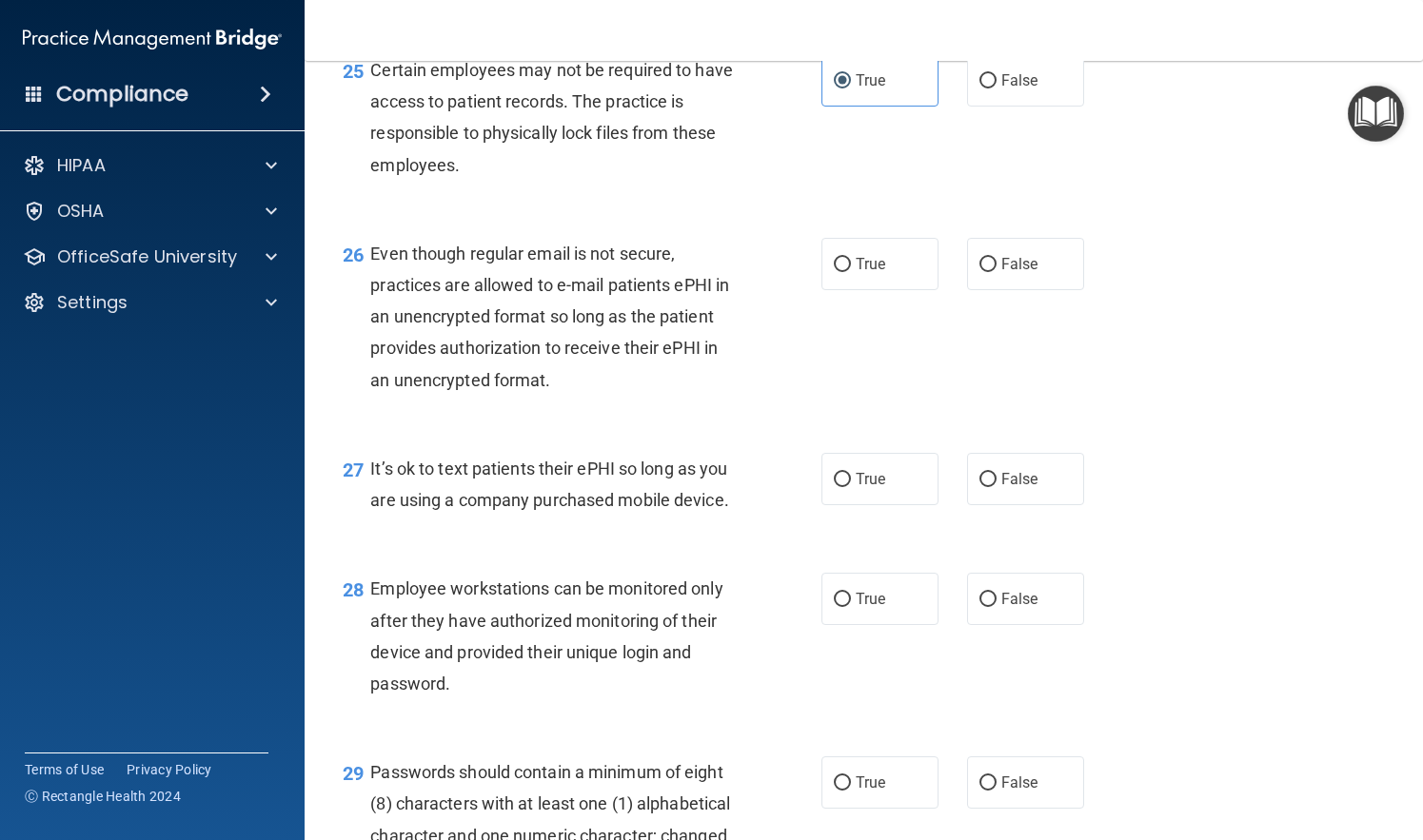scroll, scrollTop: 4440, scrollLeft: 0, axis: vertical 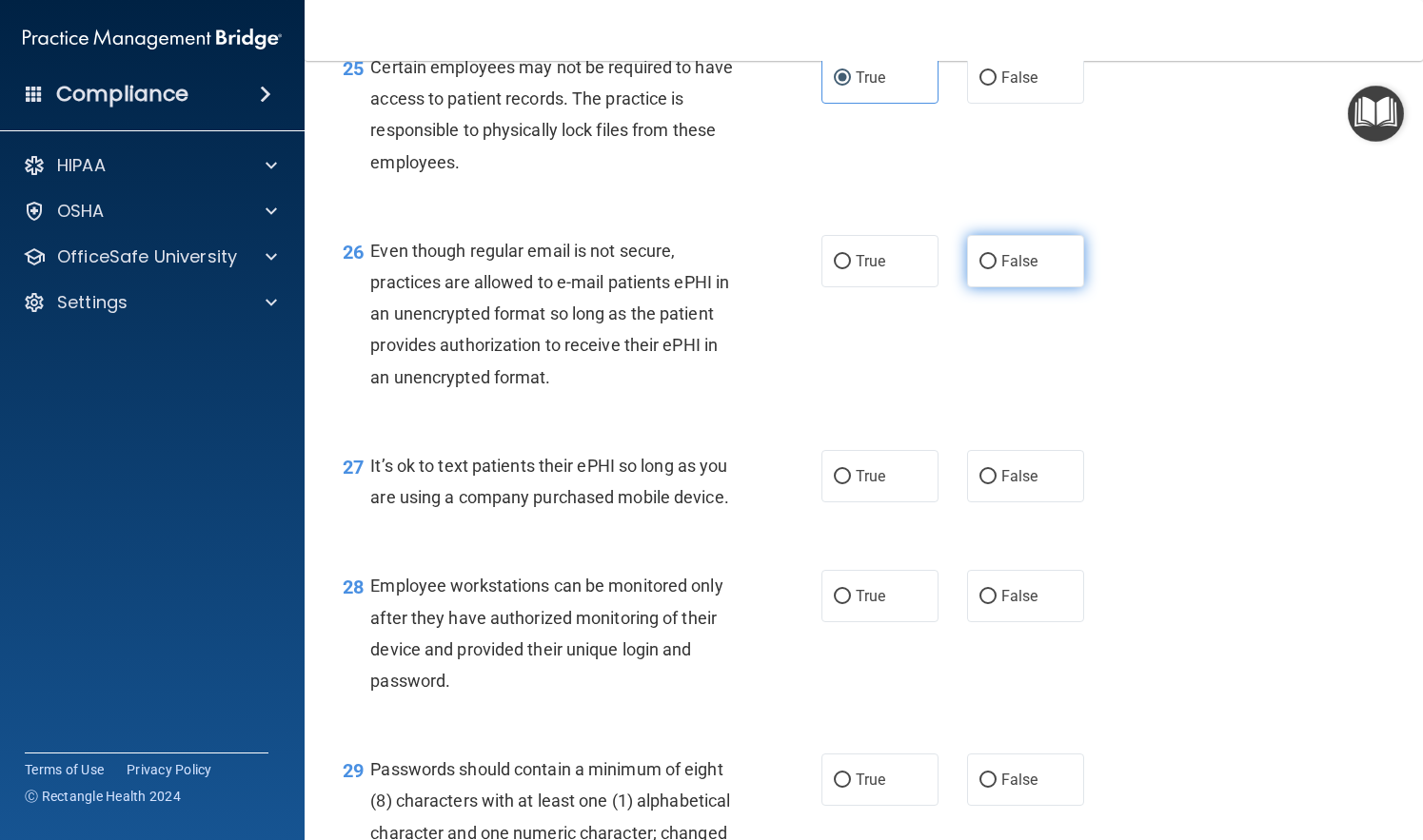 click on "False" at bounding box center (1025, 261) 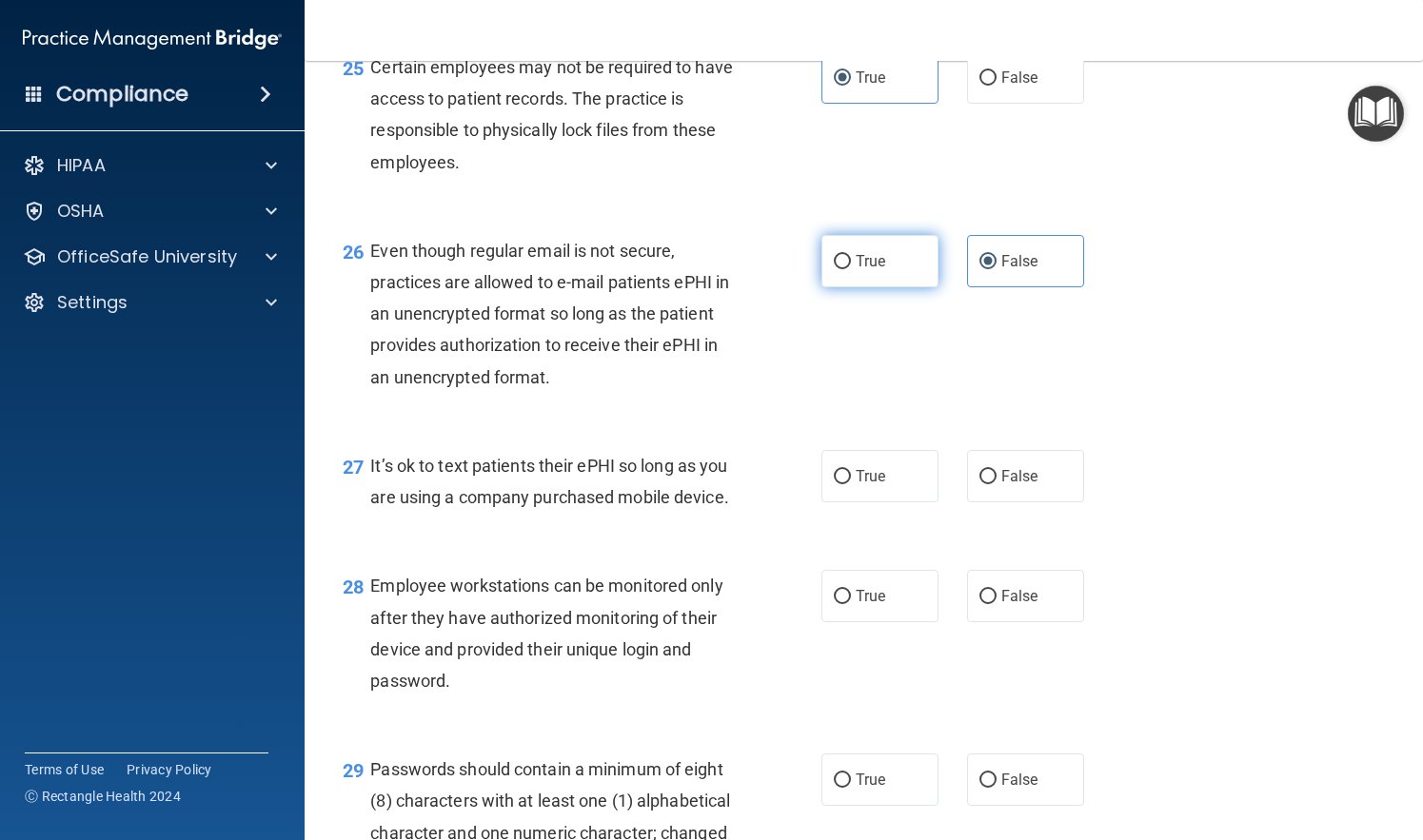 click on "True" at bounding box center [879, 261] 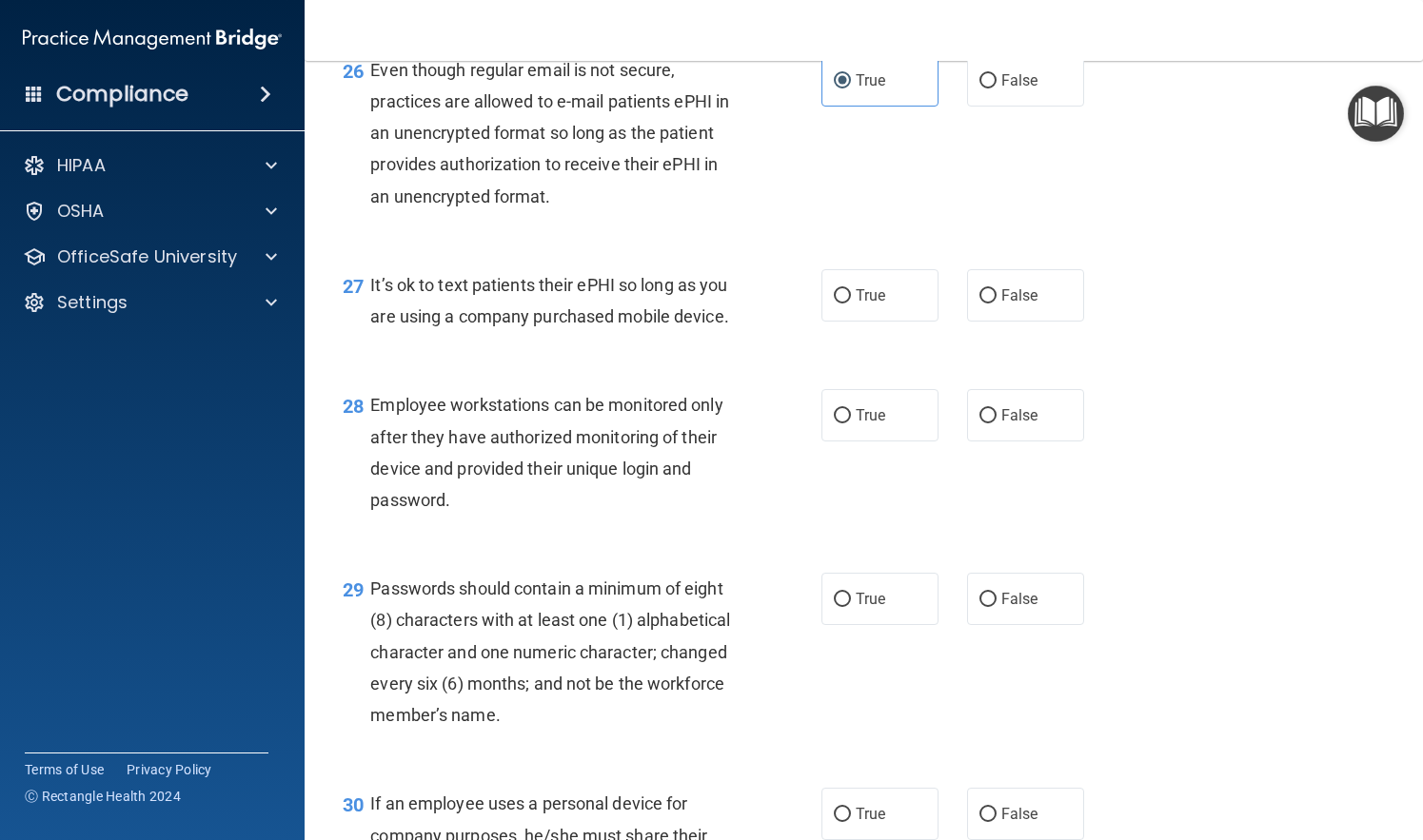scroll, scrollTop: 4636, scrollLeft: 0, axis: vertical 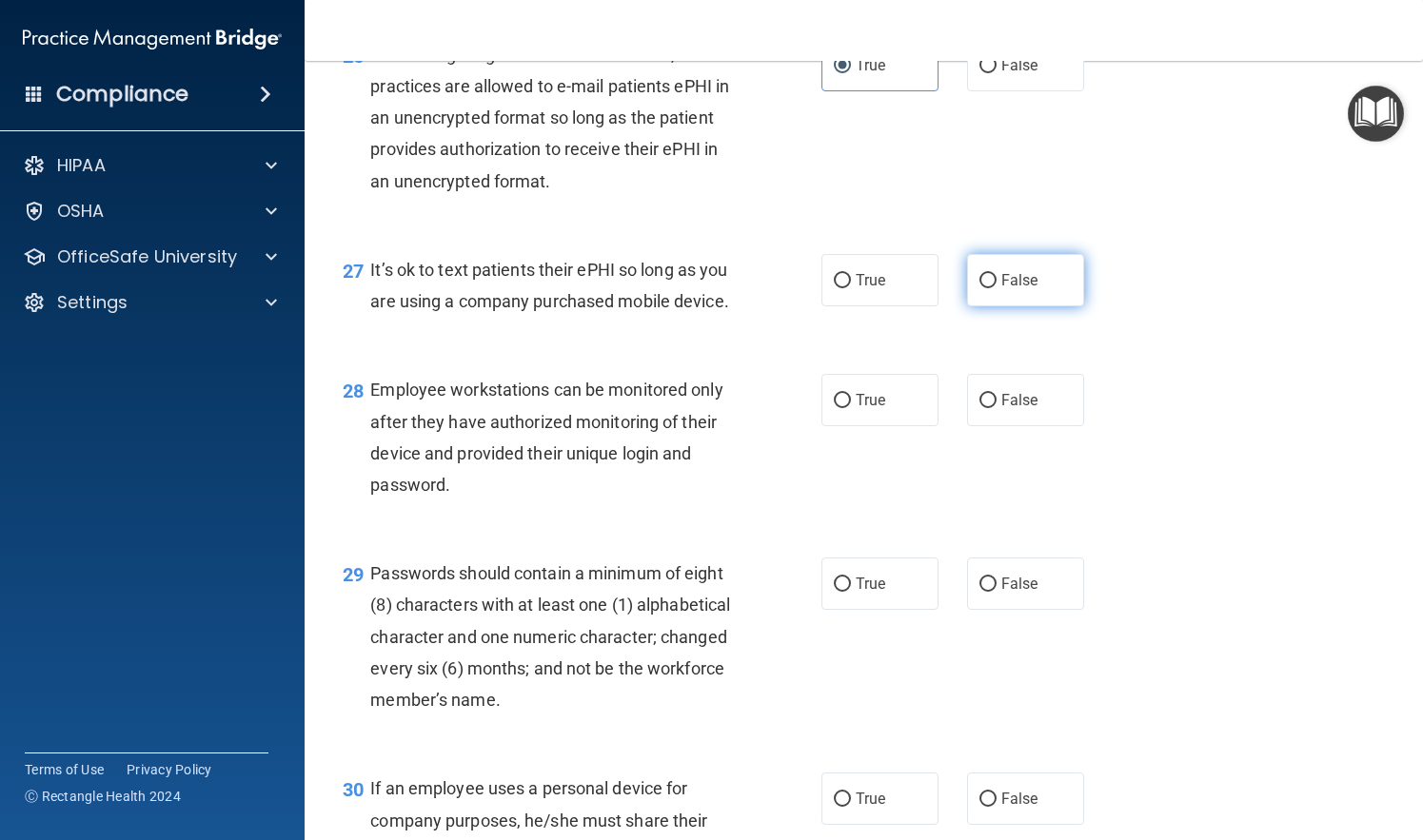 click on "False" at bounding box center [1019, 280] 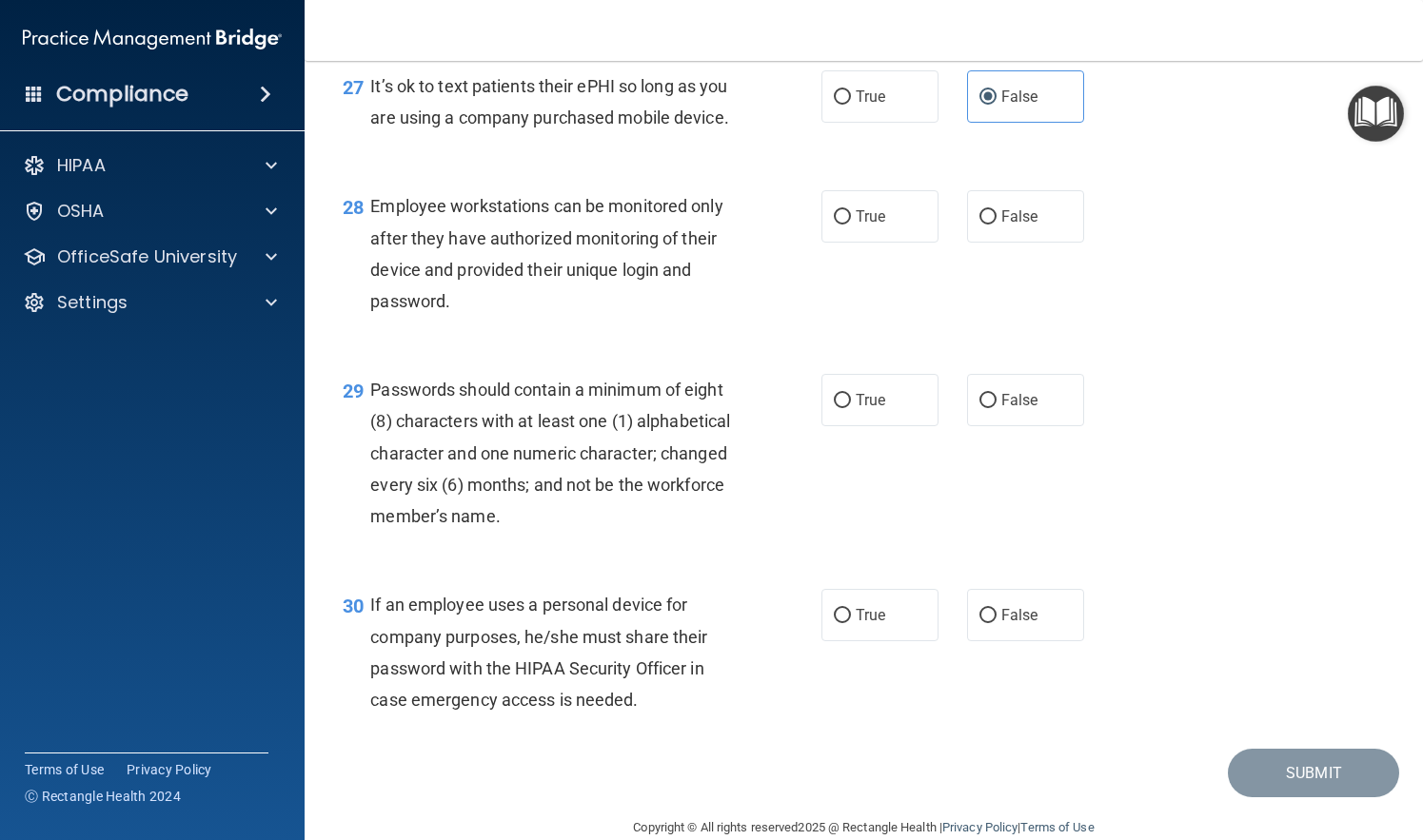 scroll, scrollTop: 4820, scrollLeft: 0, axis: vertical 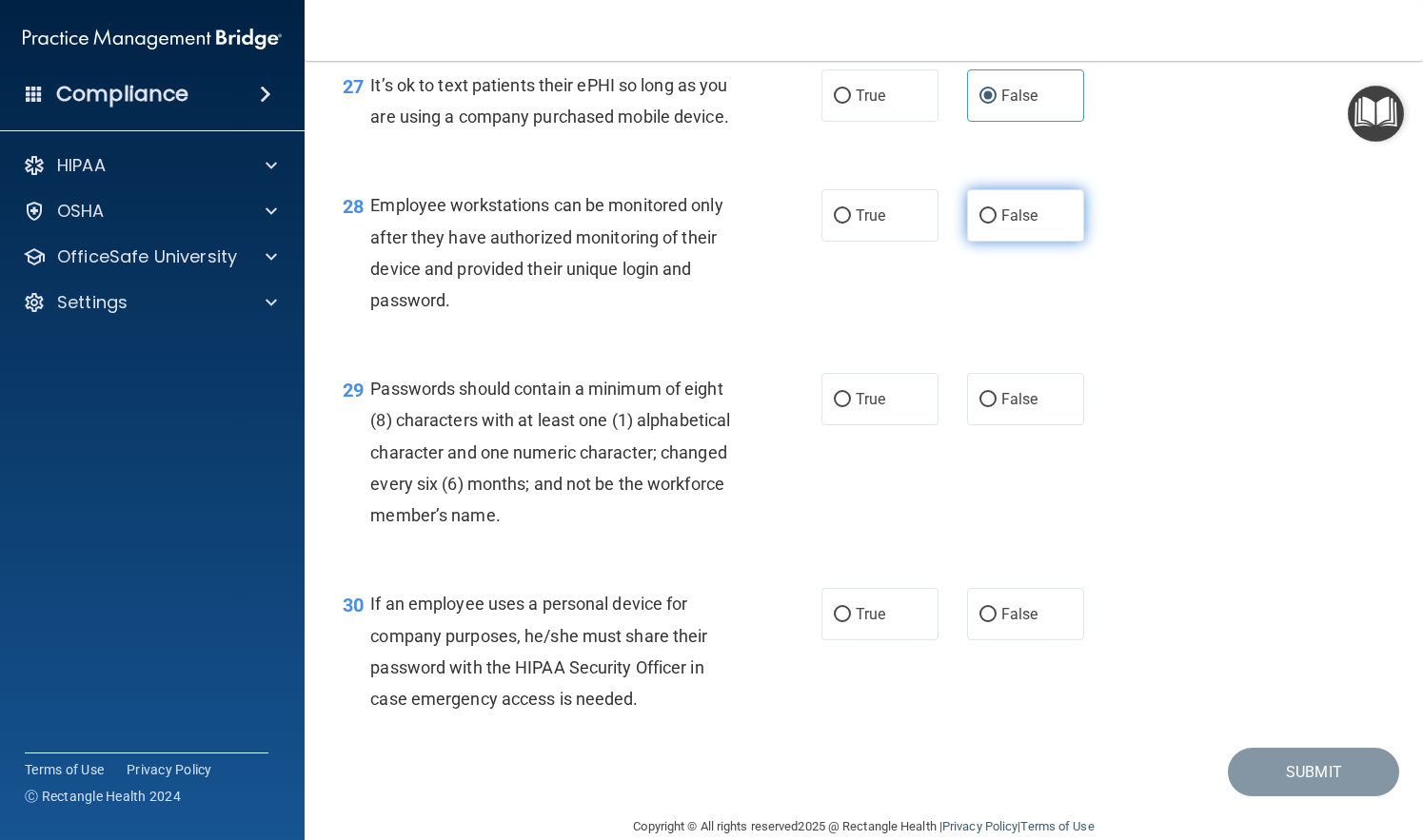 click on "False" at bounding box center [1025, 215] 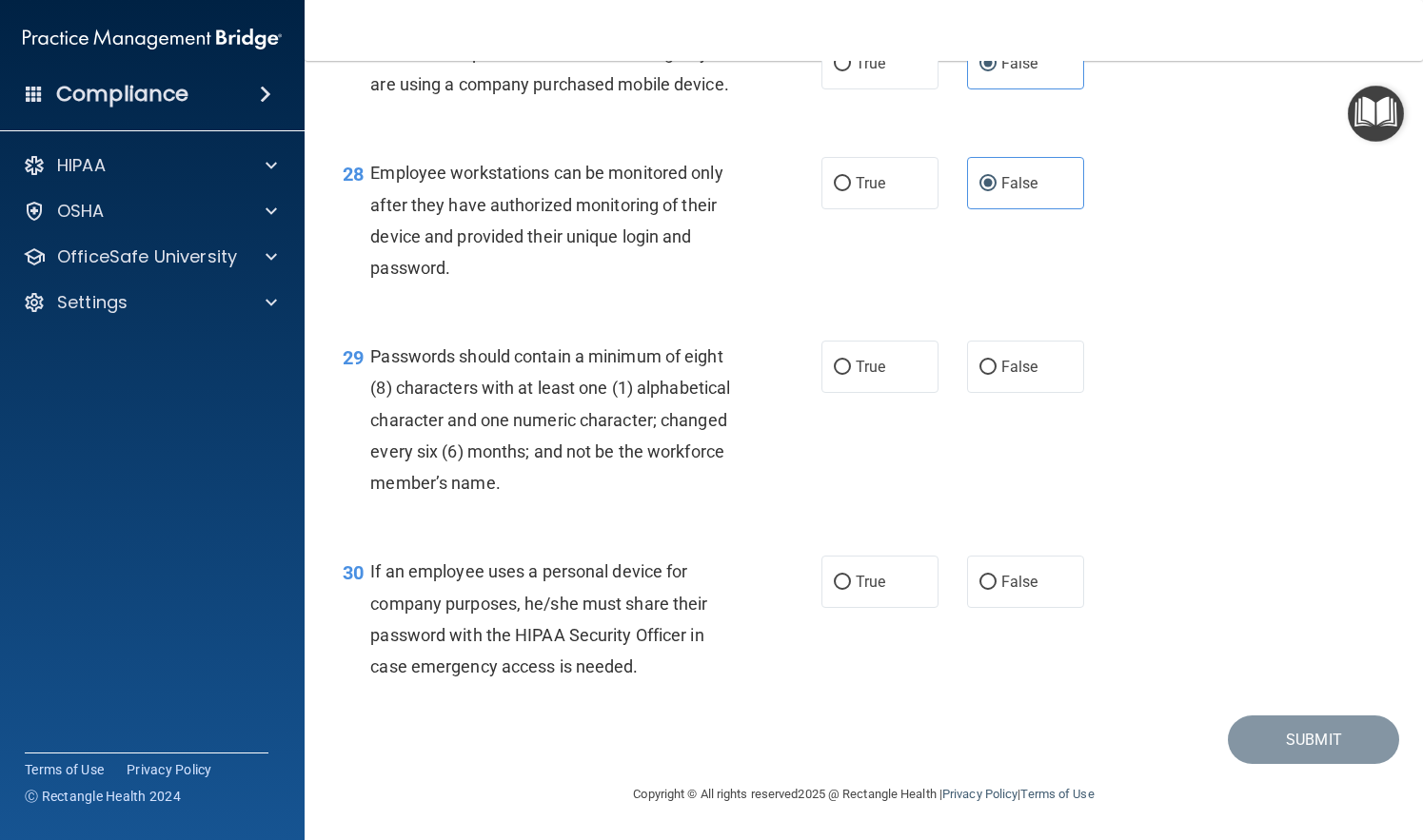 scroll, scrollTop: 4858, scrollLeft: 0, axis: vertical 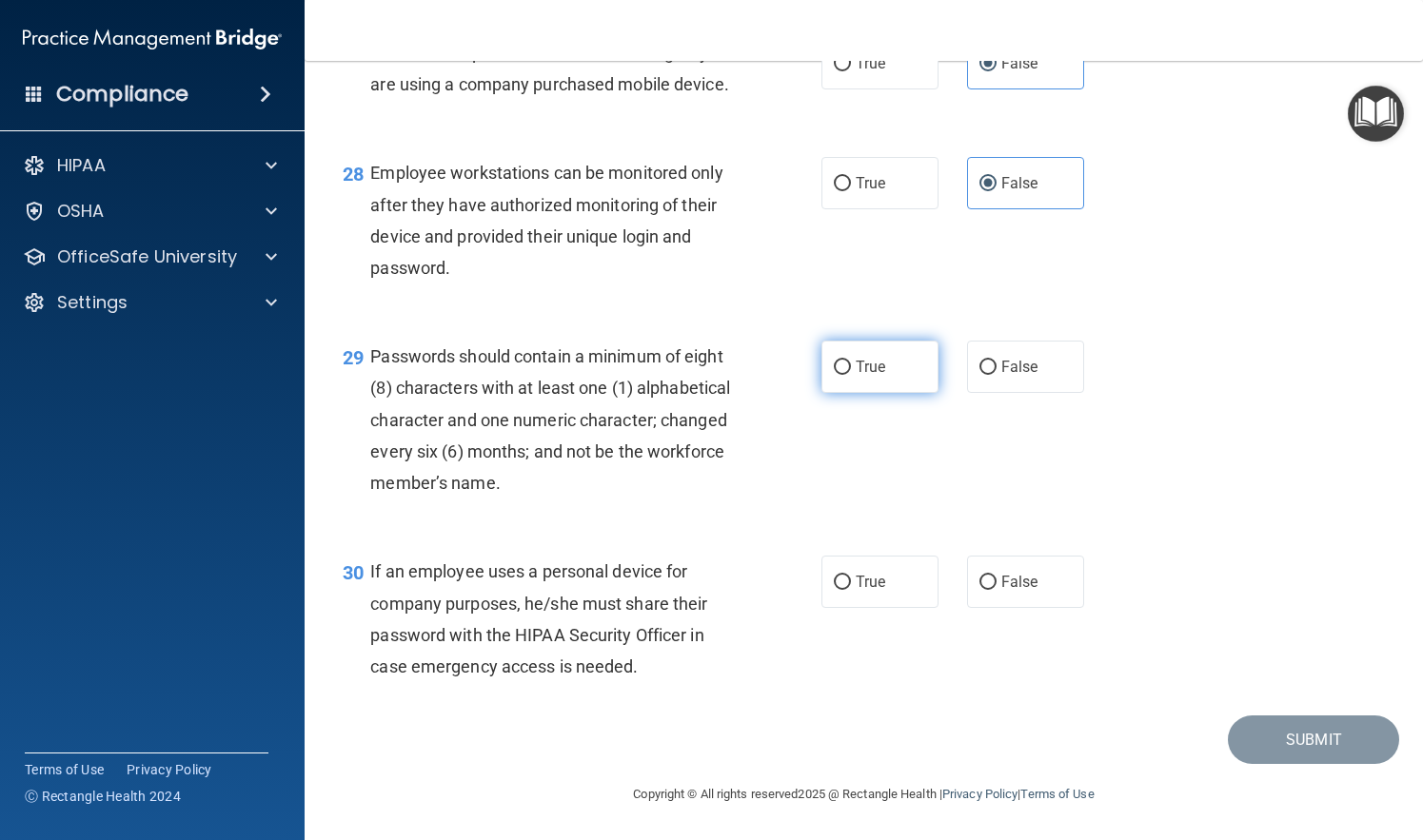 click on "True" at bounding box center [879, 366] 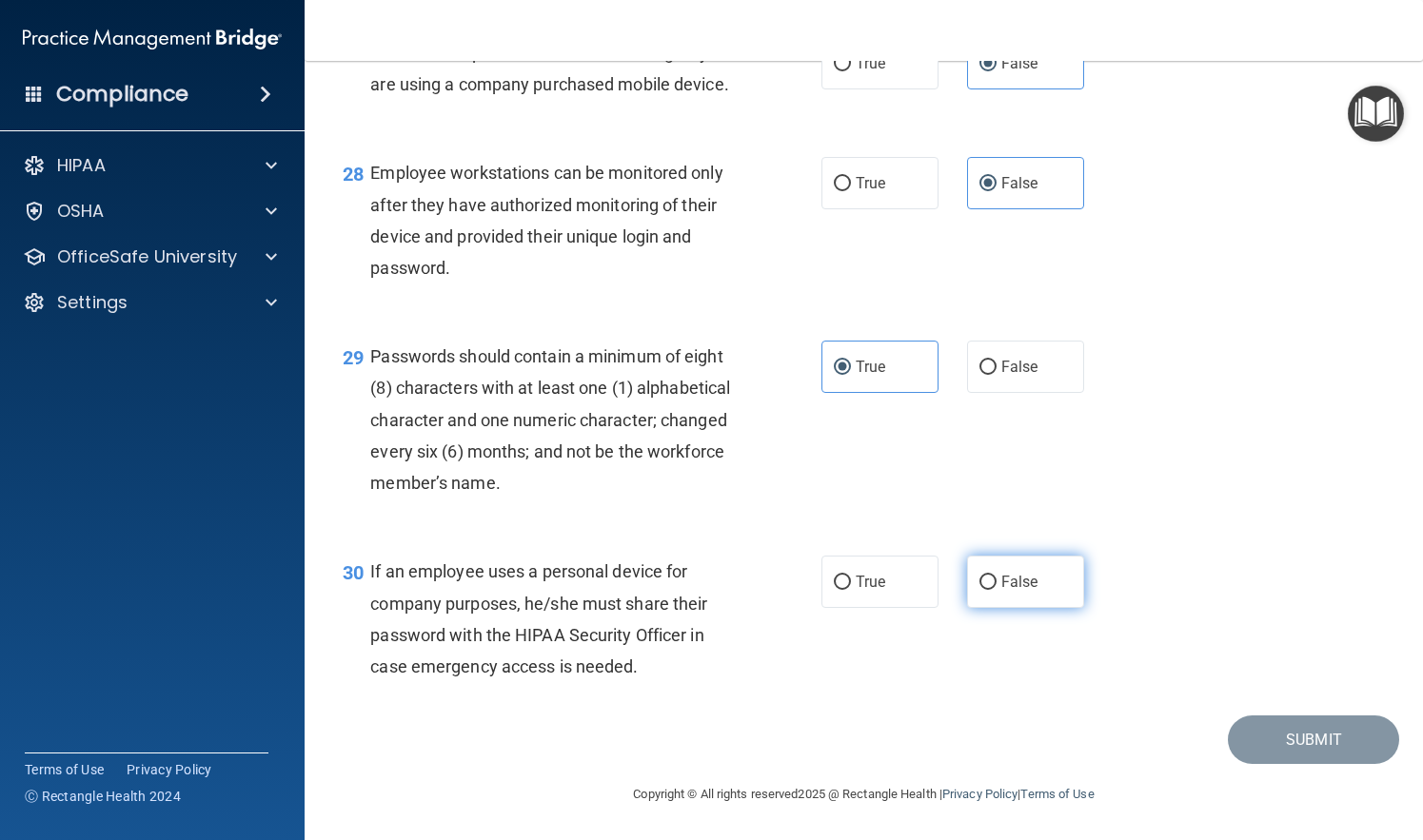click on "False" at bounding box center [1019, 581] 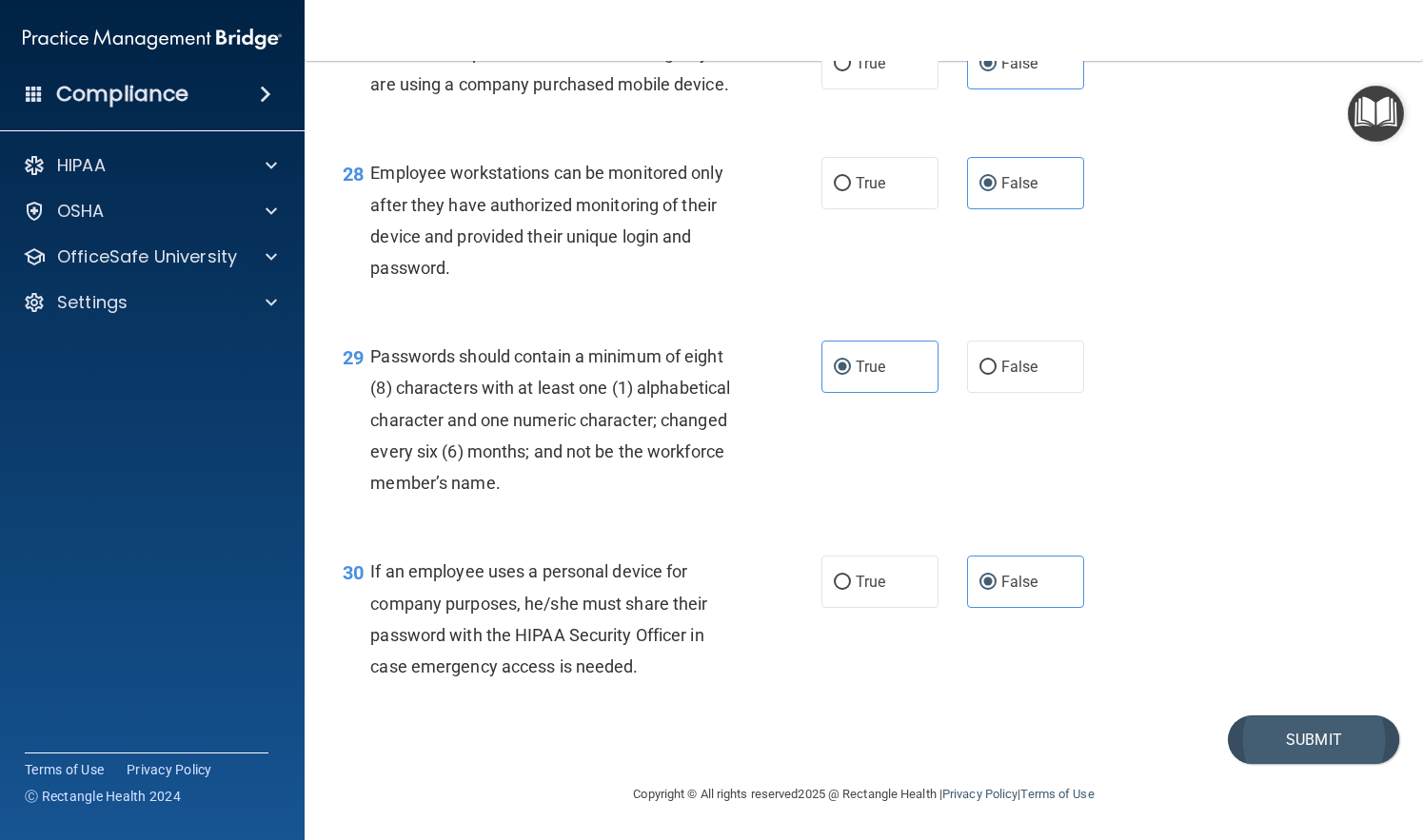 click on "Submit" at bounding box center [1314, 739] 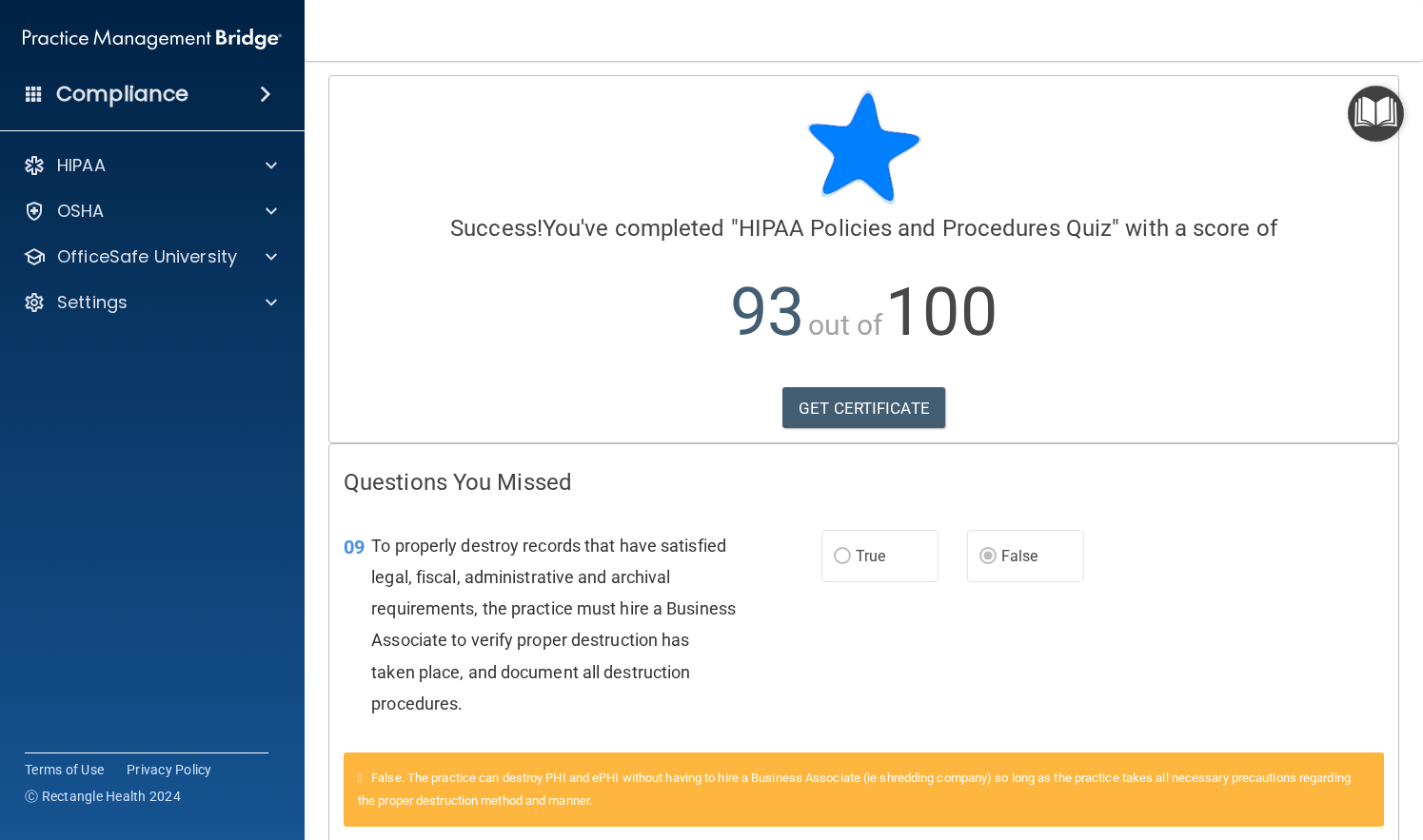 scroll, scrollTop: 7, scrollLeft: 0, axis: vertical 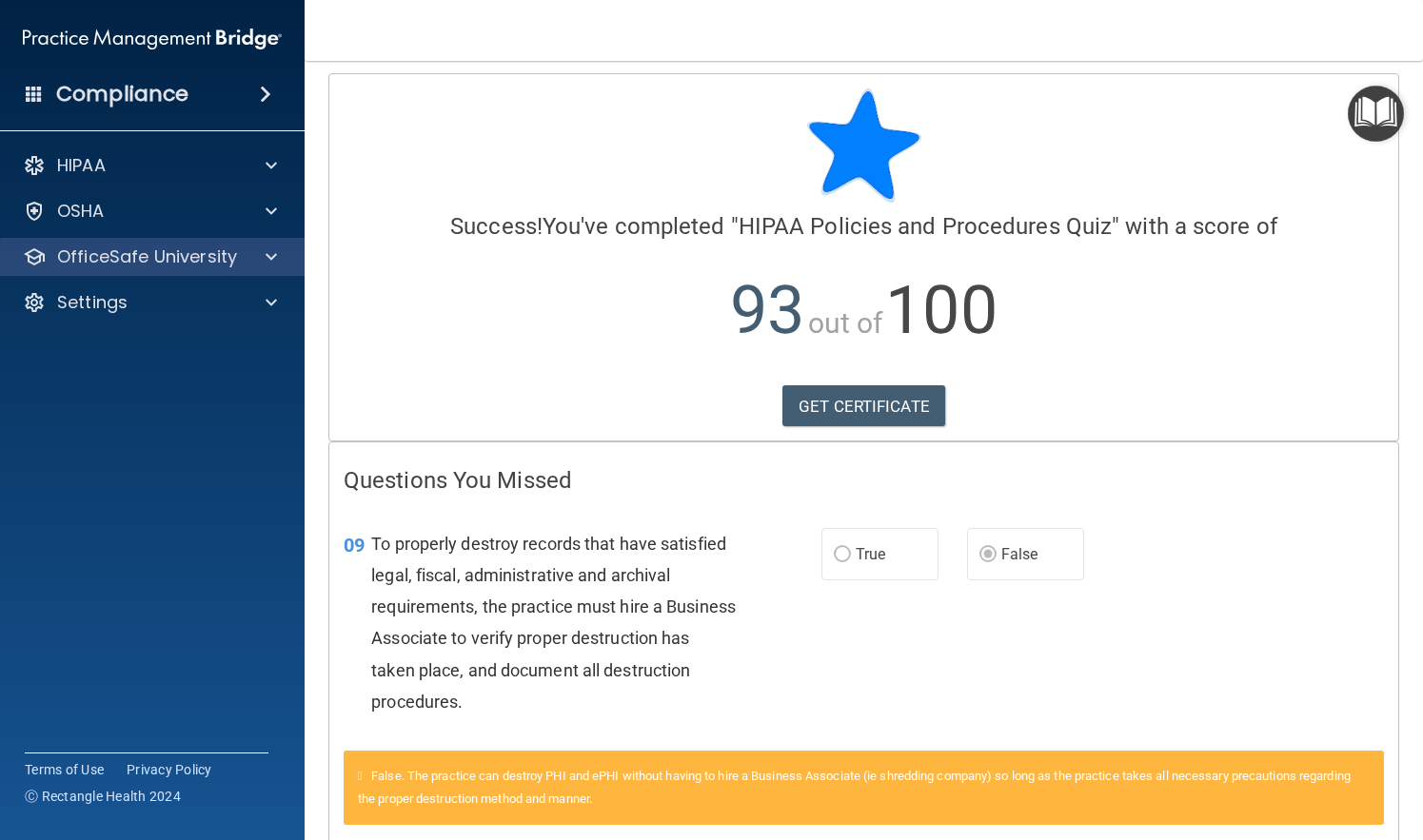 click on "OfficeSafe University" at bounding box center (147, 257) 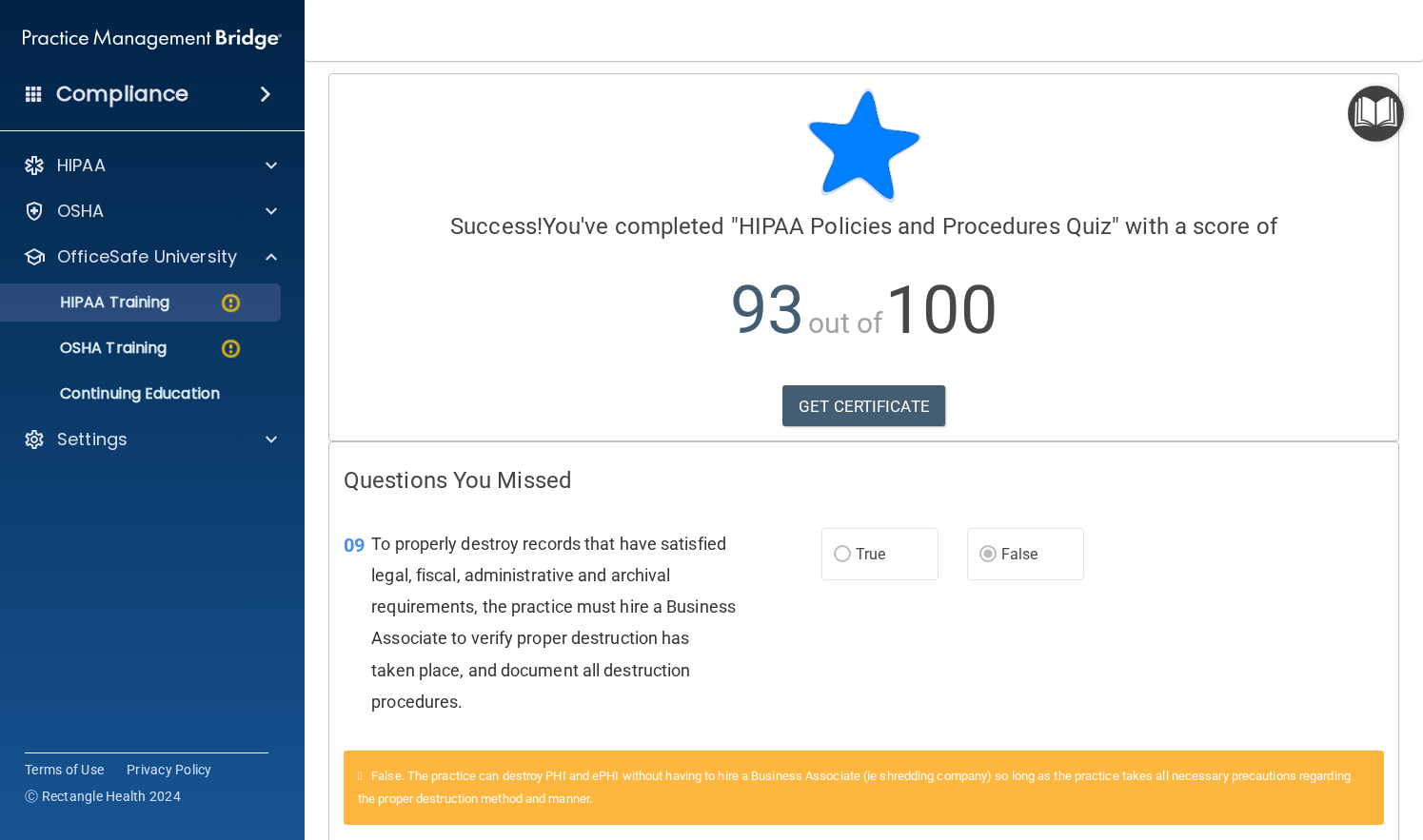 click on "HIPAA Training" at bounding box center [142, 303] 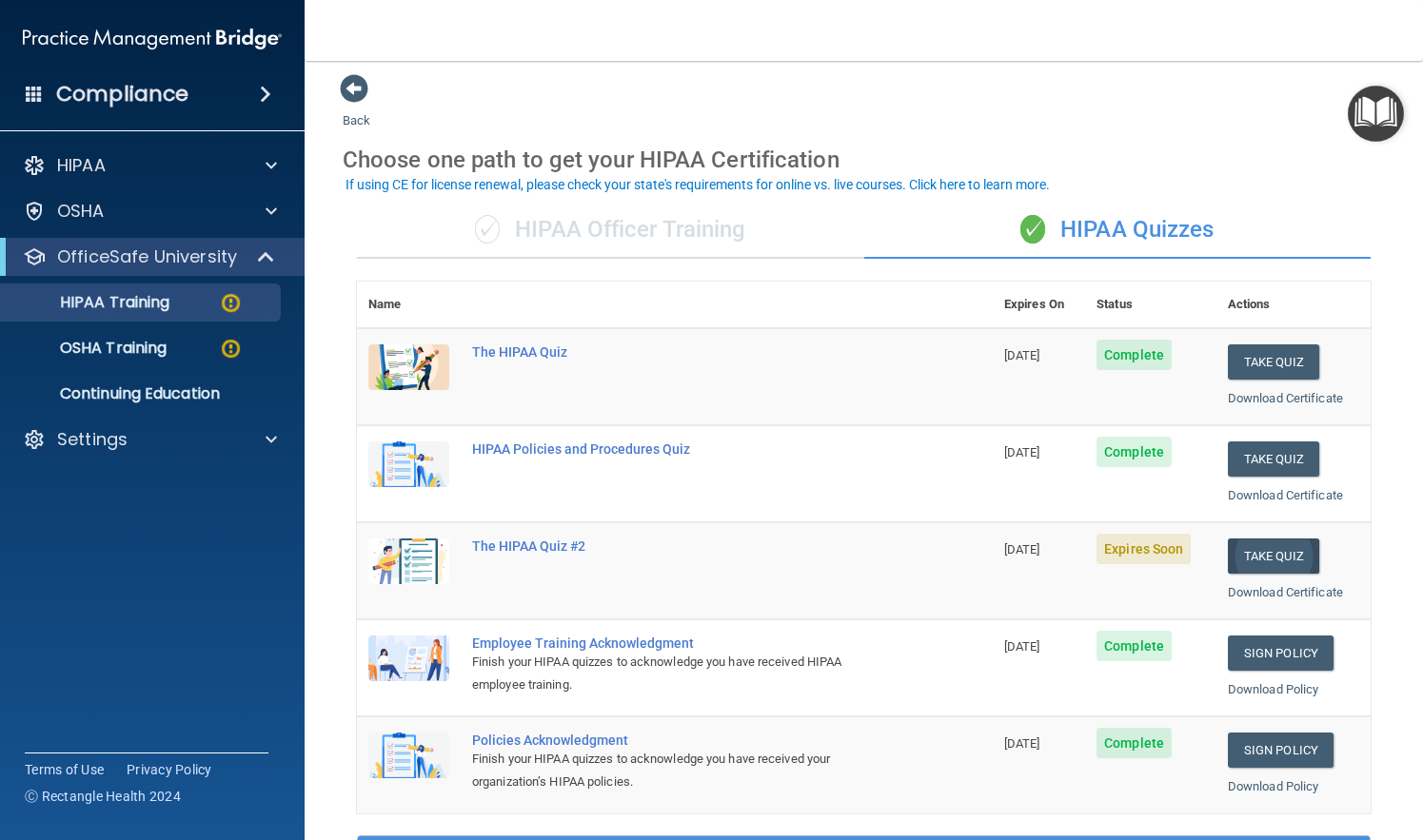click on "Take Quiz" at bounding box center [1274, 556] 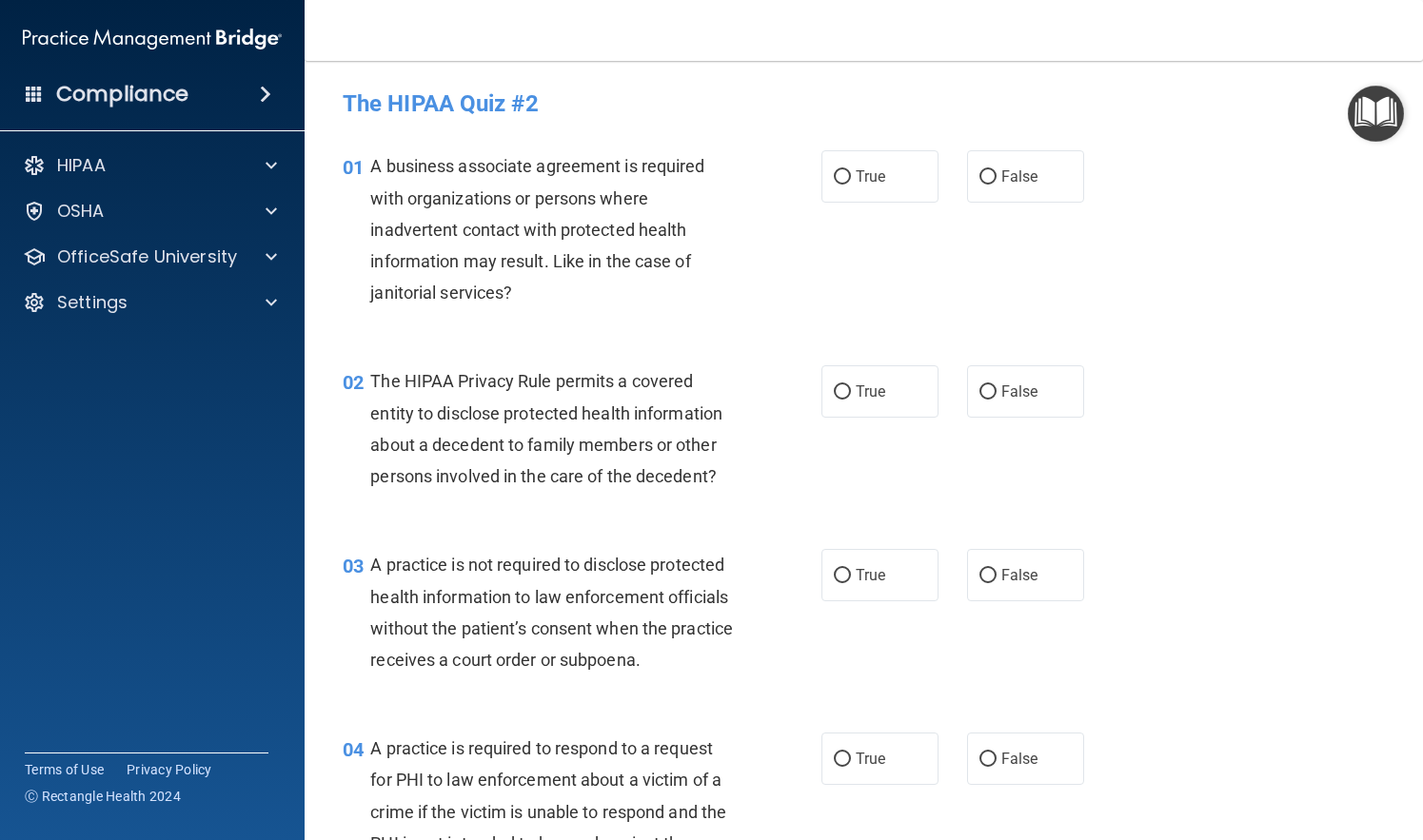 scroll, scrollTop: 0, scrollLeft: 0, axis: both 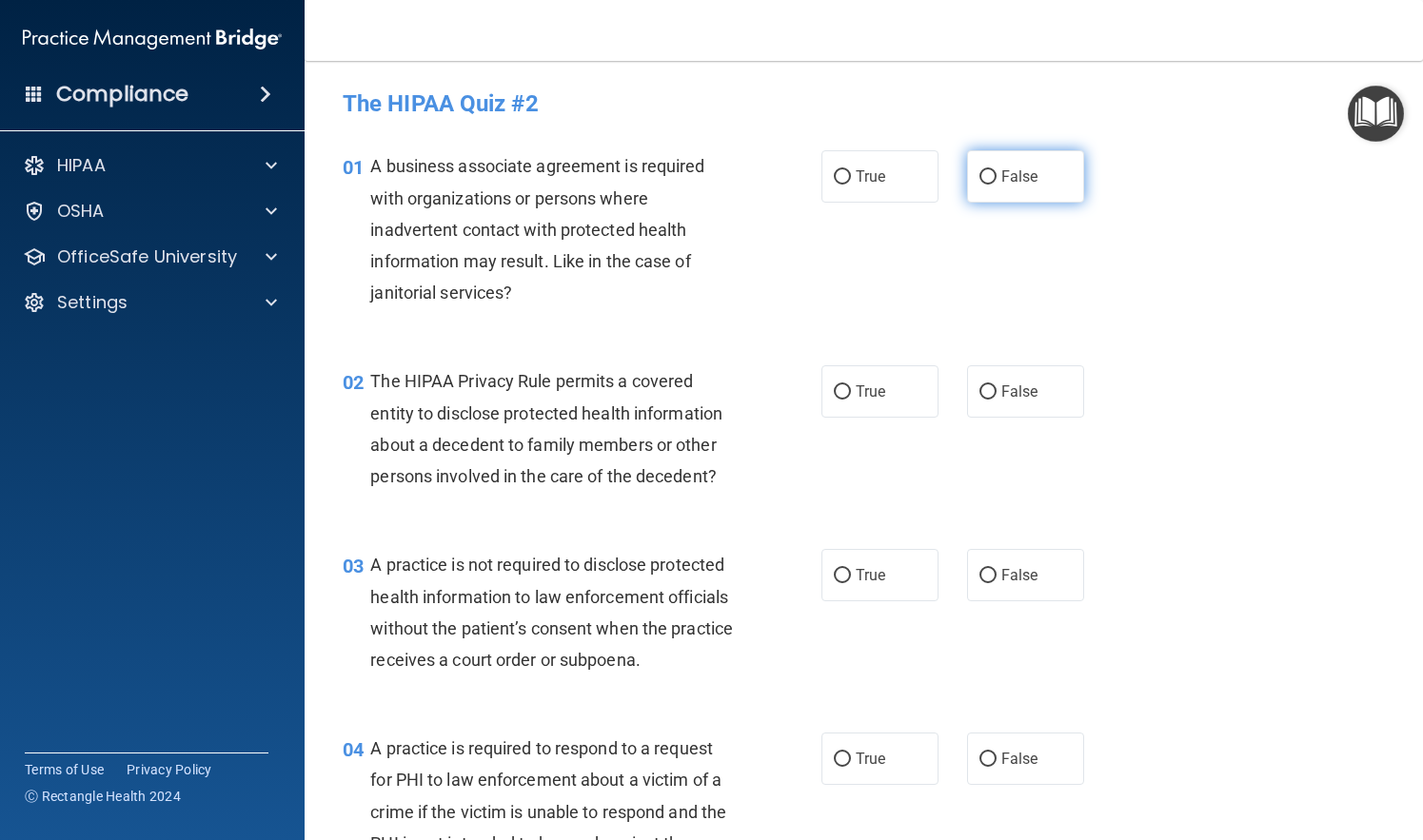 click on "False" at bounding box center (1025, 176) 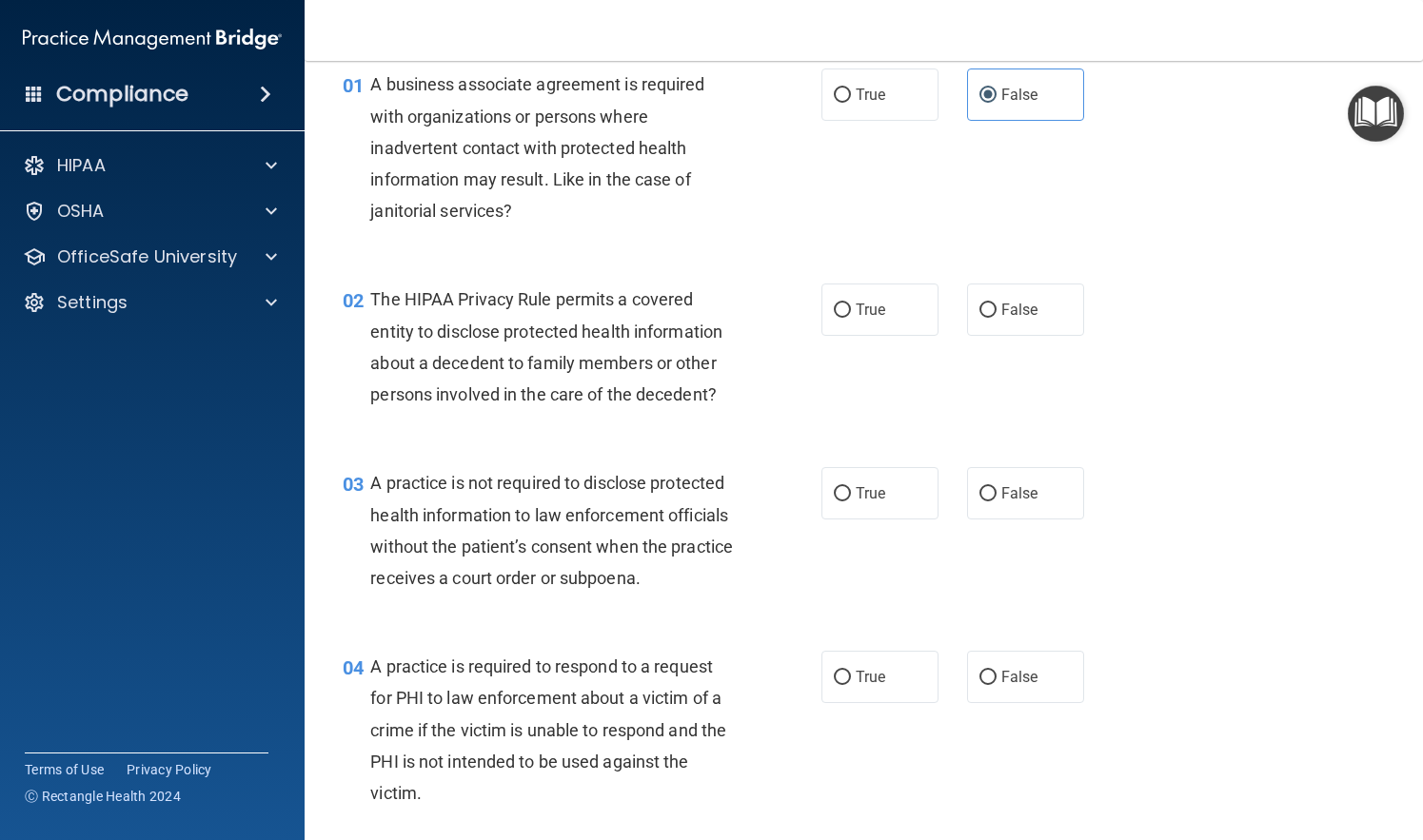 scroll, scrollTop: 83, scrollLeft: 0, axis: vertical 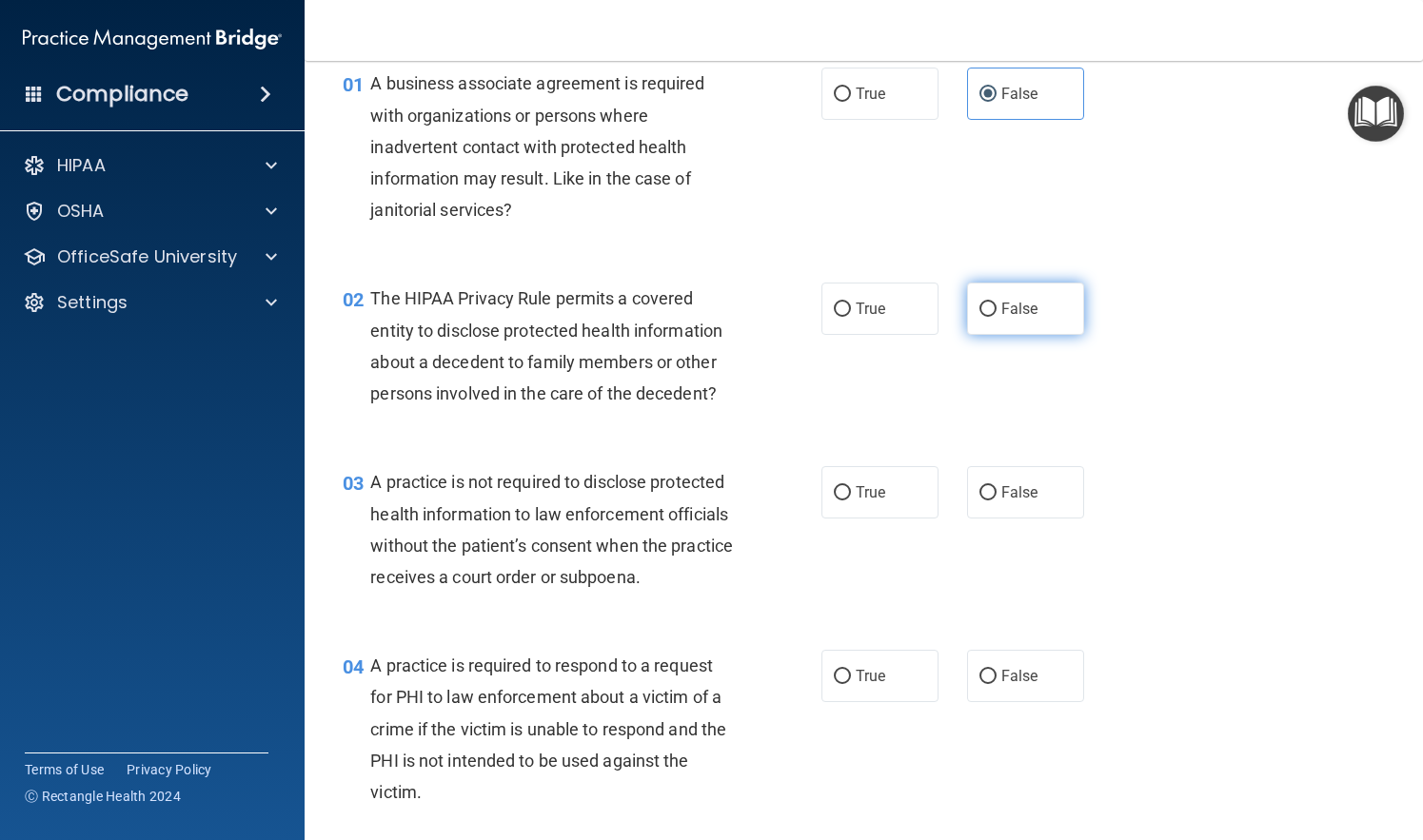 click on "False" at bounding box center [1019, 308] 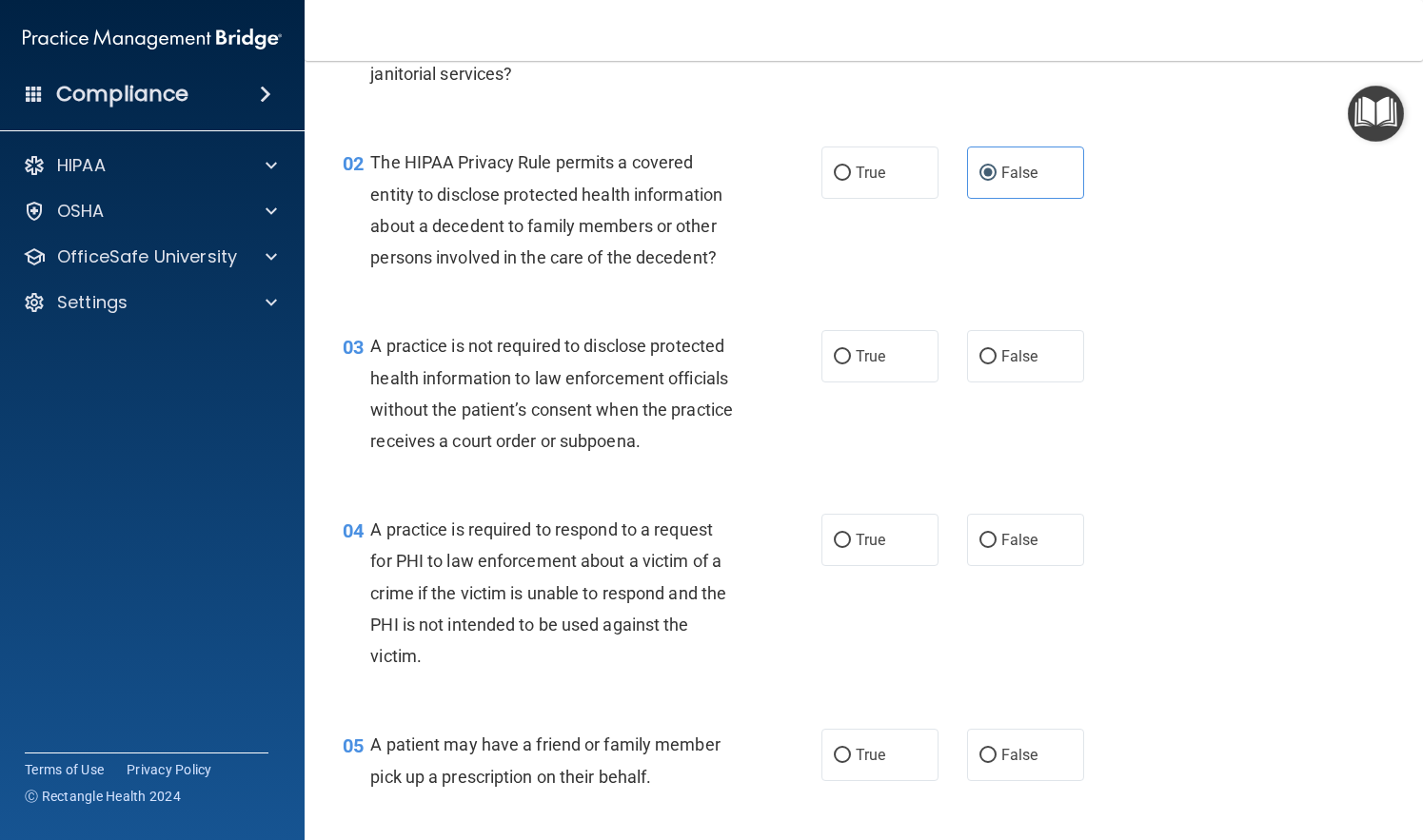 scroll, scrollTop: 224, scrollLeft: 0, axis: vertical 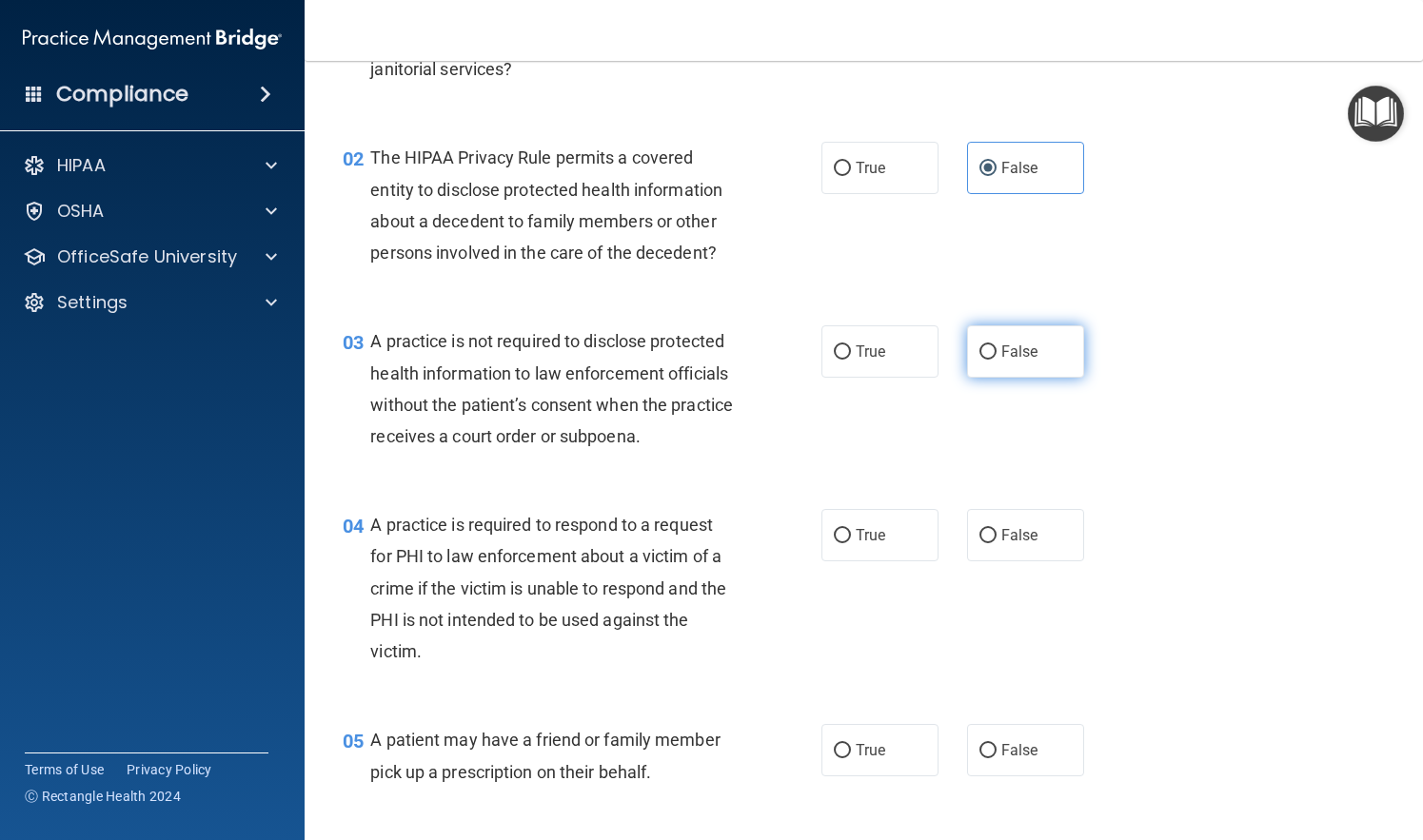 click on "False" at bounding box center [1025, 351] 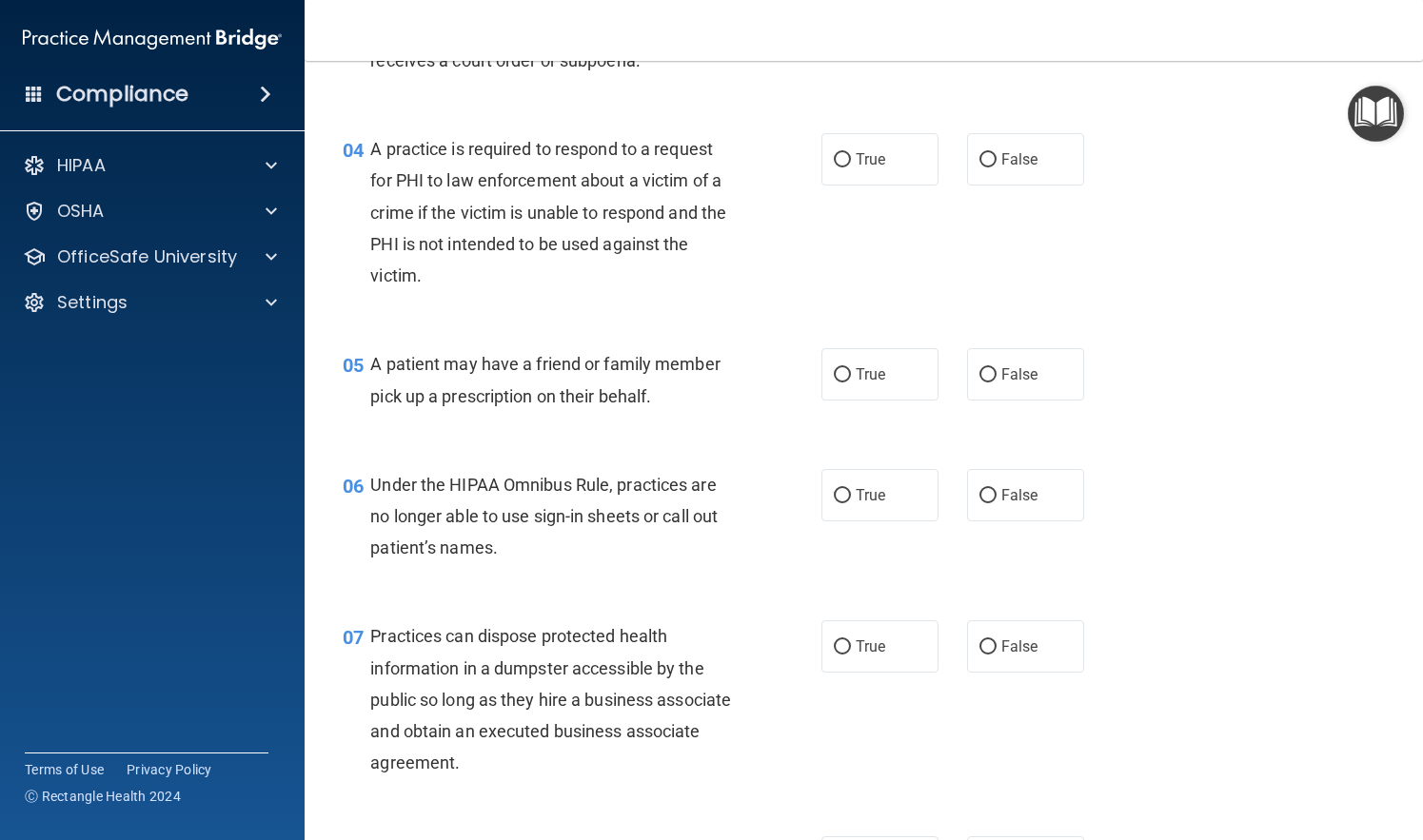 scroll, scrollTop: 604, scrollLeft: 0, axis: vertical 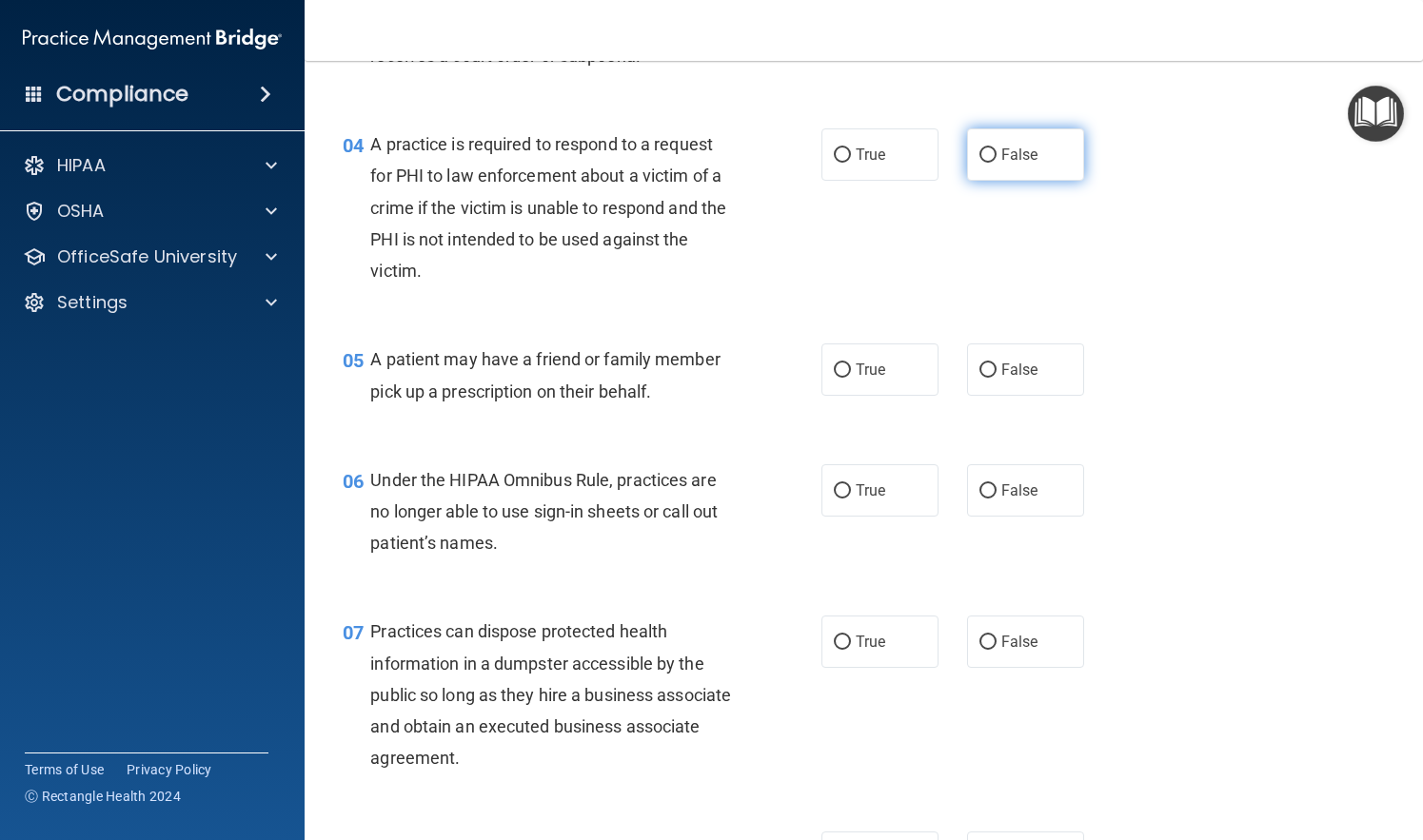 click on "False" at bounding box center (1019, 154) 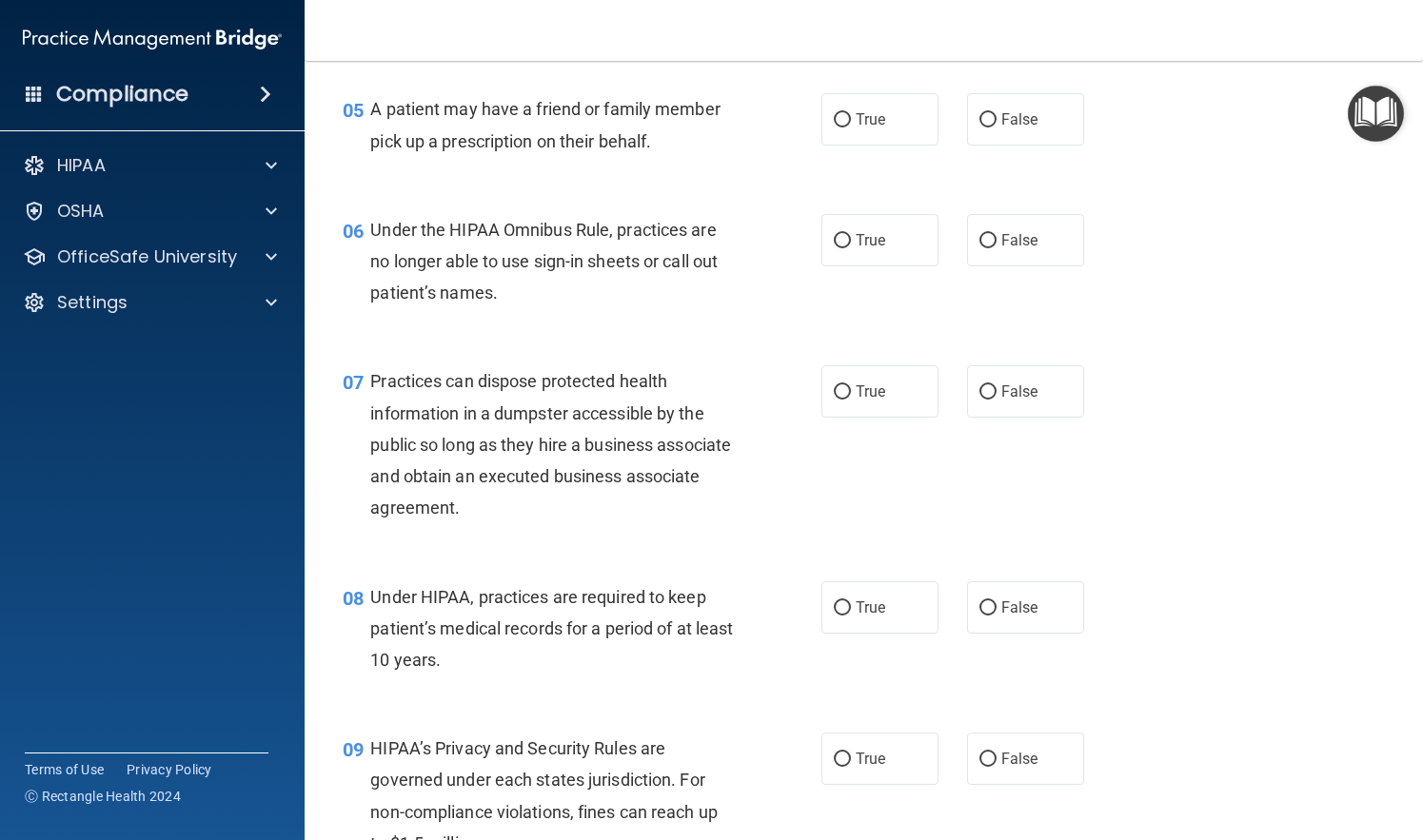 scroll, scrollTop: 859, scrollLeft: 0, axis: vertical 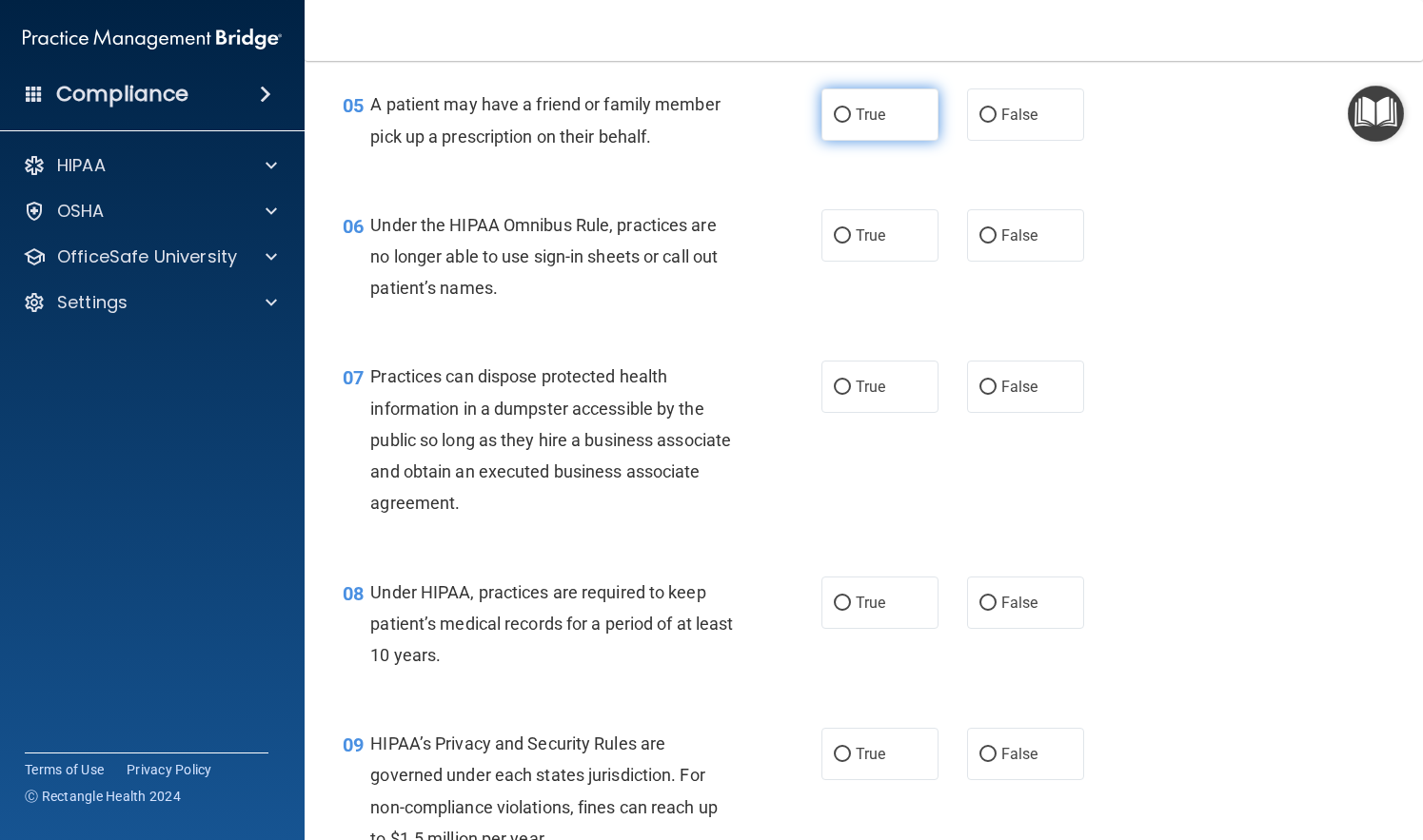 click on "True" at bounding box center (870, 114) 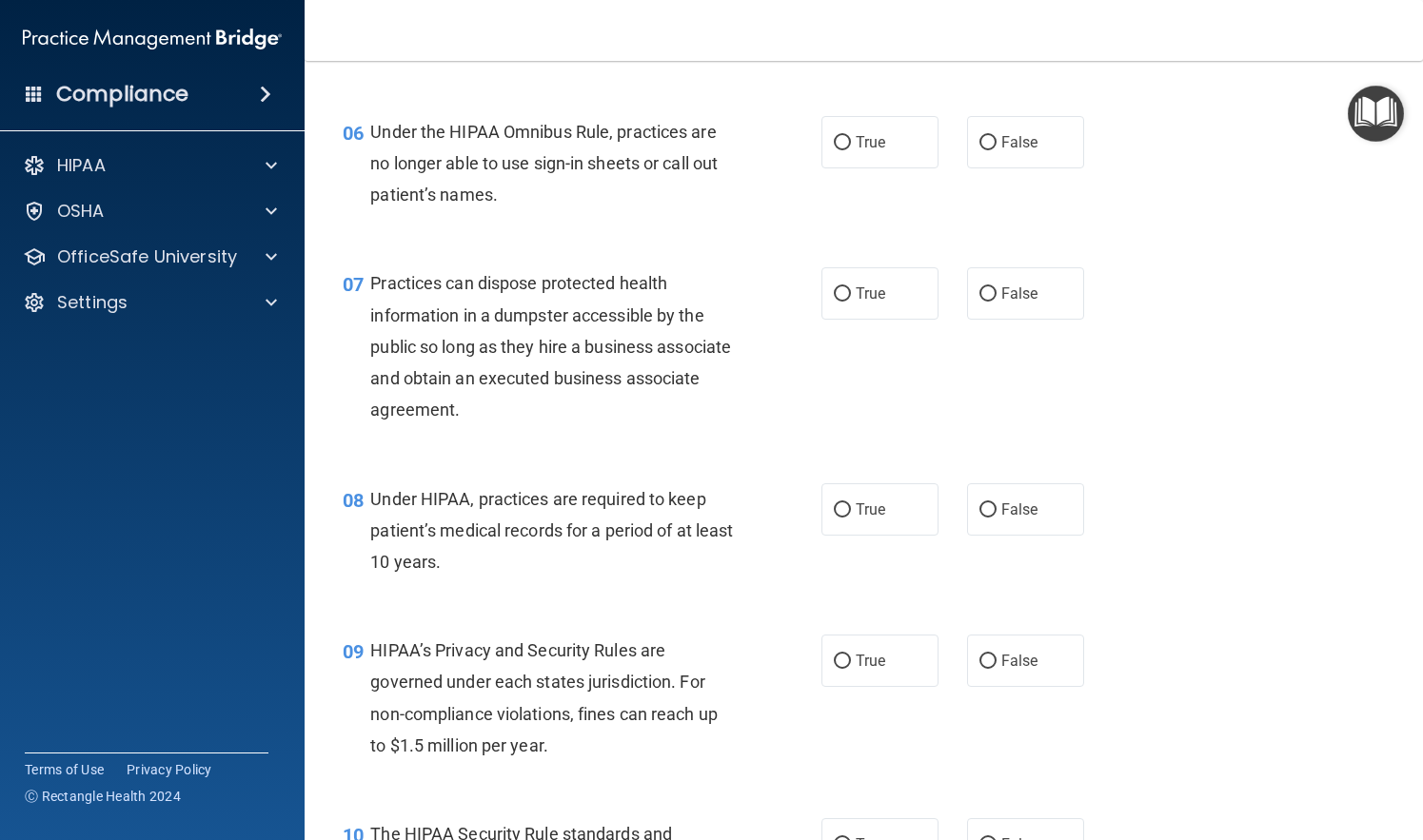 scroll, scrollTop: 954, scrollLeft: 0, axis: vertical 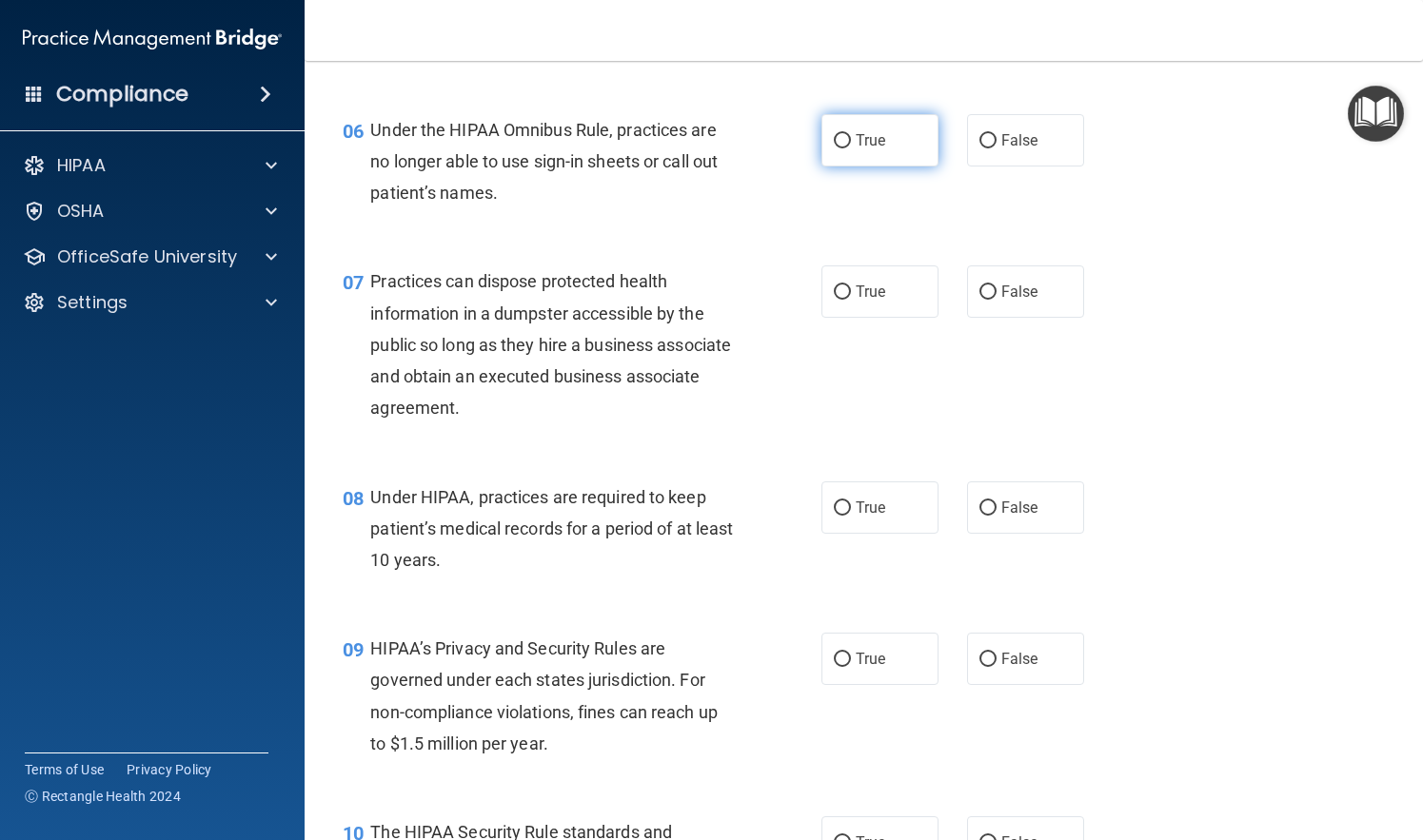 click on "True" at bounding box center [879, 140] 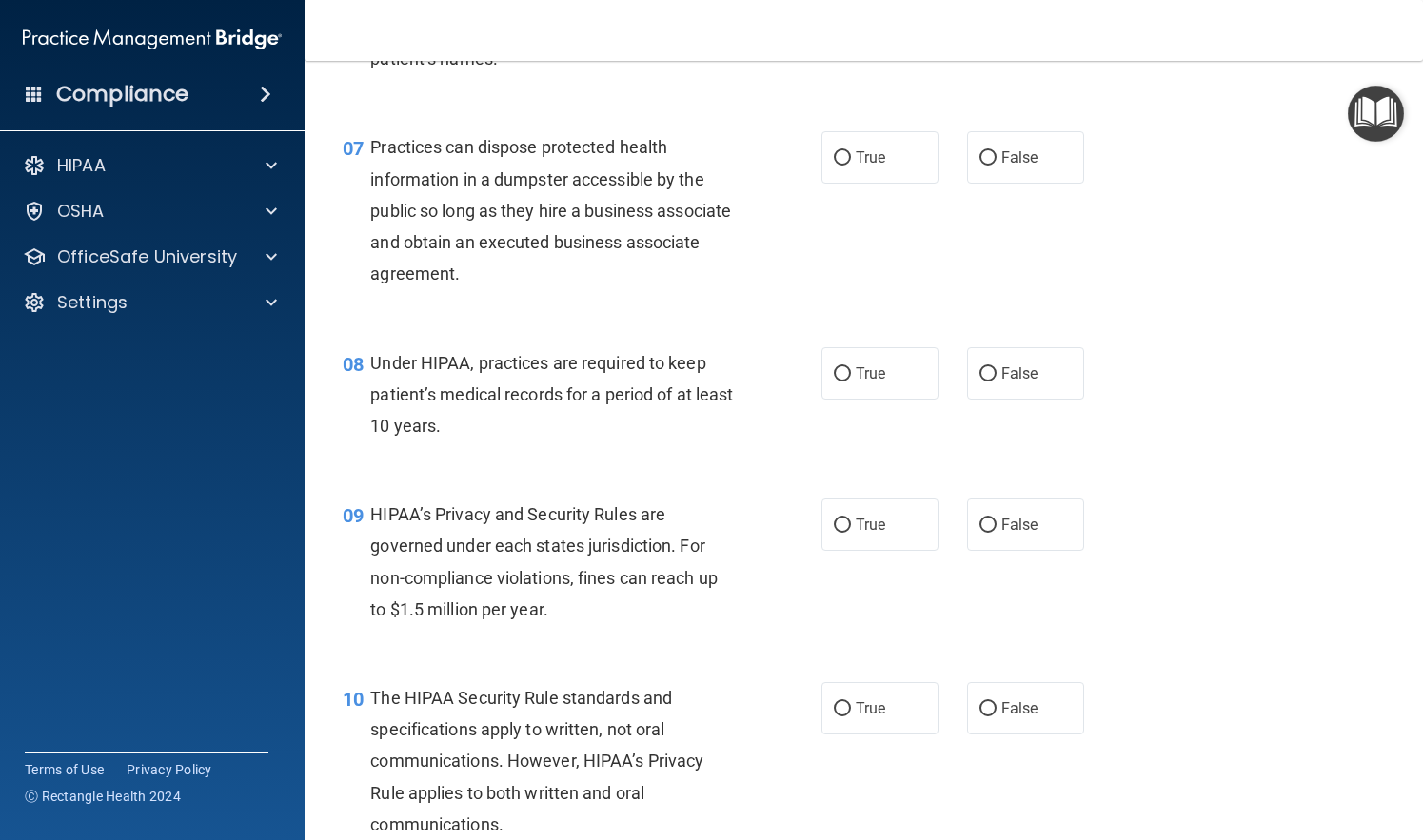 scroll, scrollTop: 1092, scrollLeft: 0, axis: vertical 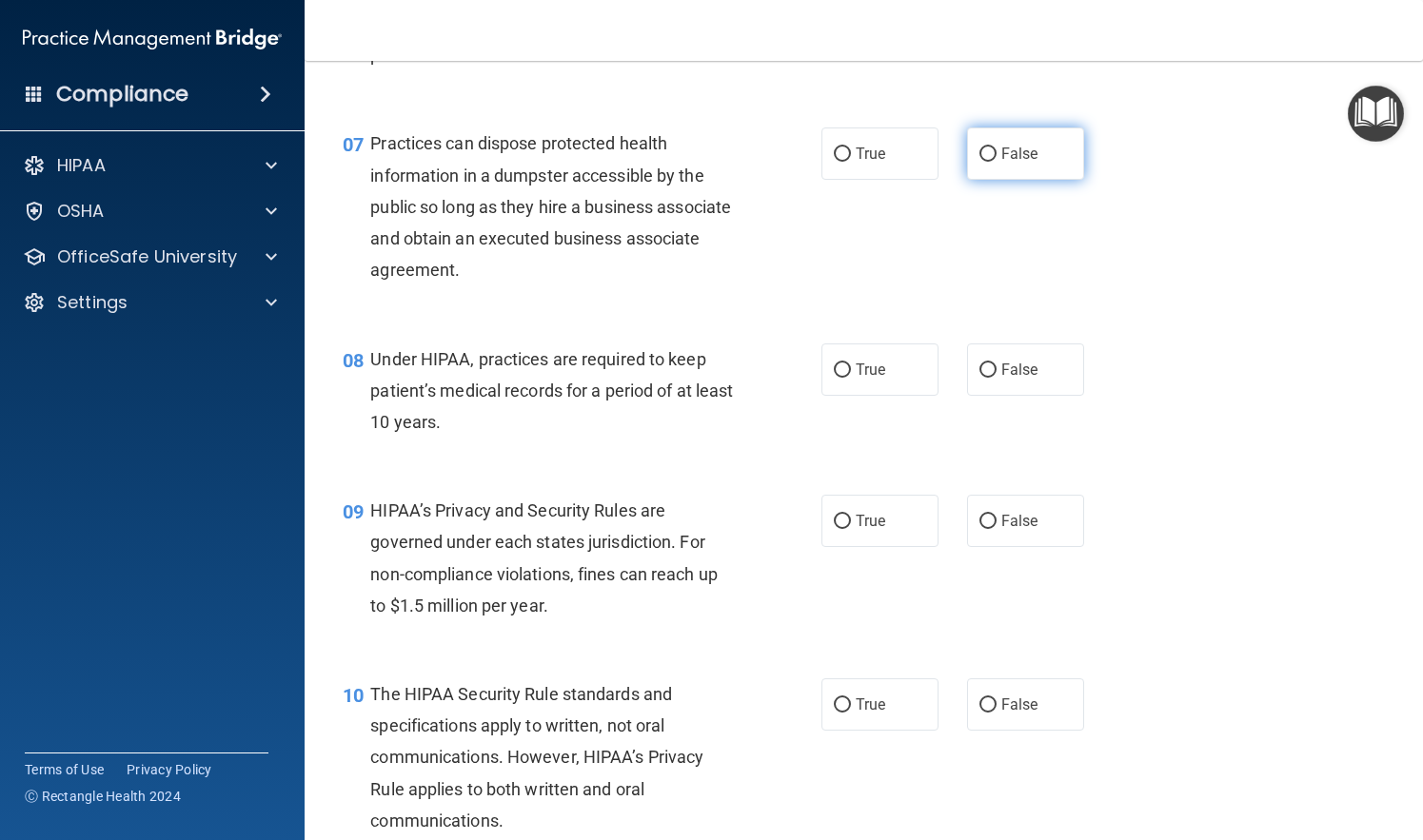 click on "False" at bounding box center [1019, 153] 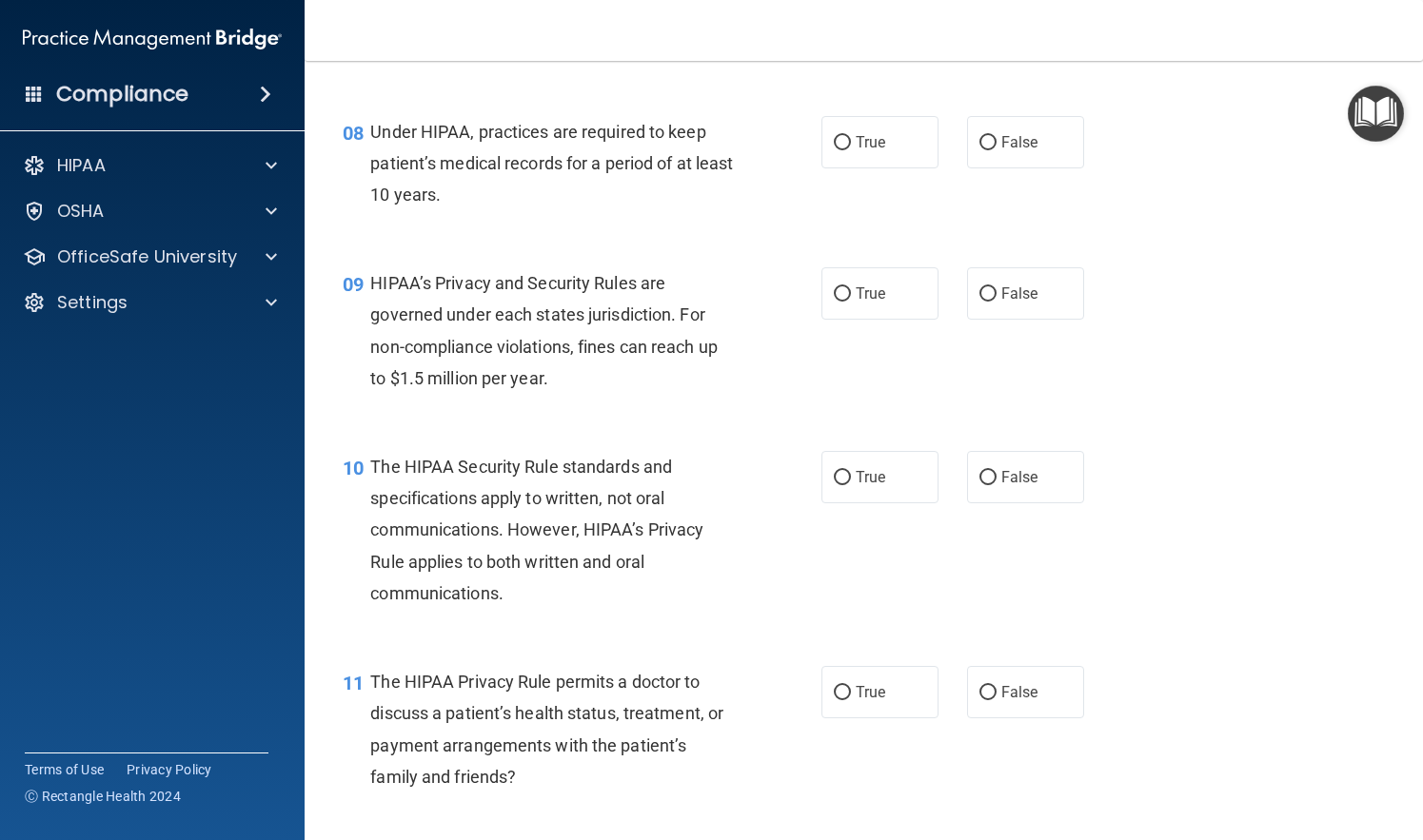 scroll, scrollTop: 1333, scrollLeft: 0, axis: vertical 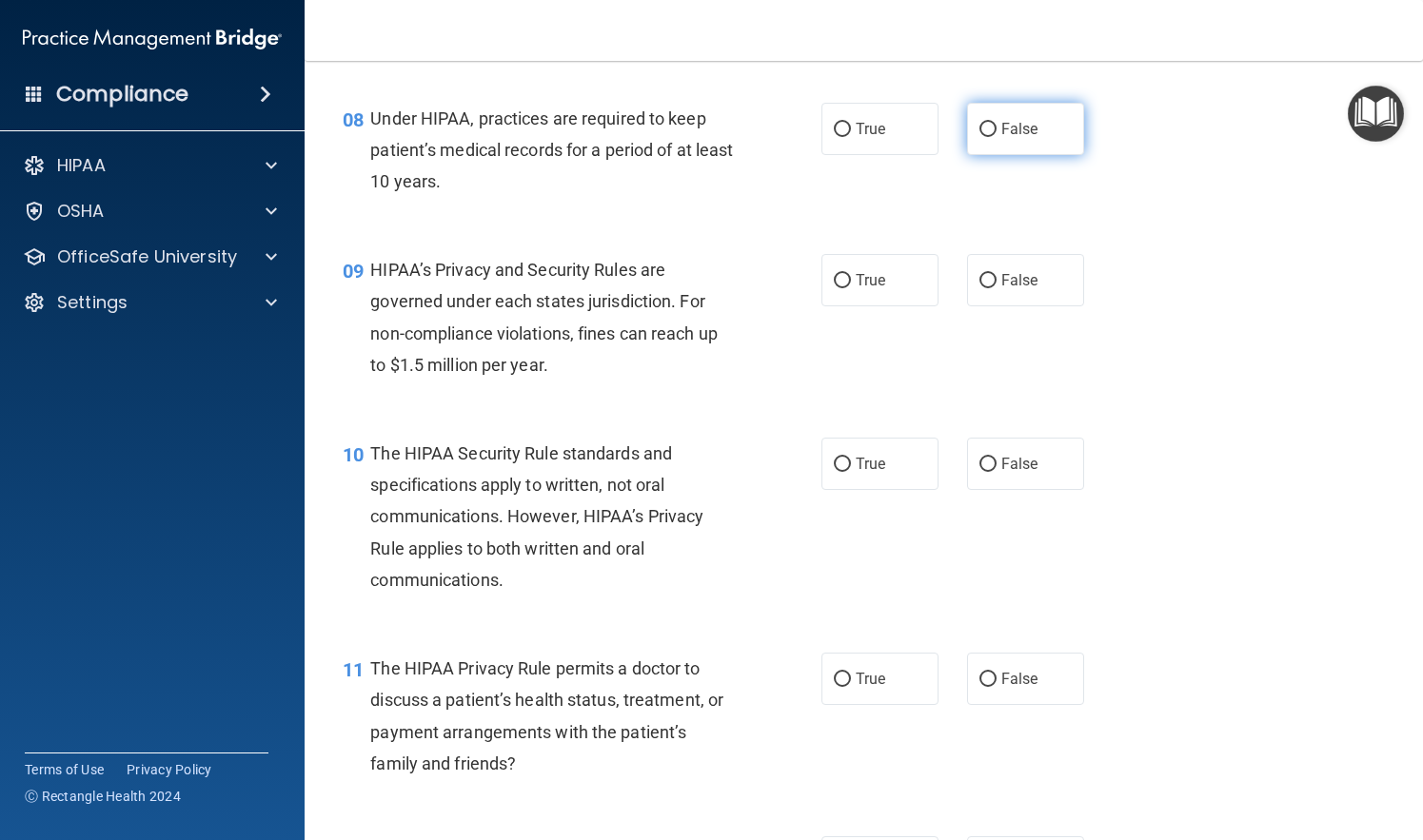 click on "False" at bounding box center (1019, 128) 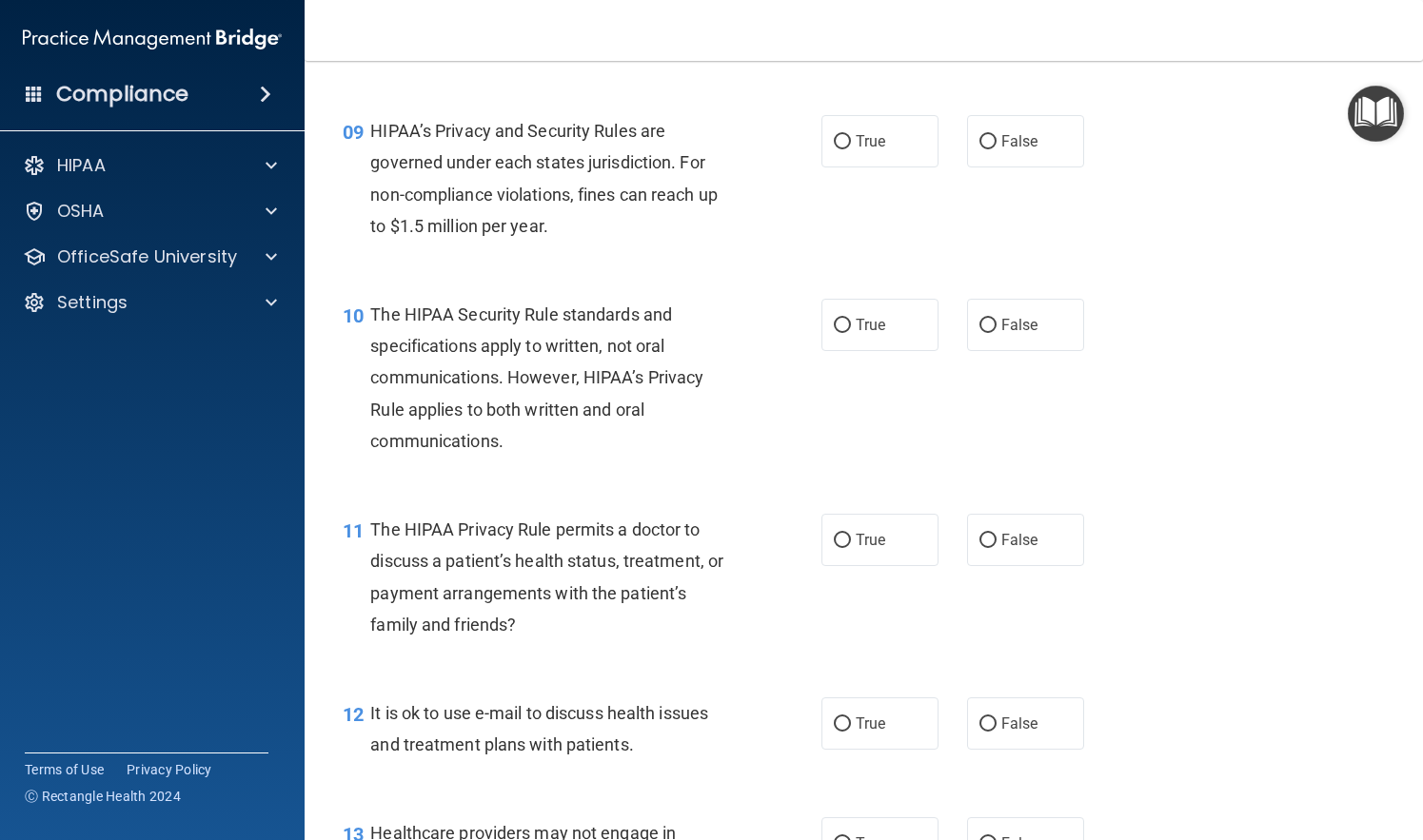 scroll, scrollTop: 1473, scrollLeft: 0, axis: vertical 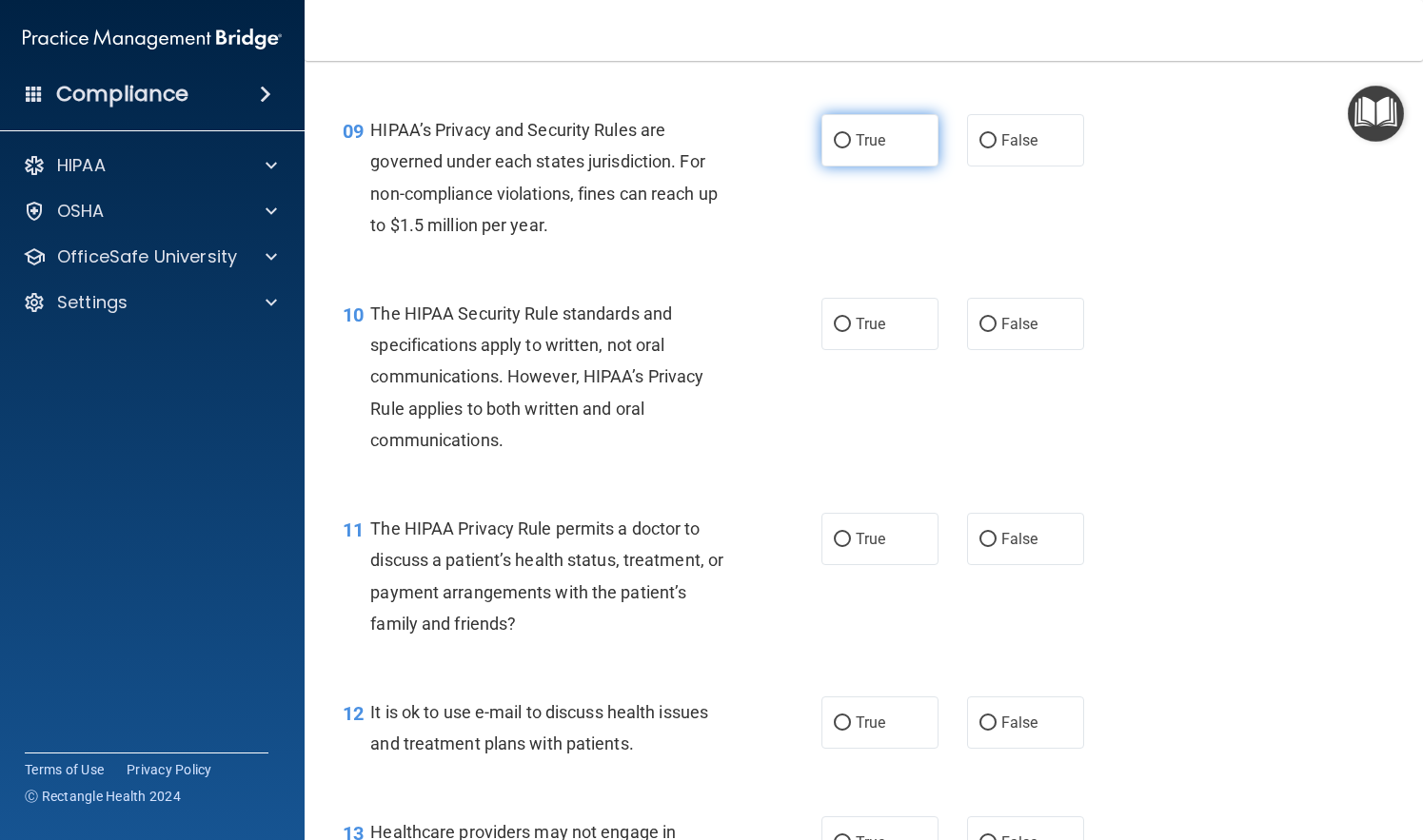 click on "True" at bounding box center [879, 140] 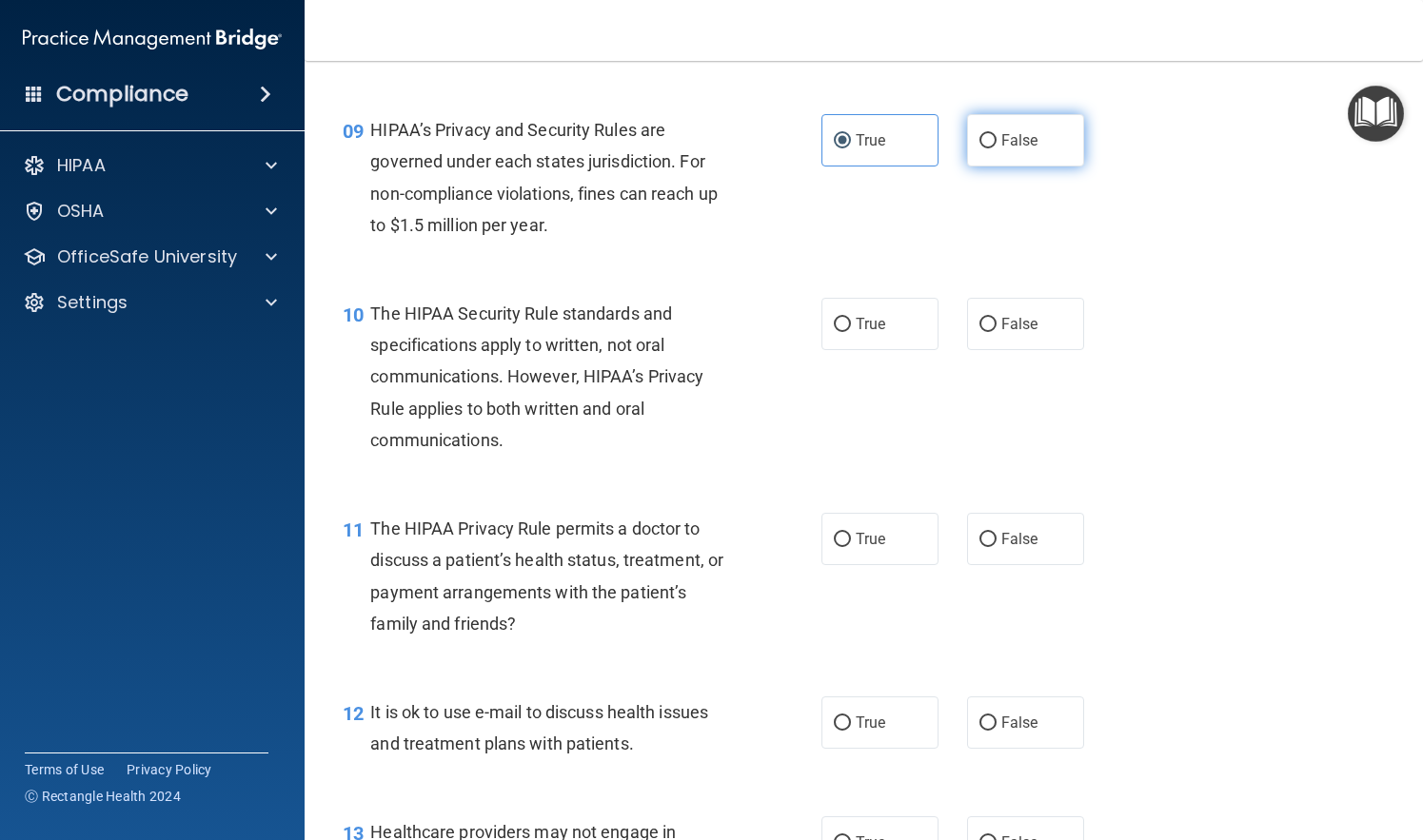 click on "False" at bounding box center (1025, 140) 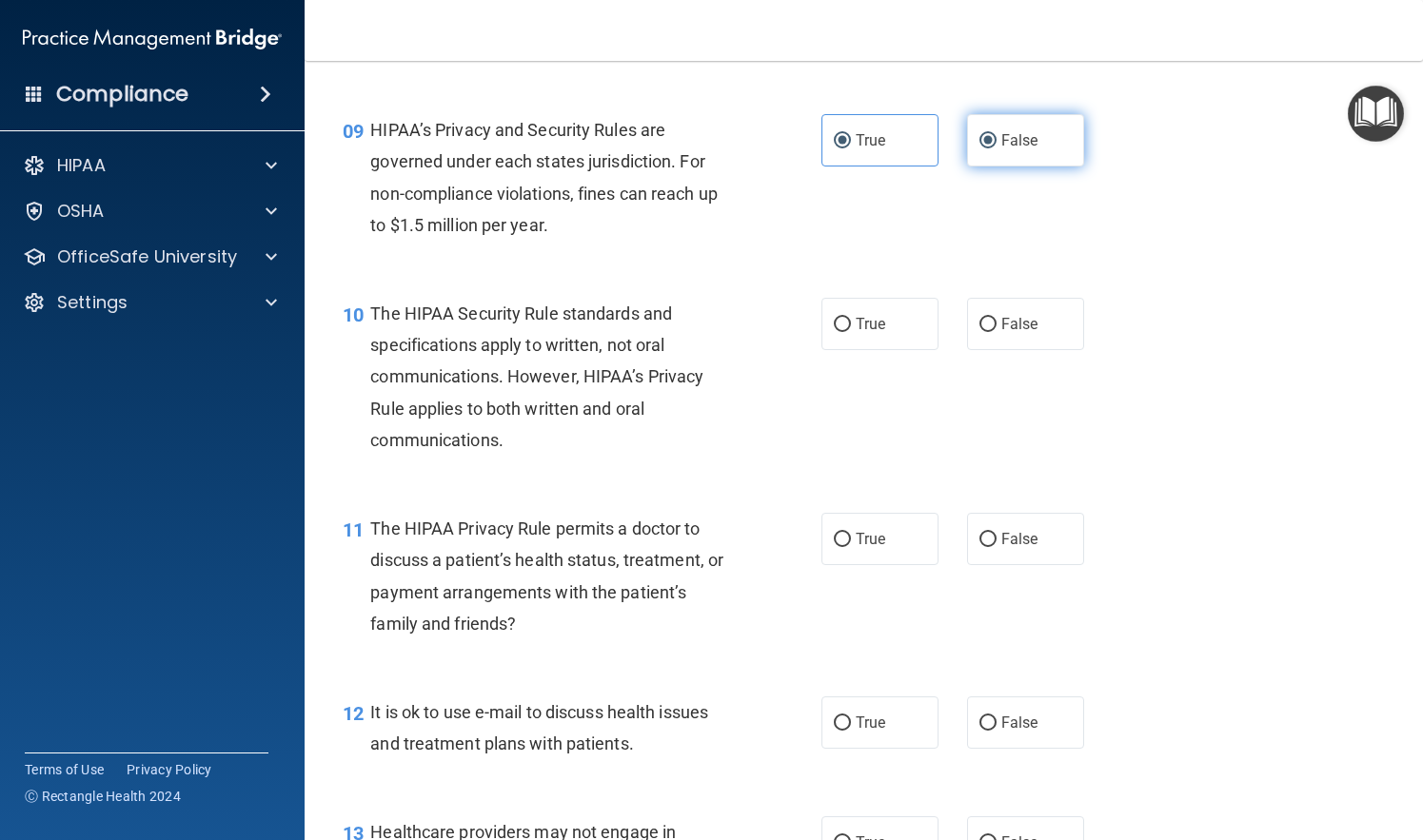 radio on "false" 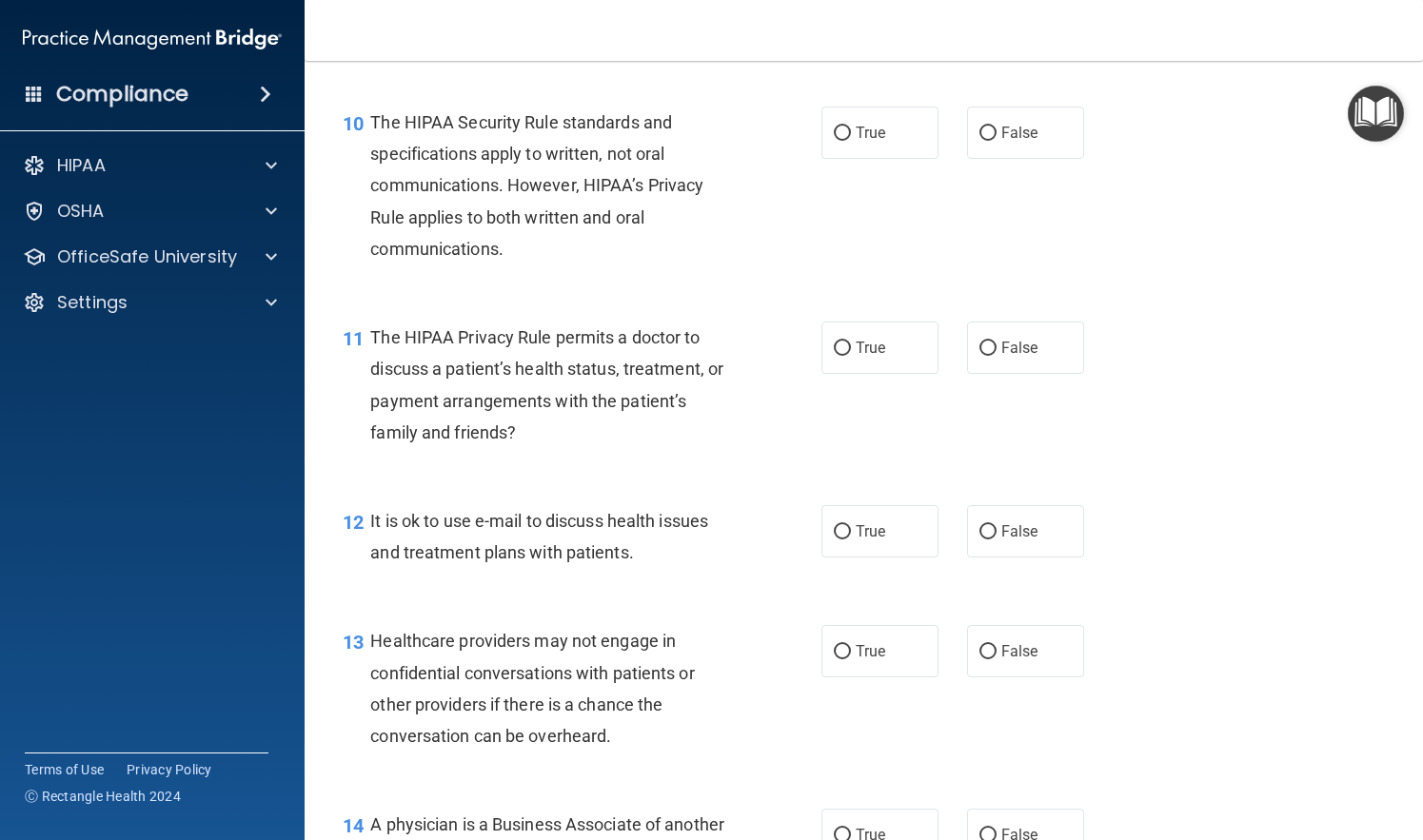 scroll, scrollTop: 1670, scrollLeft: 0, axis: vertical 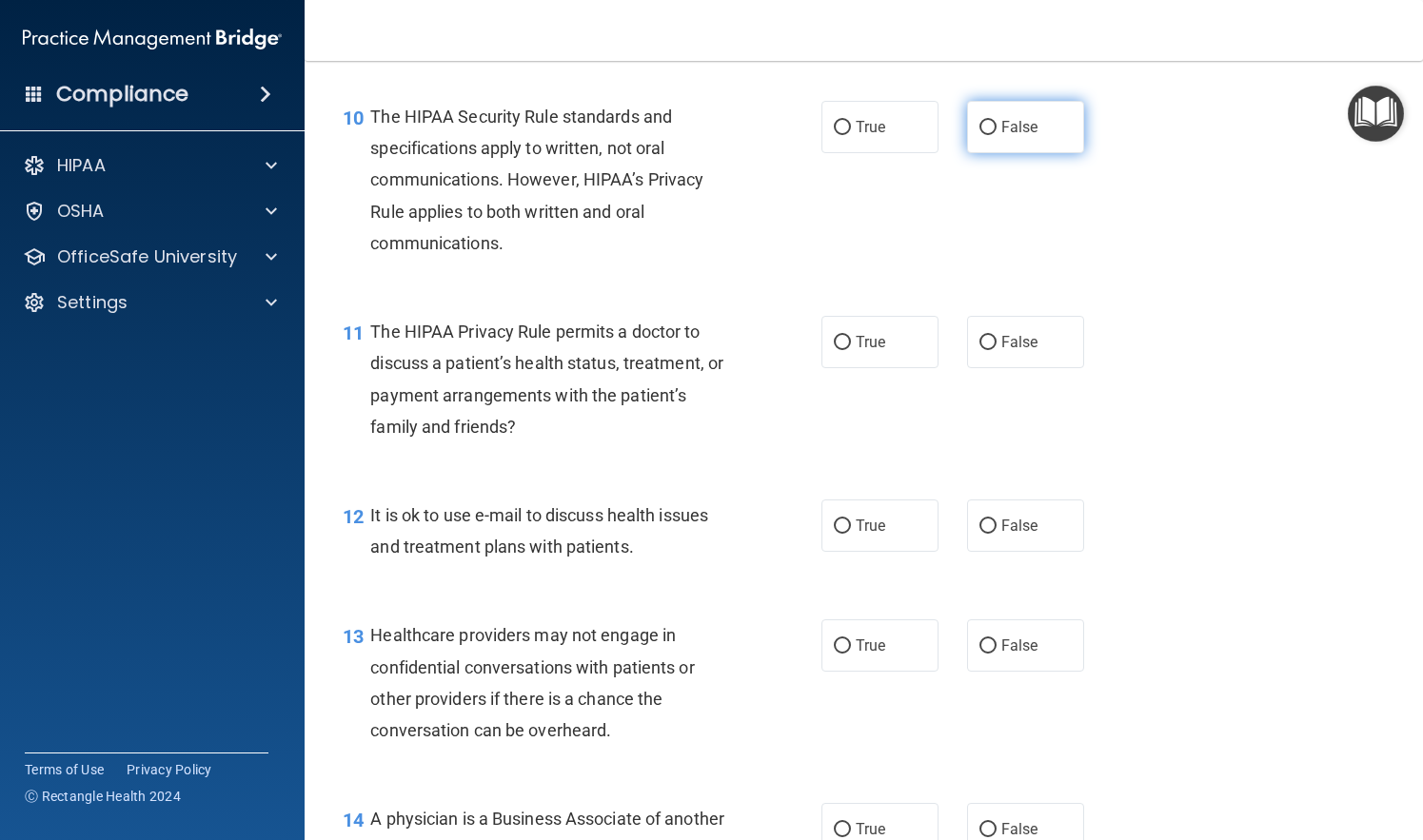 click on "False" at bounding box center [1025, 127] 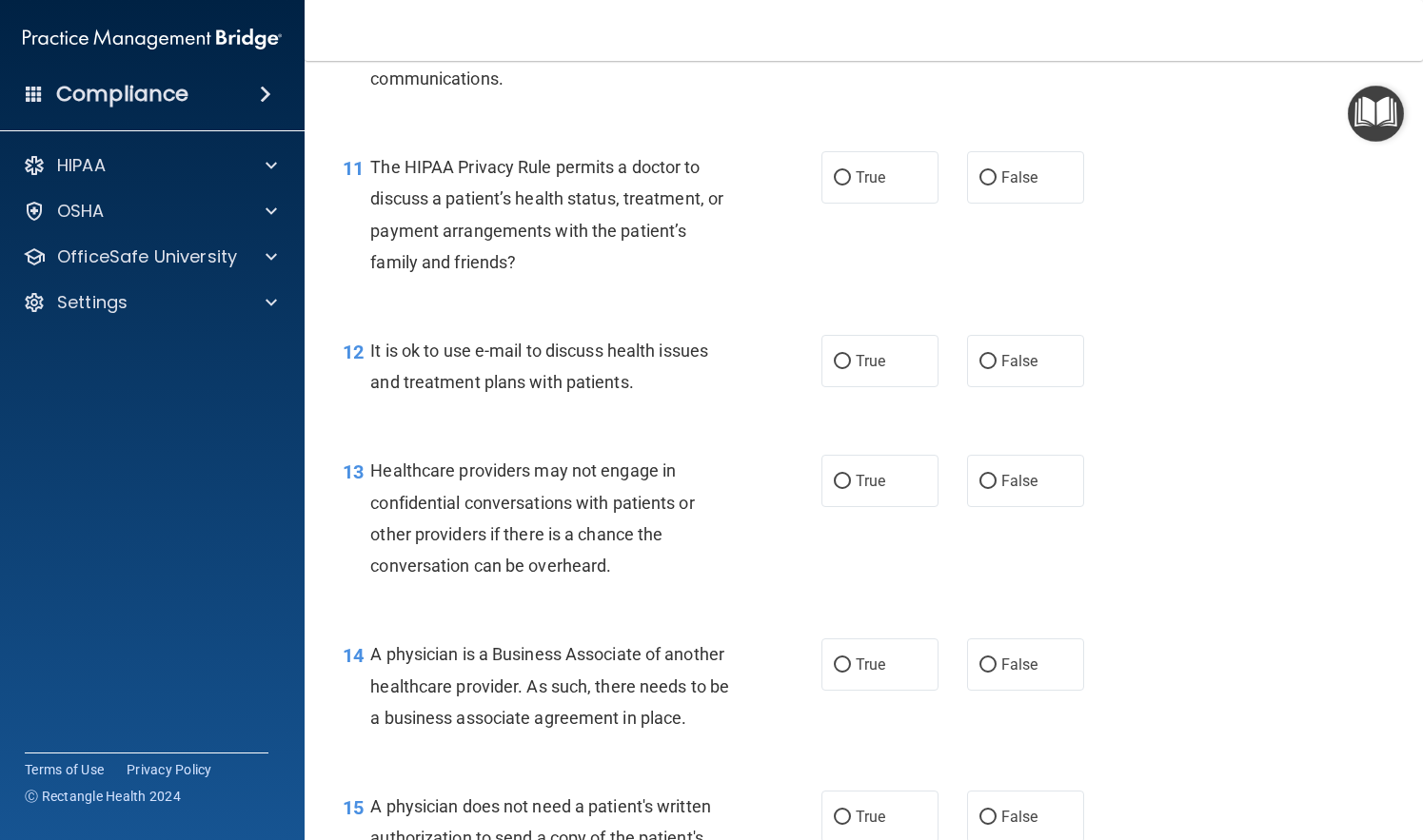 scroll, scrollTop: 1832, scrollLeft: 0, axis: vertical 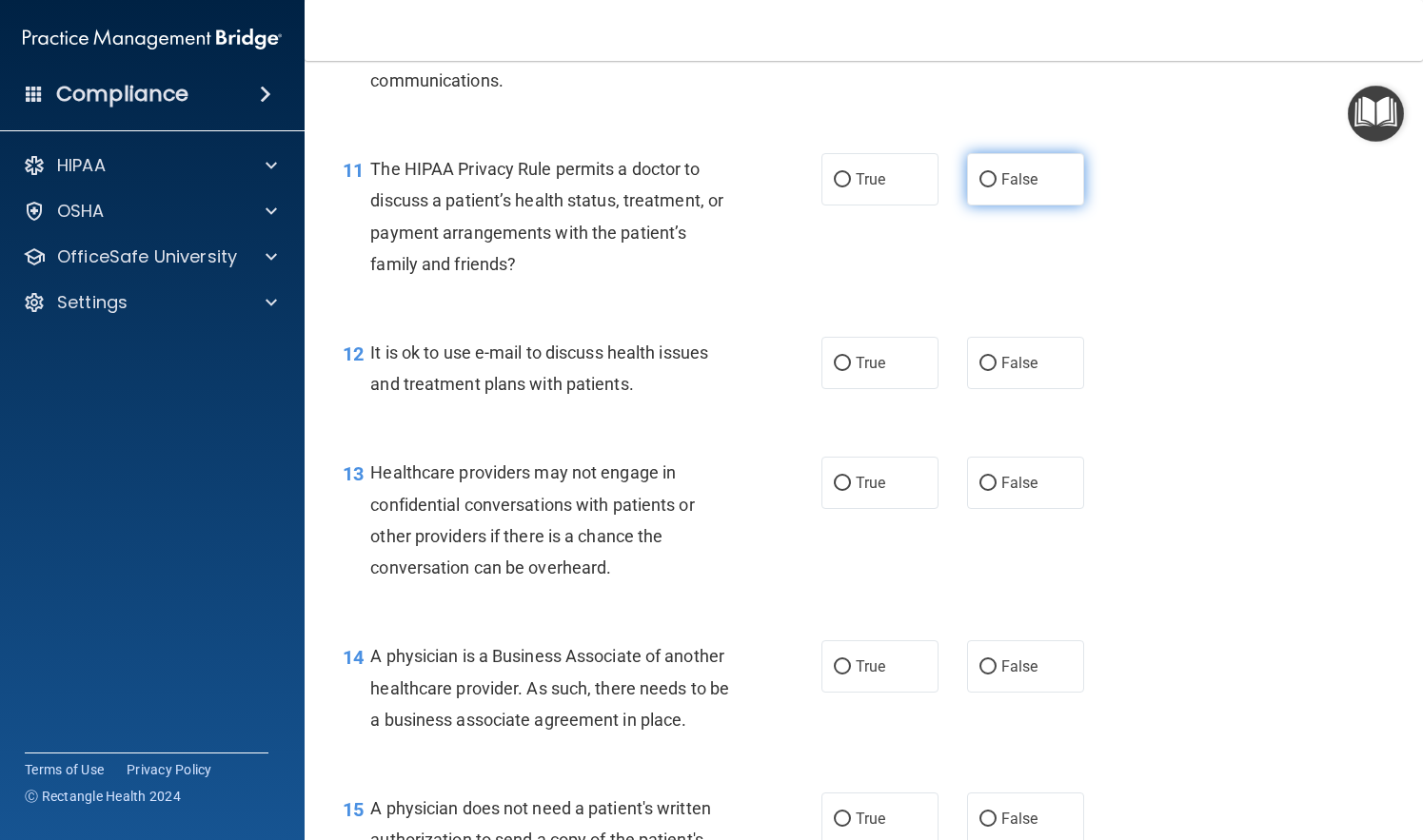 click on "False" at bounding box center [1019, 179] 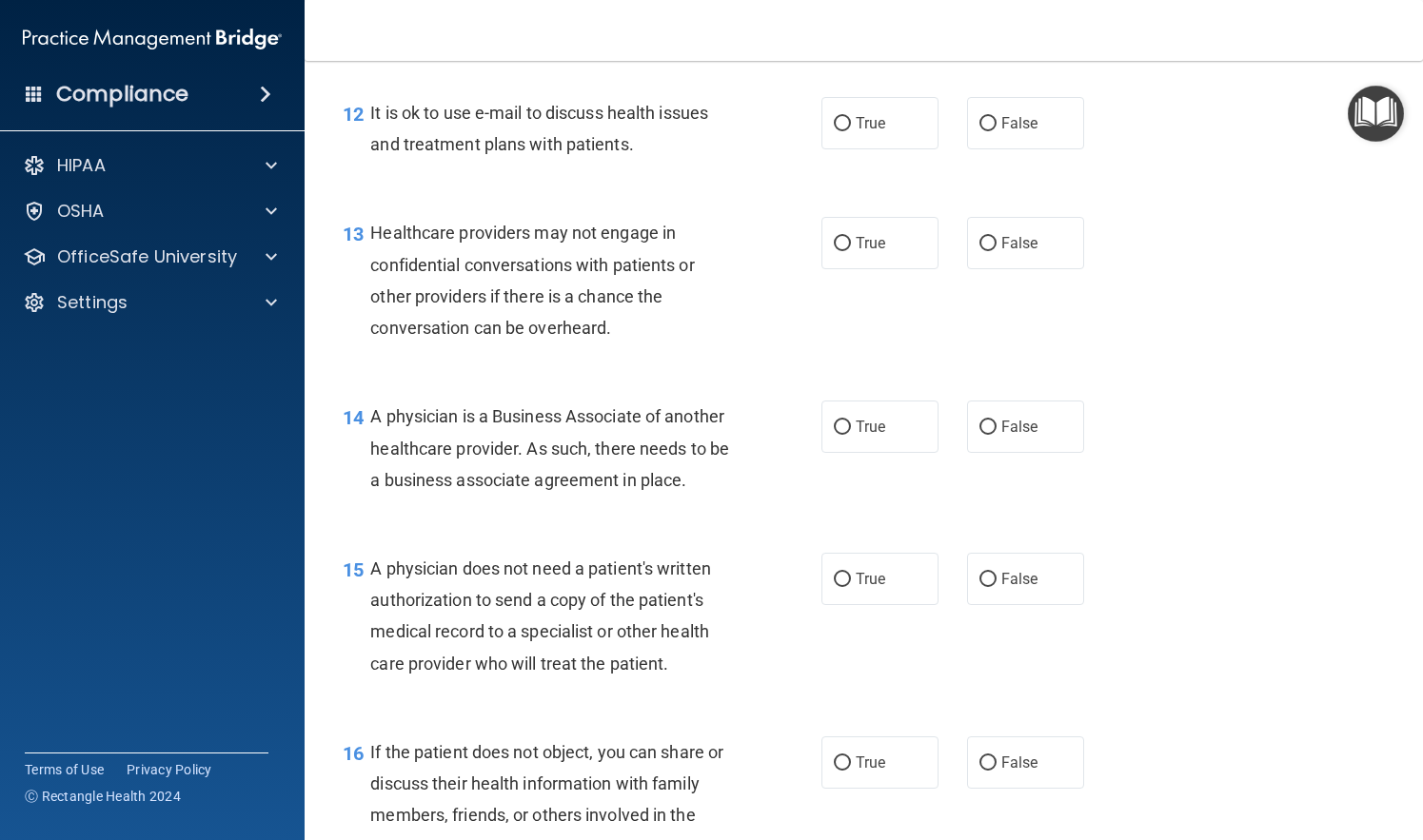 scroll, scrollTop: 2074, scrollLeft: 0, axis: vertical 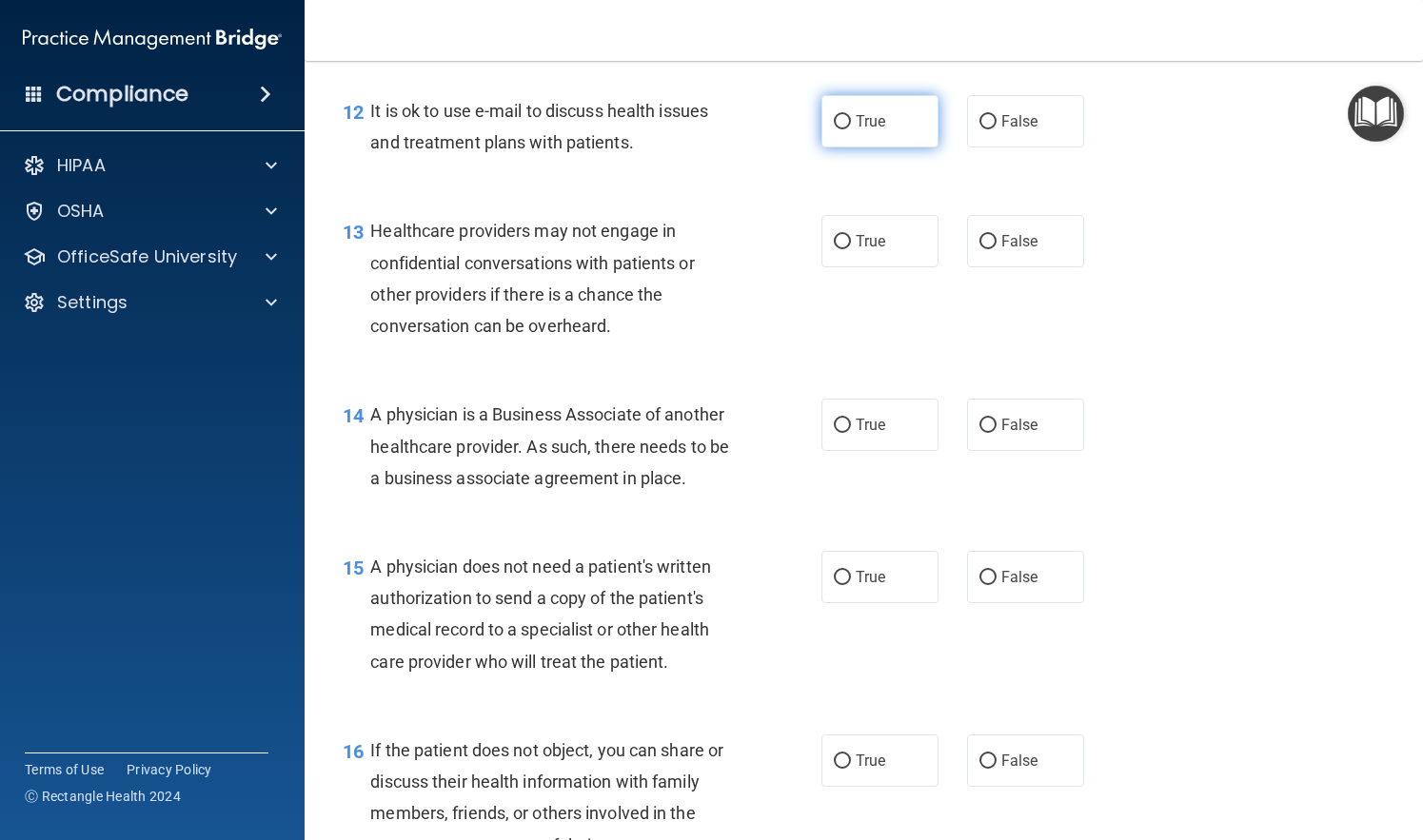 click on "True" at bounding box center [879, 121] 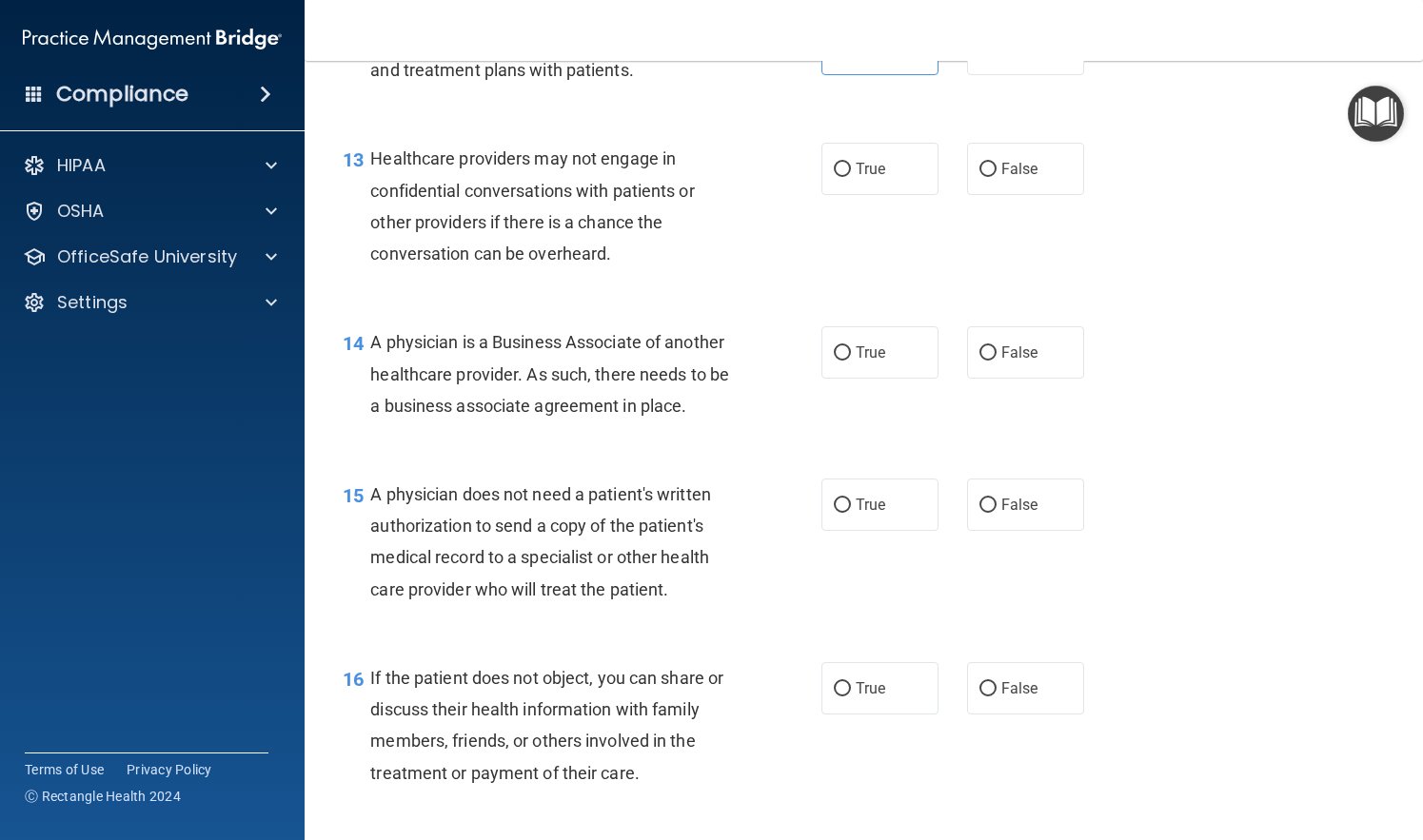 scroll, scrollTop: 2147, scrollLeft: 0, axis: vertical 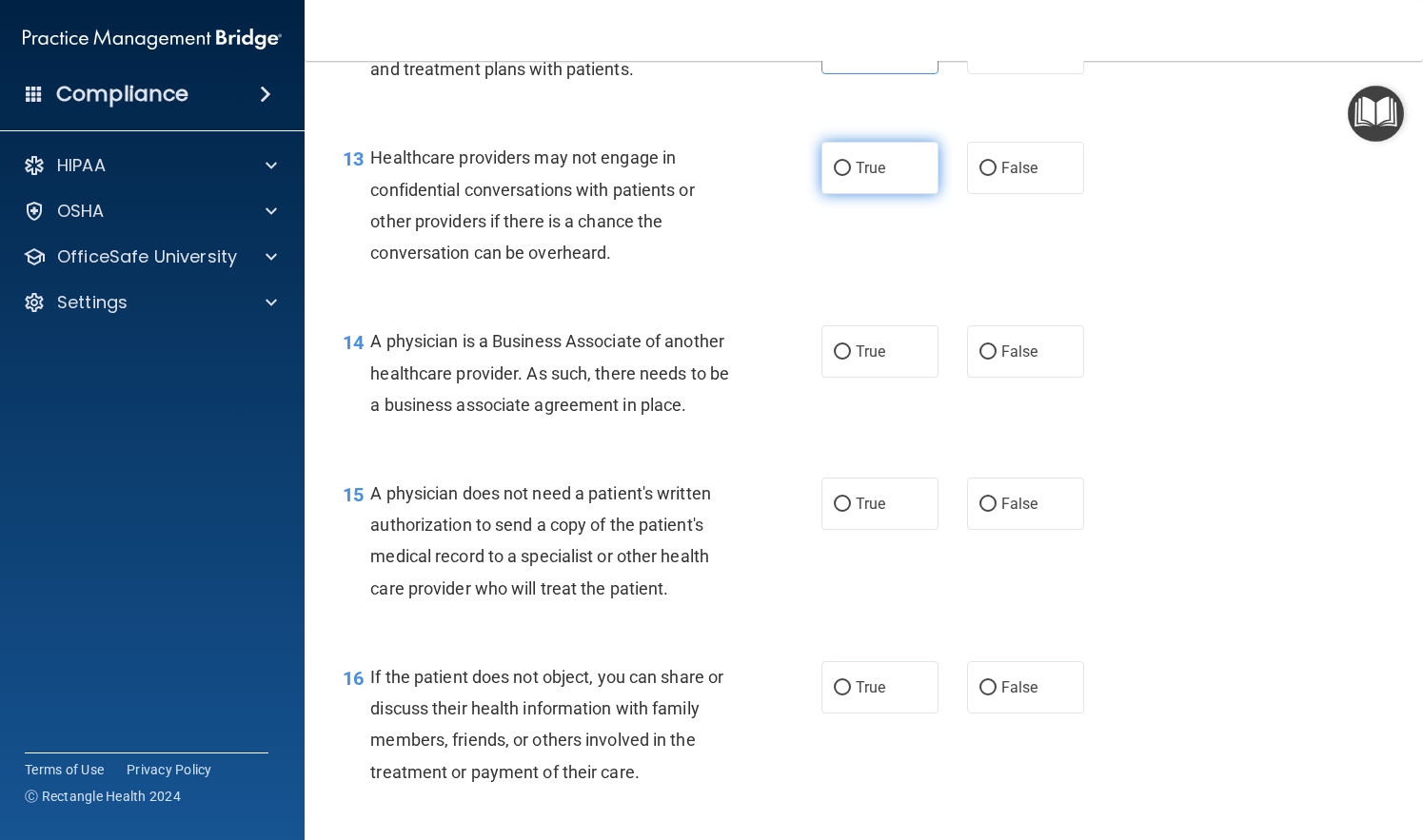 click on "True" at bounding box center (870, 167) 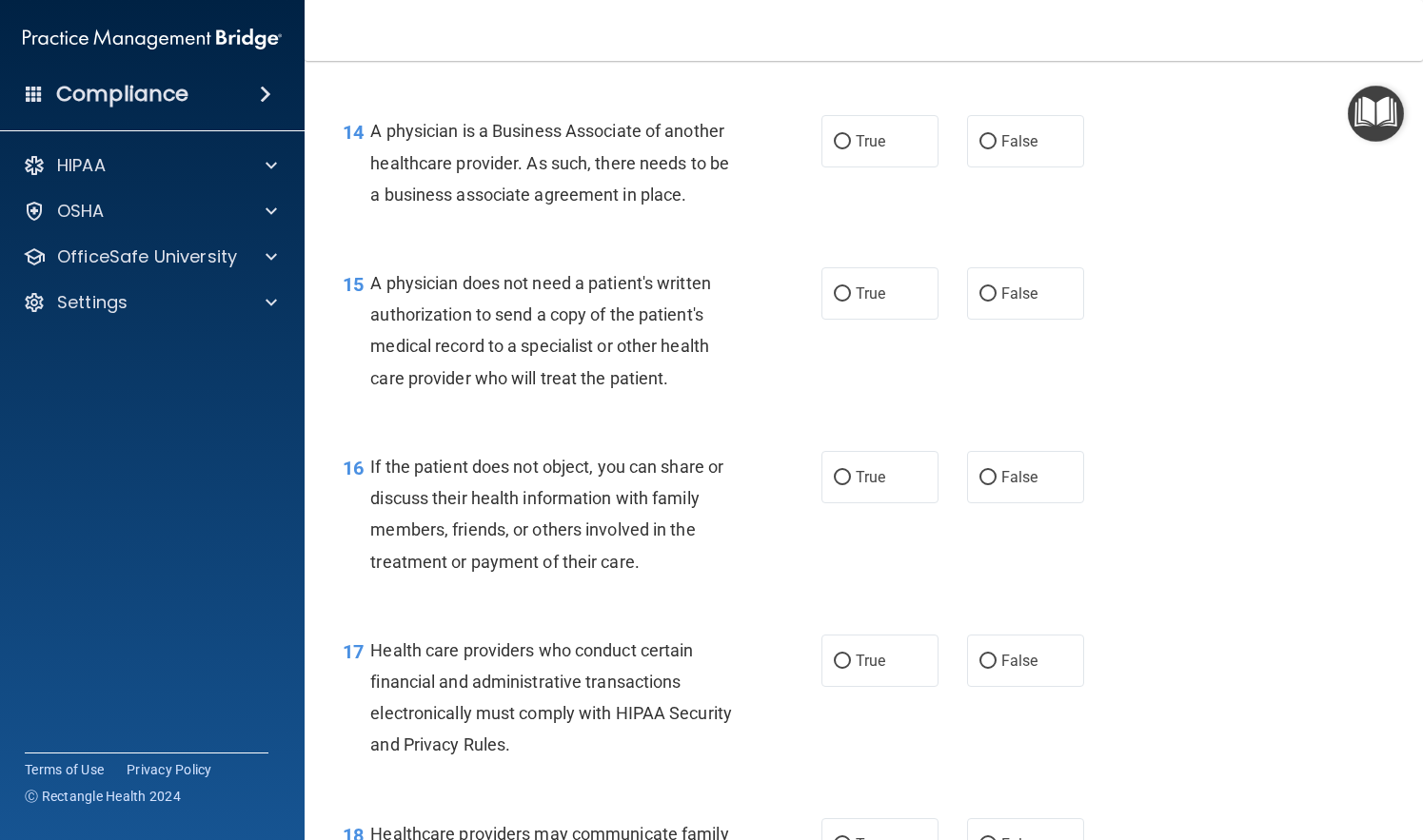 scroll, scrollTop: 2359, scrollLeft: 0, axis: vertical 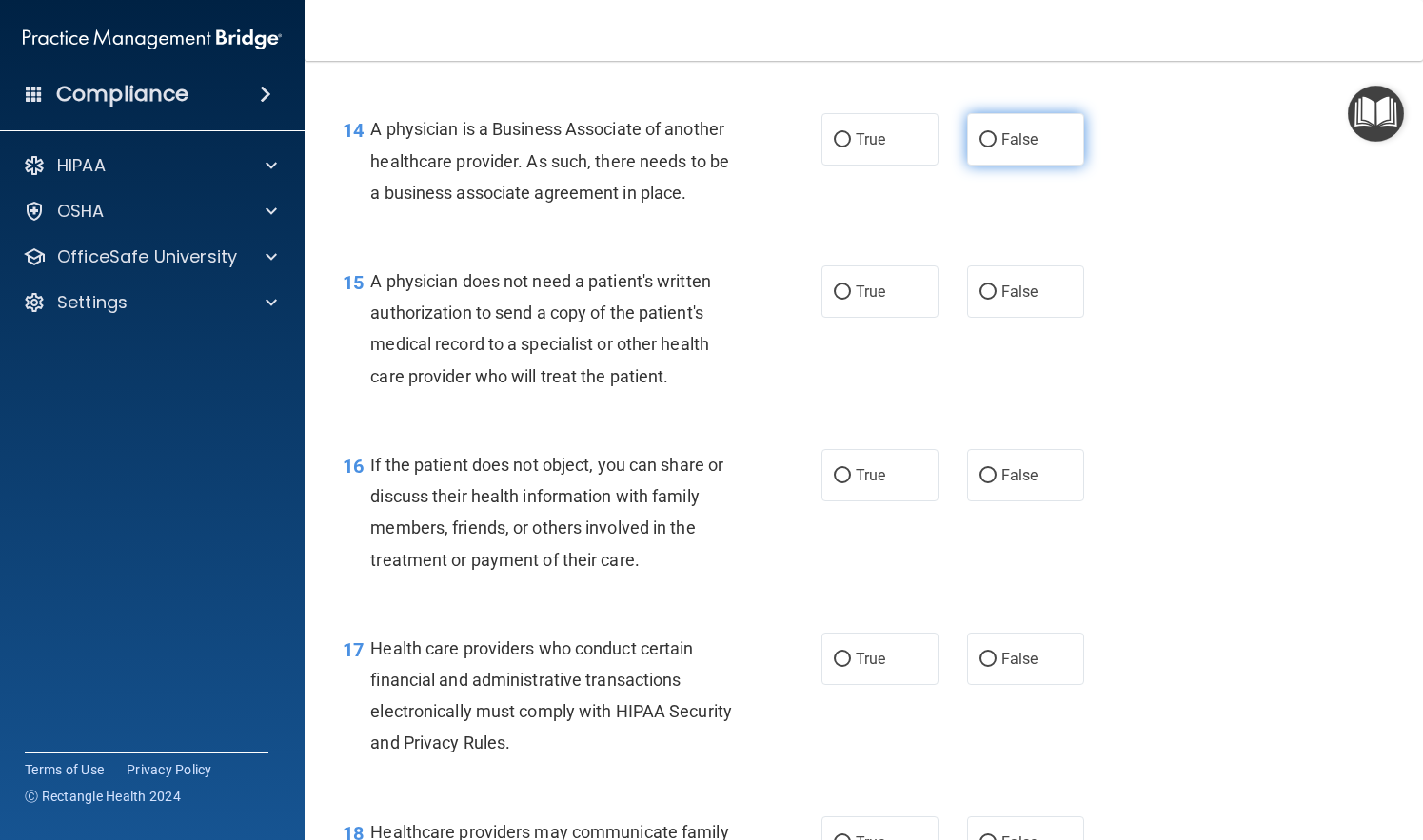 click on "False" at bounding box center [1019, 139] 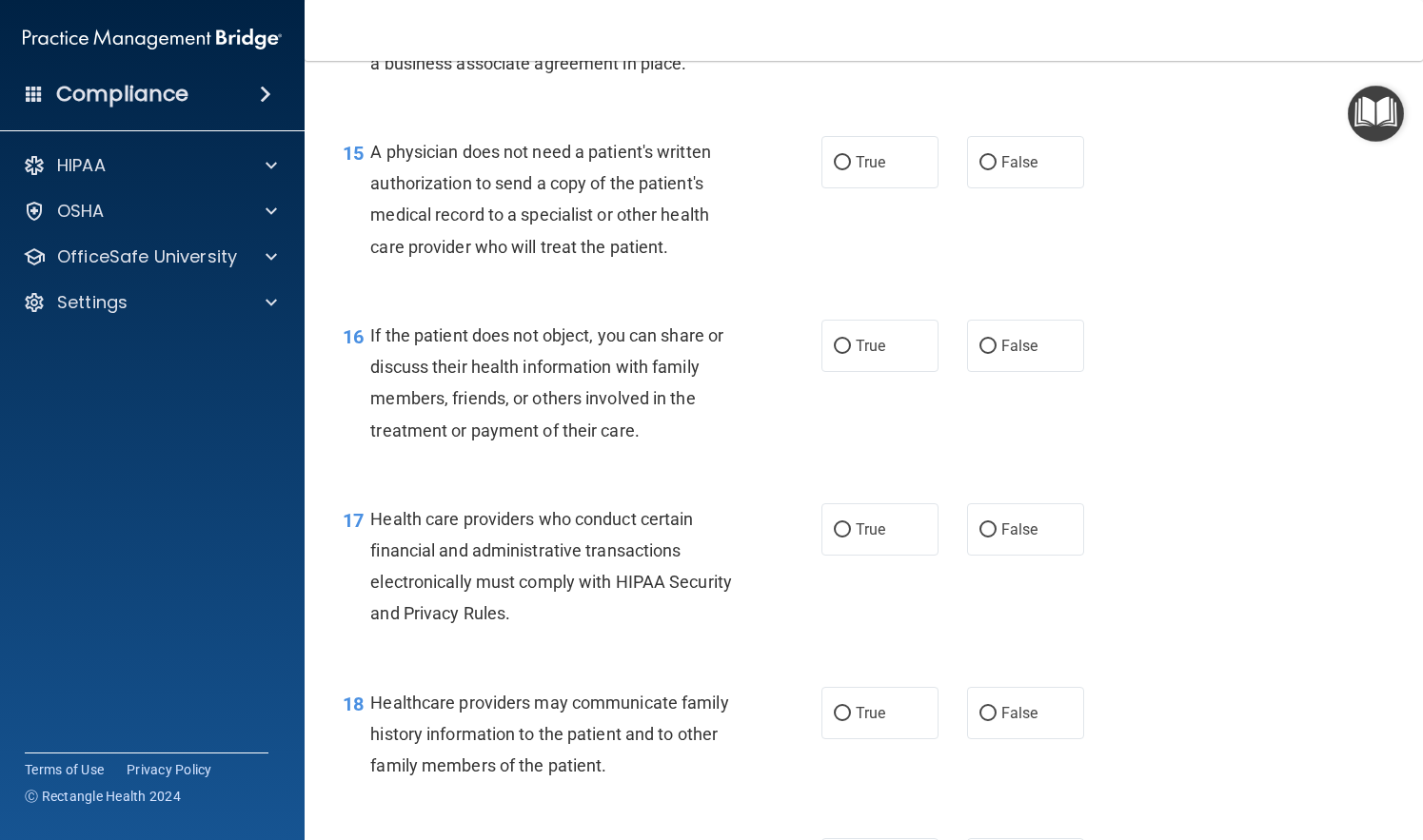 scroll, scrollTop: 2491, scrollLeft: 0, axis: vertical 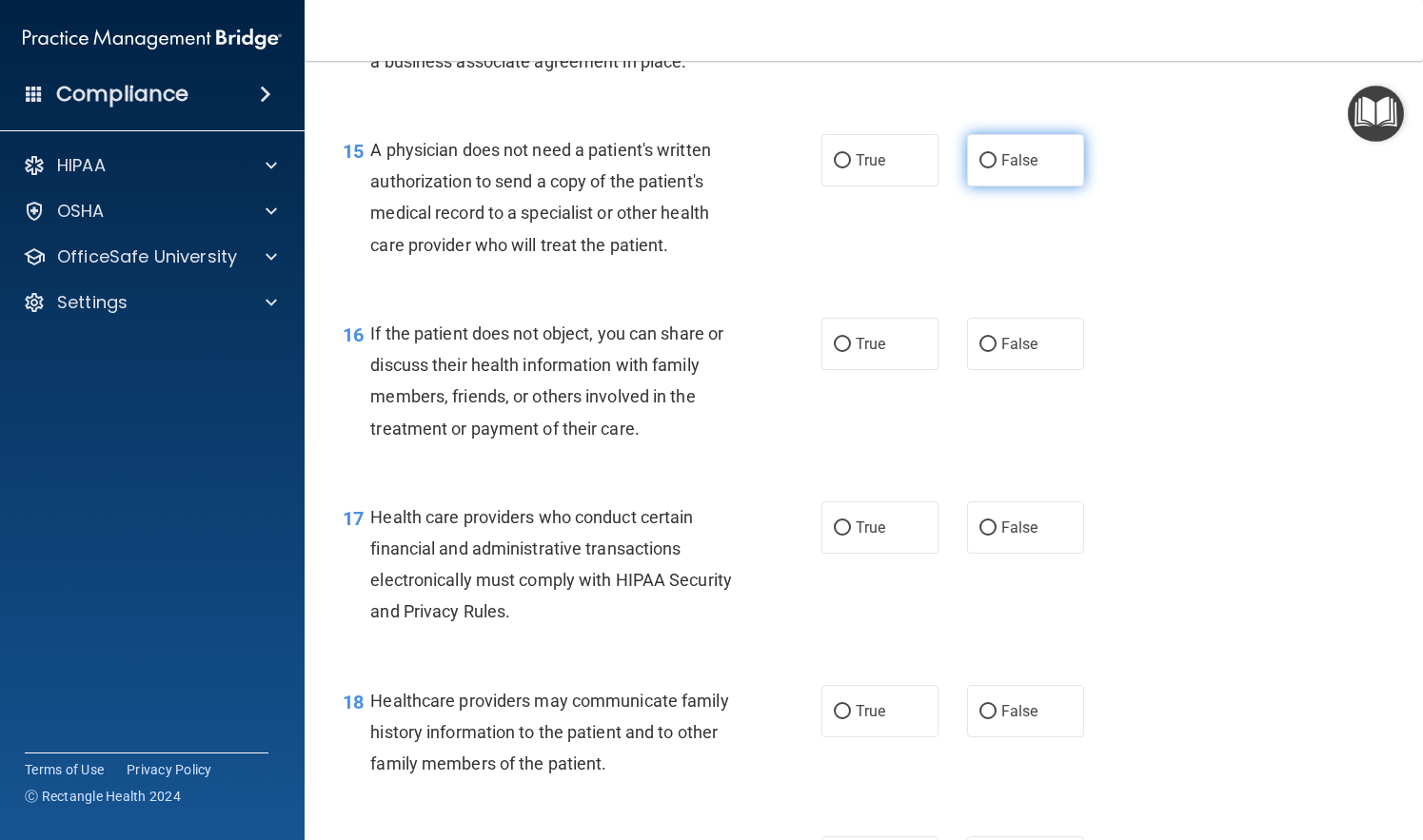 click on "False" at bounding box center [1025, 160] 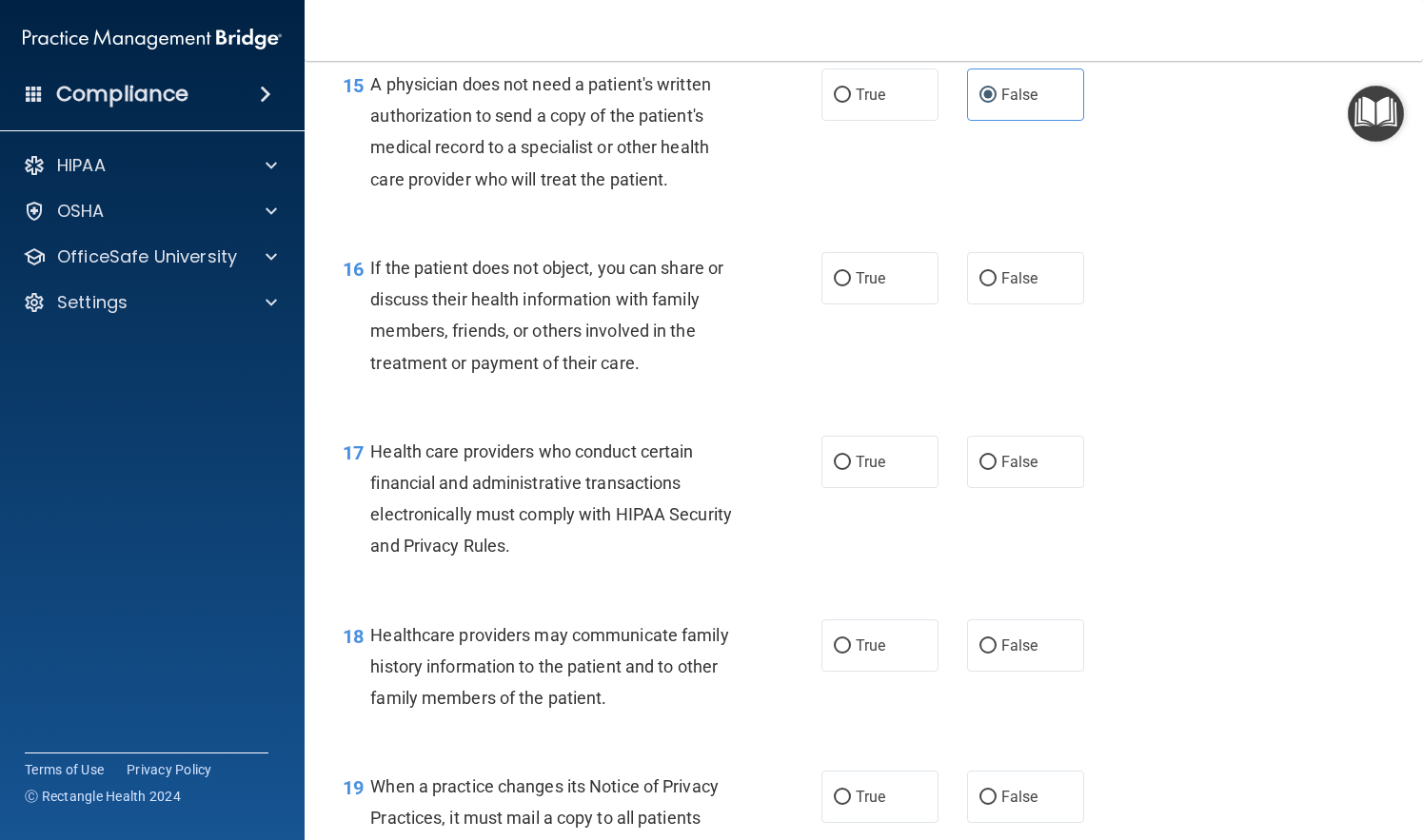 scroll, scrollTop: 2560, scrollLeft: 0, axis: vertical 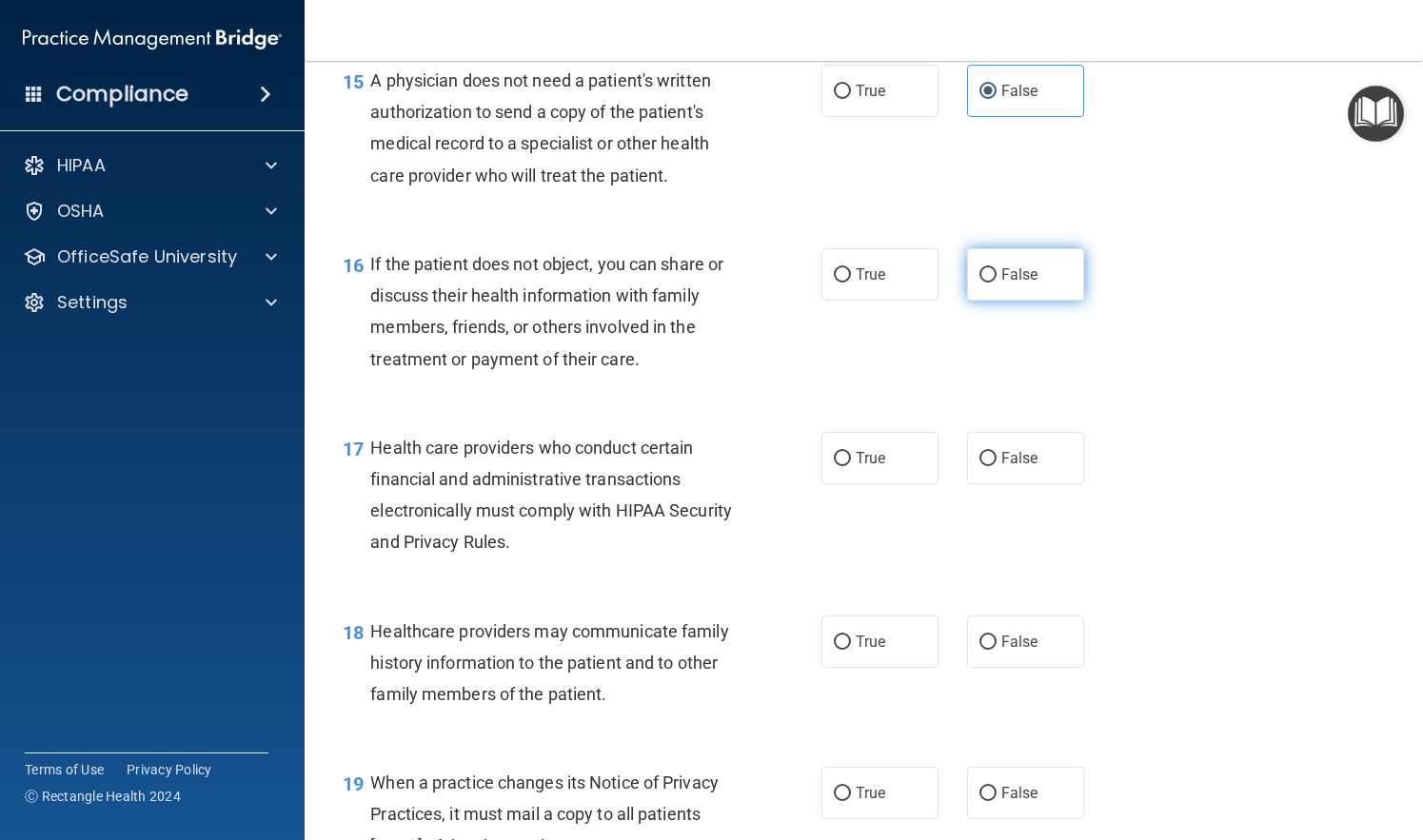 click on "False" at bounding box center [1019, 274] 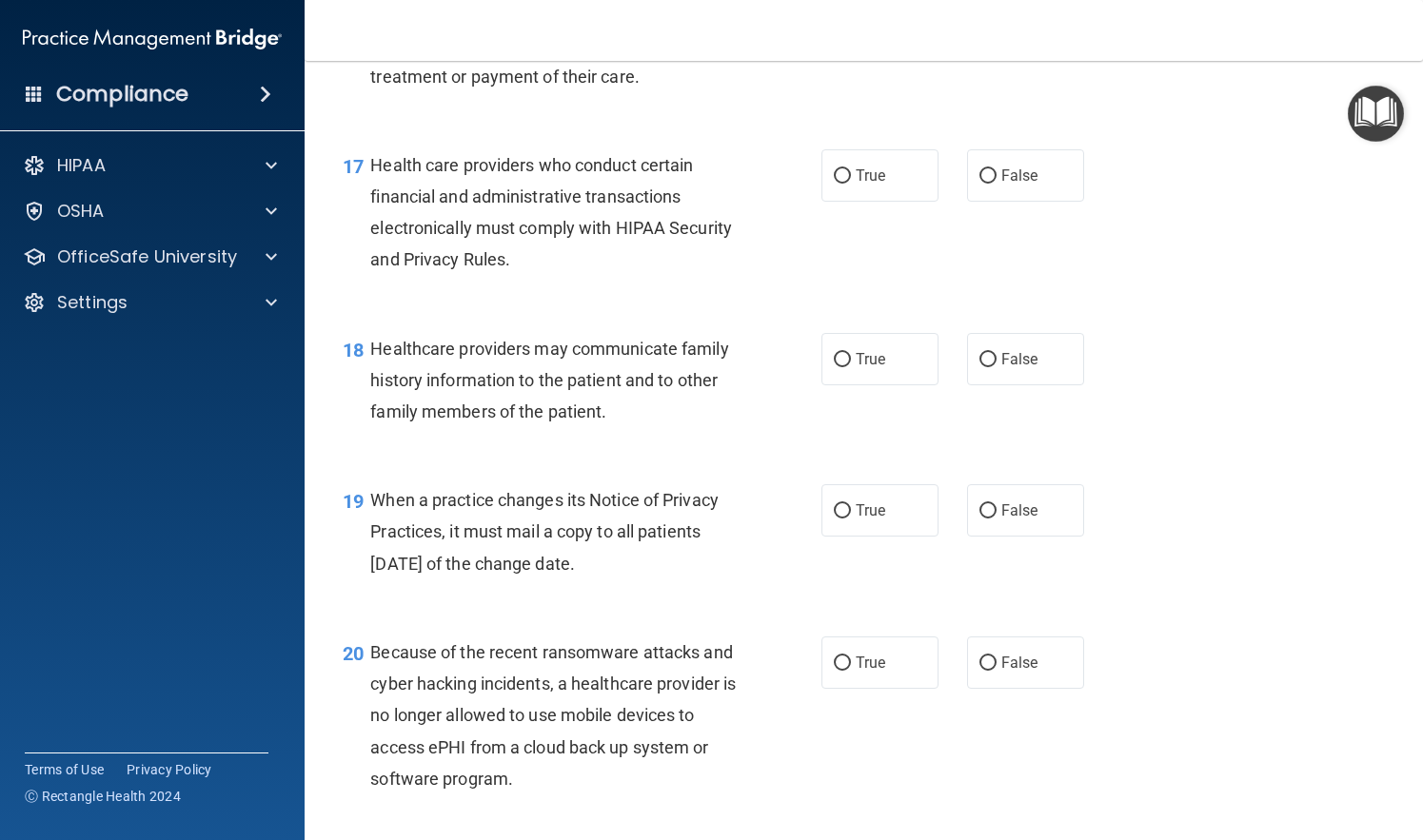 scroll, scrollTop: 2847, scrollLeft: 0, axis: vertical 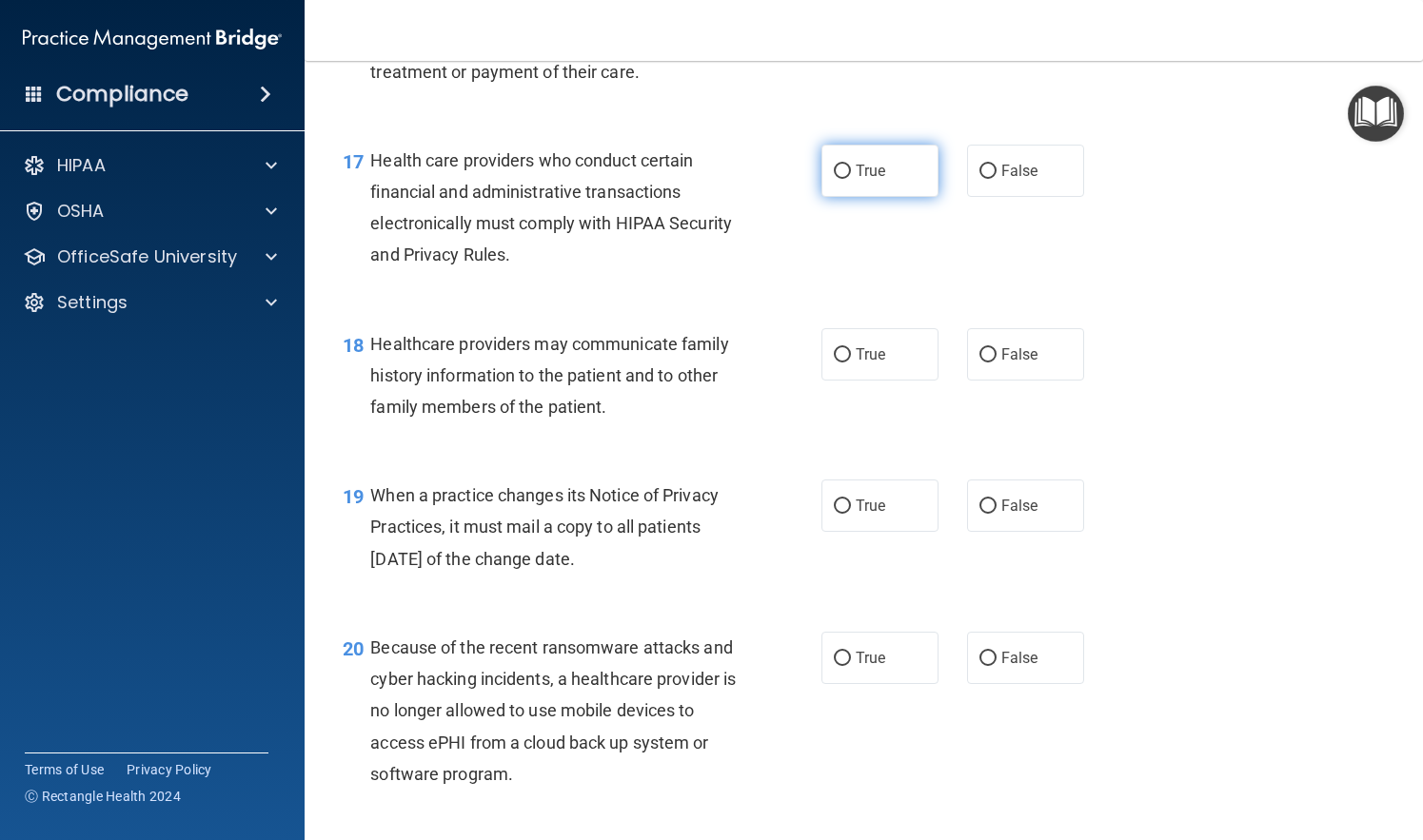 click on "True" at bounding box center [870, 170] 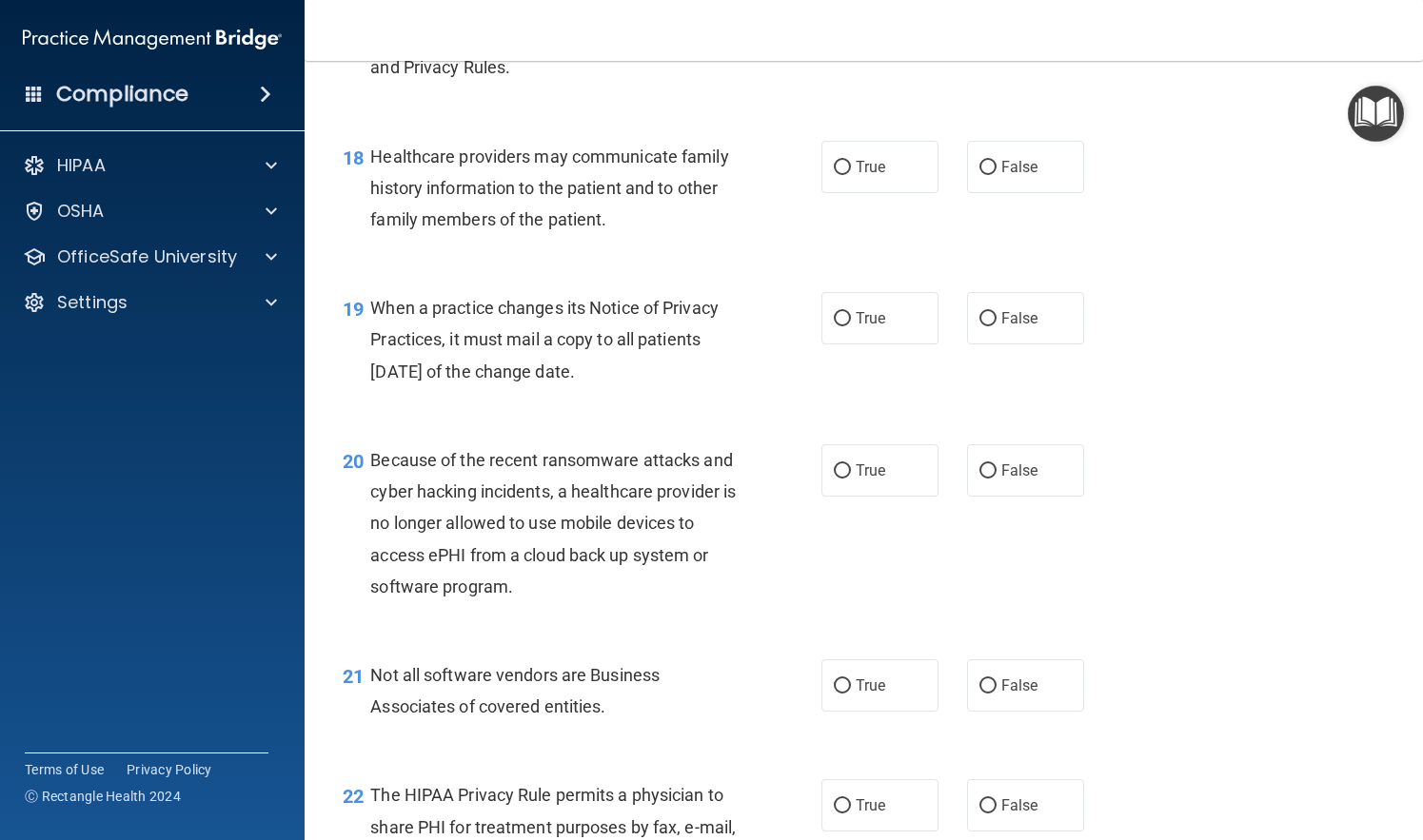 scroll, scrollTop: 3034, scrollLeft: 0, axis: vertical 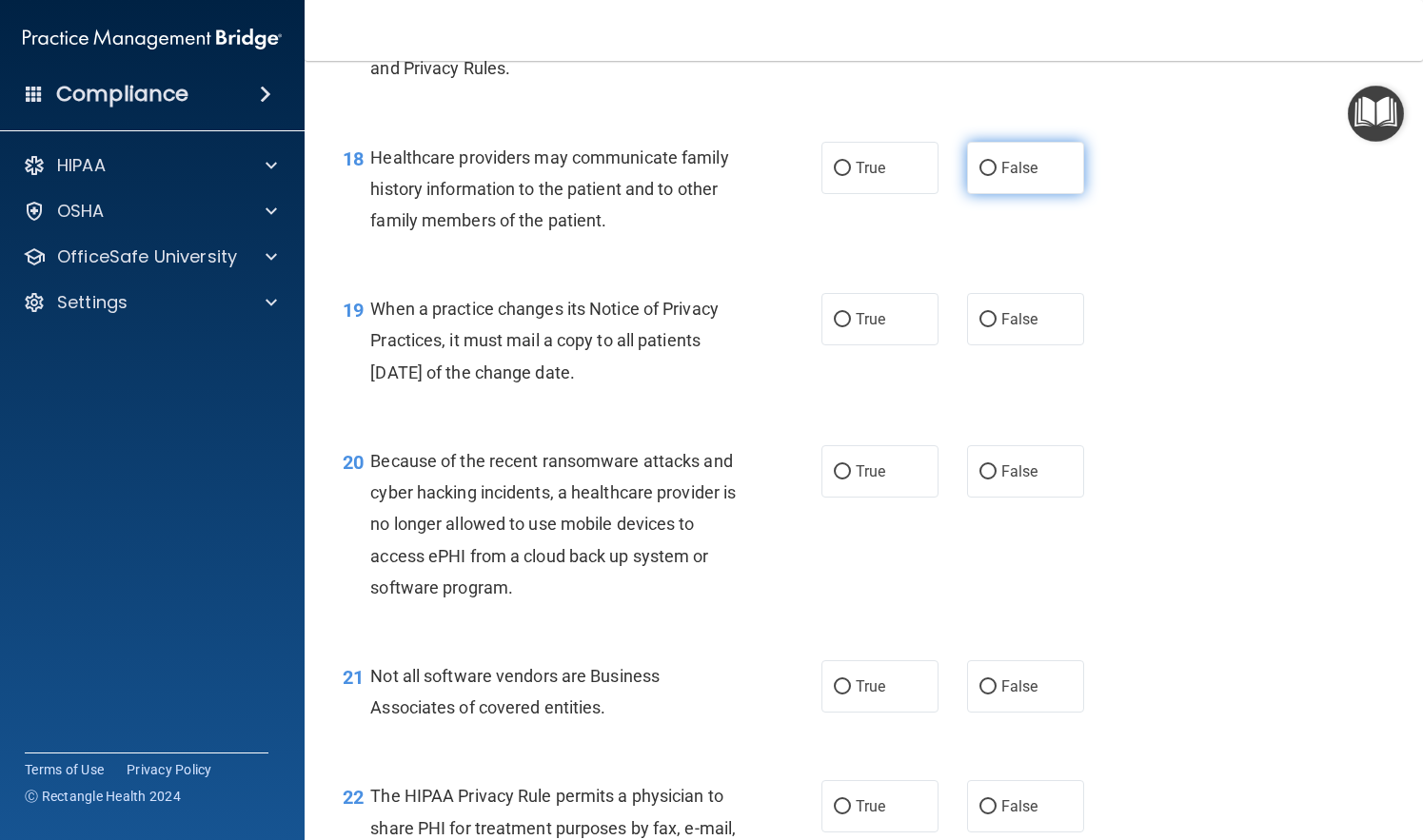 click on "False" at bounding box center (1019, 167) 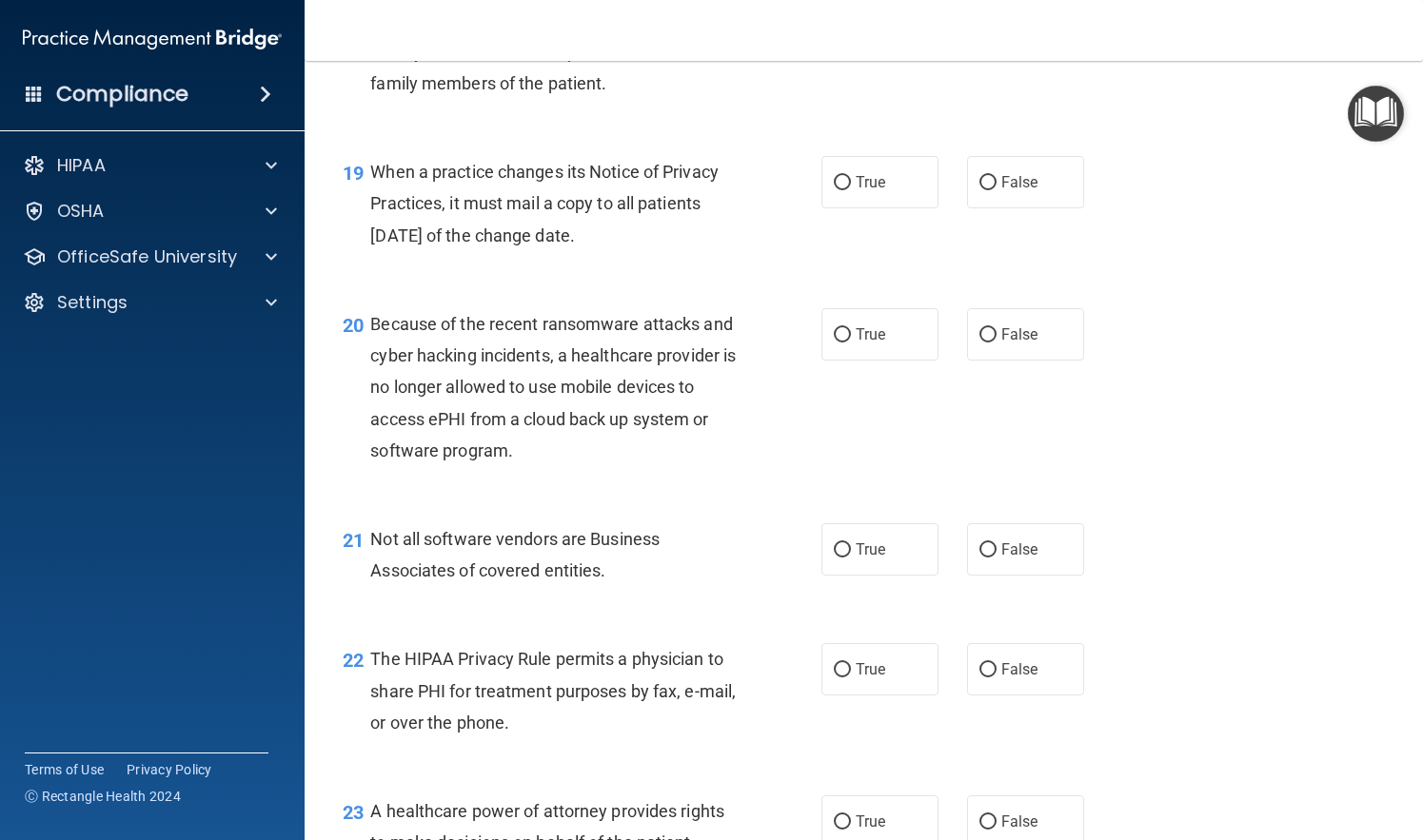 scroll, scrollTop: 3176, scrollLeft: 0, axis: vertical 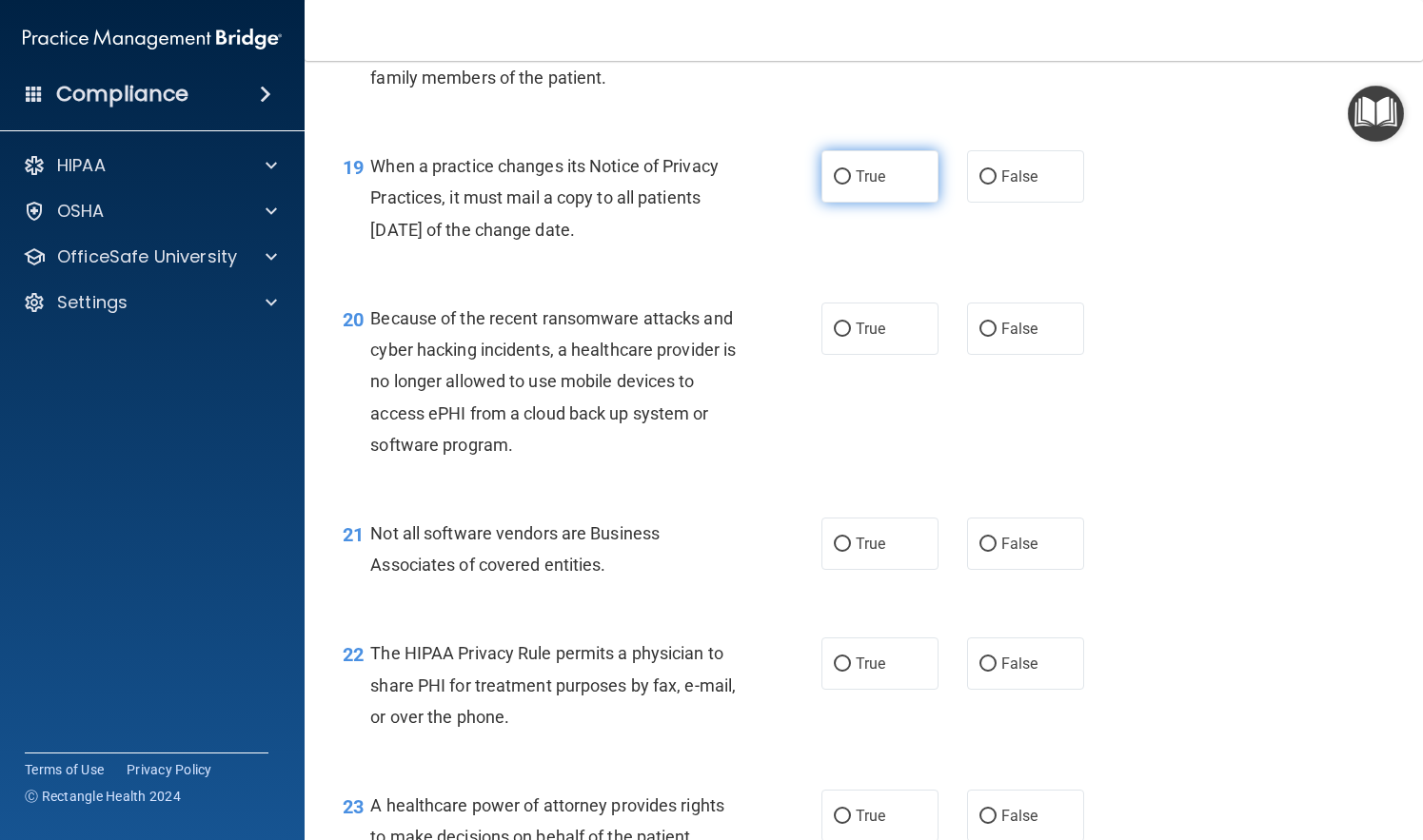 click on "True" at bounding box center [870, 176] 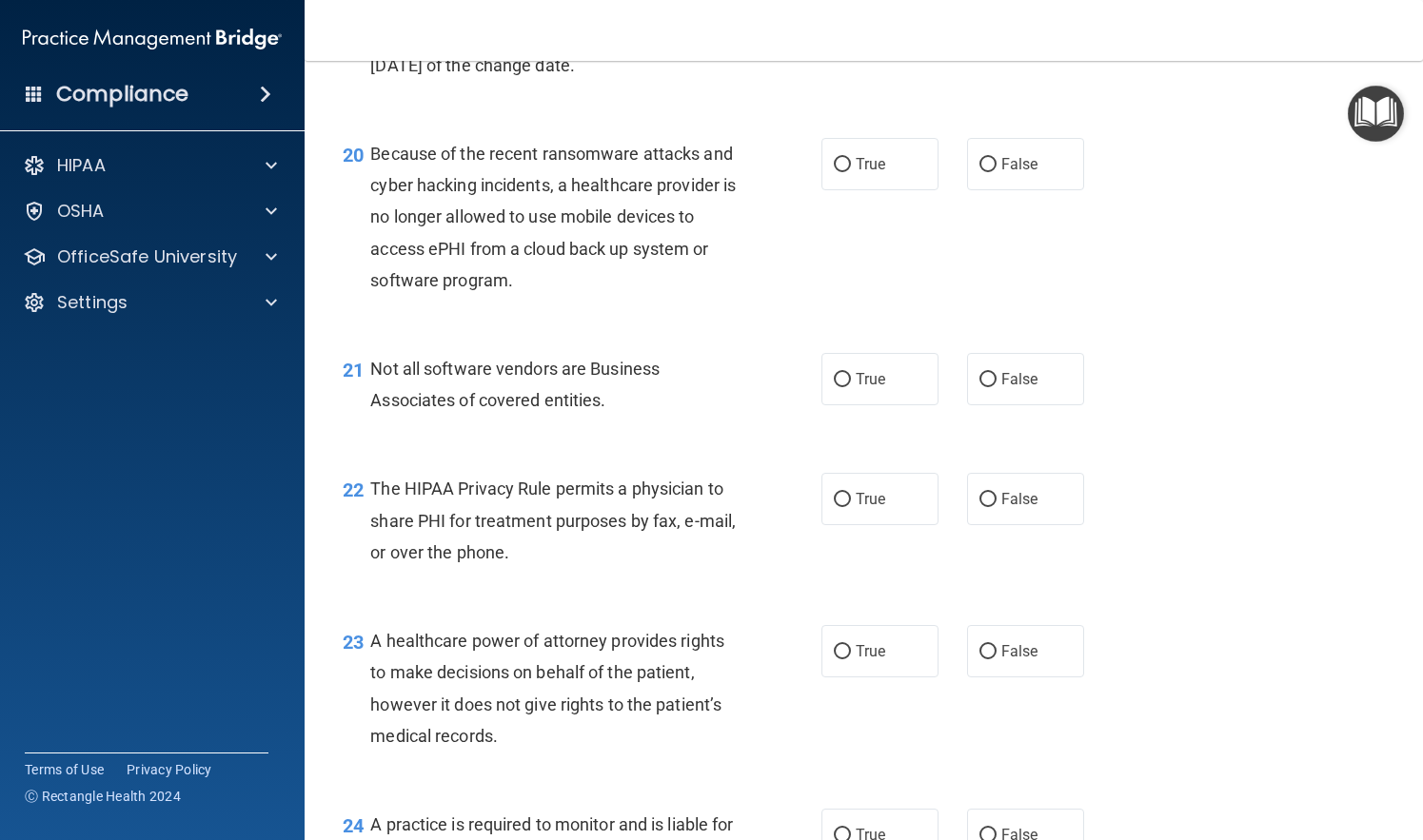 scroll, scrollTop: 3355, scrollLeft: 0, axis: vertical 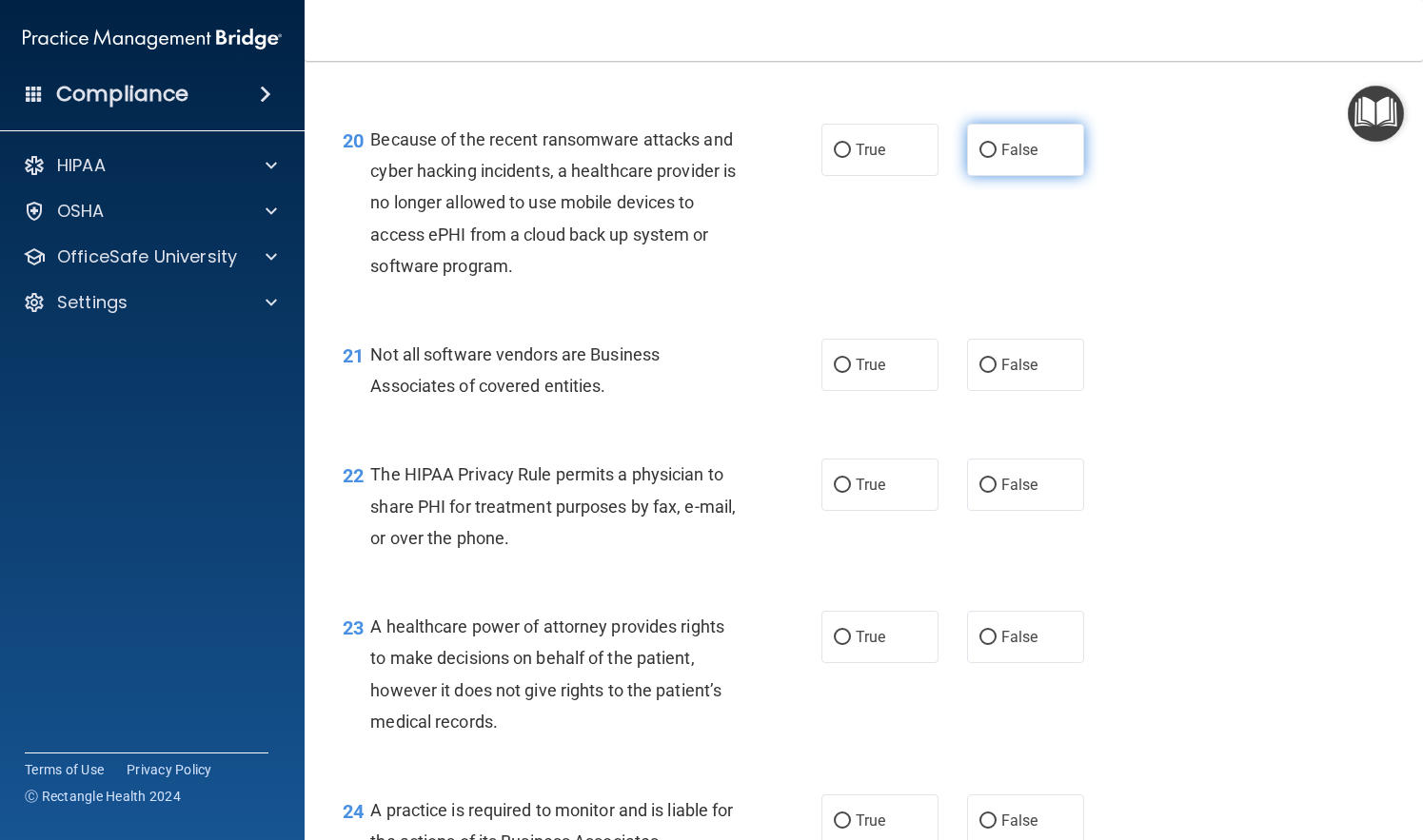click on "False" at bounding box center [1025, 149] 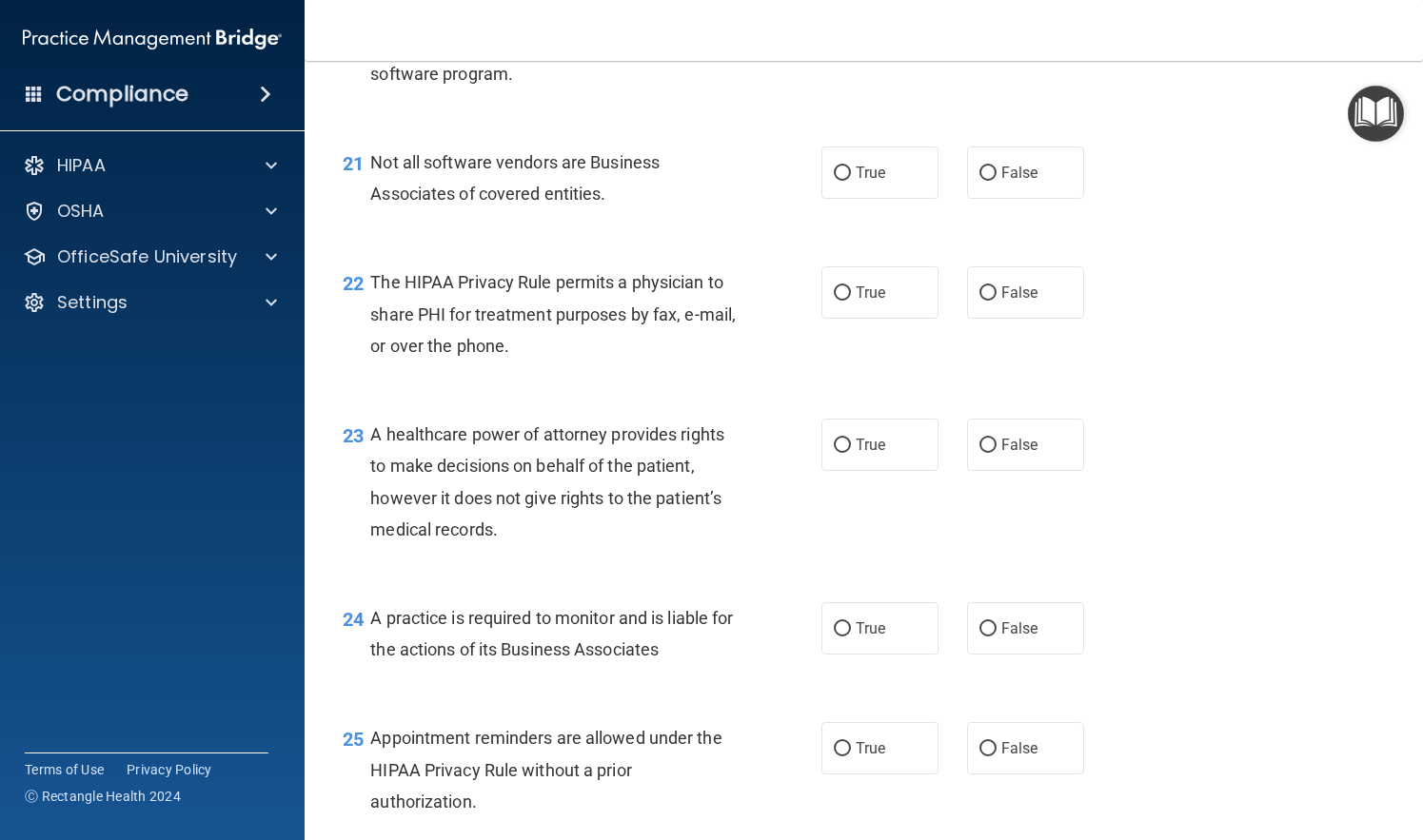 scroll, scrollTop: 3551, scrollLeft: 0, axis: vertical 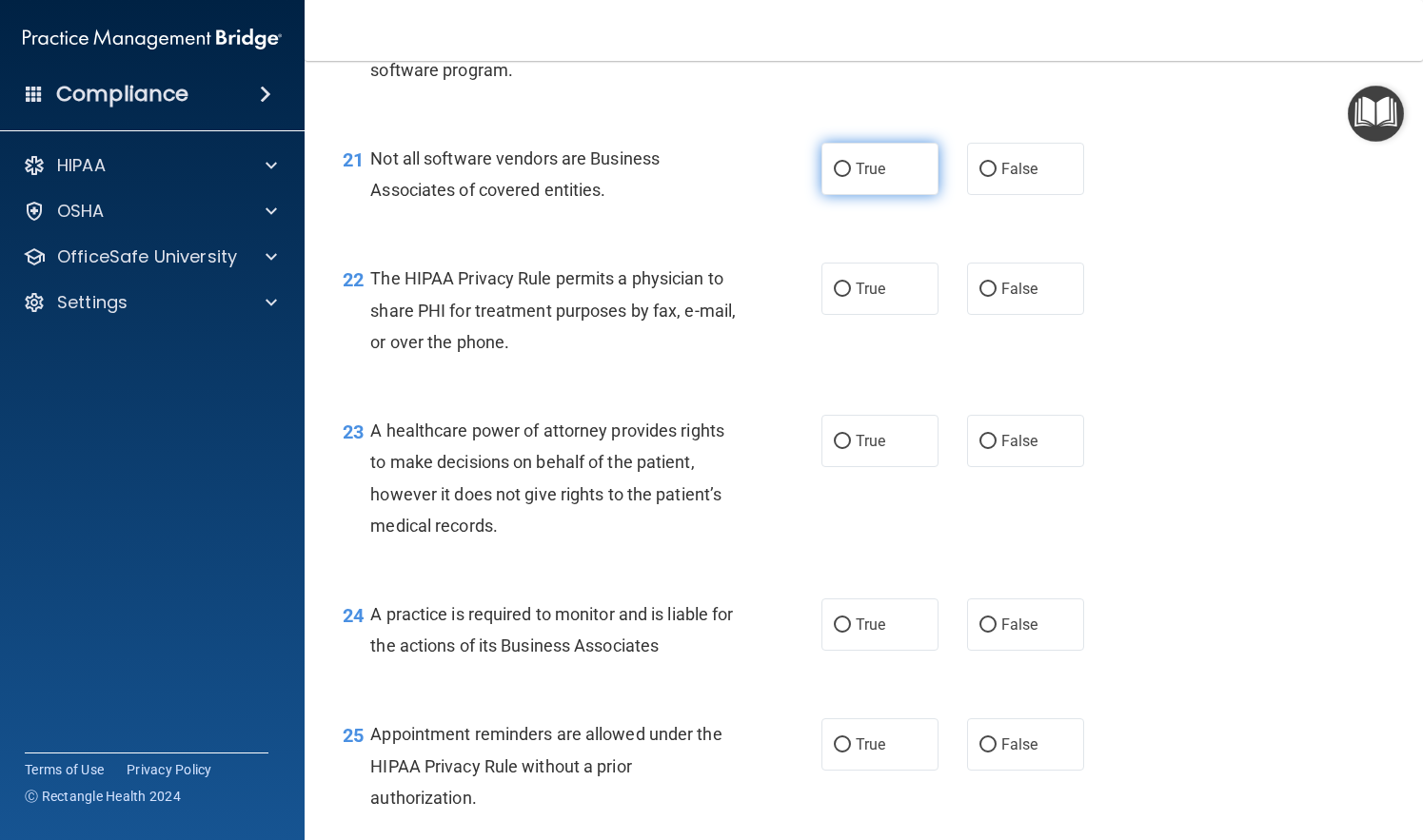 click on "True" at bounding box center (879, 168) 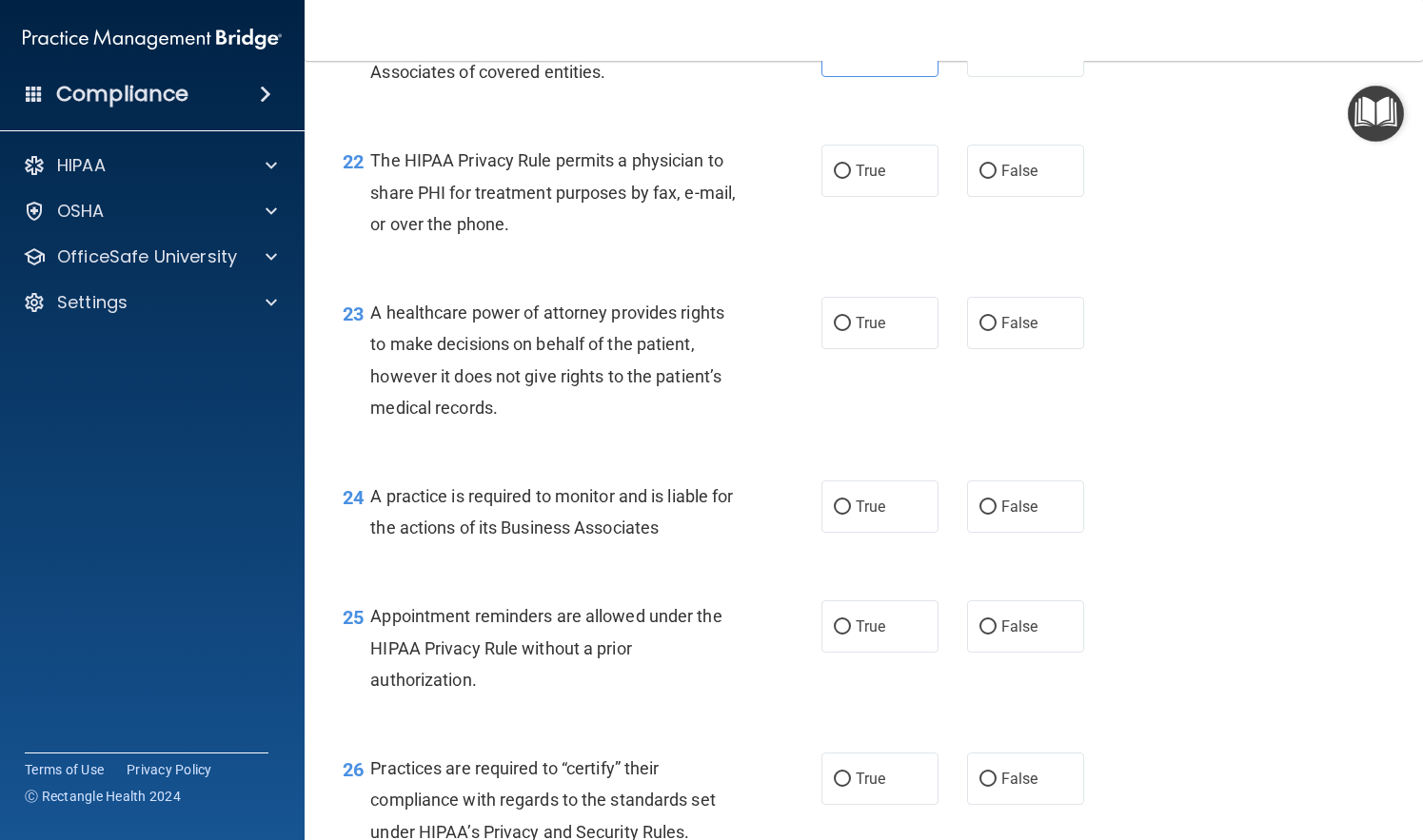 scroll, scrollTop: 3671, scrollLeft: 0, axis: vertical 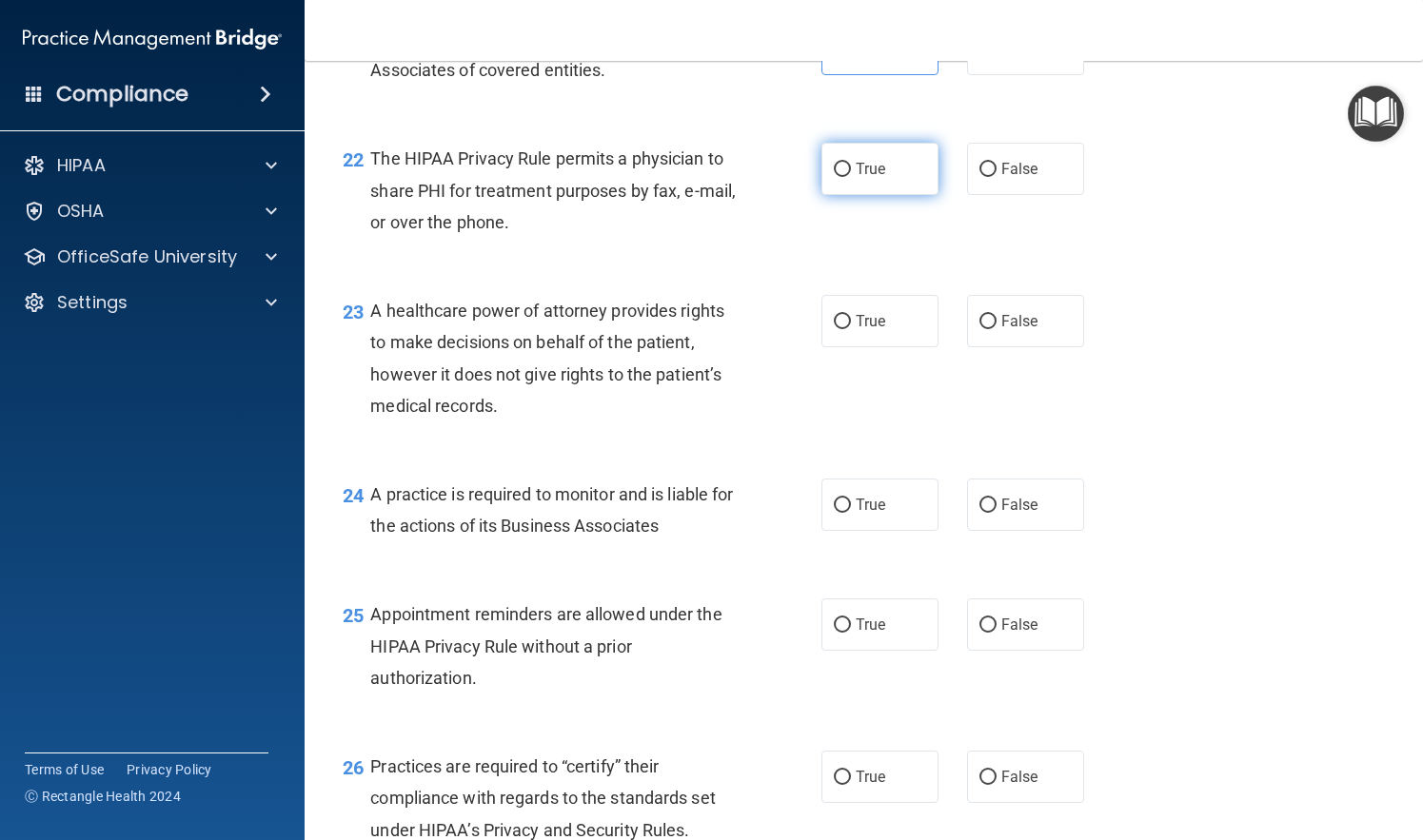 click on "True" at bounding box center [870, 168] 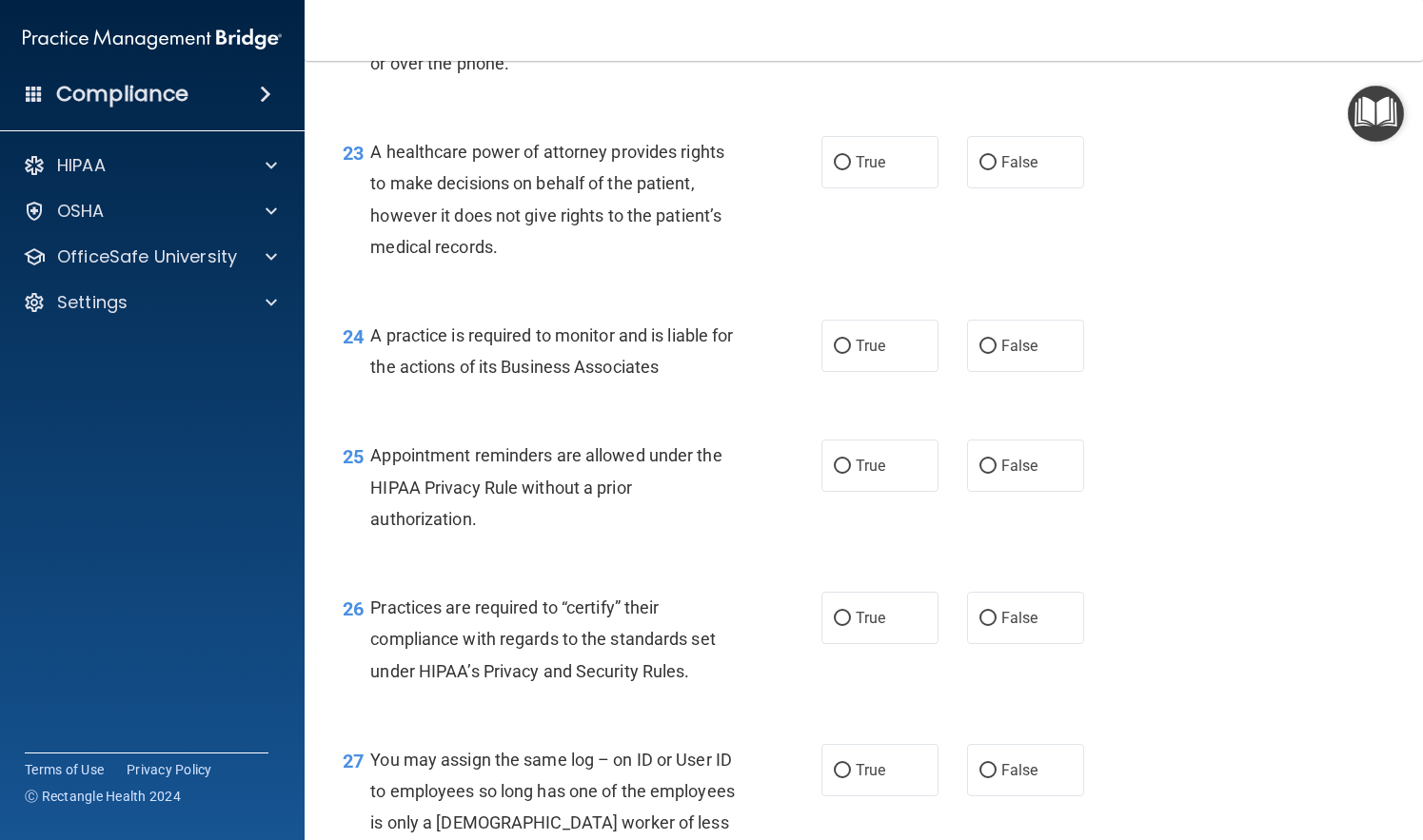 scroll, scrollTop: 3832, scrollLeft: 0, axis: vertical 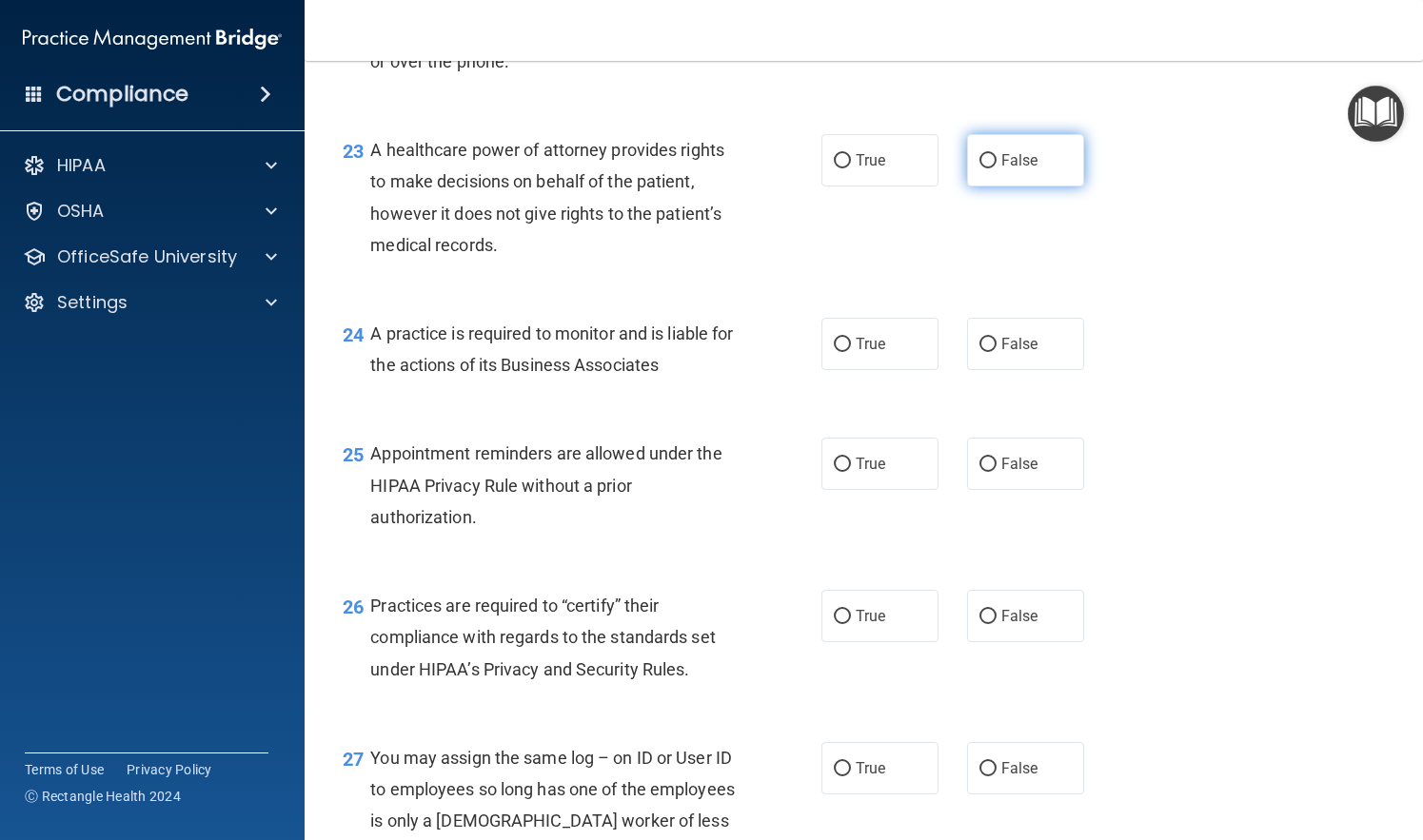 click on "False" at bounding box center [1019, 160] 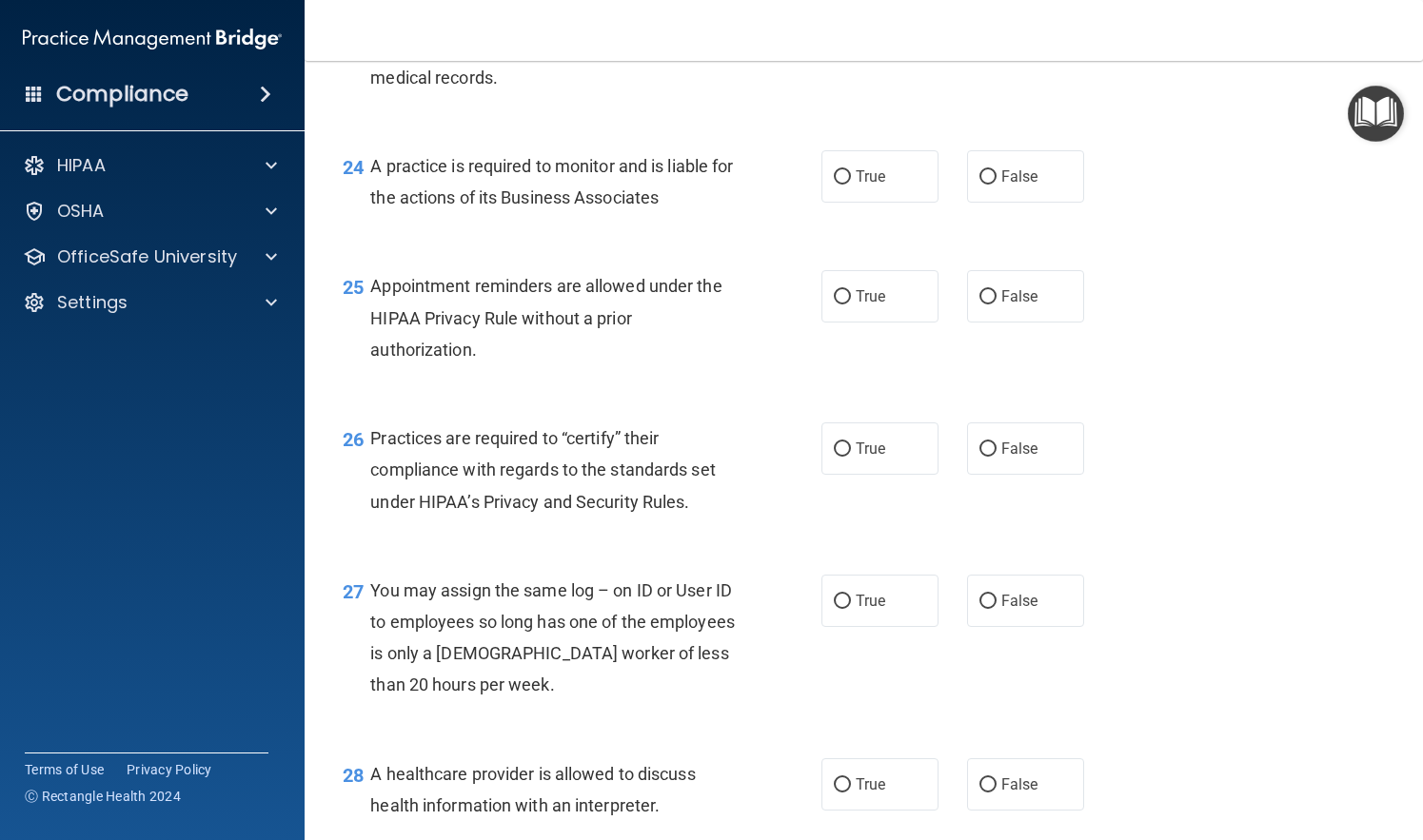 scroll, scrollTop: 4000, scrollLeft: 0, axis: vertical 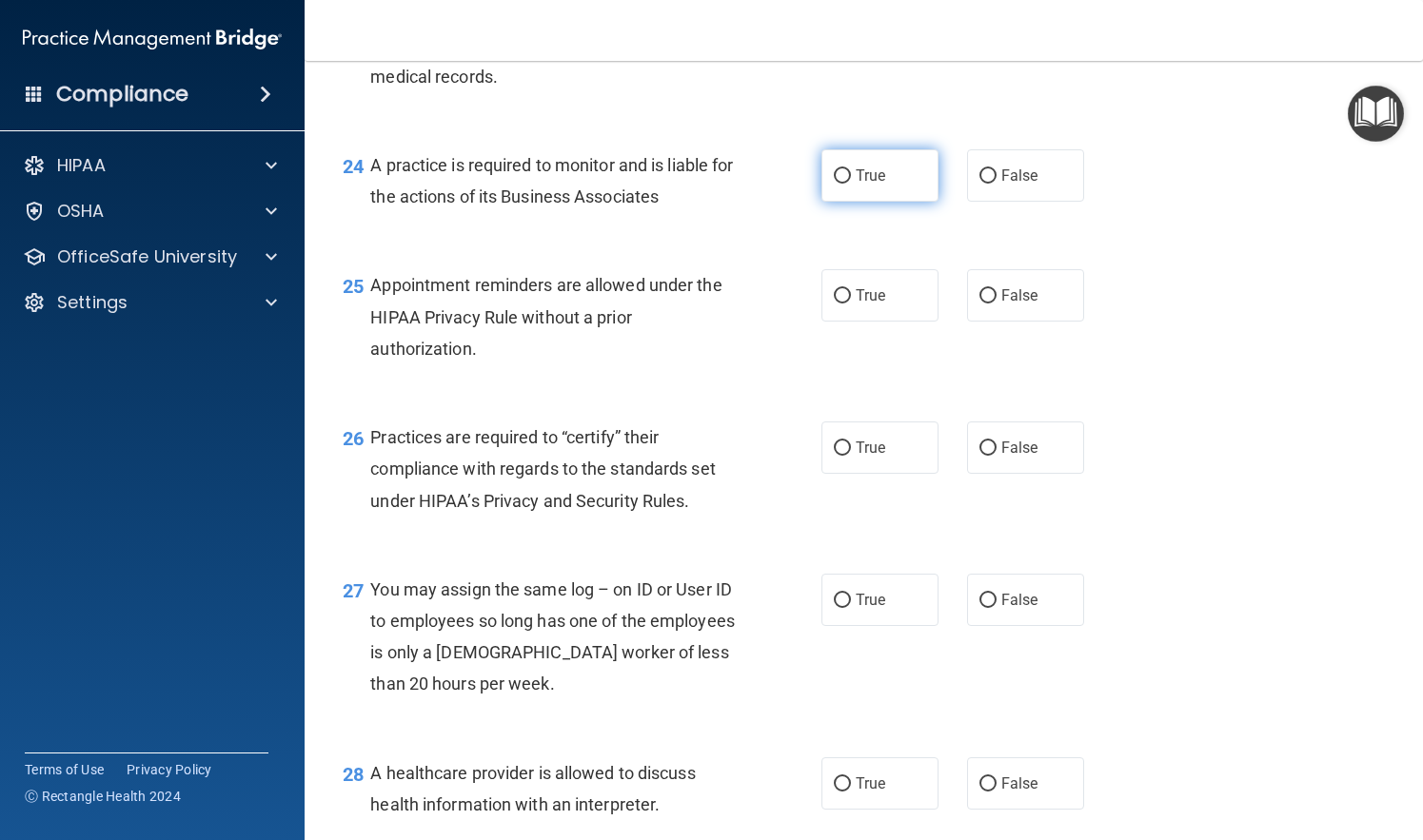 click on "True" at bounding box center [879, 175] 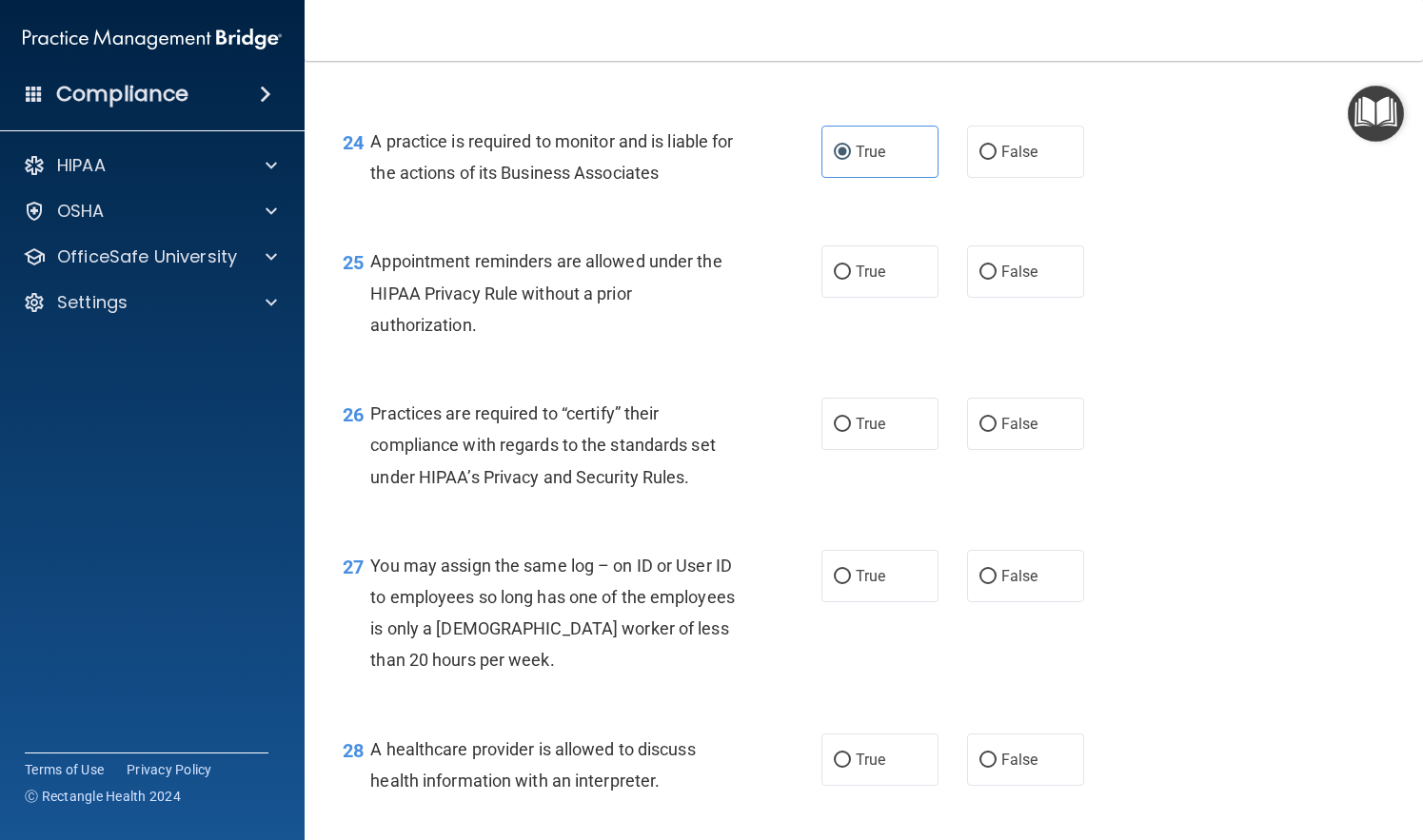 scroll, scrollTop: 4026, scrollLeft: 0, axis: vertical 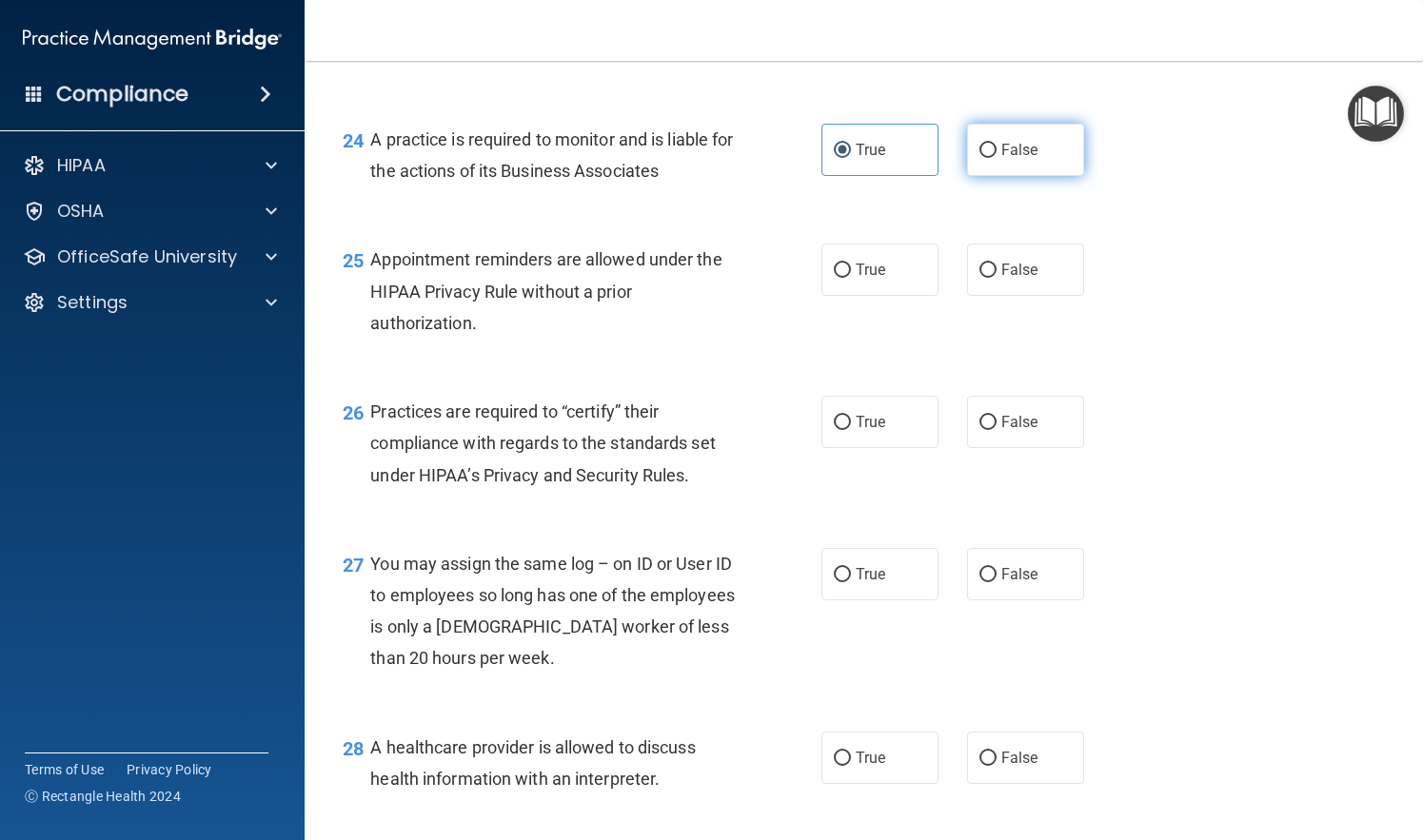click on "False" at bounding box center [1025, 149] 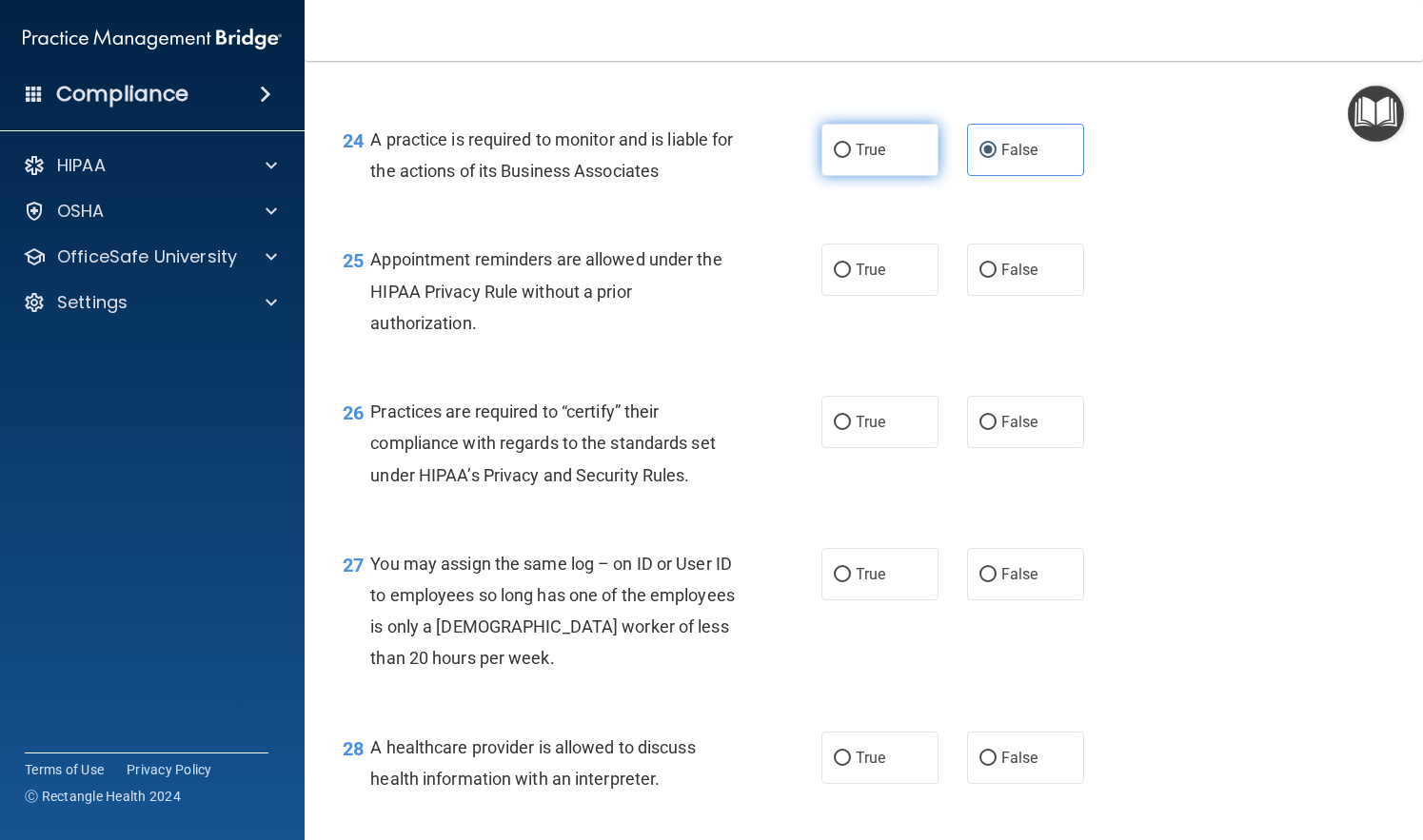 click on "True" at bounding box center [870, 149] 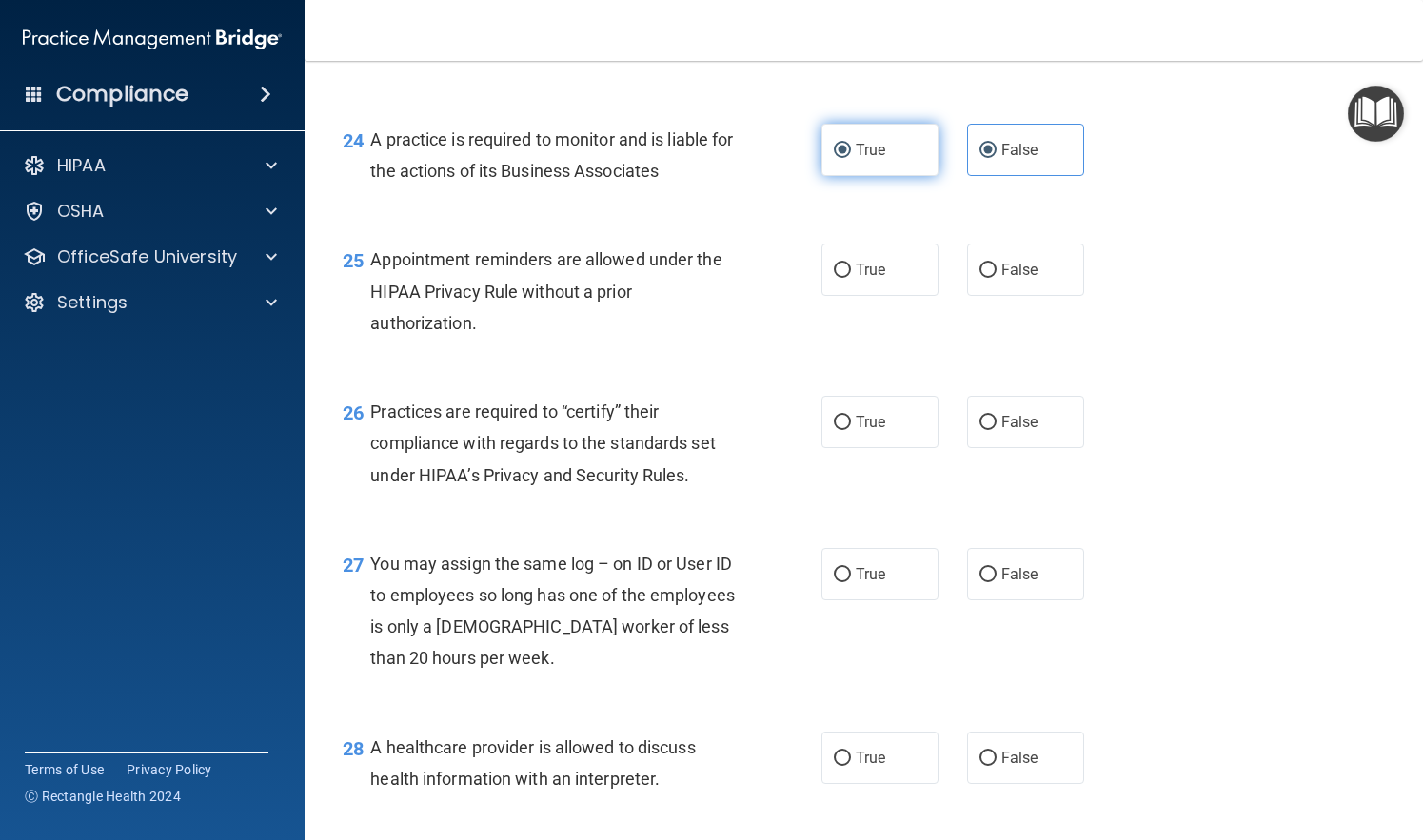 radio on "false" 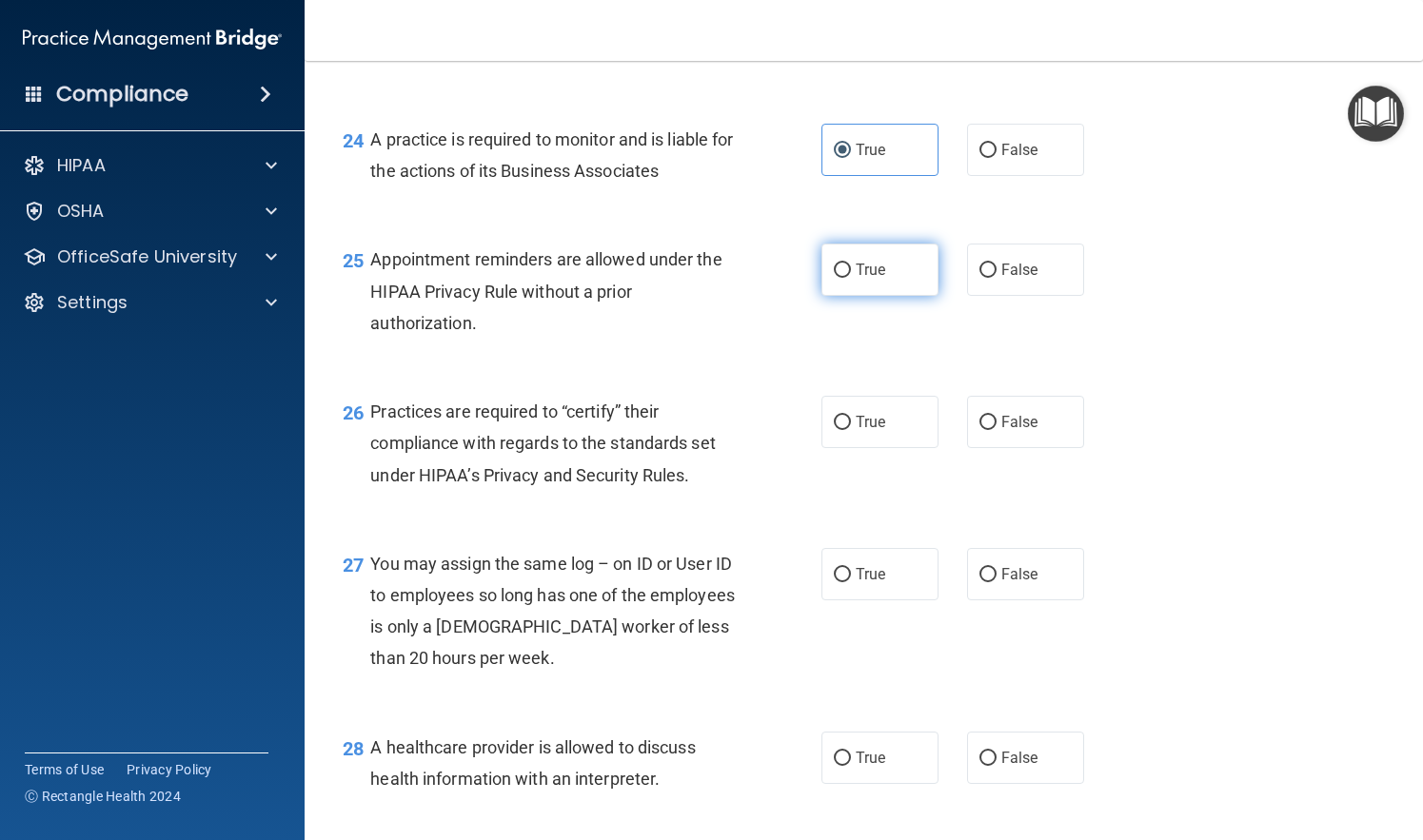 click on "True" at bounding box center (879, 269) 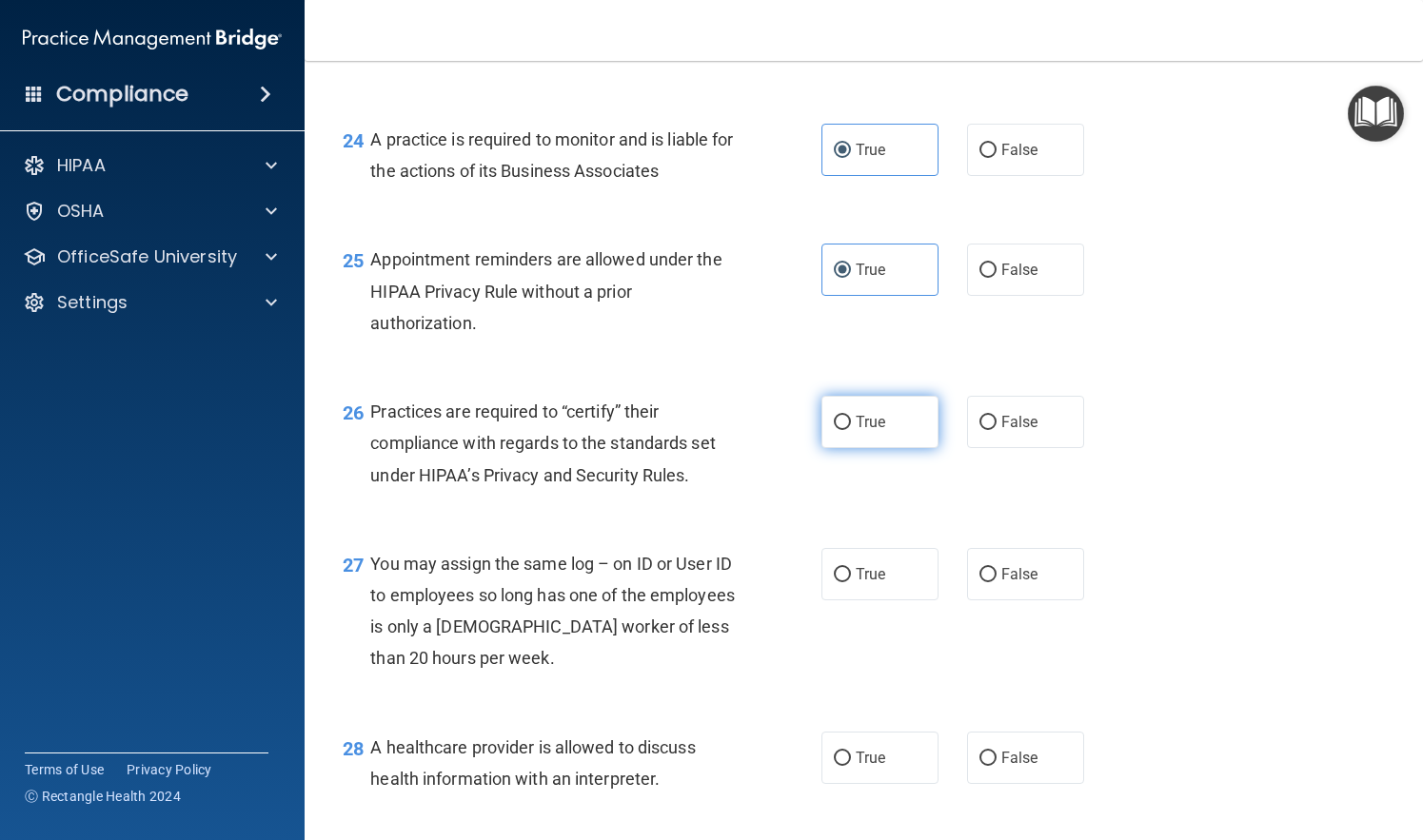 click on "True" at bounding box center [870, 421] 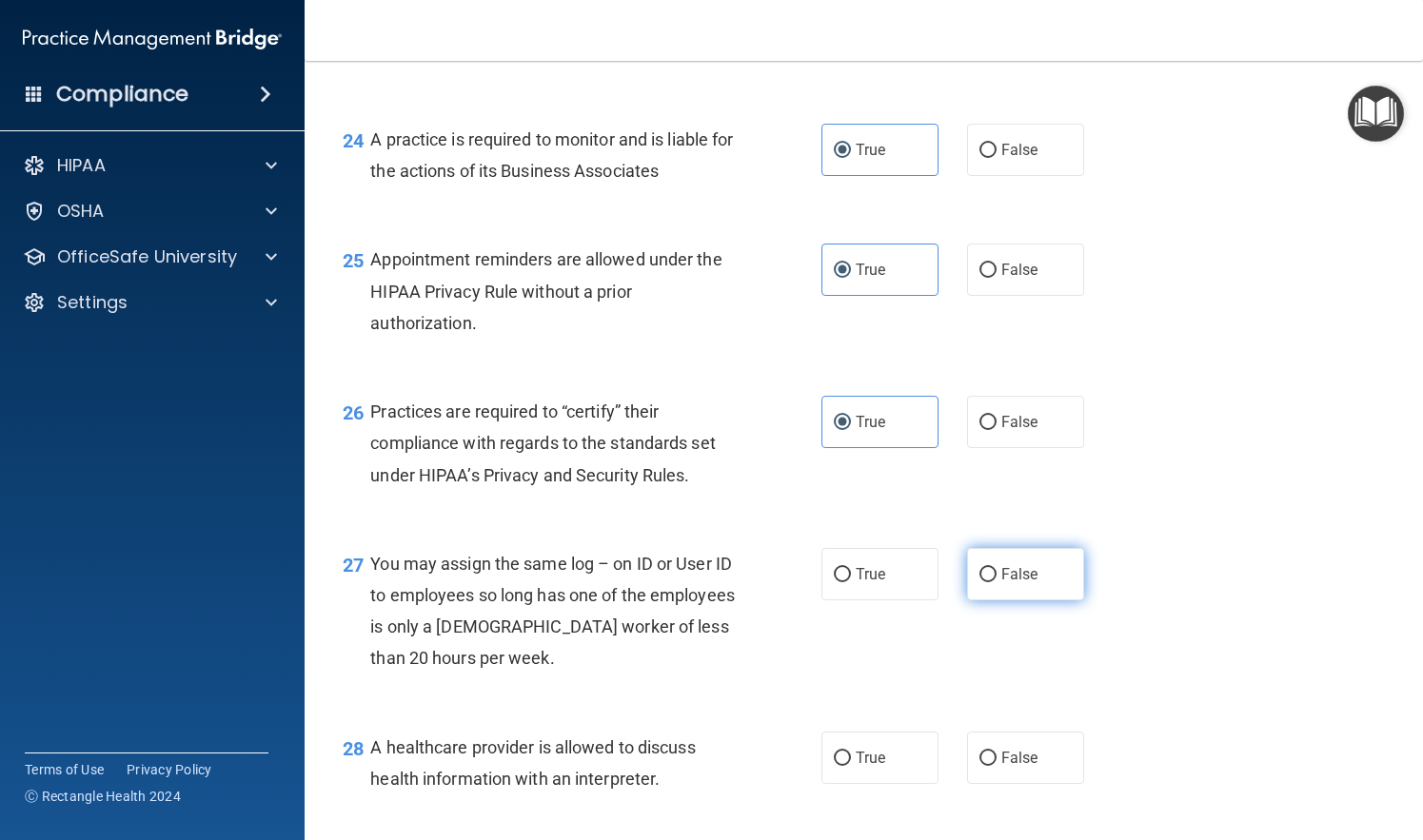 click on "False" at bounding box center [1025, 574] 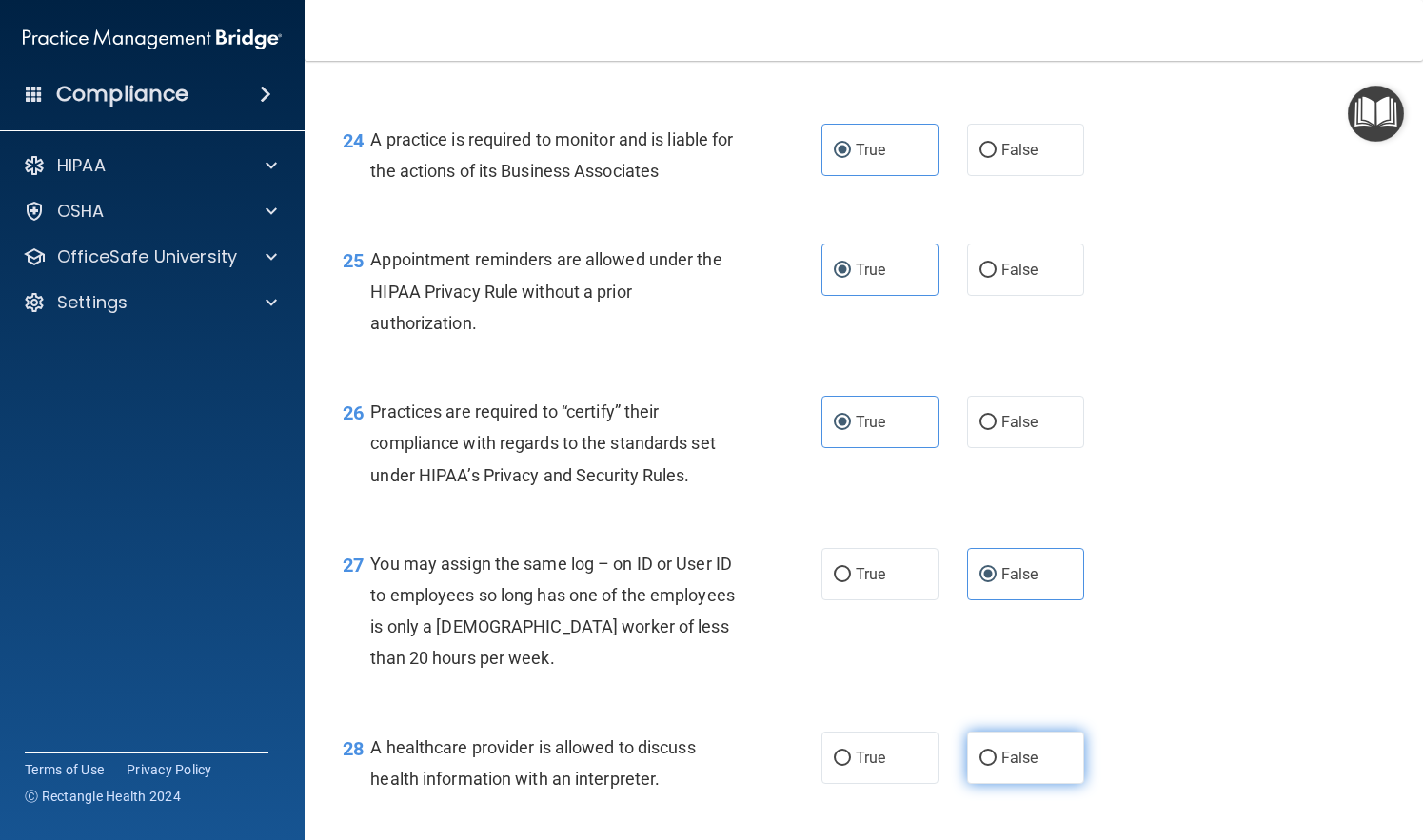 click on "False" at bounding box center (1019, 757) 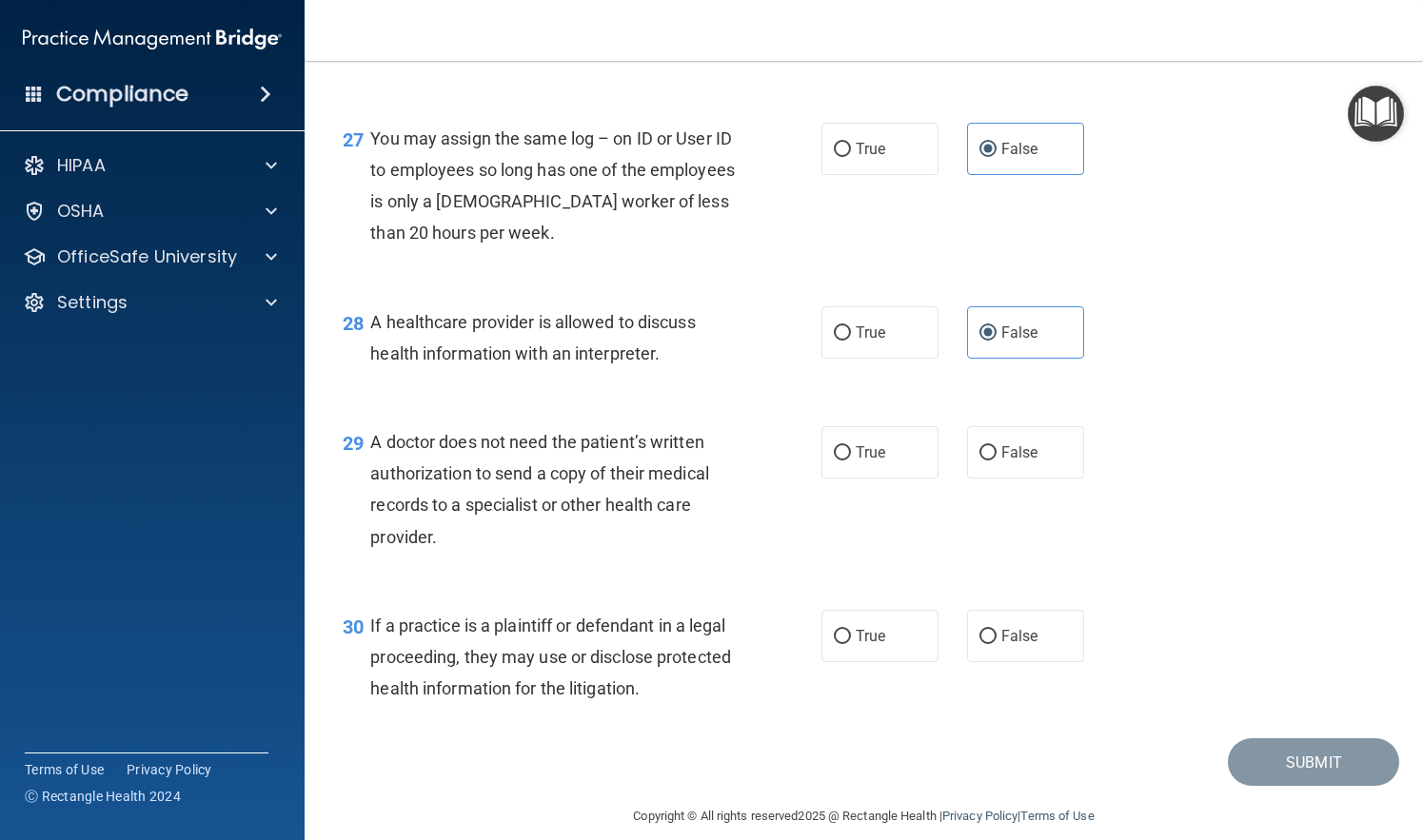 scroll, scrollTop: 4450, scrollLeft: 0, axis: vertical 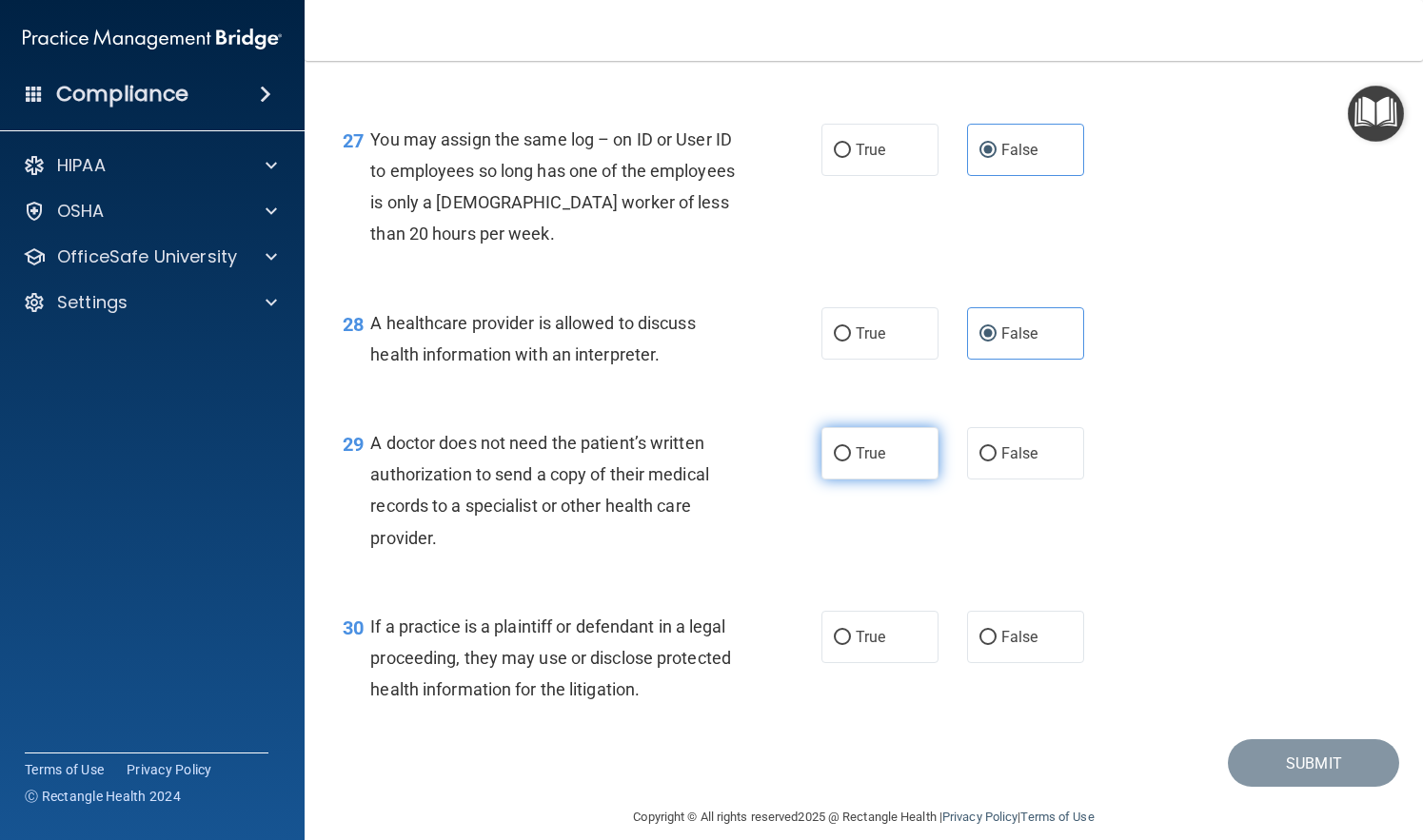 click on "True" at bounding box center [879, 453] 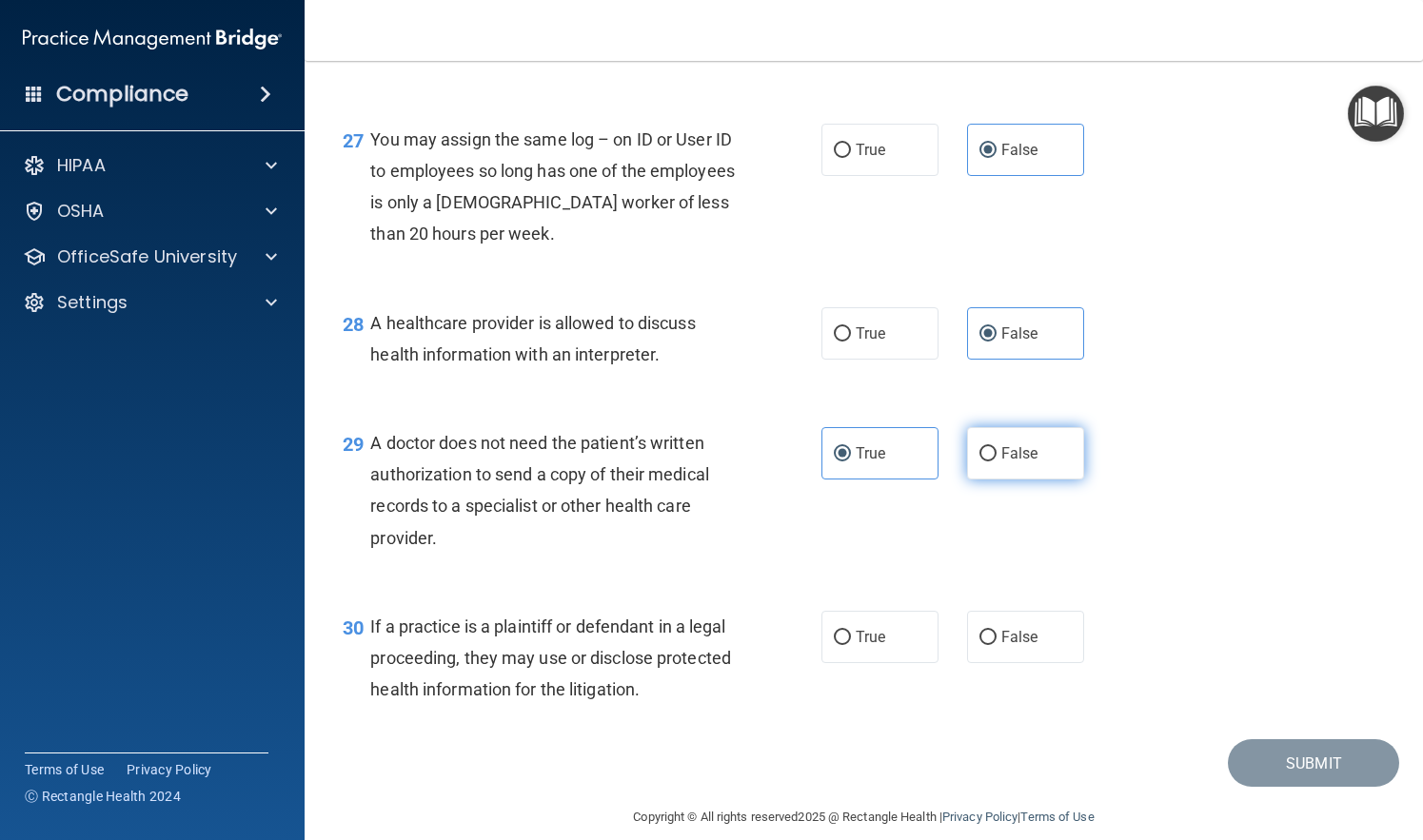 click on "False" at bounding box center (1019, 453) 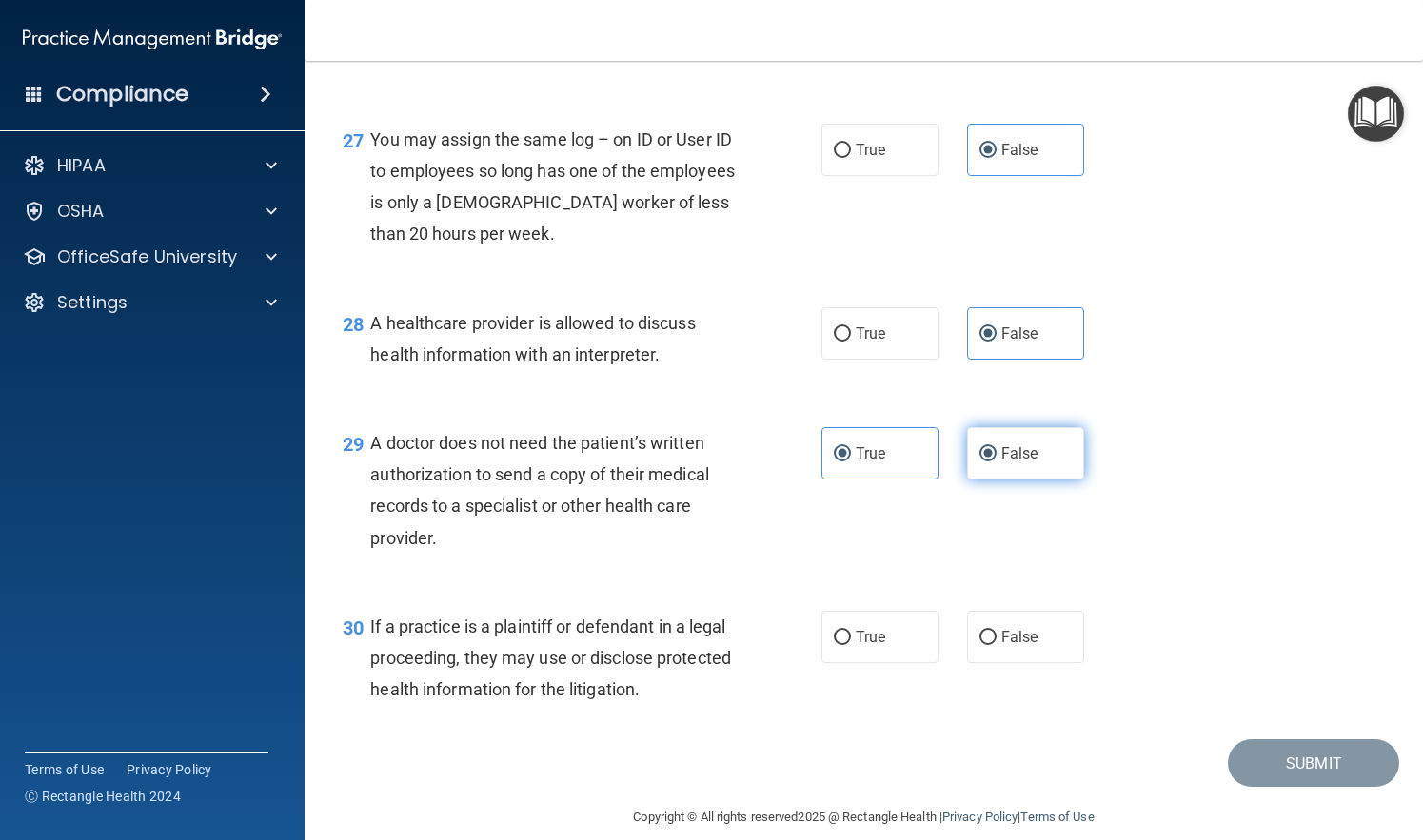 radio on "false" 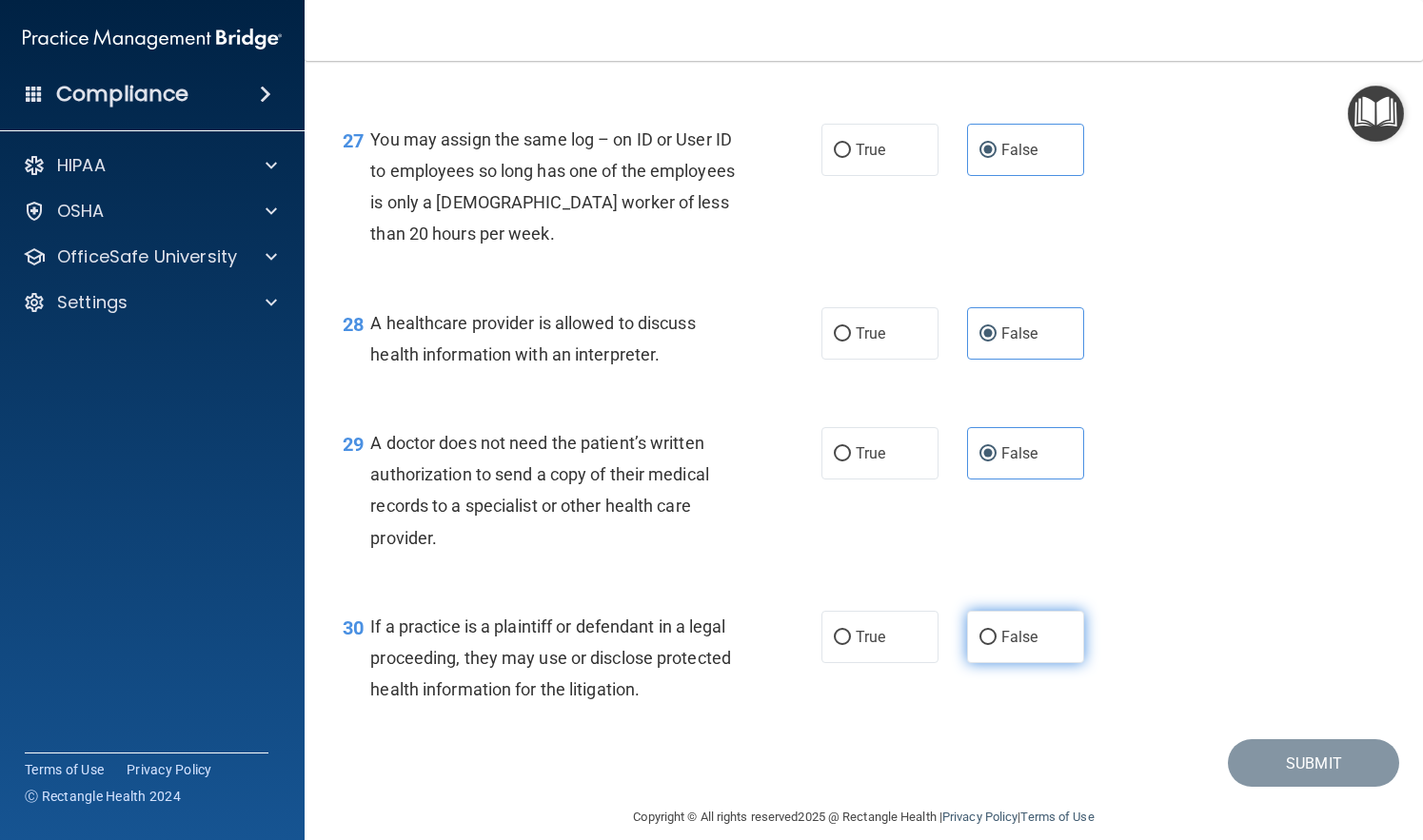 click on "False" at bounding box center [1019, 636] 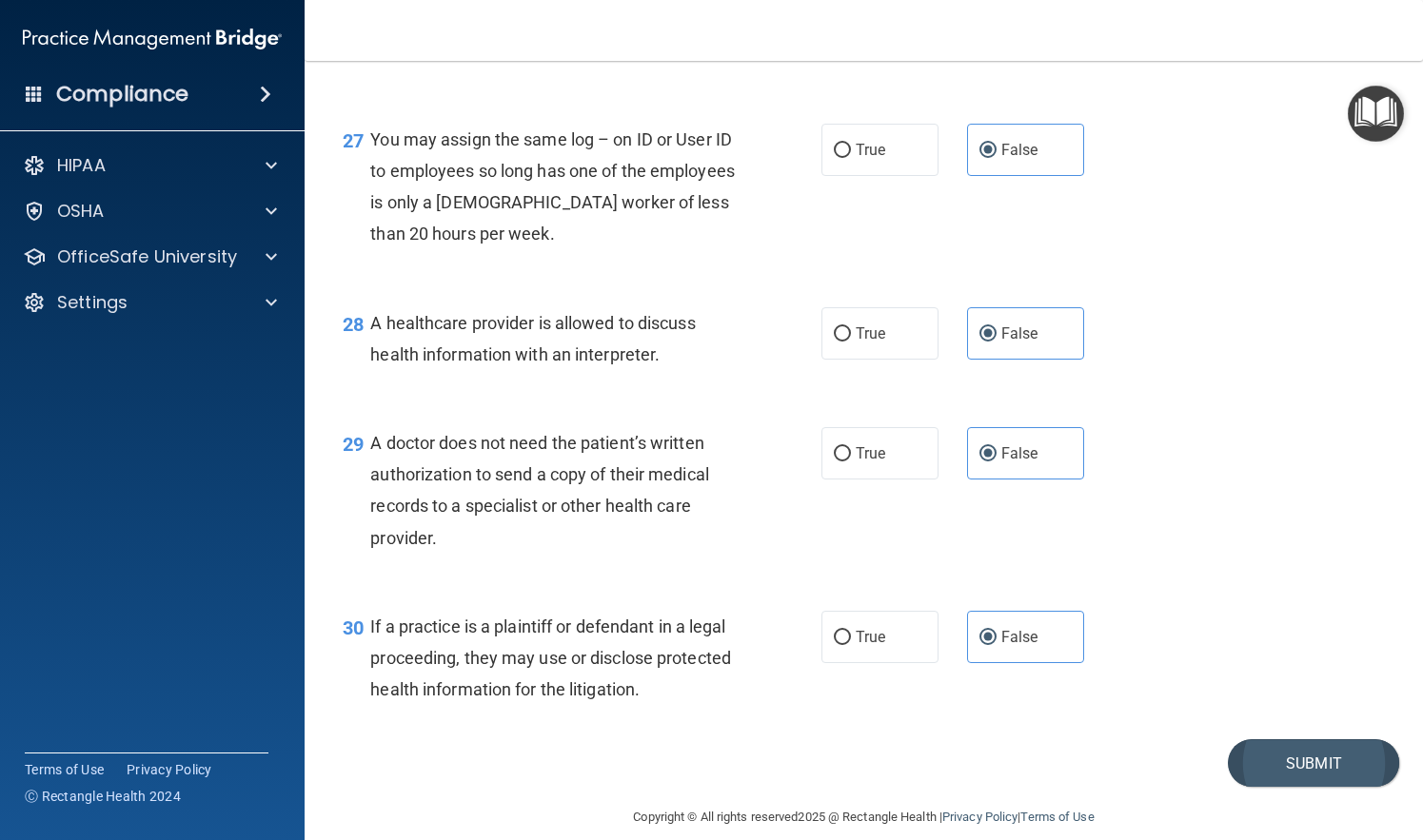 click on "Submit" at bounding box center [1314, 763] 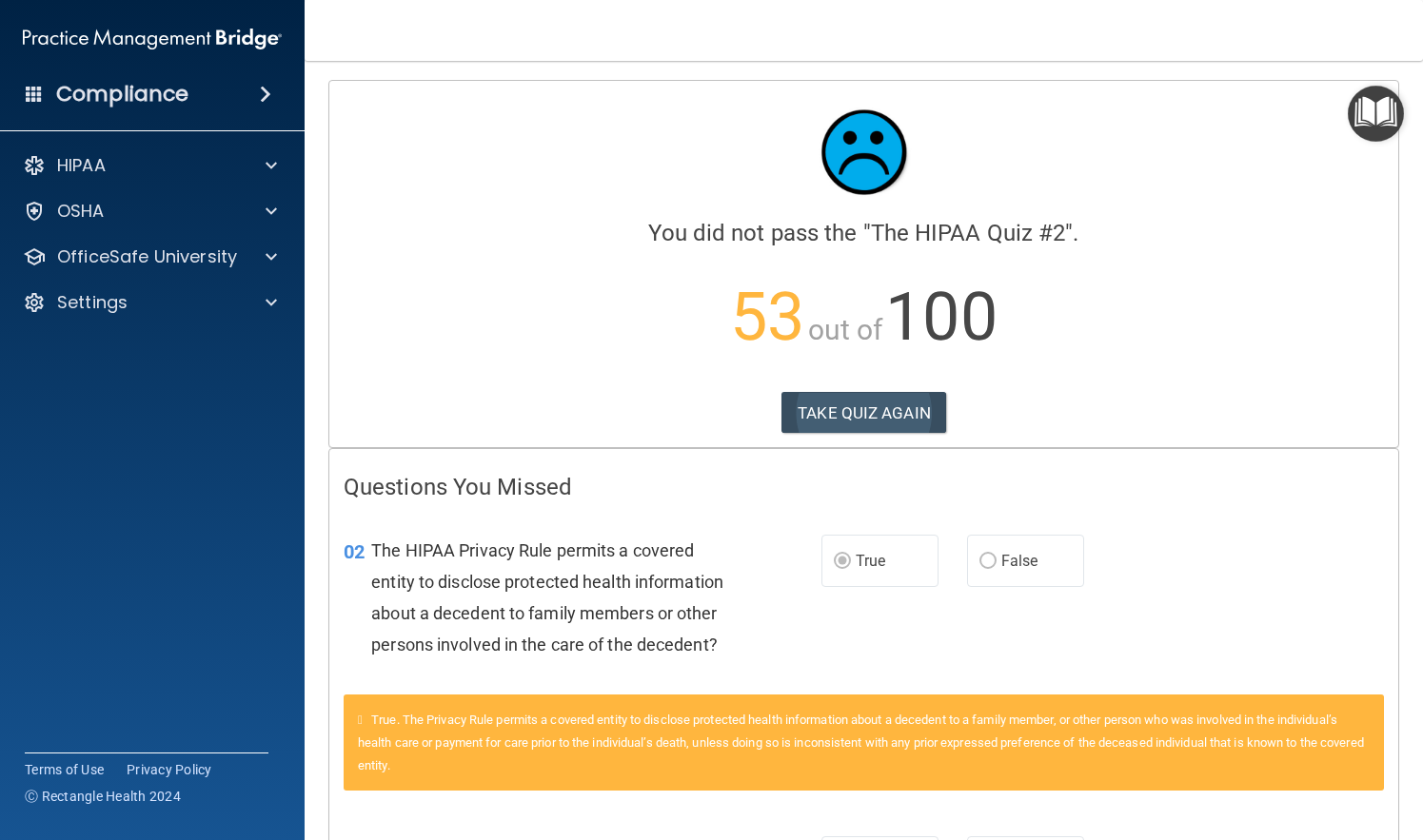 scroll, scrollTop: 0, scrollLeft: 0, axis: both 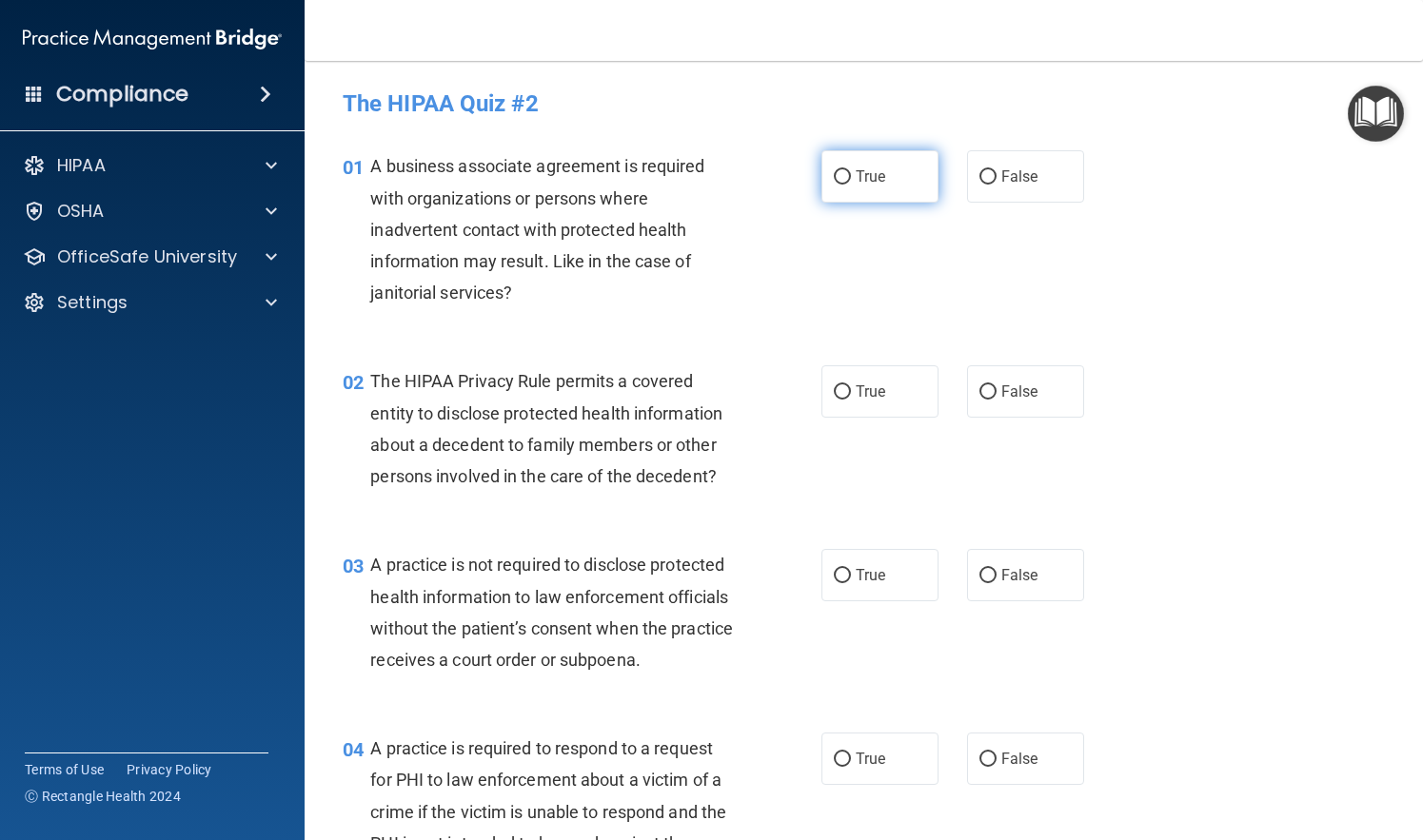 click on "True" at bounding box center [879, 176] 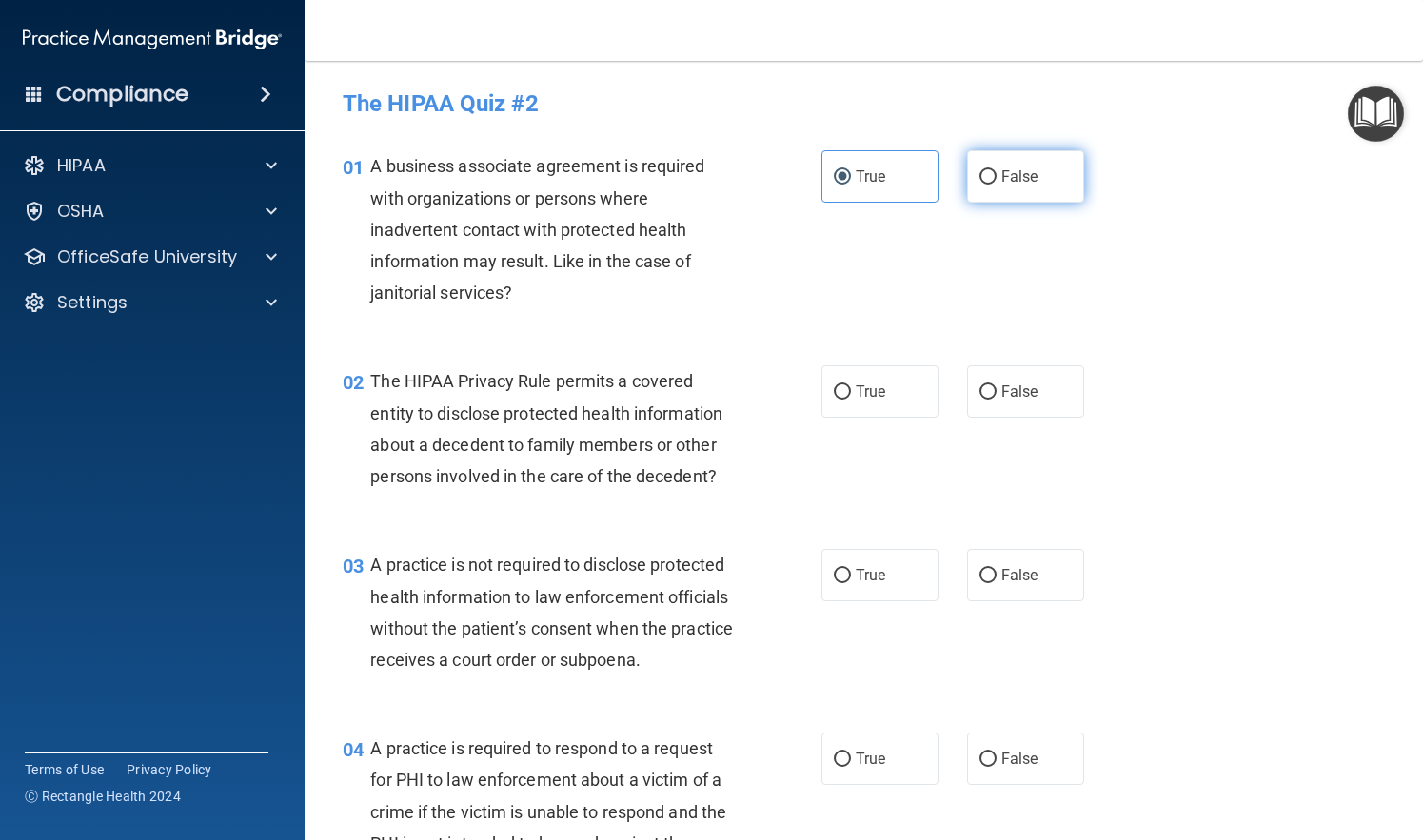 click on "False" at bounding box center [1019, 176] 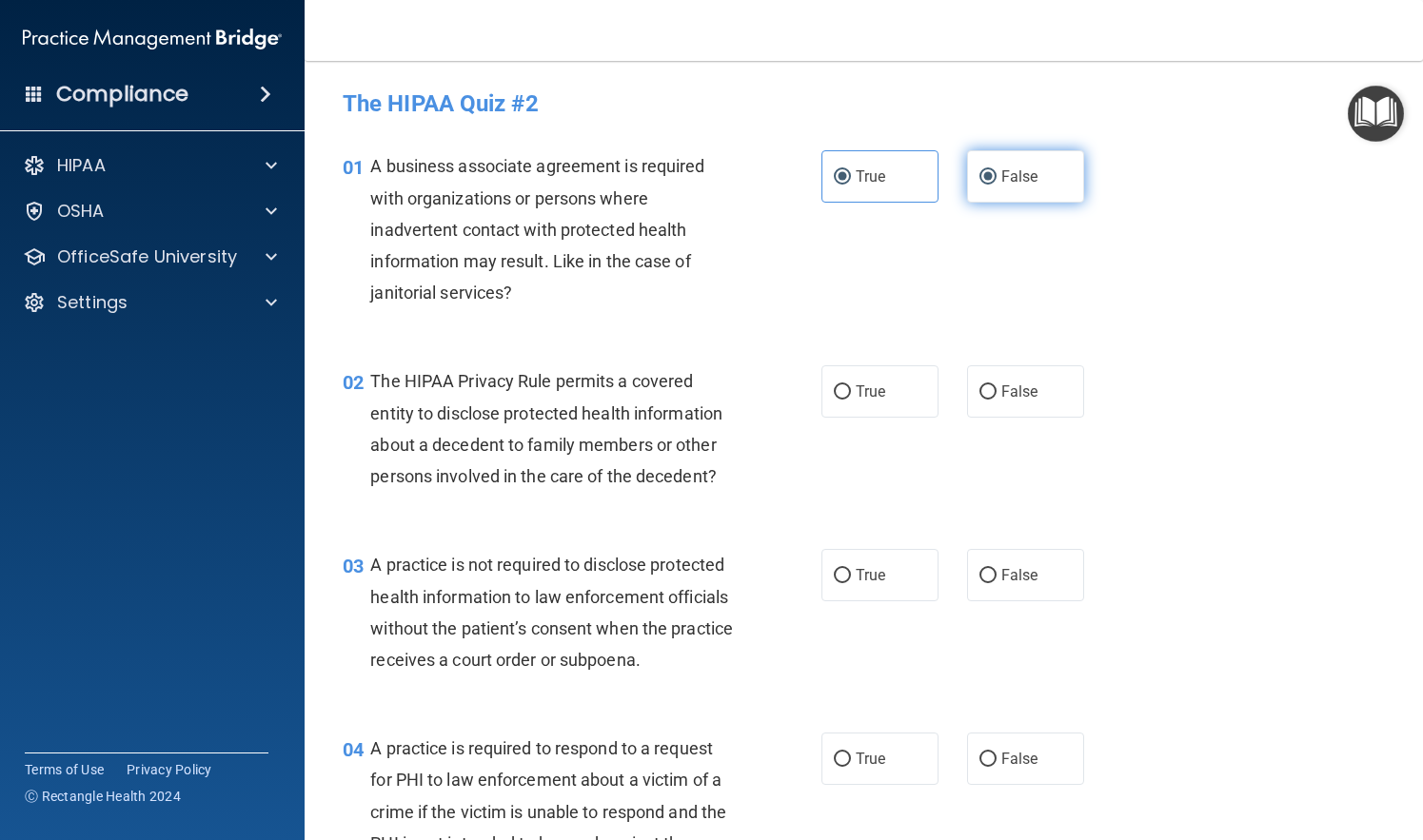 radio on "false" 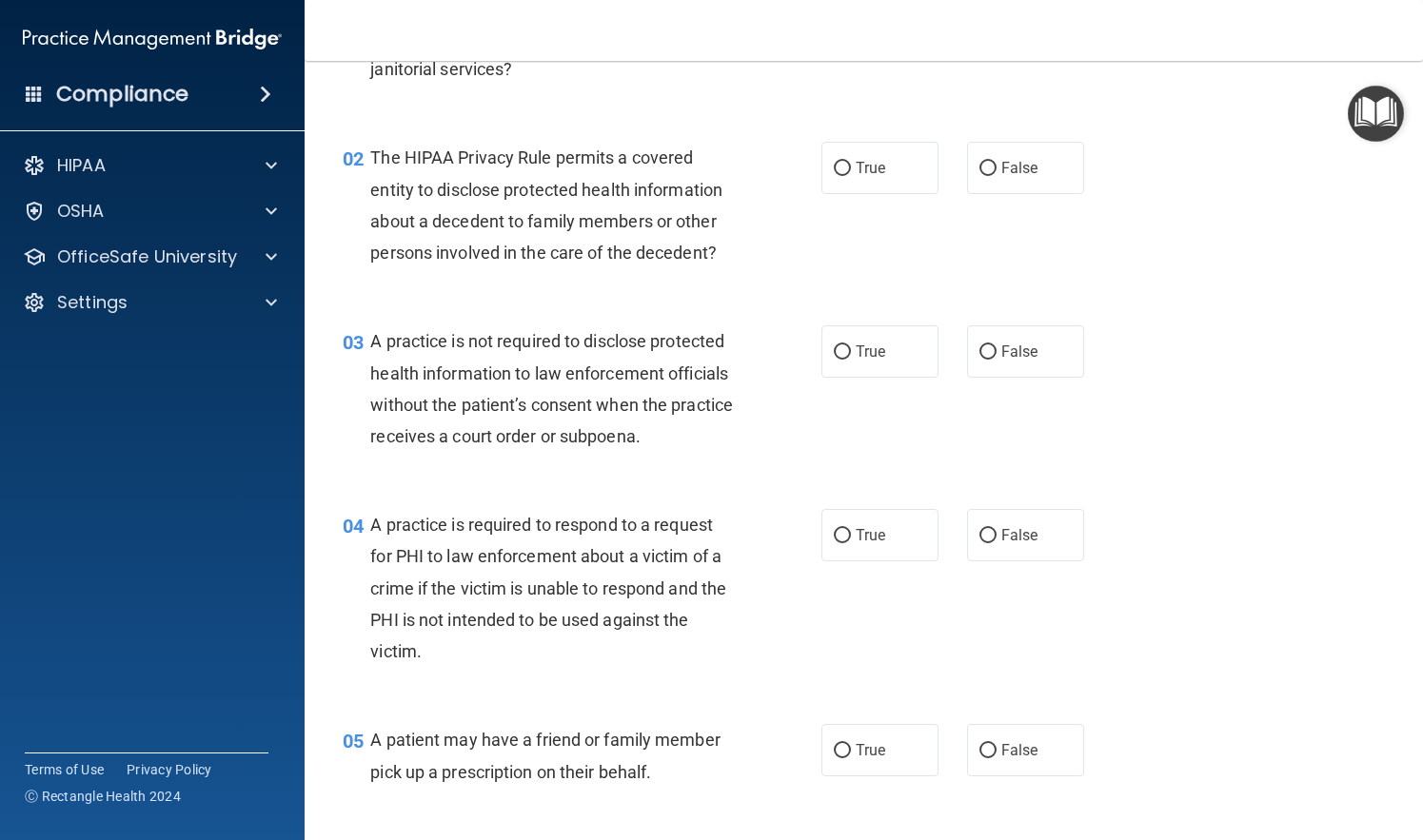 scroll, scrollTop: 223, scrollLeft: 0, axis: vertical 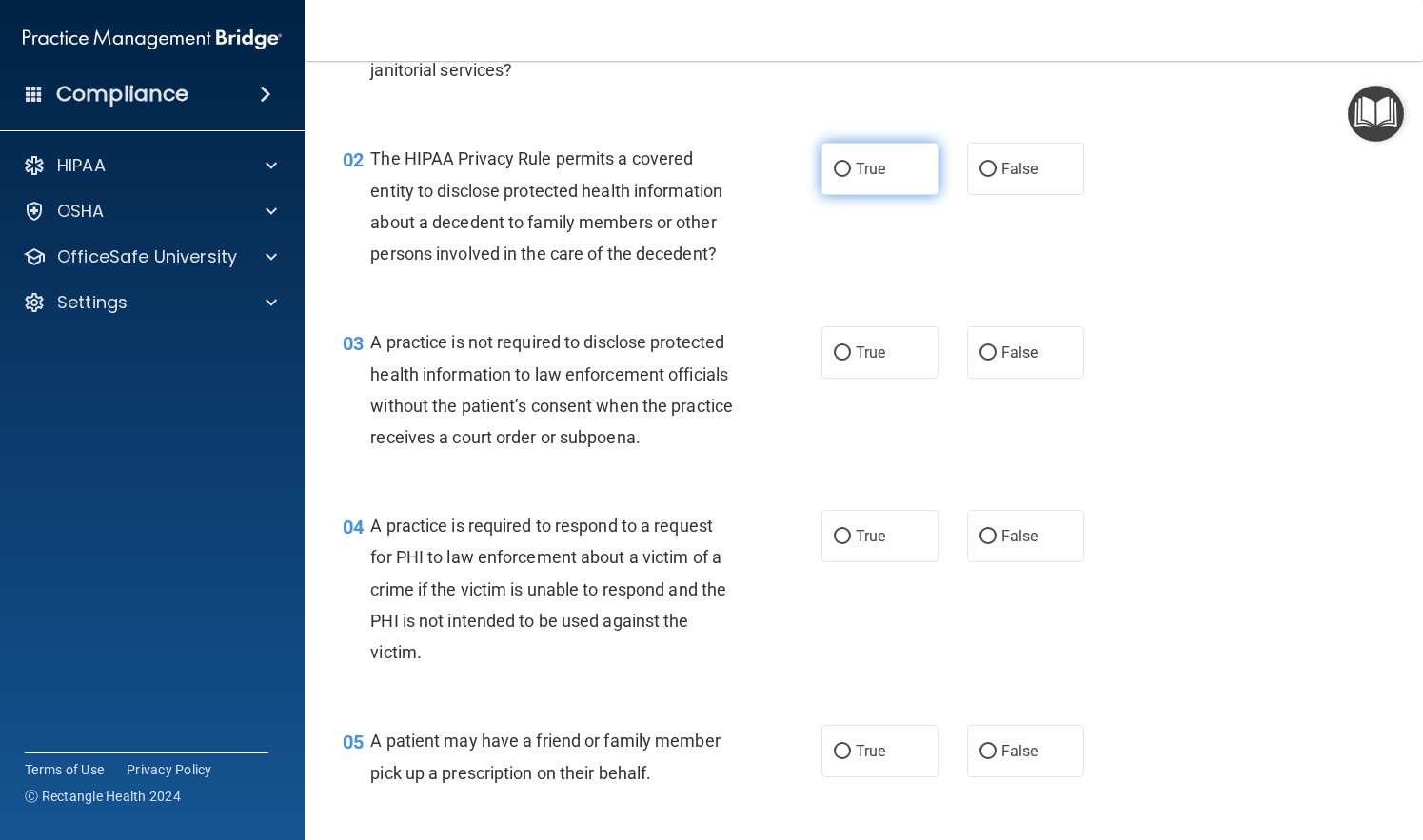 click on "True" at bounding box center [879, 168] 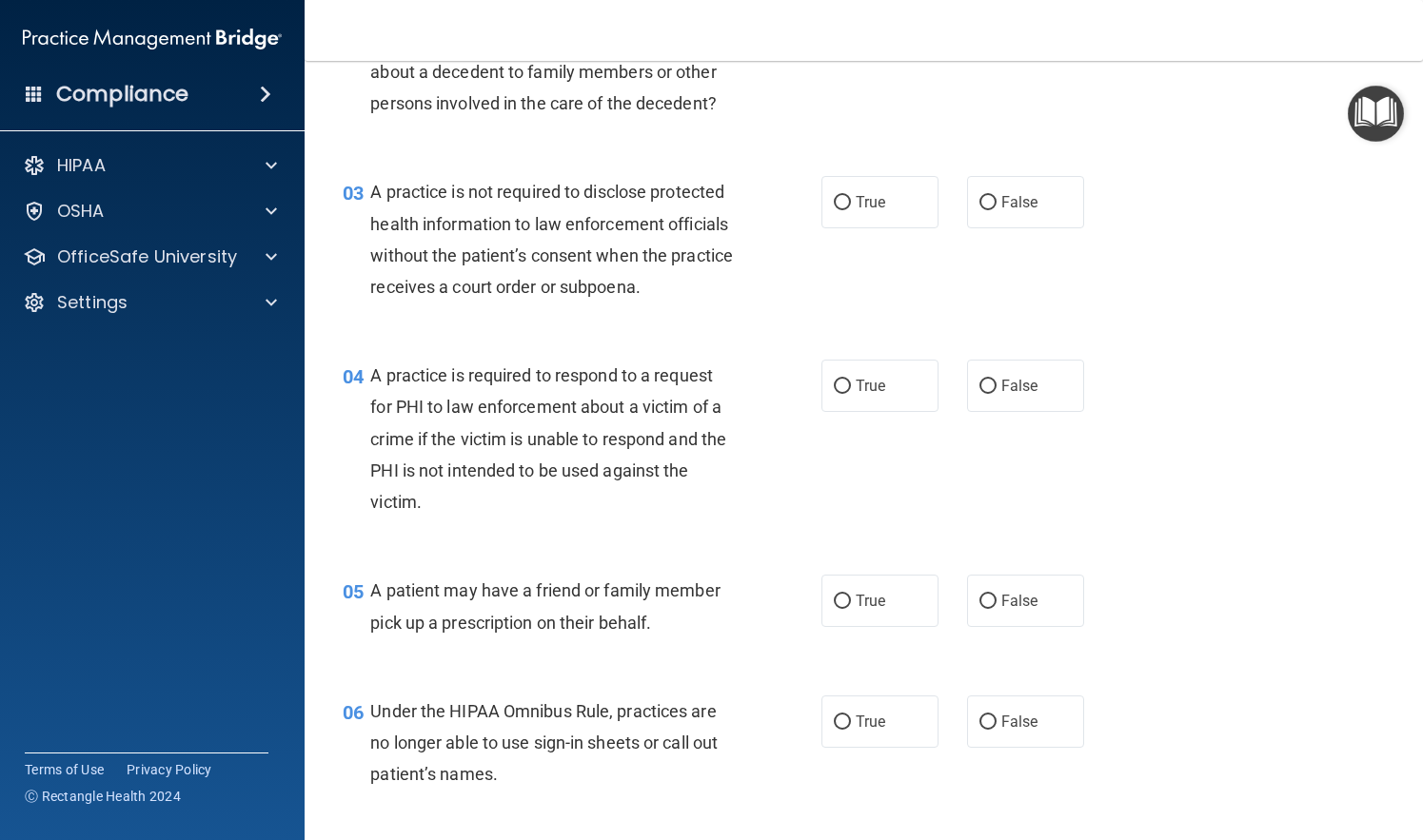 scroll, scrollTop: 373, scrollLeft: 0, axis: vertical 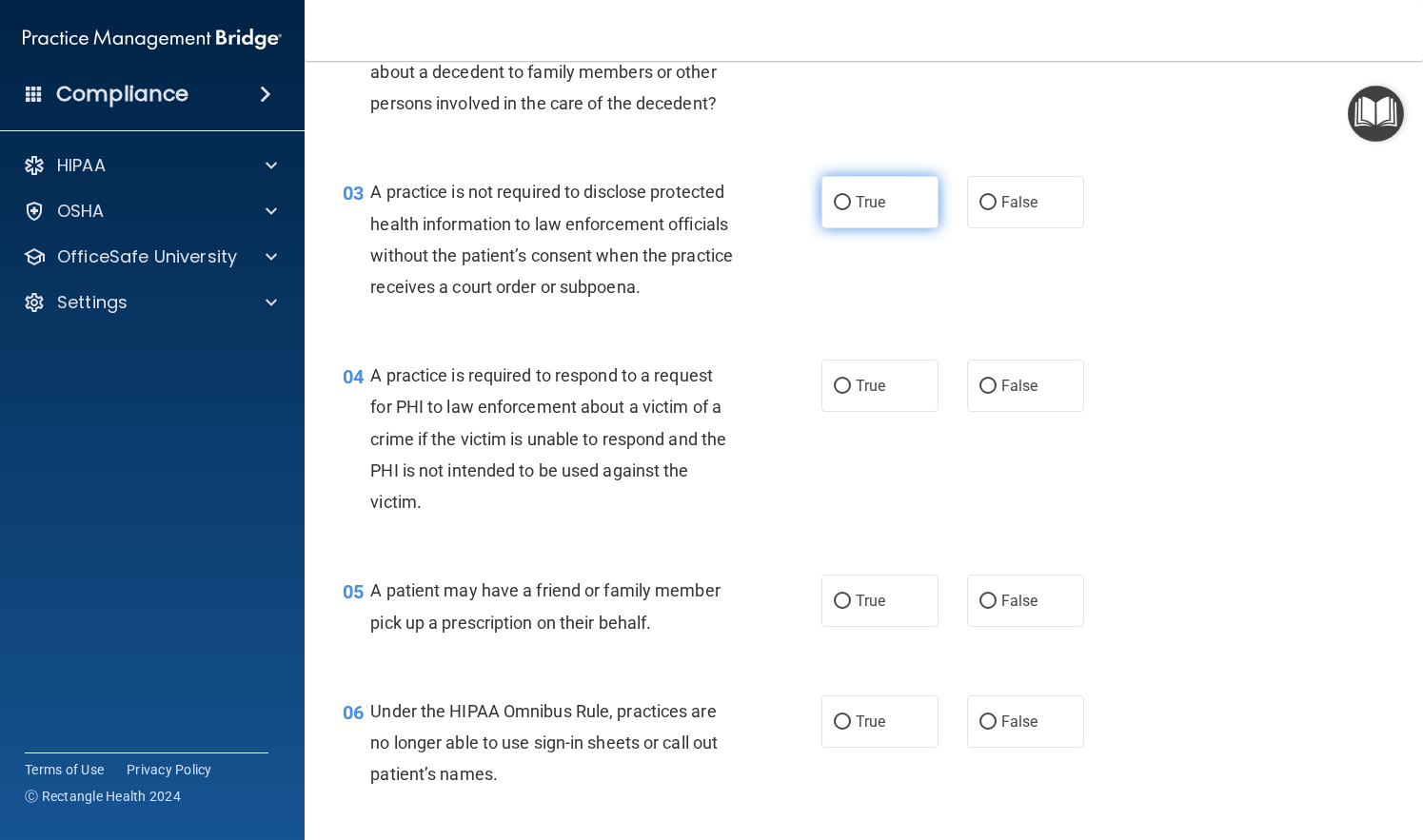 click on "True" at bounding box center [870, 202] 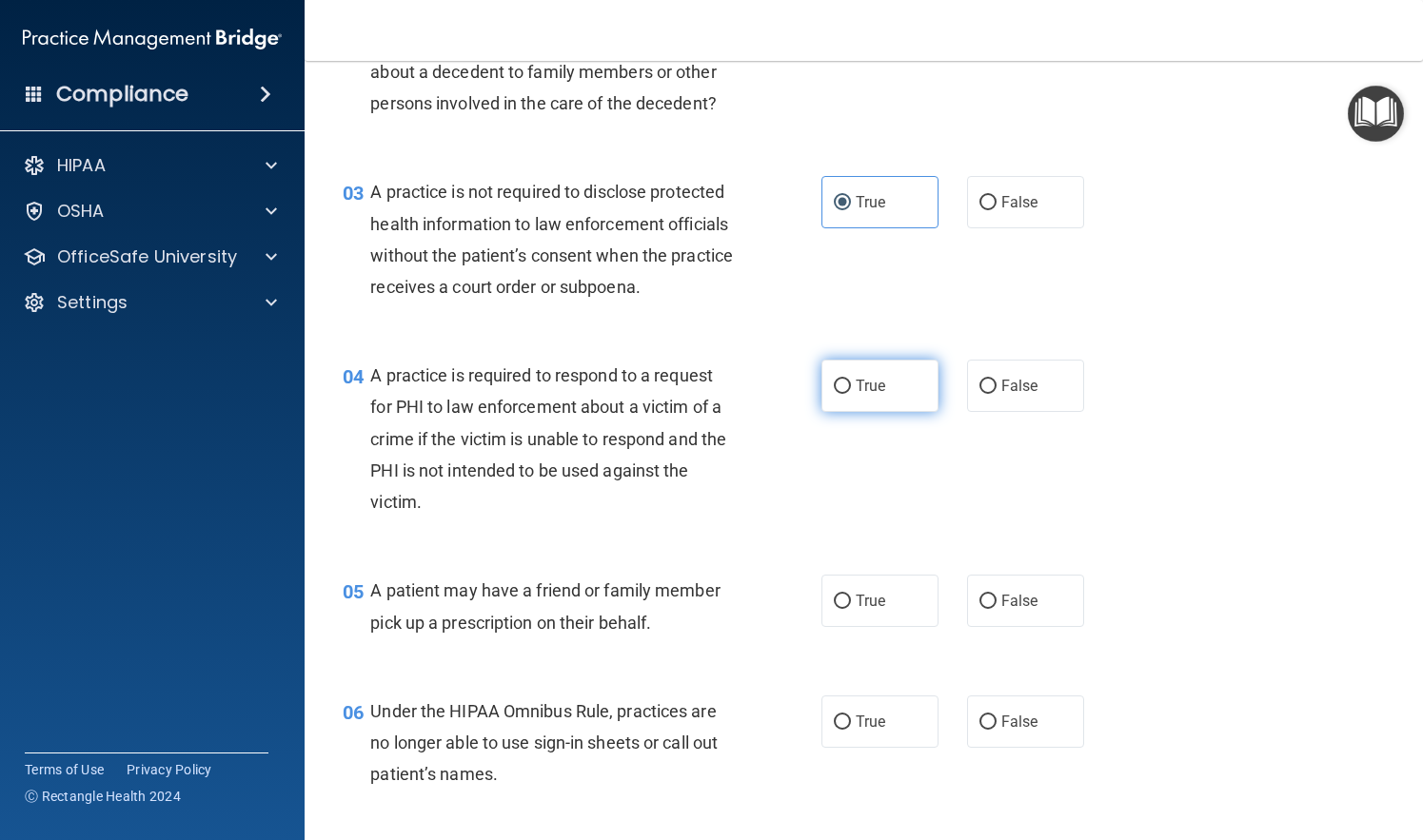click on "True" at bounding box center (879, 385) 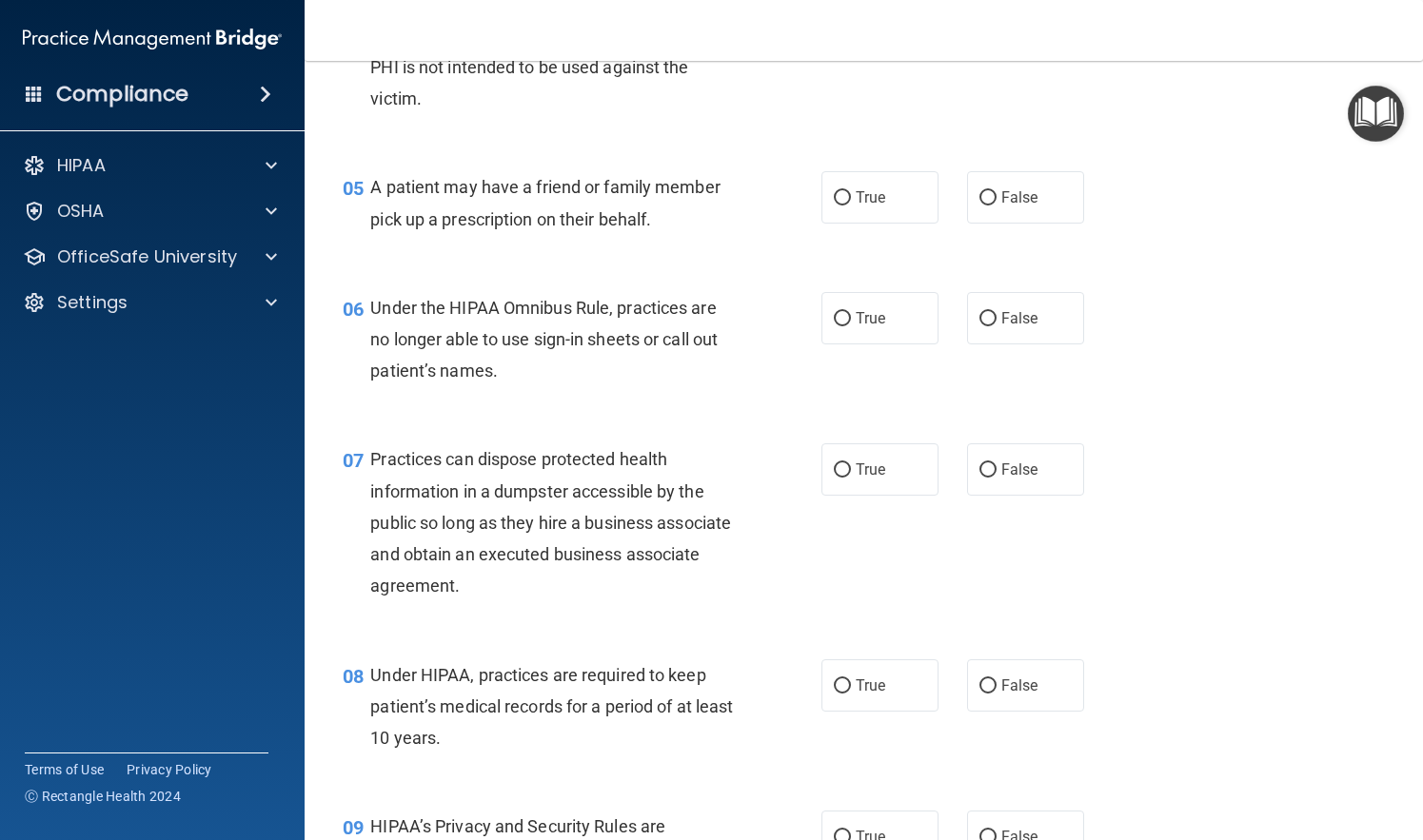 scroll, scrollTop: 791, scrollLeft: 0, axis: vertical 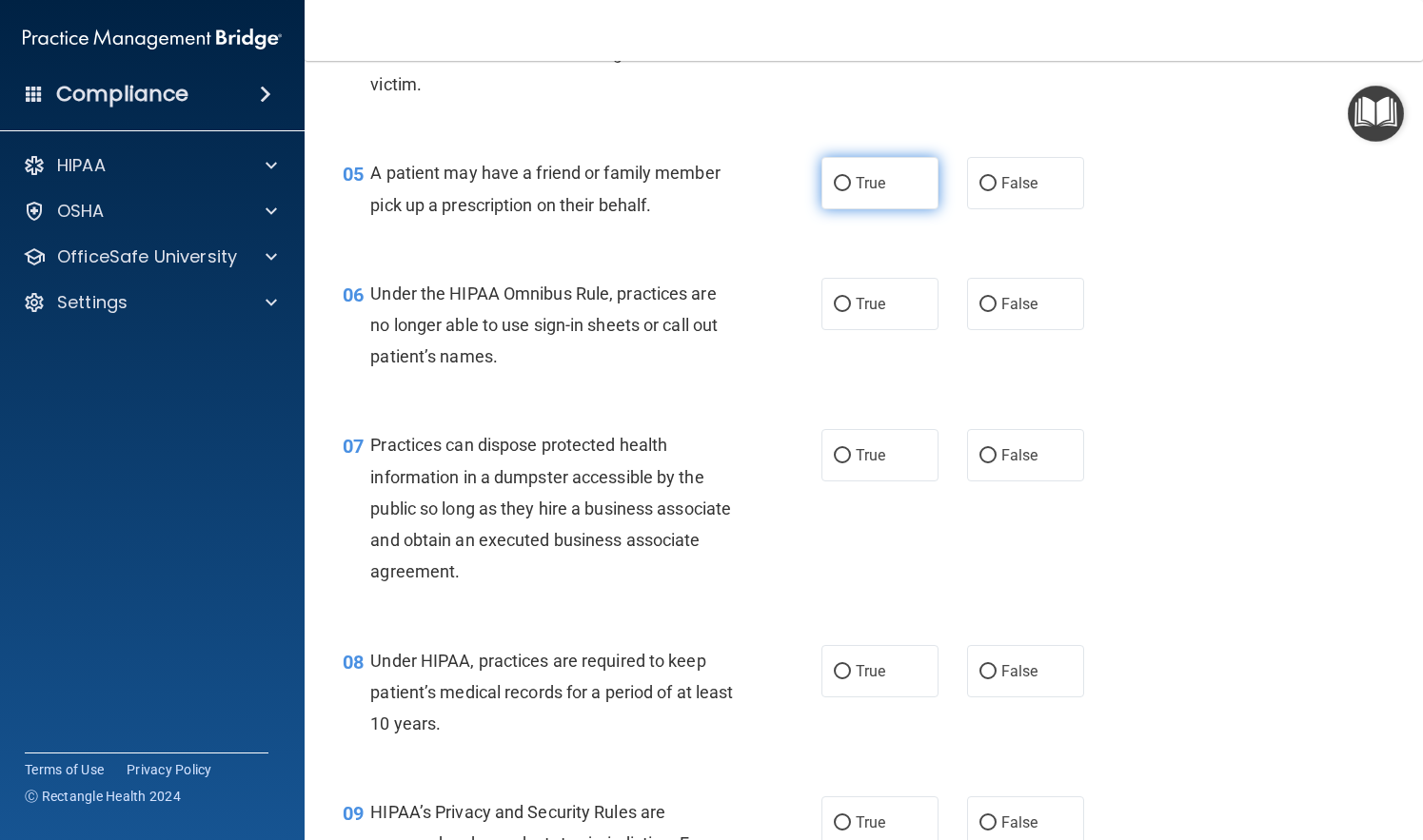 click on "True" at bounding box center [879, 183] 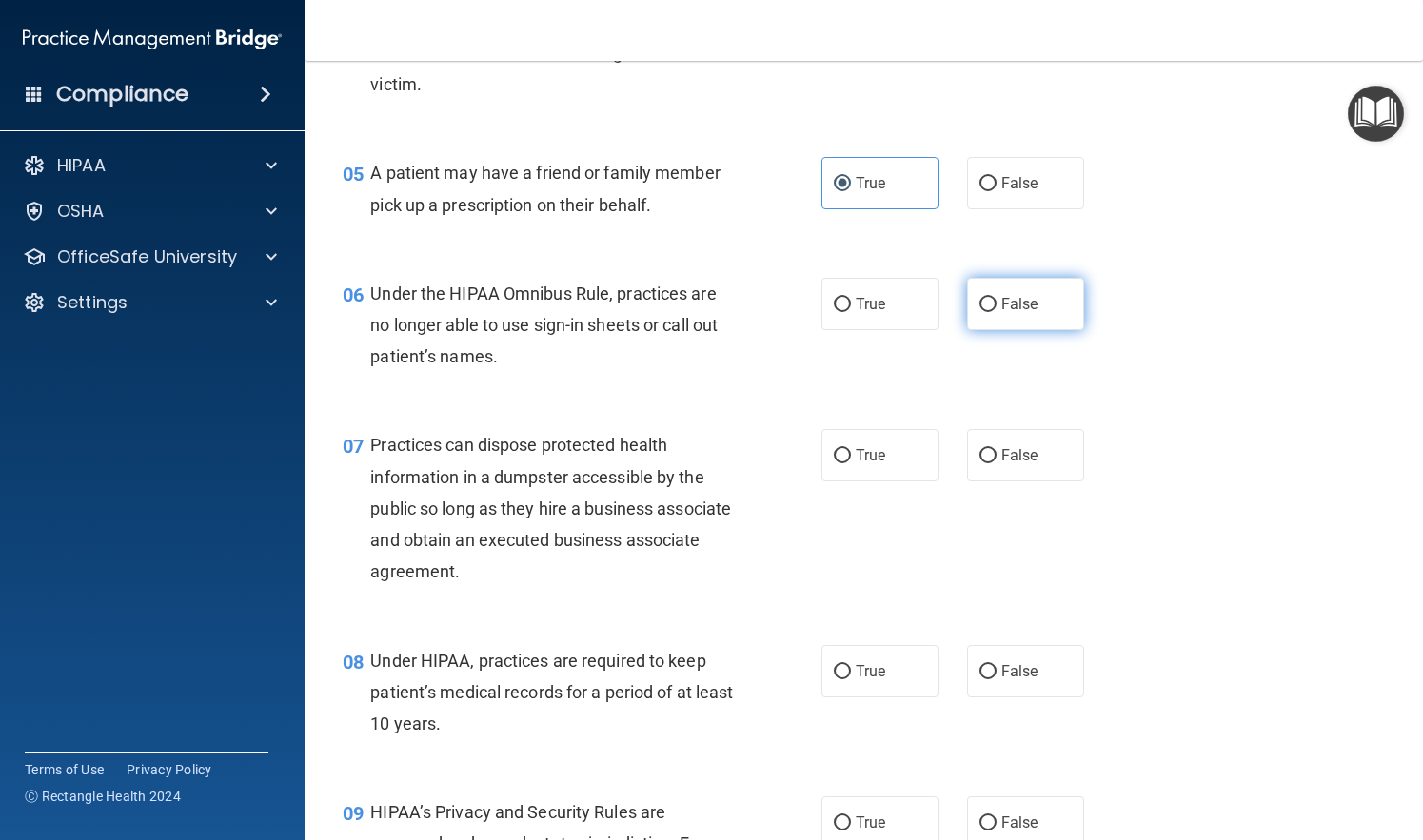 click on "False" at bounding box center (1019, 303) 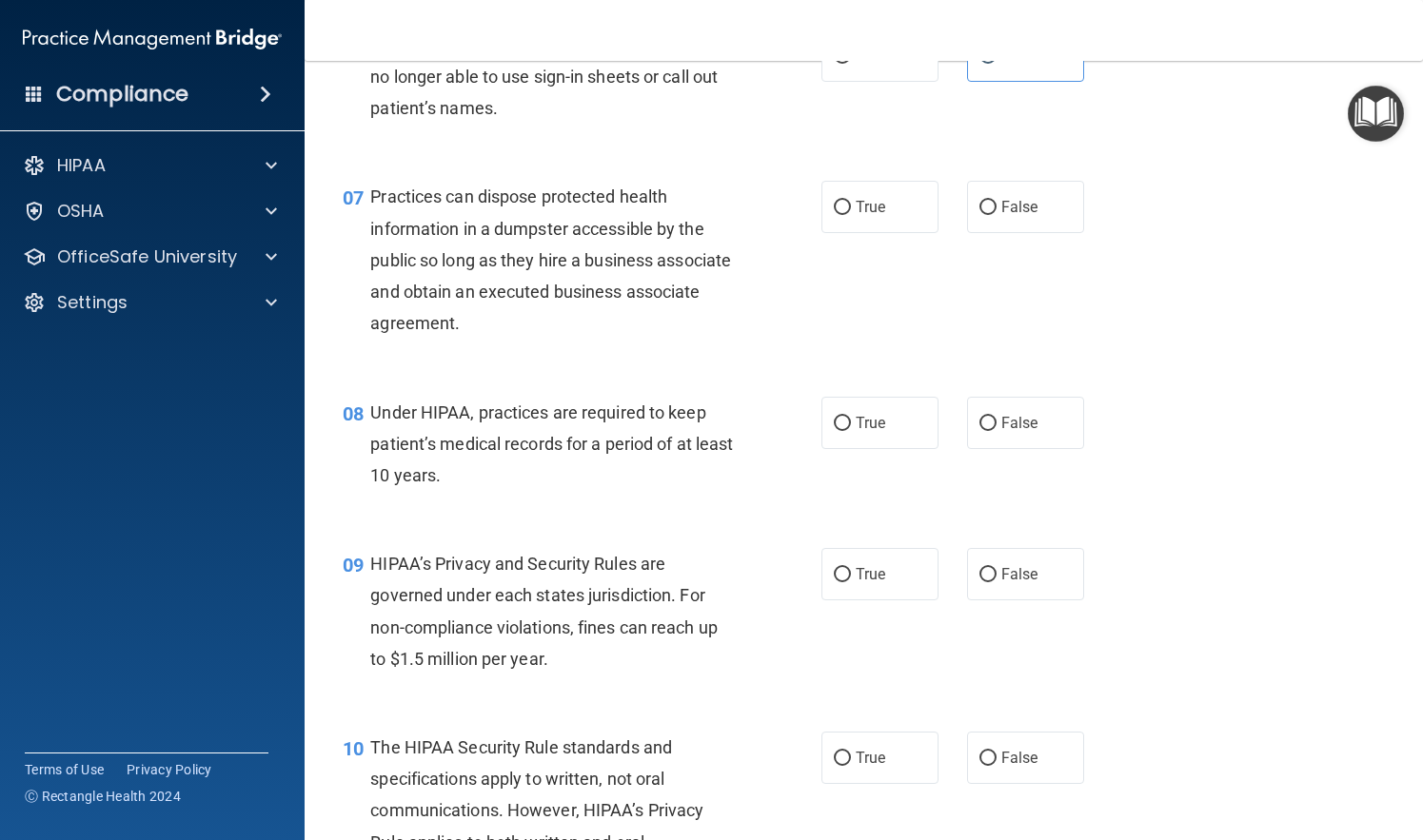 scroll, scrollTop: 1043, scrollLeft: 0, axis: vertical 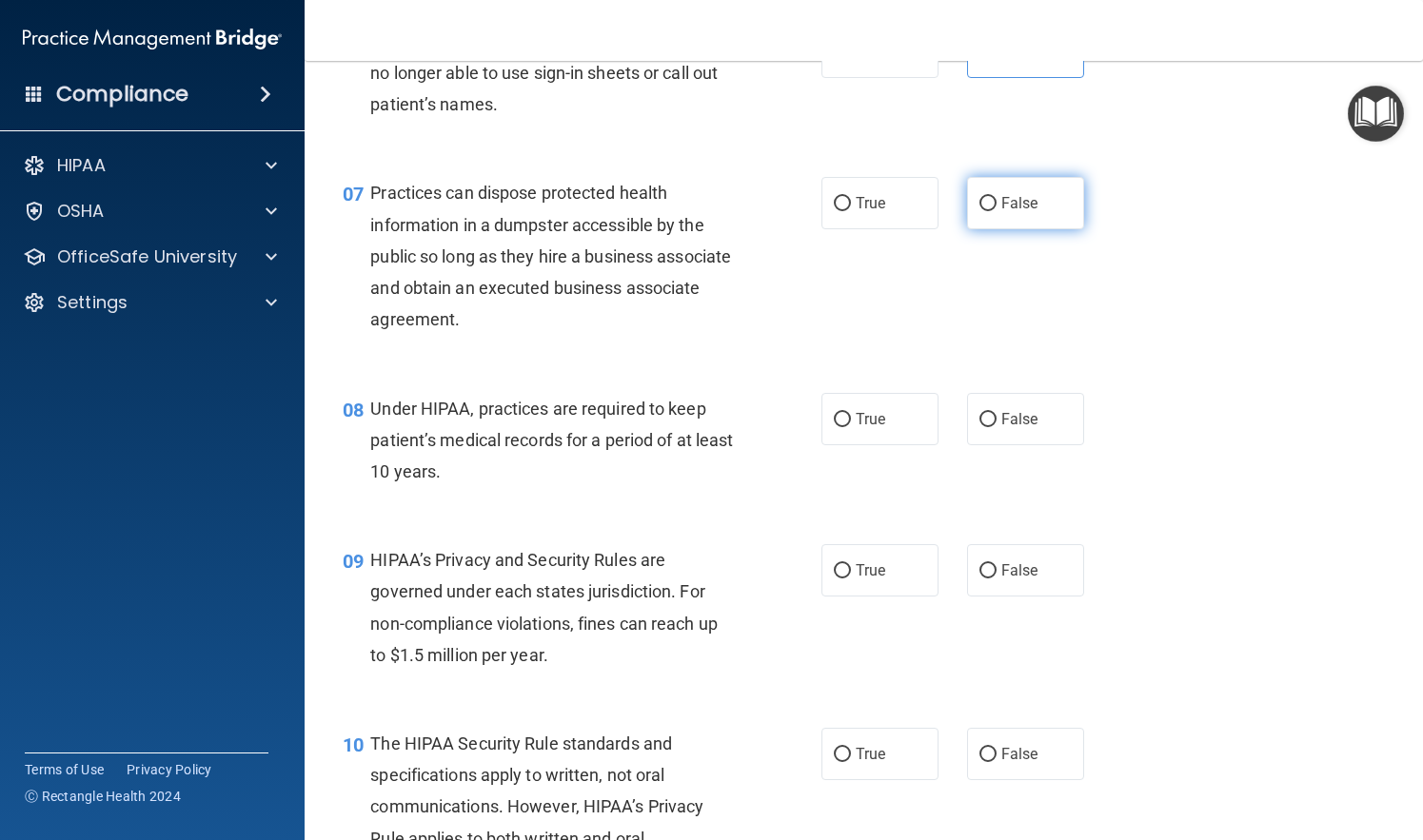 click on "False" at bounding box center [1025, 203] 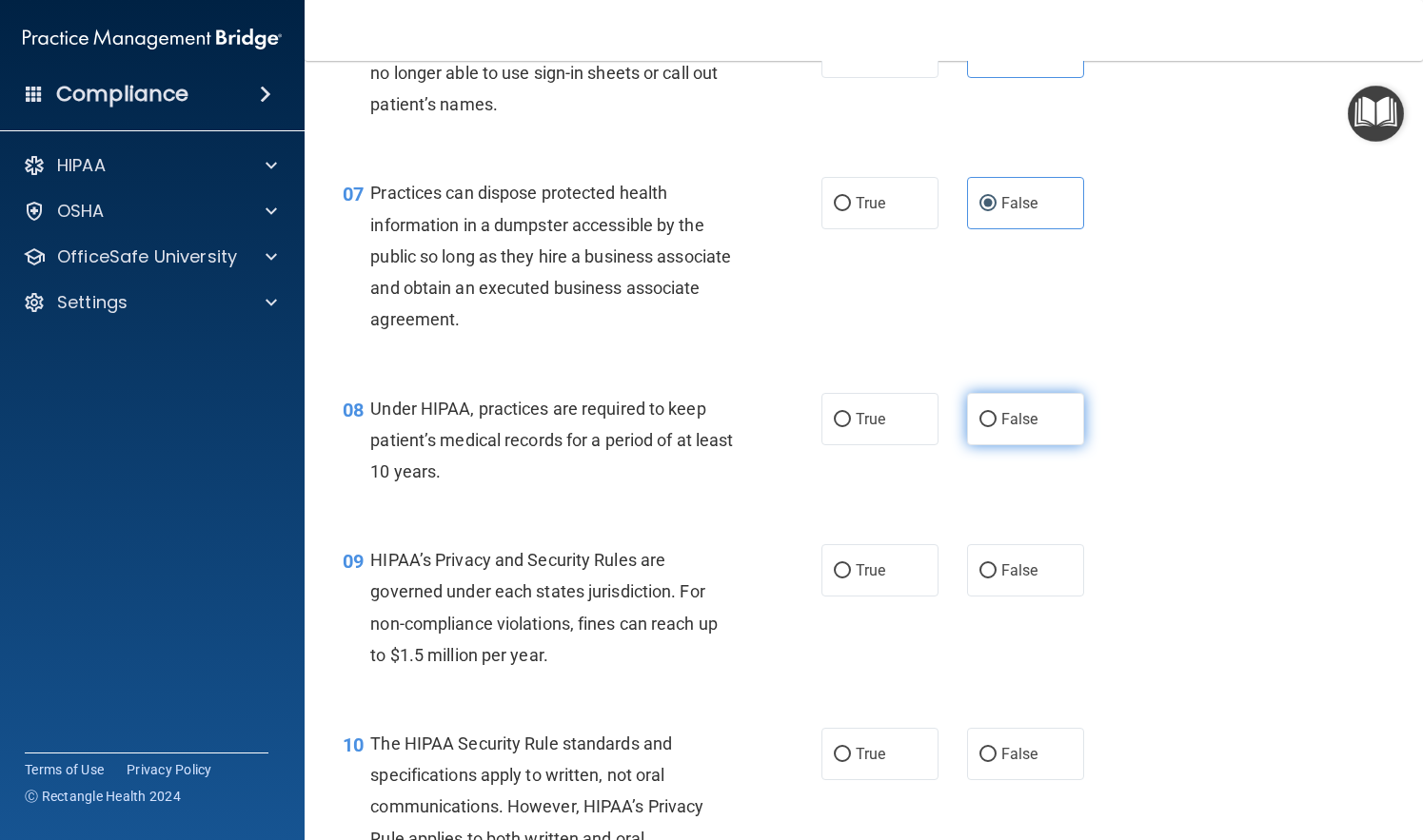click on "False" at bounding box center [1019, 419] 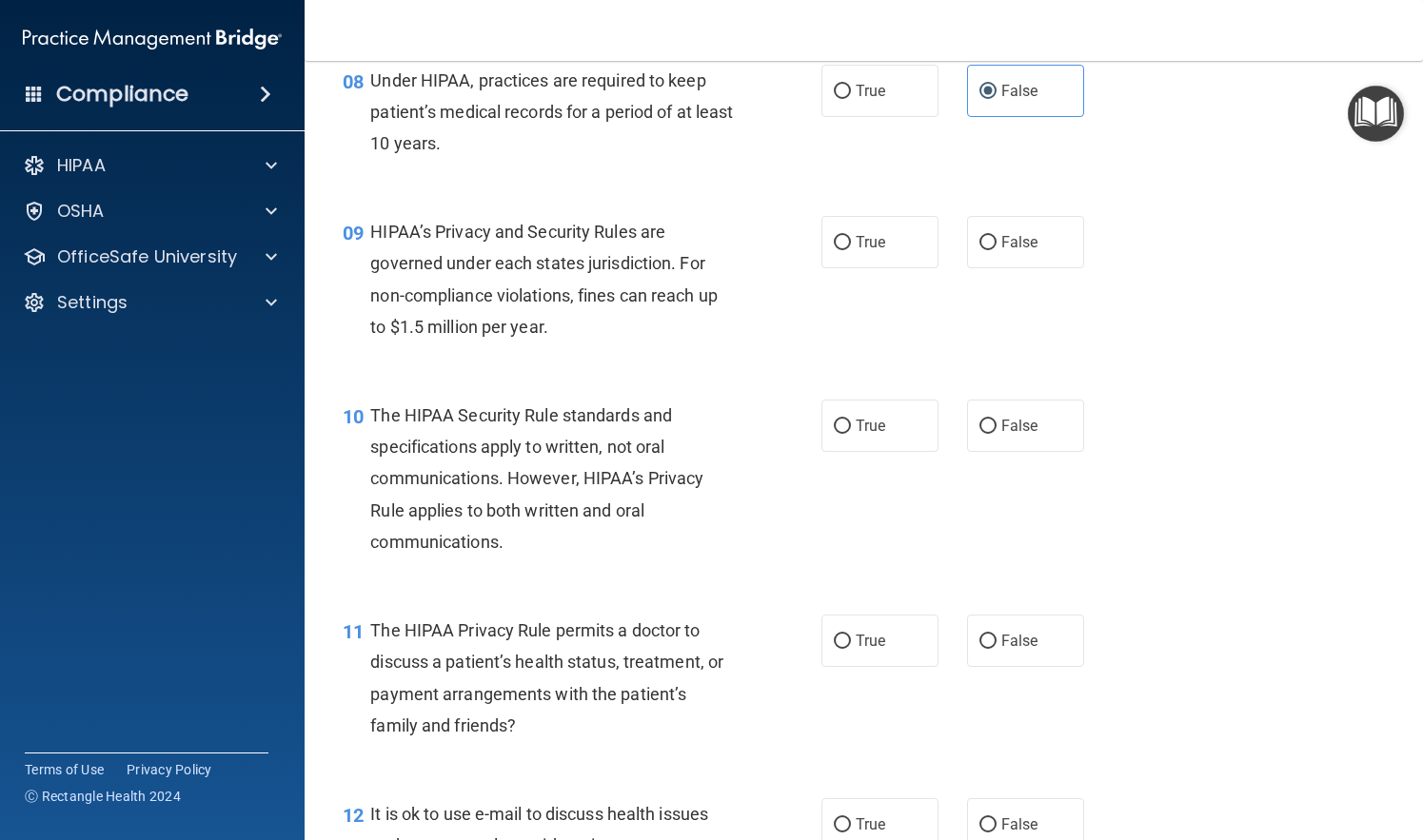 scroll, scrollTop: 1372, scrollLeft: 0, axis: vertical 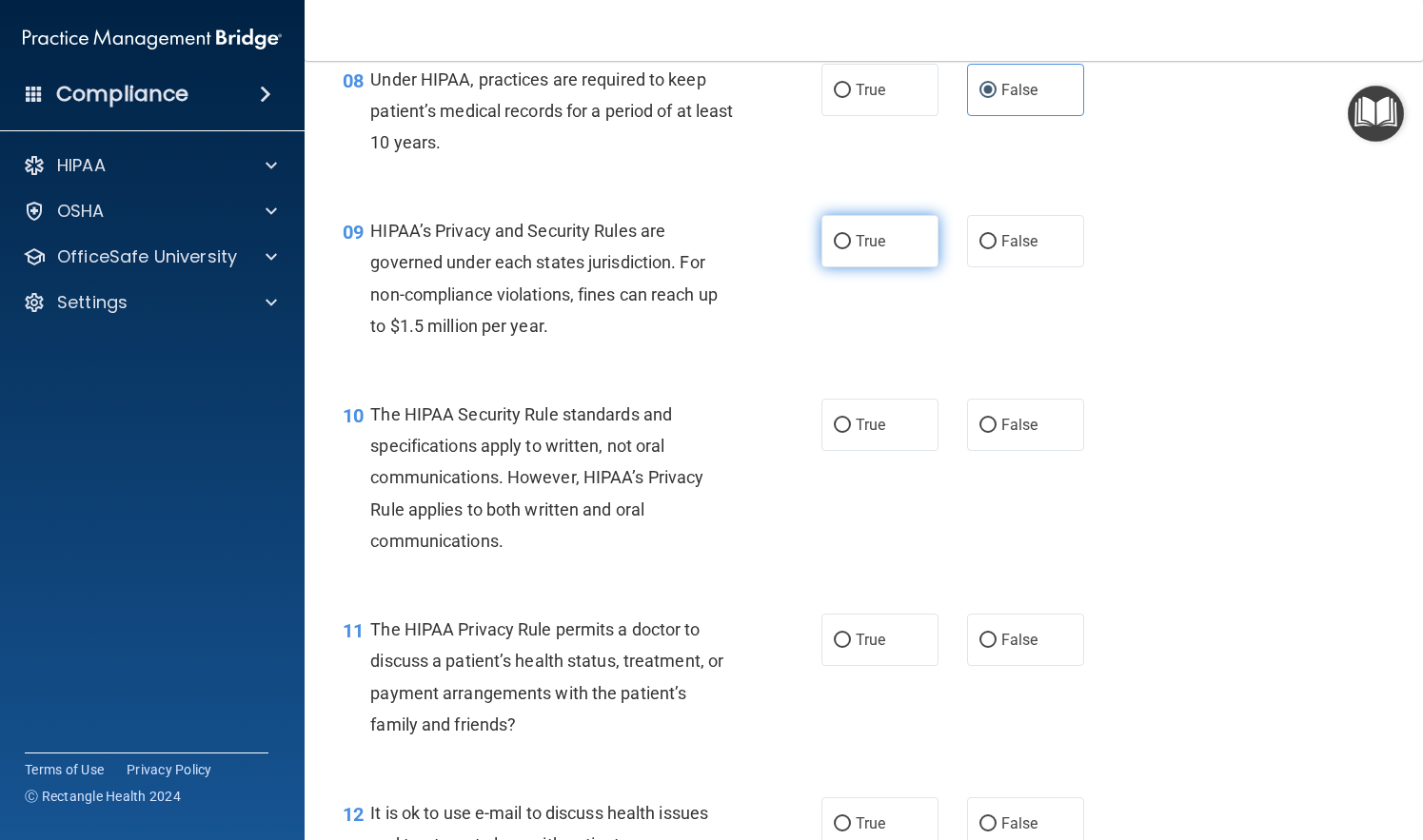 click on "True" at bounding box center [879, 241] 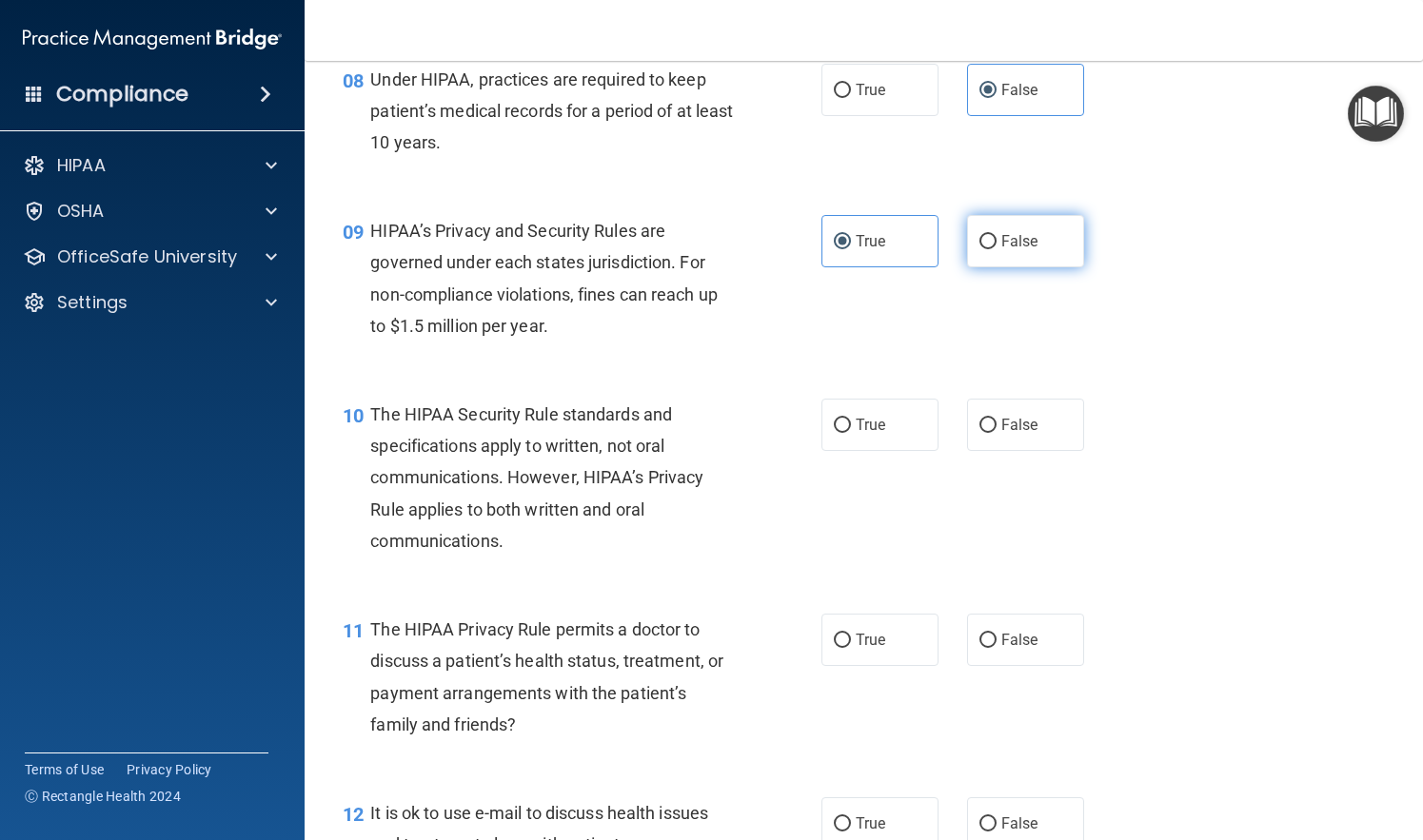 click on "False" at bounding box center [1025, 241] 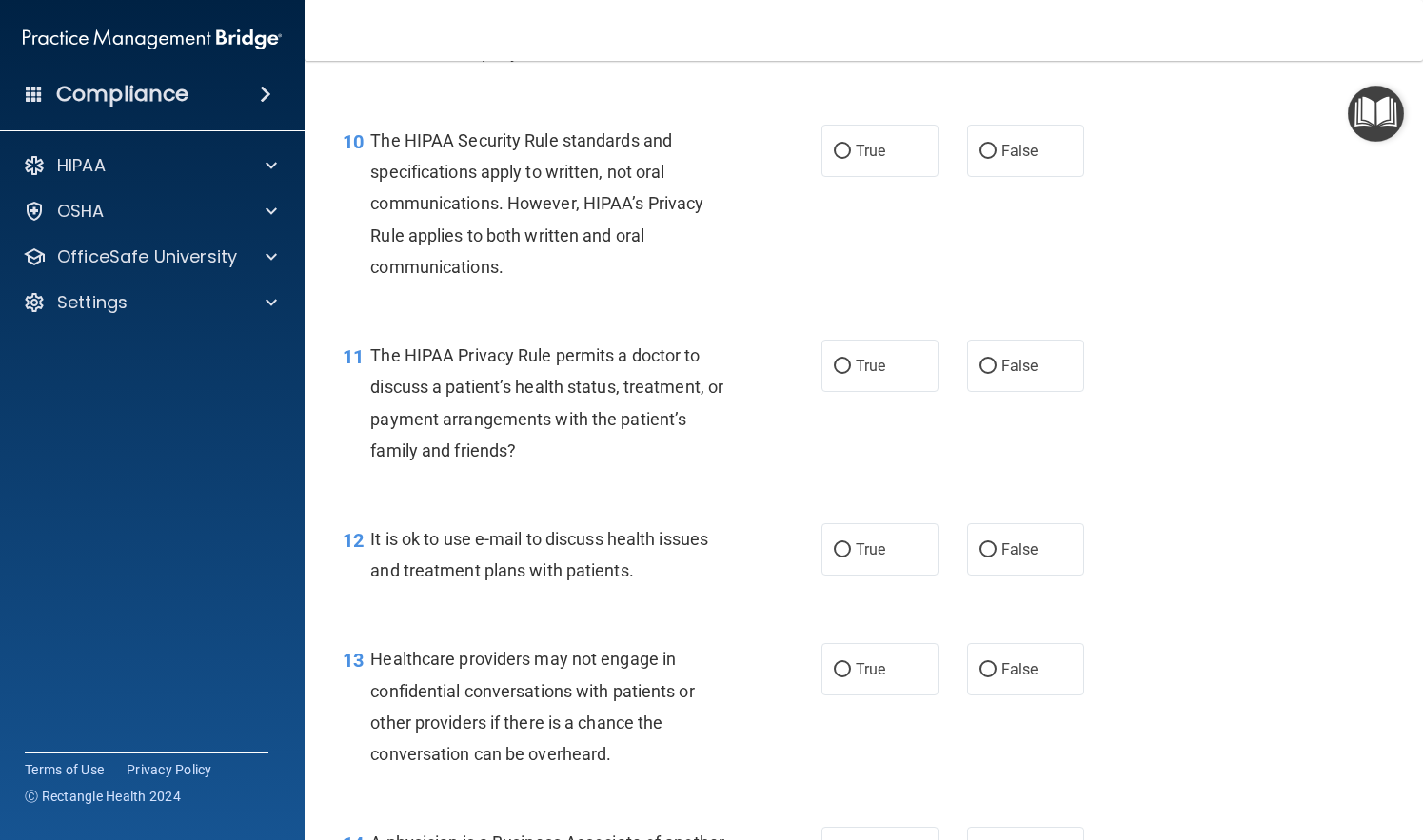 scroll, scrollTop: 1647, scrollLeft: 0, axis: vertical 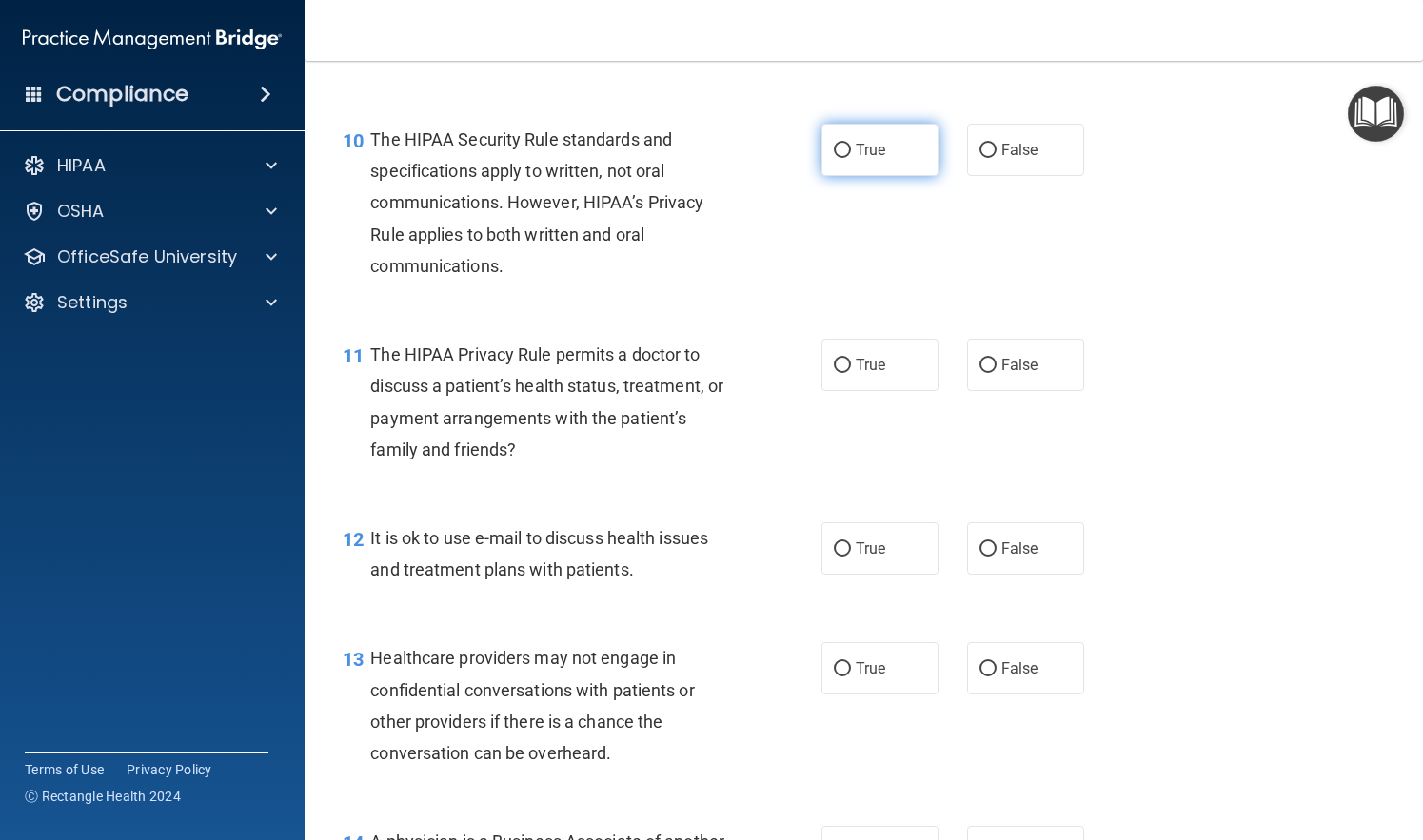 click on "True" at bounding box center (879, 149) 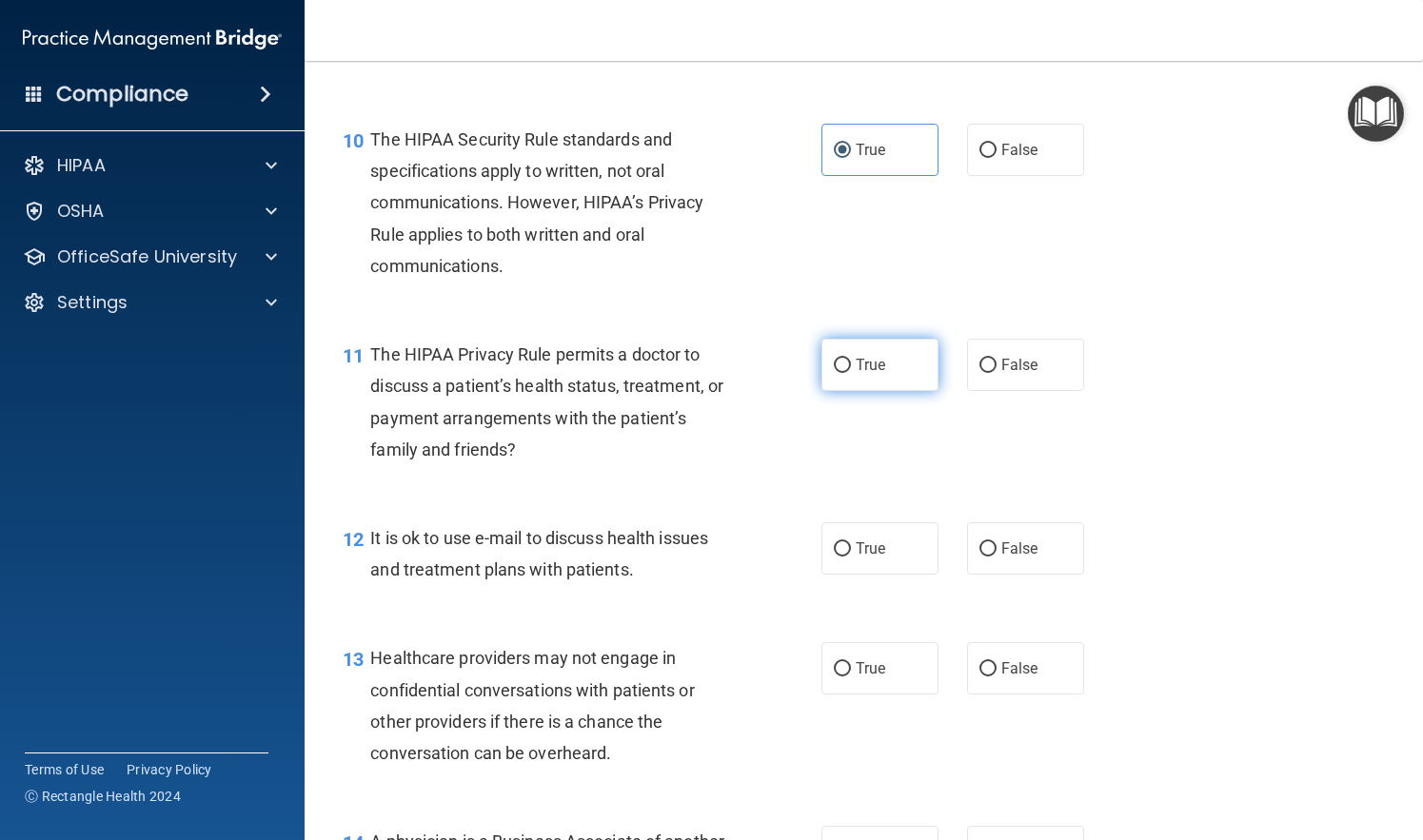 click on "True" at bounding box center (879, 364) 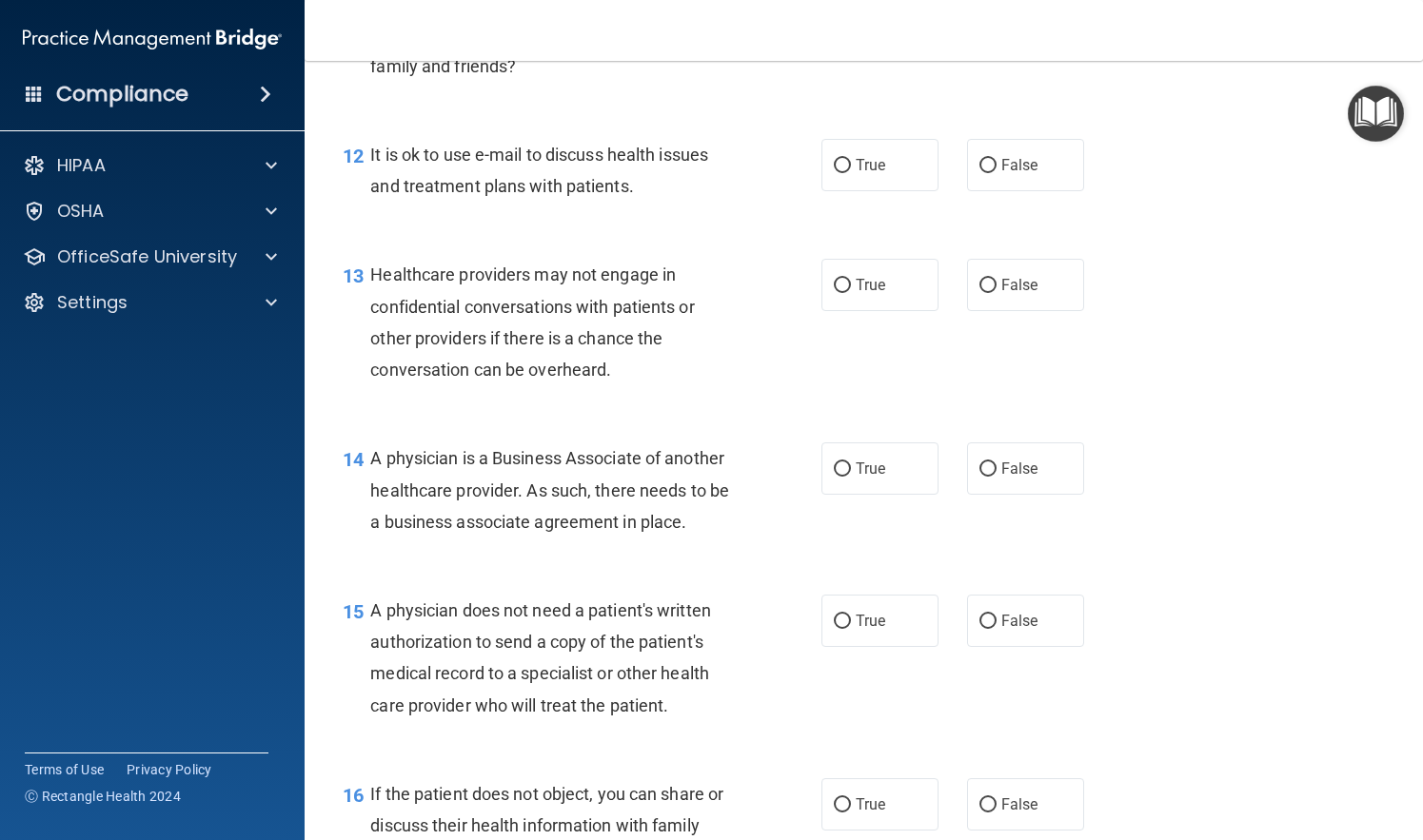 scroll, scrollTop: 2034, scrollLeft: 0, axis: vertical 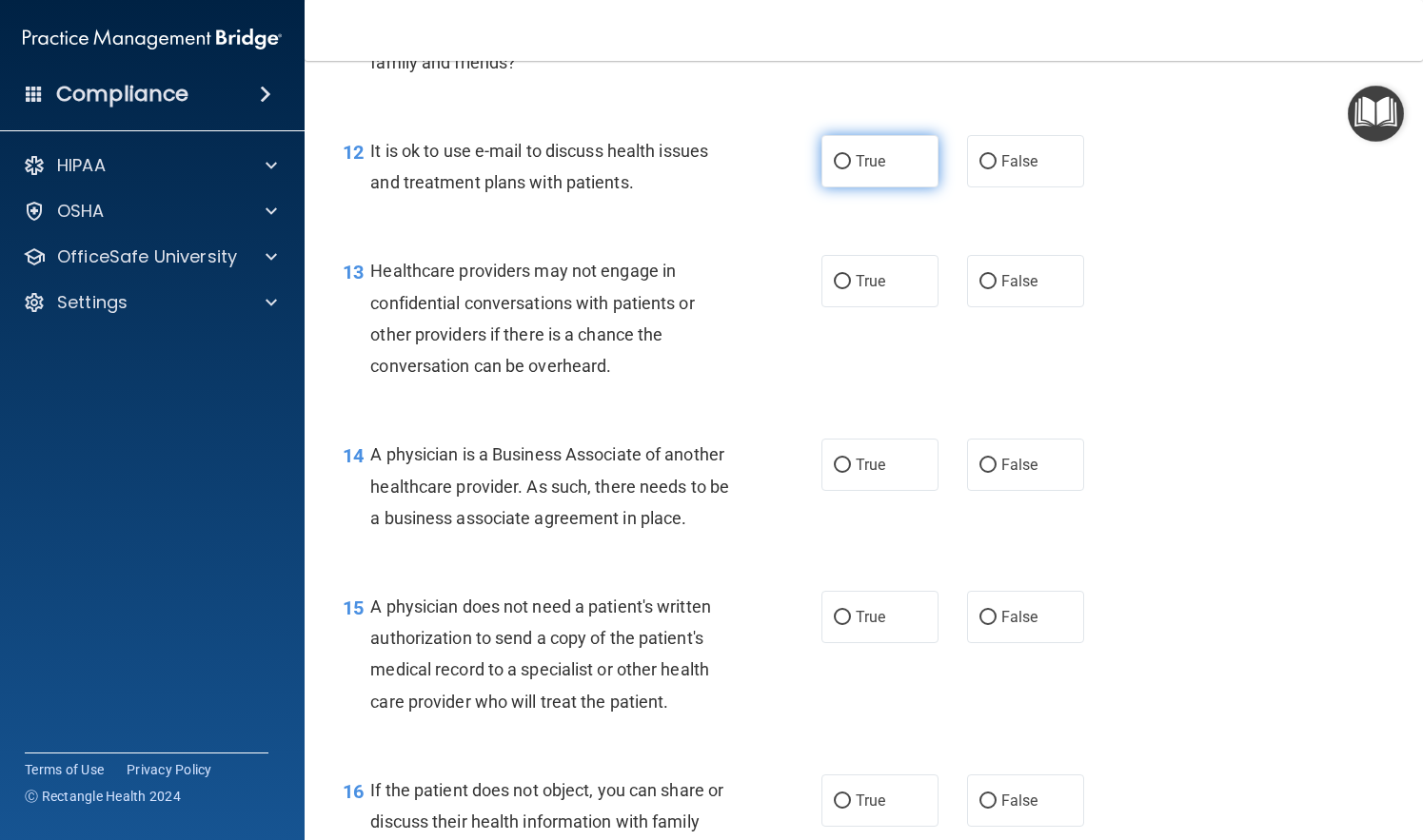 click on "True" at bounding box center (870, 161) 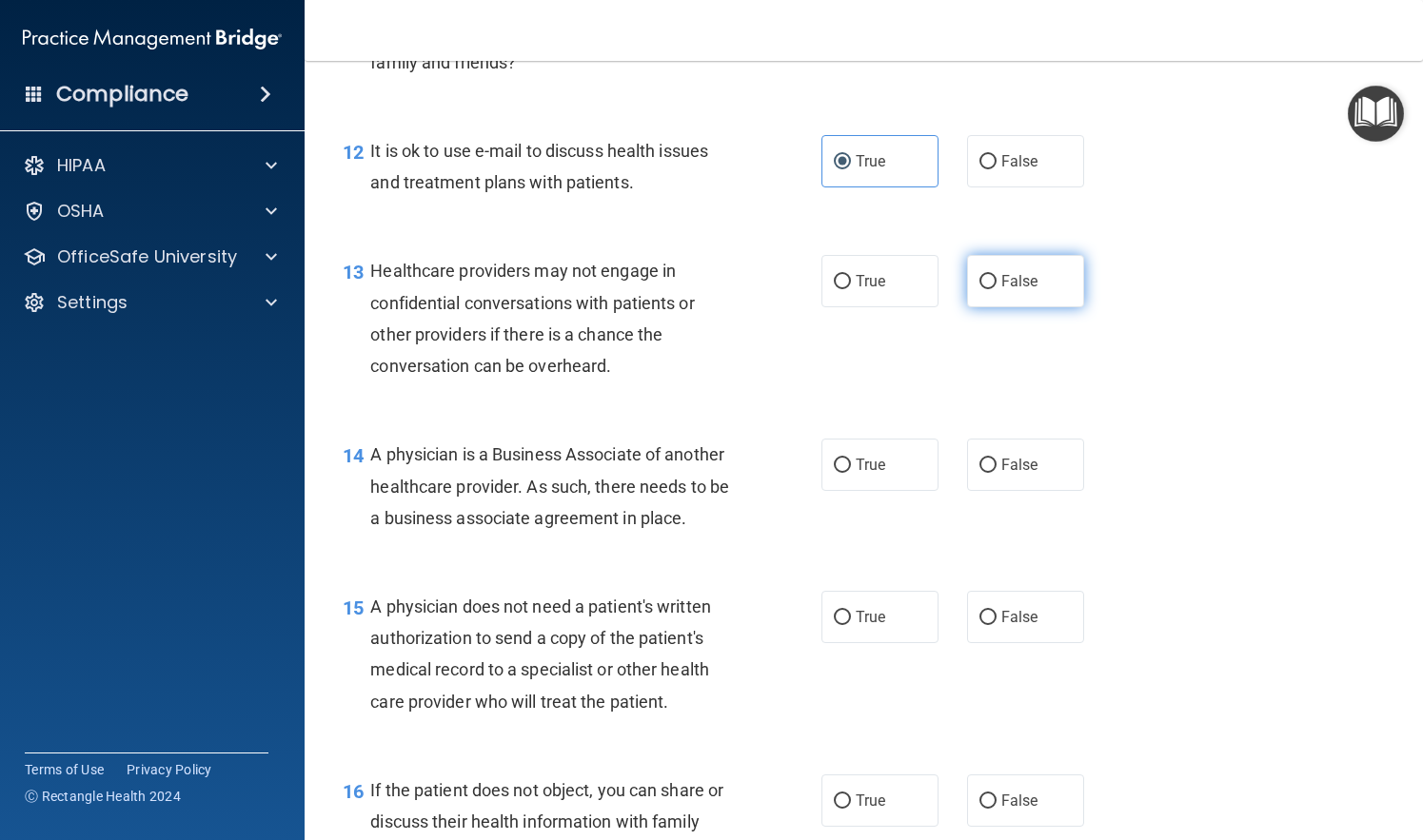 click on "False" at bounding box center [1025, 281] 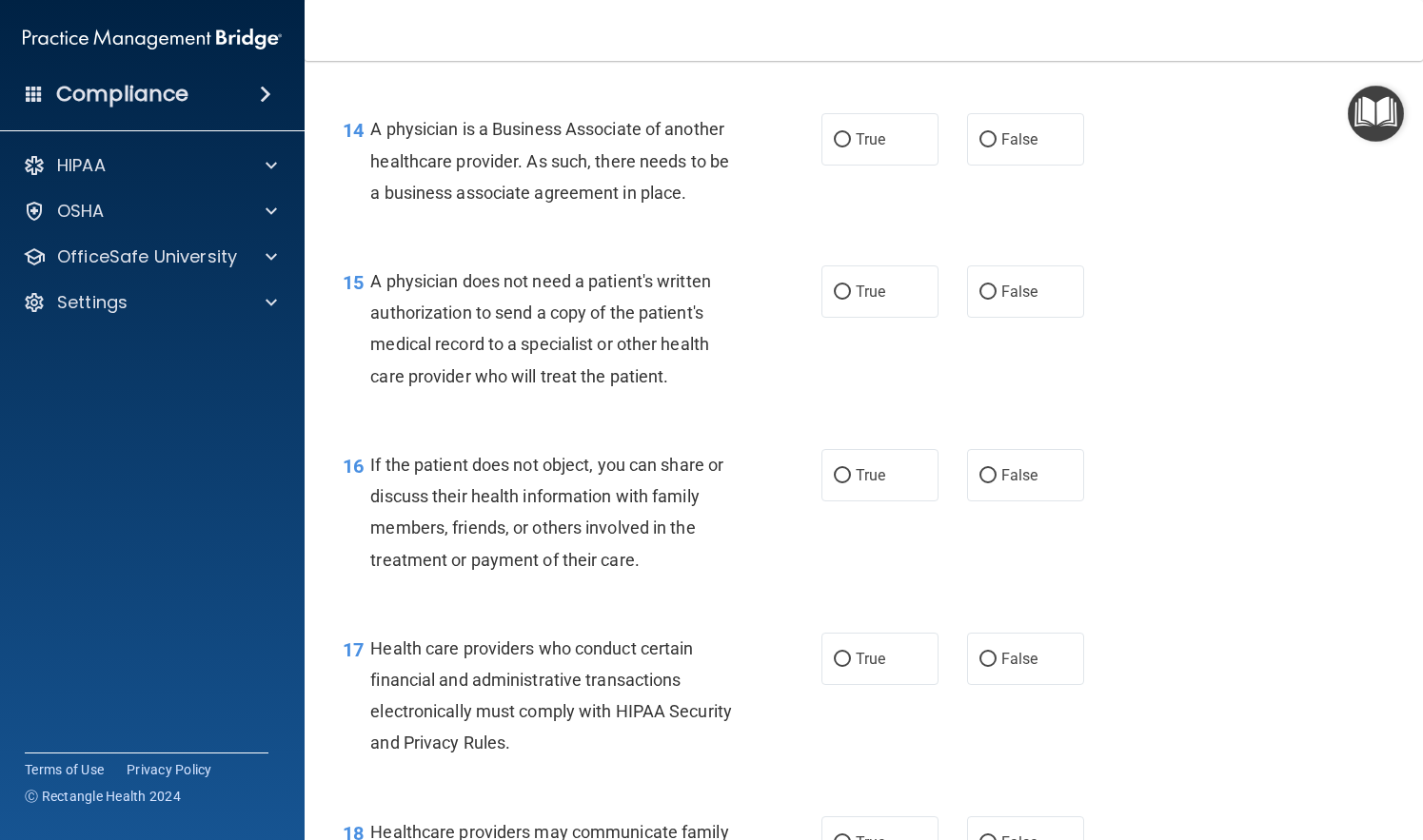 scroll, scrollTop: 2361, scrollLeft: 0, axis: vertical 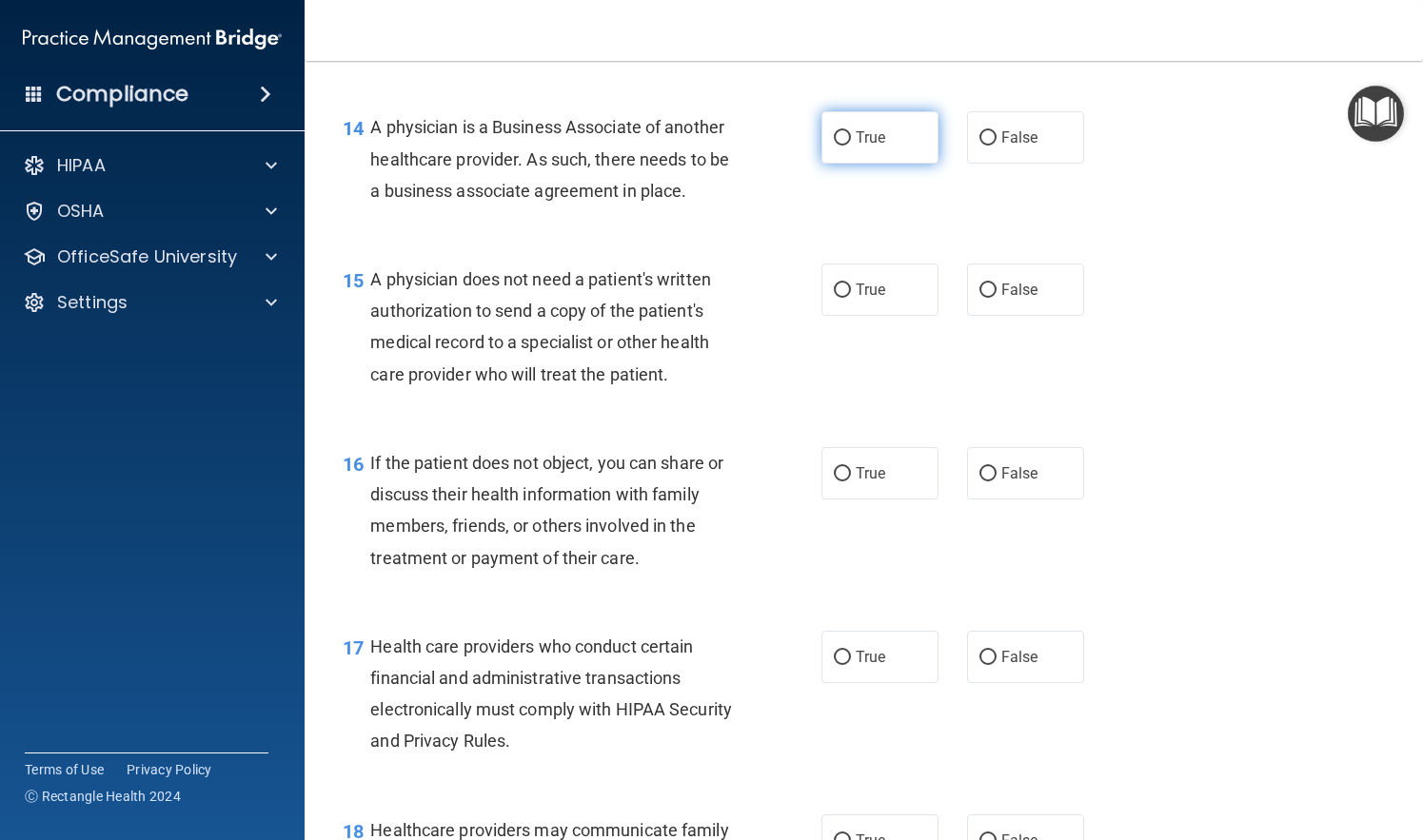 click on "True" at bounding box center [870, 137] 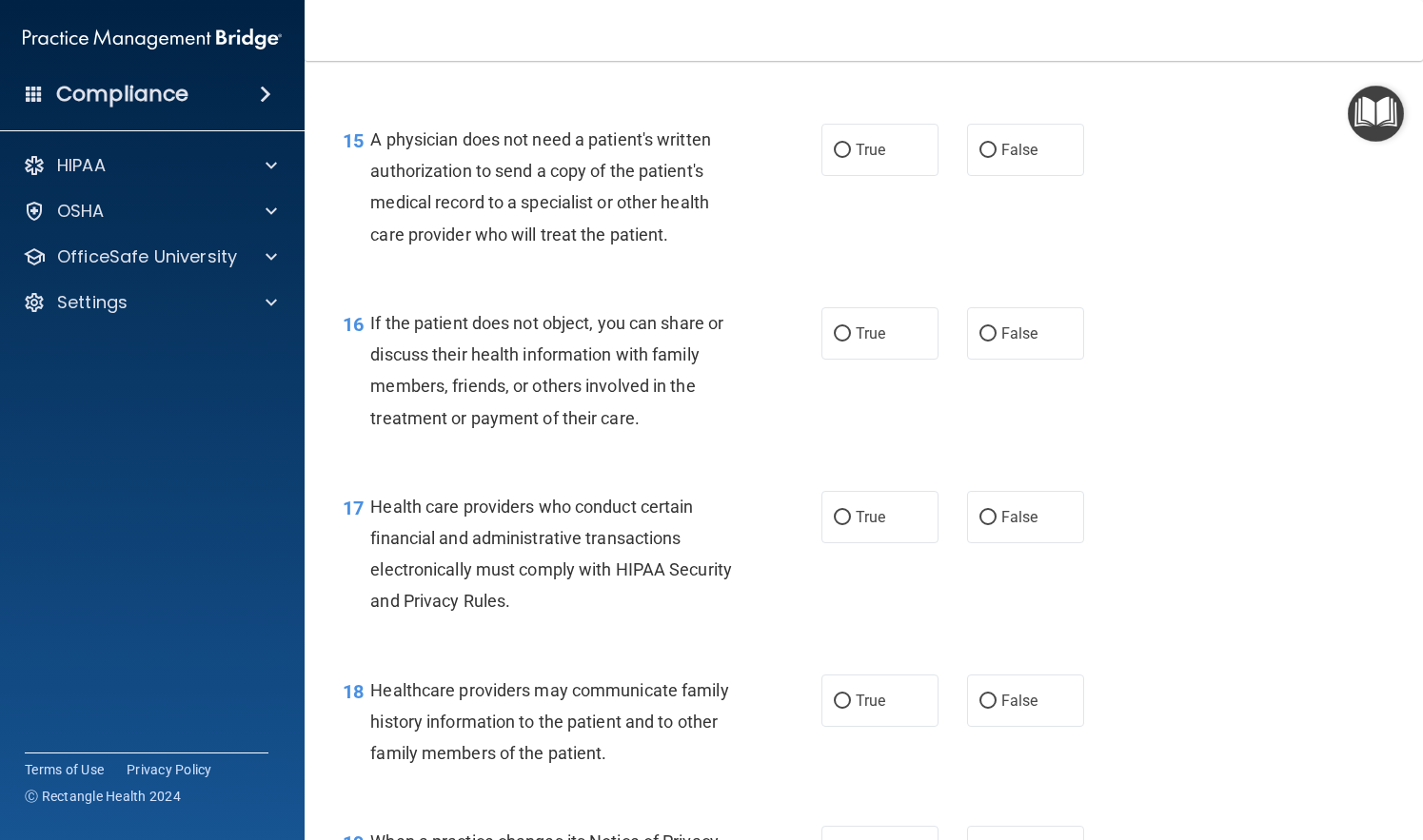 scroll, scrollTop: 2502, scrollLeft: 0, axis: vertical 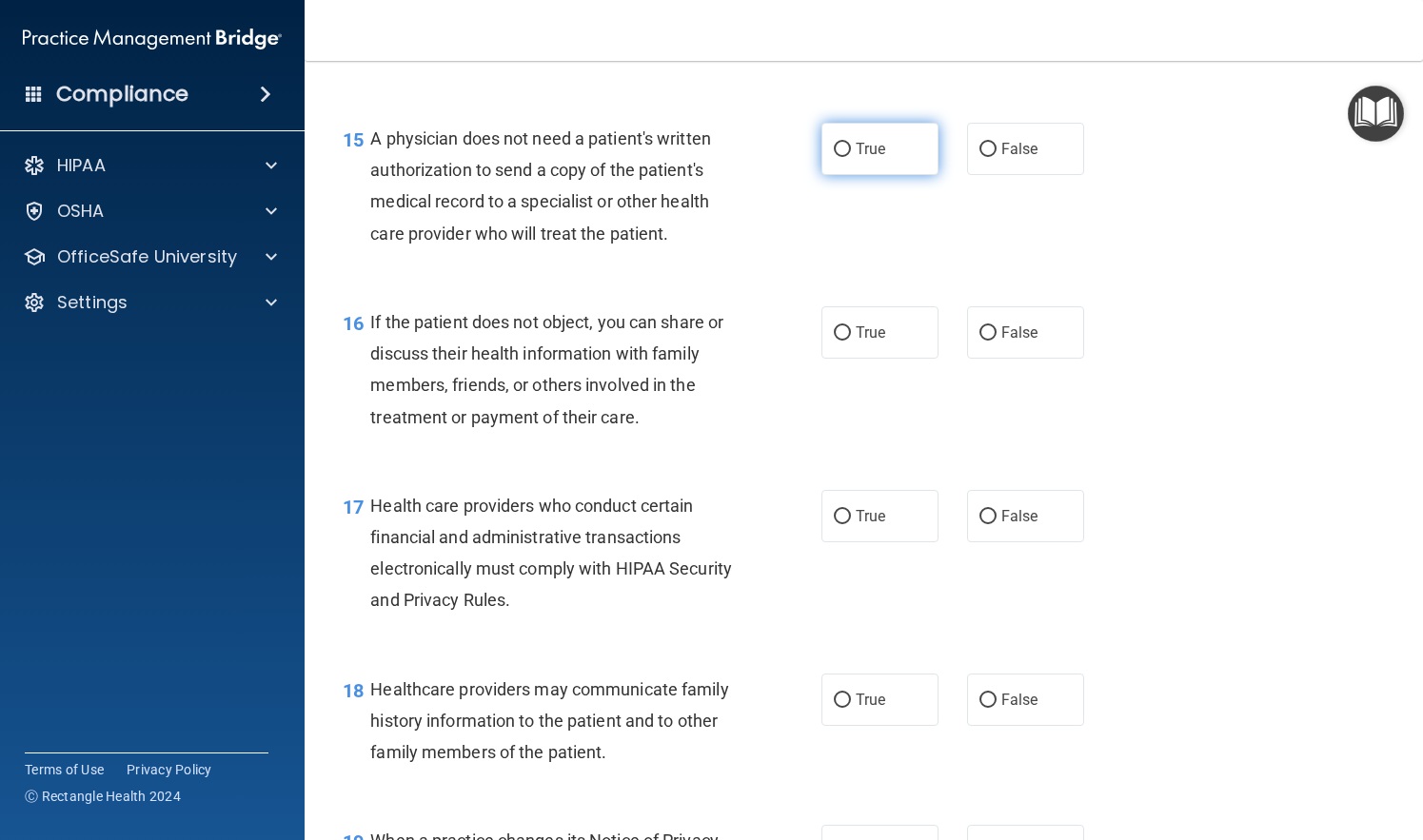 click on "True" at bounding box center [879, 148] 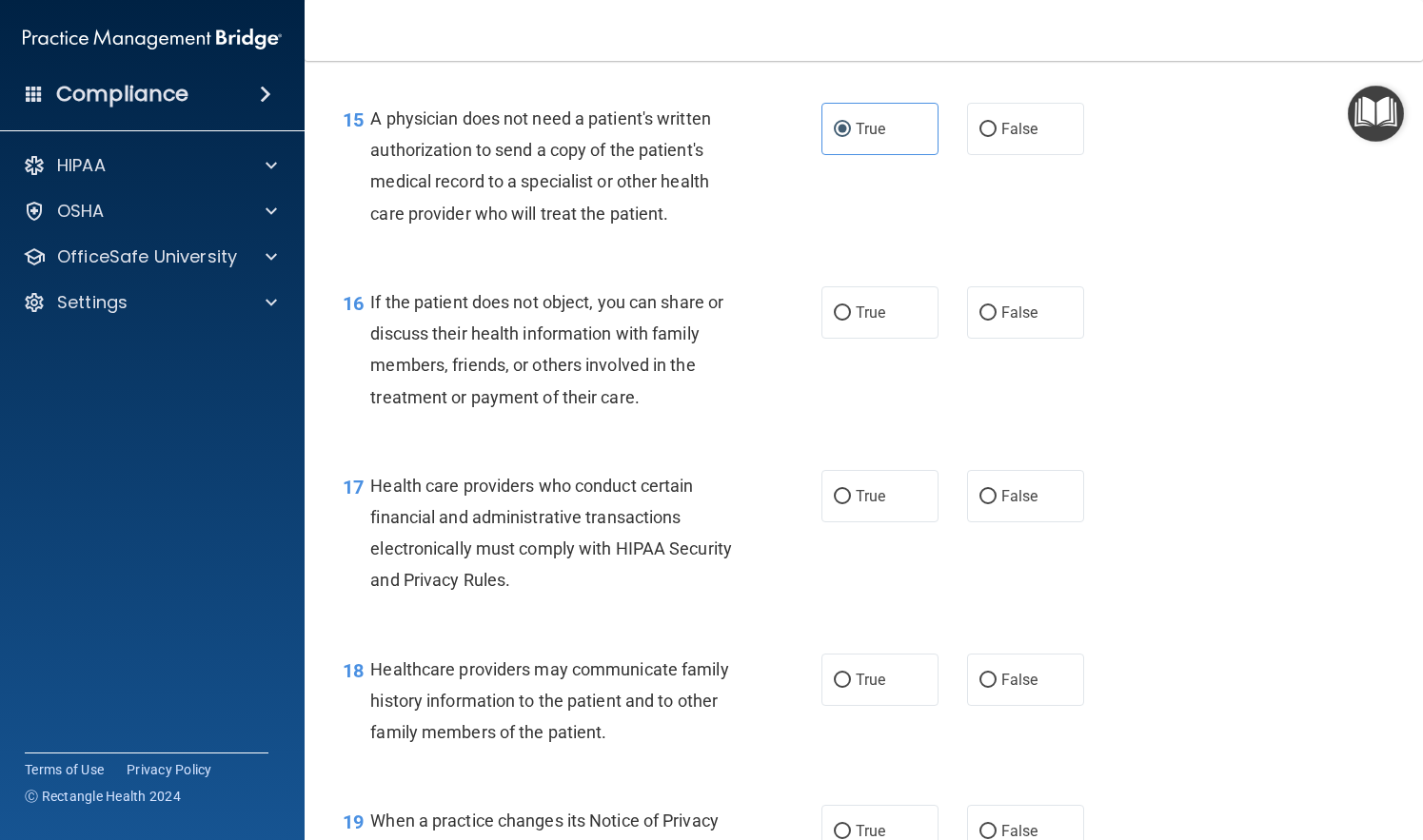 scroll, scrollTop: 2523, scrollLeft: 0, axis: vertical 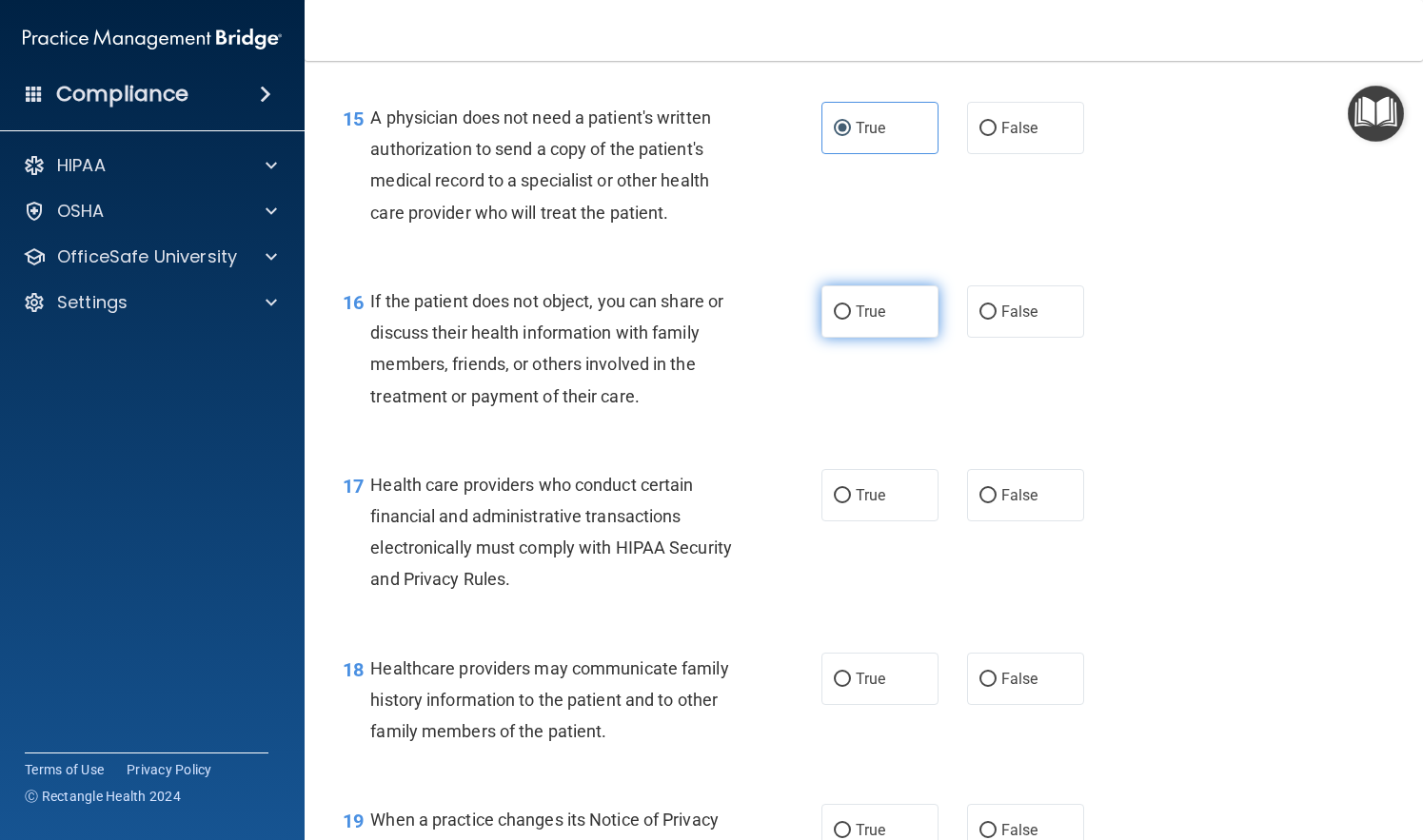 click on "True" at bounding box center (870, 311) 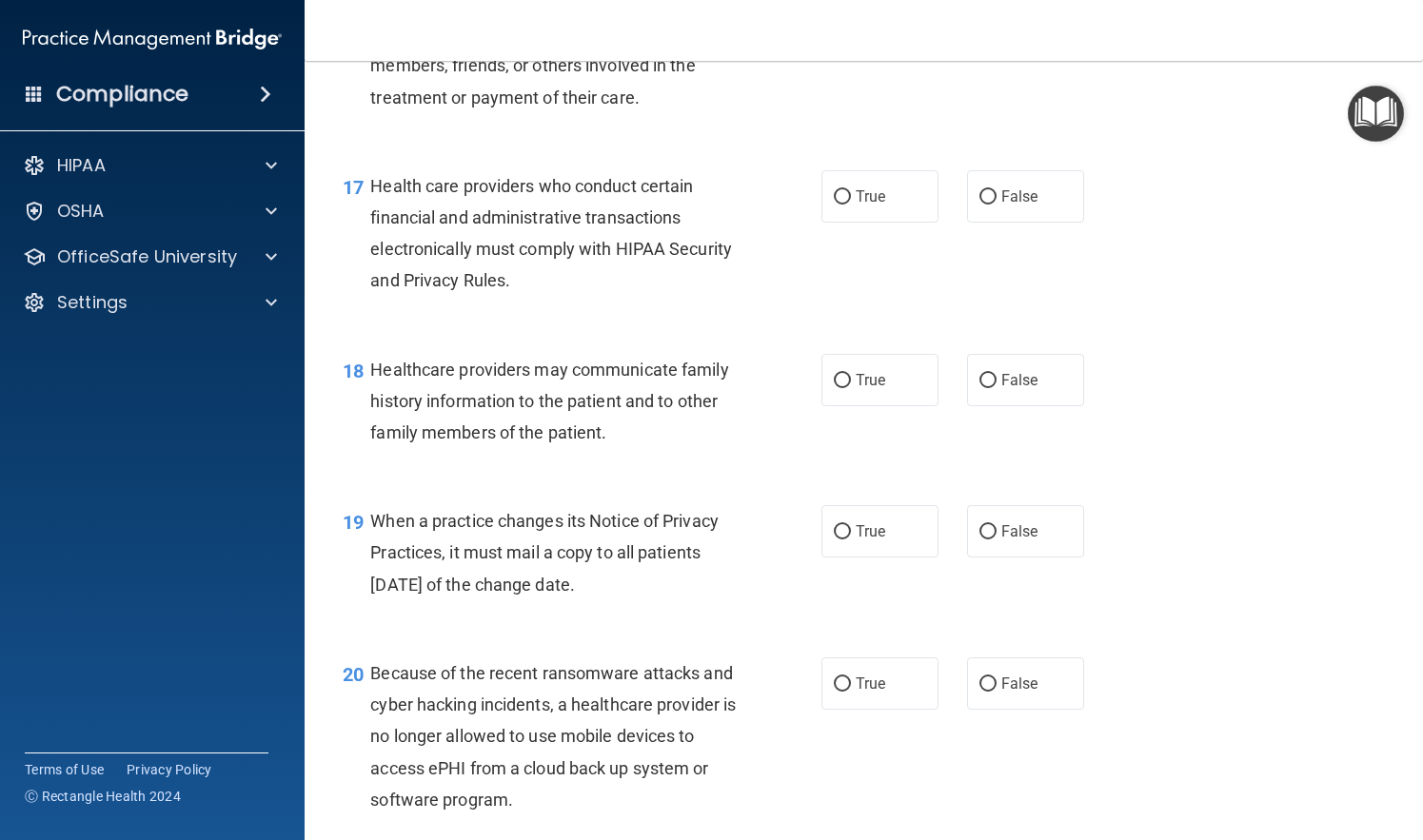 scroll, scrollTop: 2824, scrollLeft: 0, axis: vertical 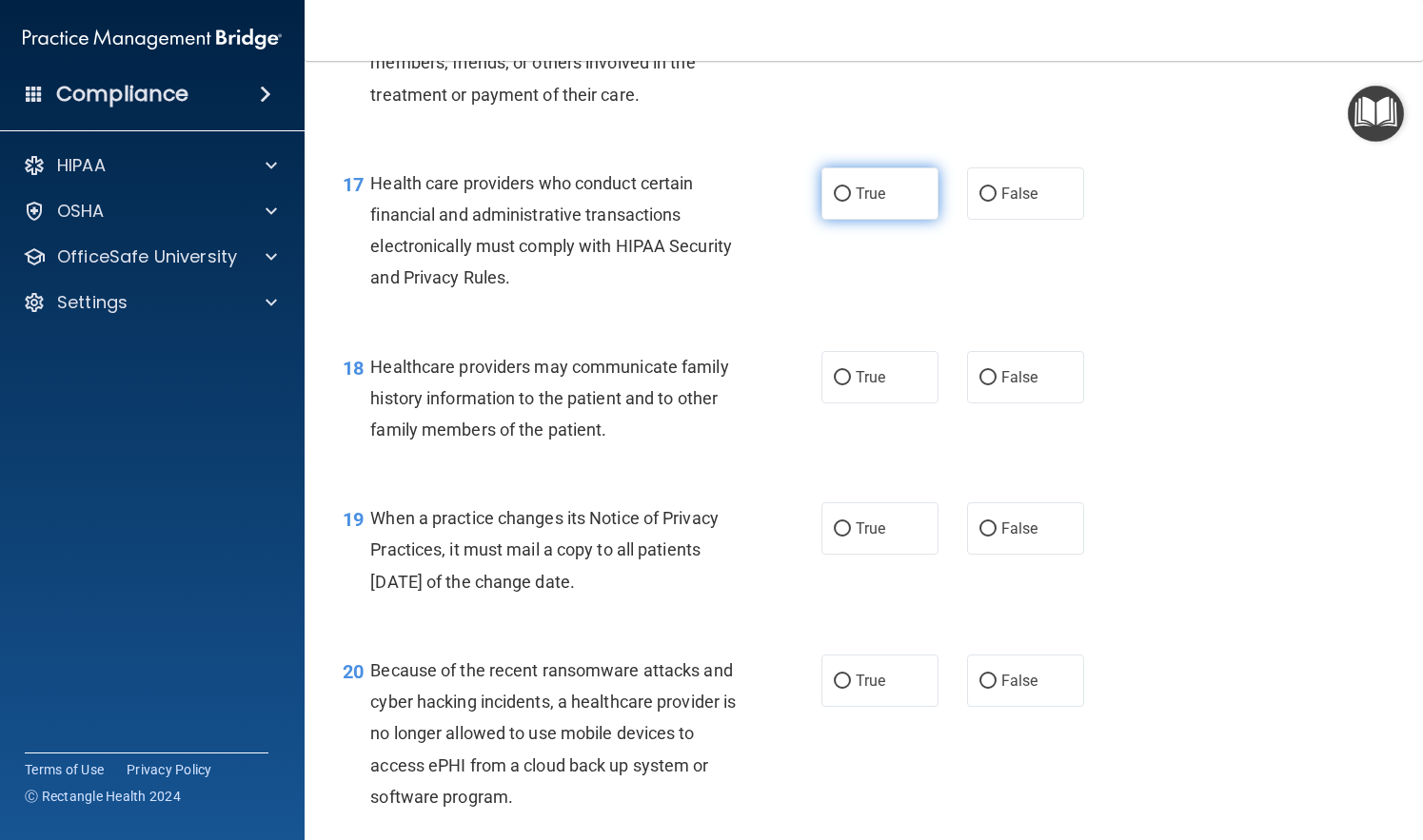 click on "True" at bounding box center [870, 193] 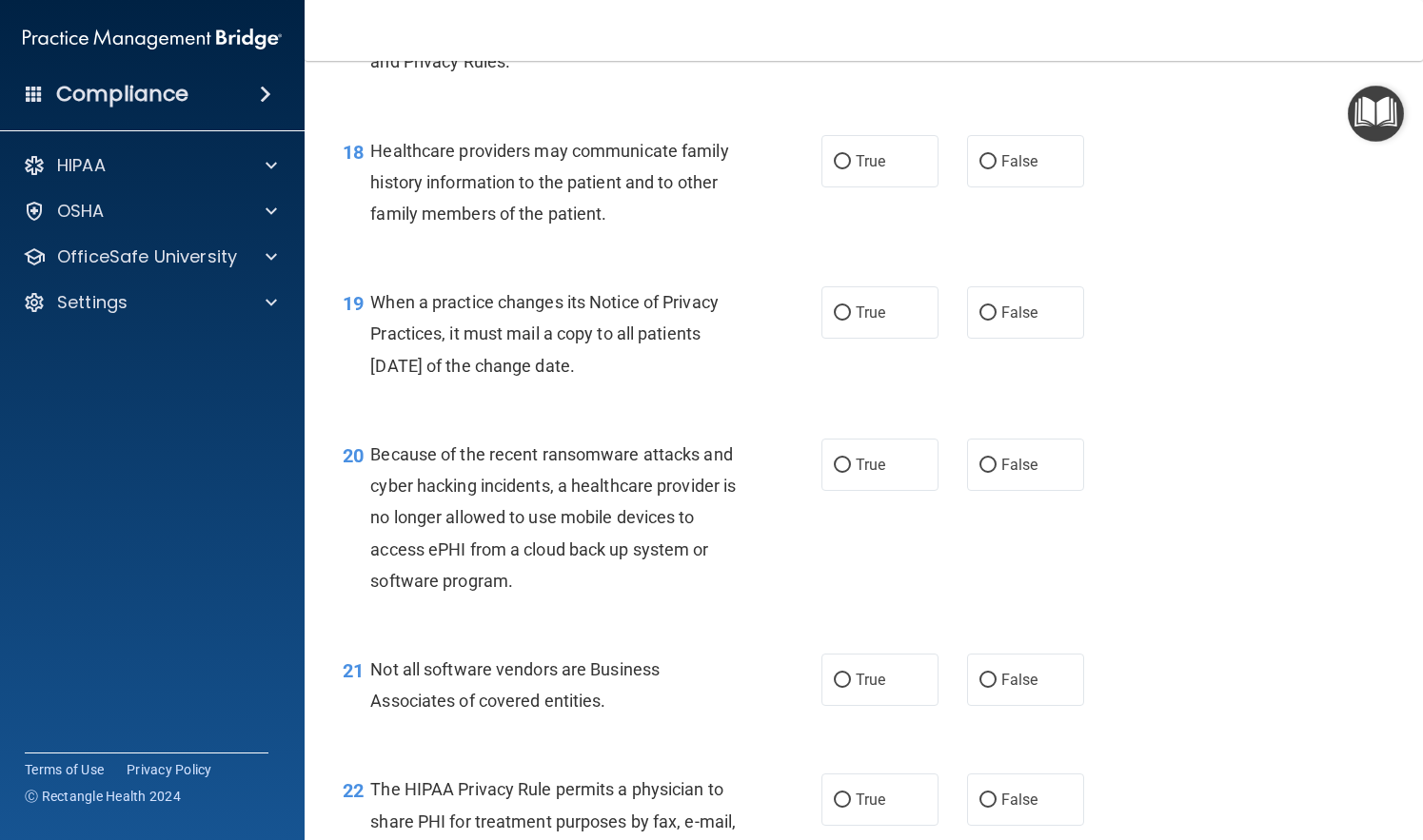 scroll, scrollTop: 3038, scrollLeft: 0, axis: vertical 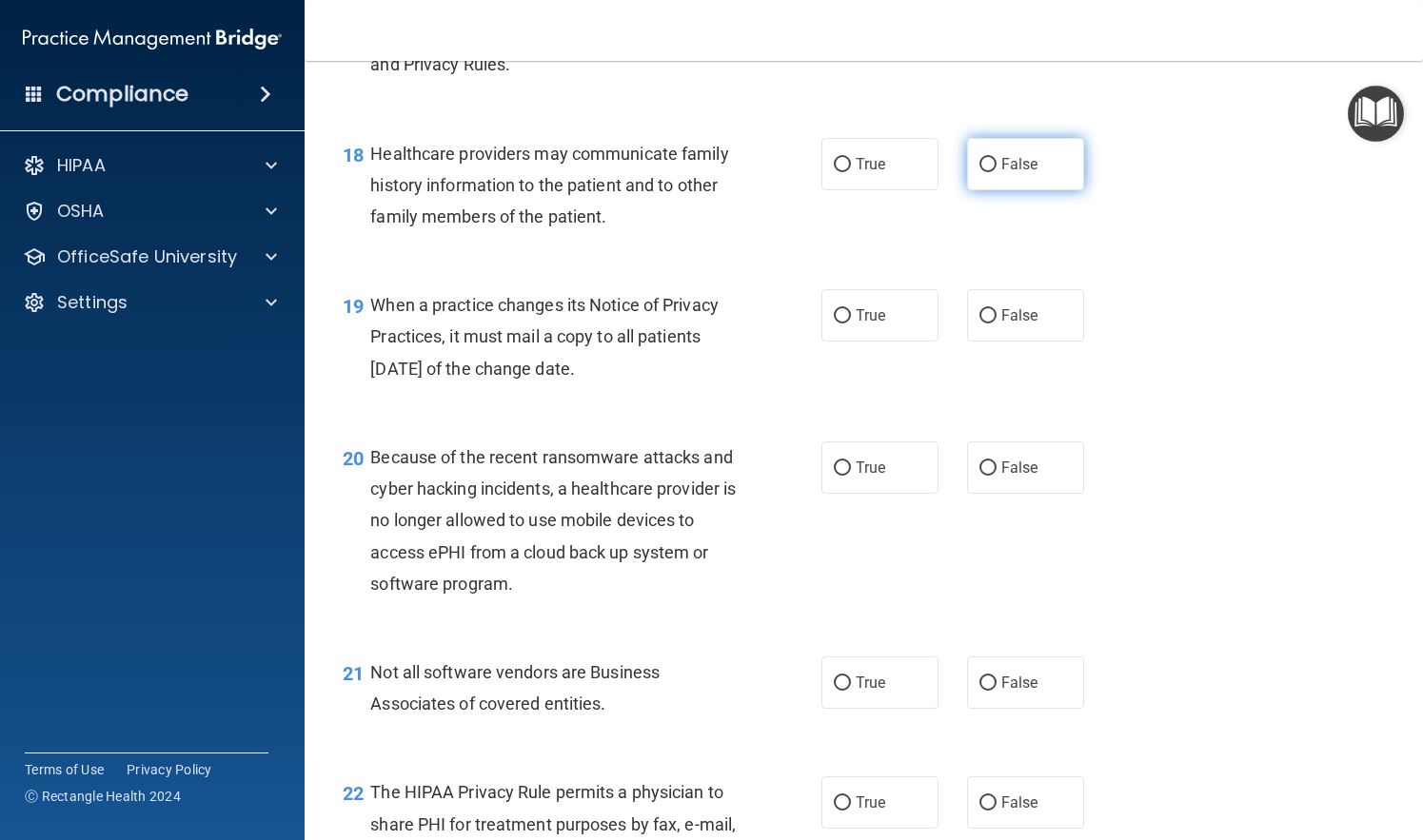 click on "False" at bounding box center (1019, 164) 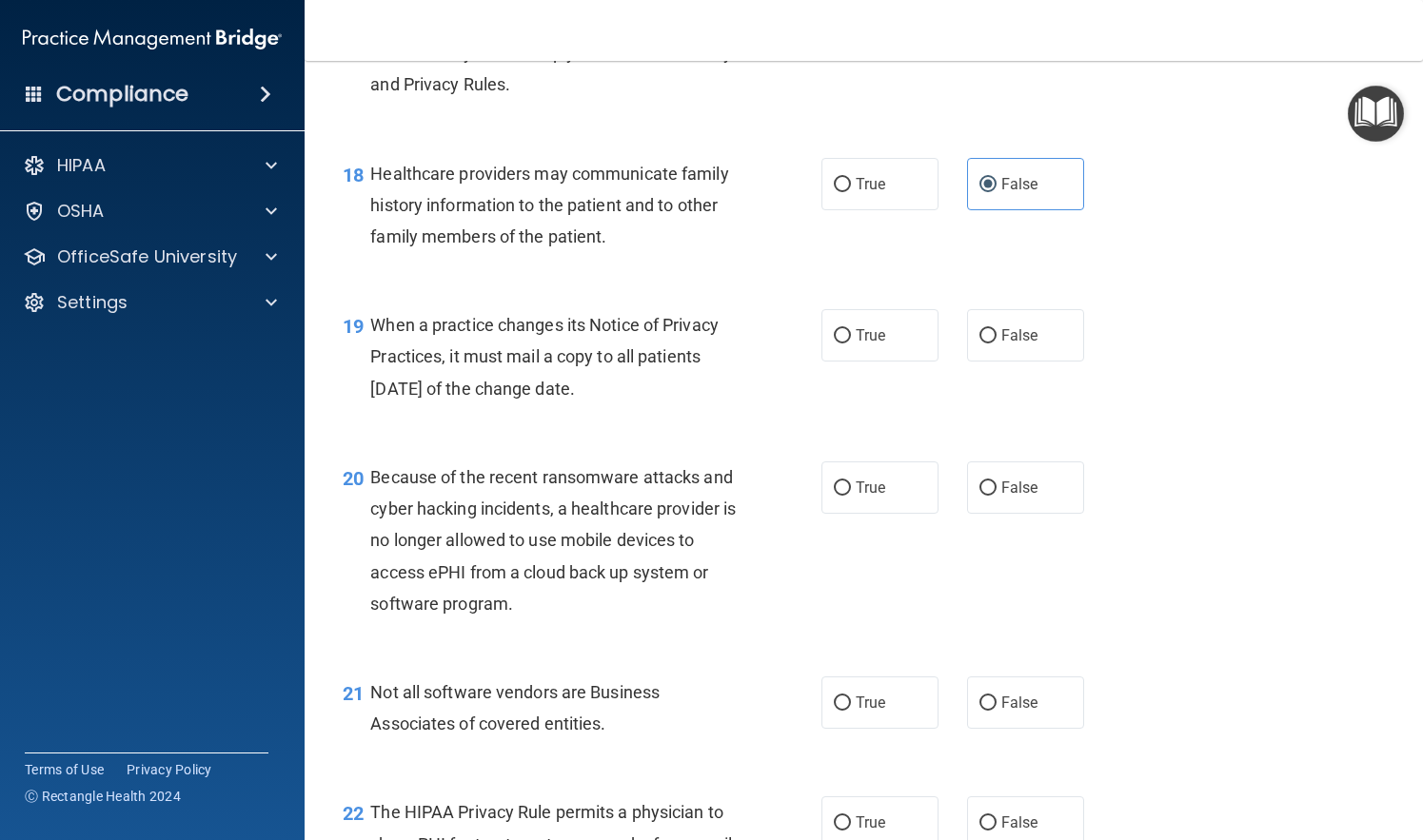 scroll, scrollTop: 3017, scrollLeft: 0, axis: vertical 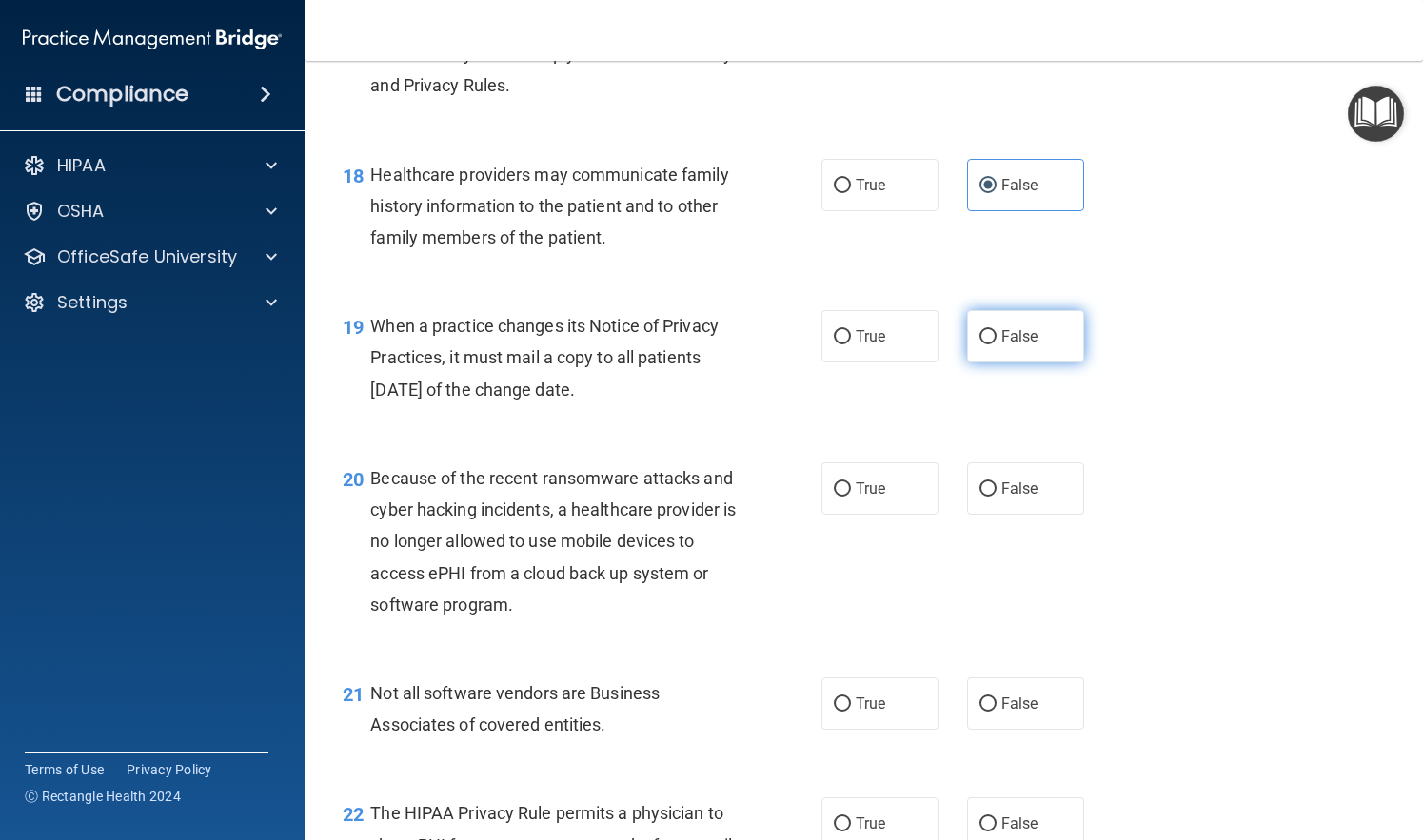 click on "False" at bounding box center (1019, 336) 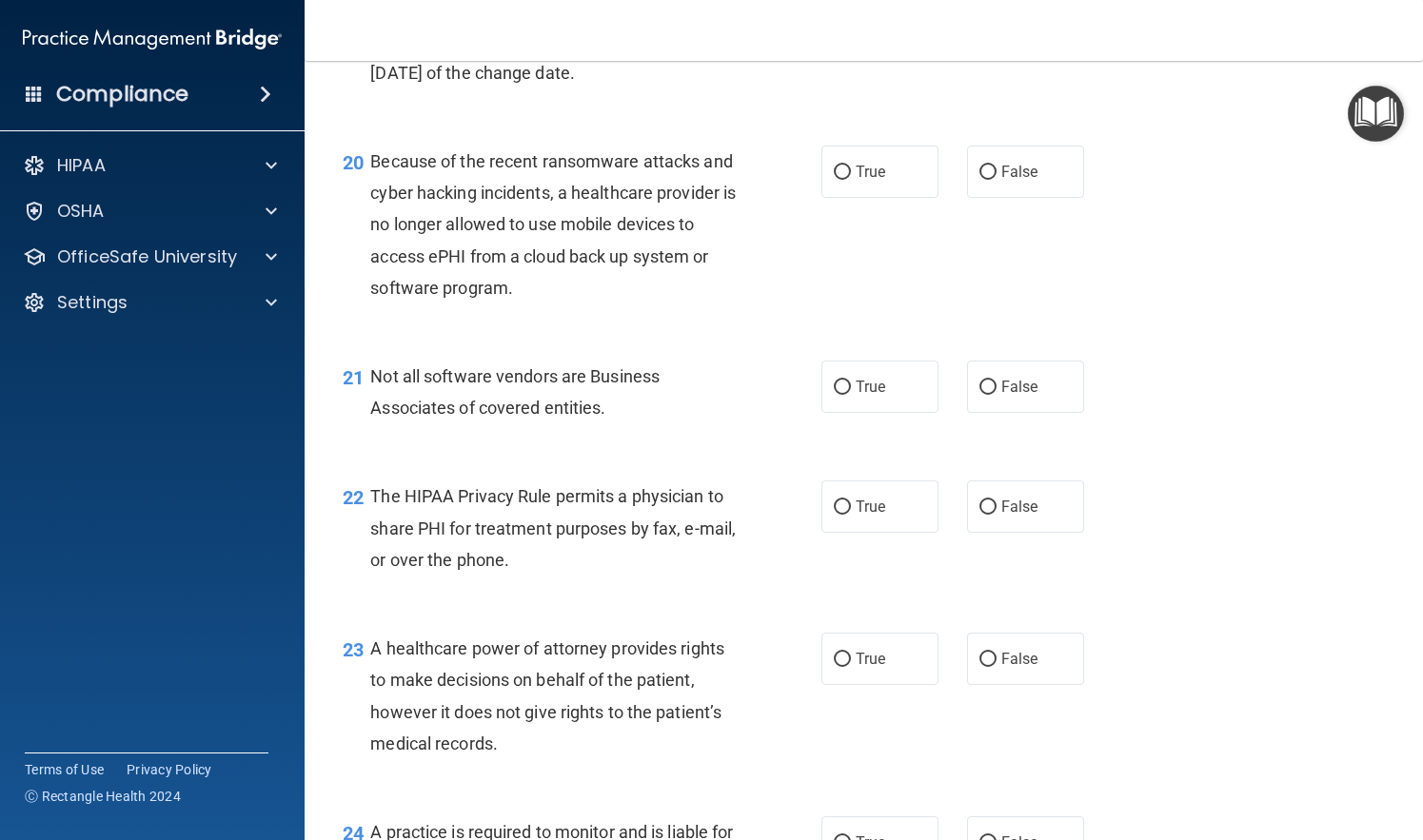 scroll, scrollTop: 3331, scrollLeft: 0, axis: vertical 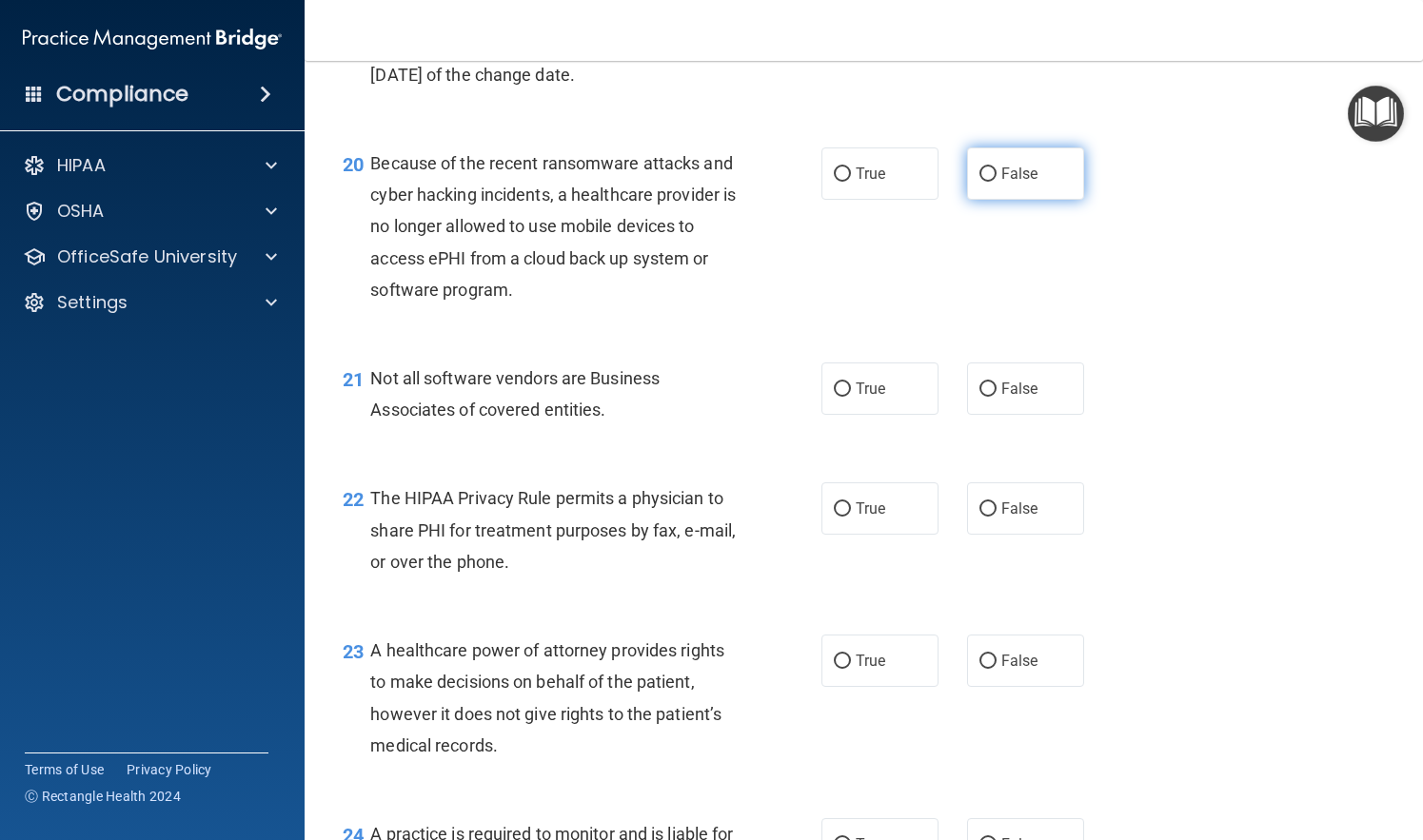 click on "False" at bounding box center [1019, 173] 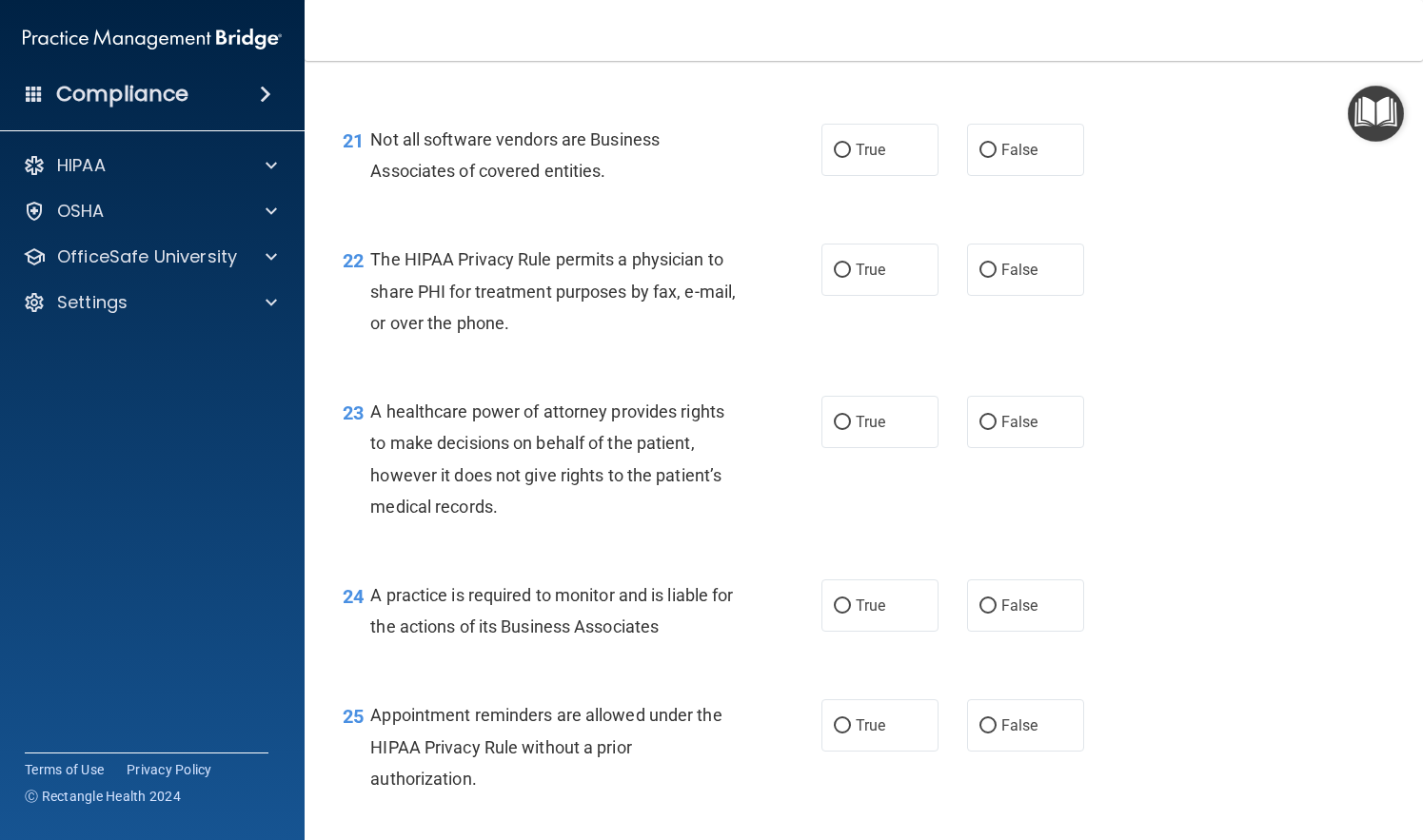 scroll, scrollTop: 3574, scrollLeft: 0, axis: vertical 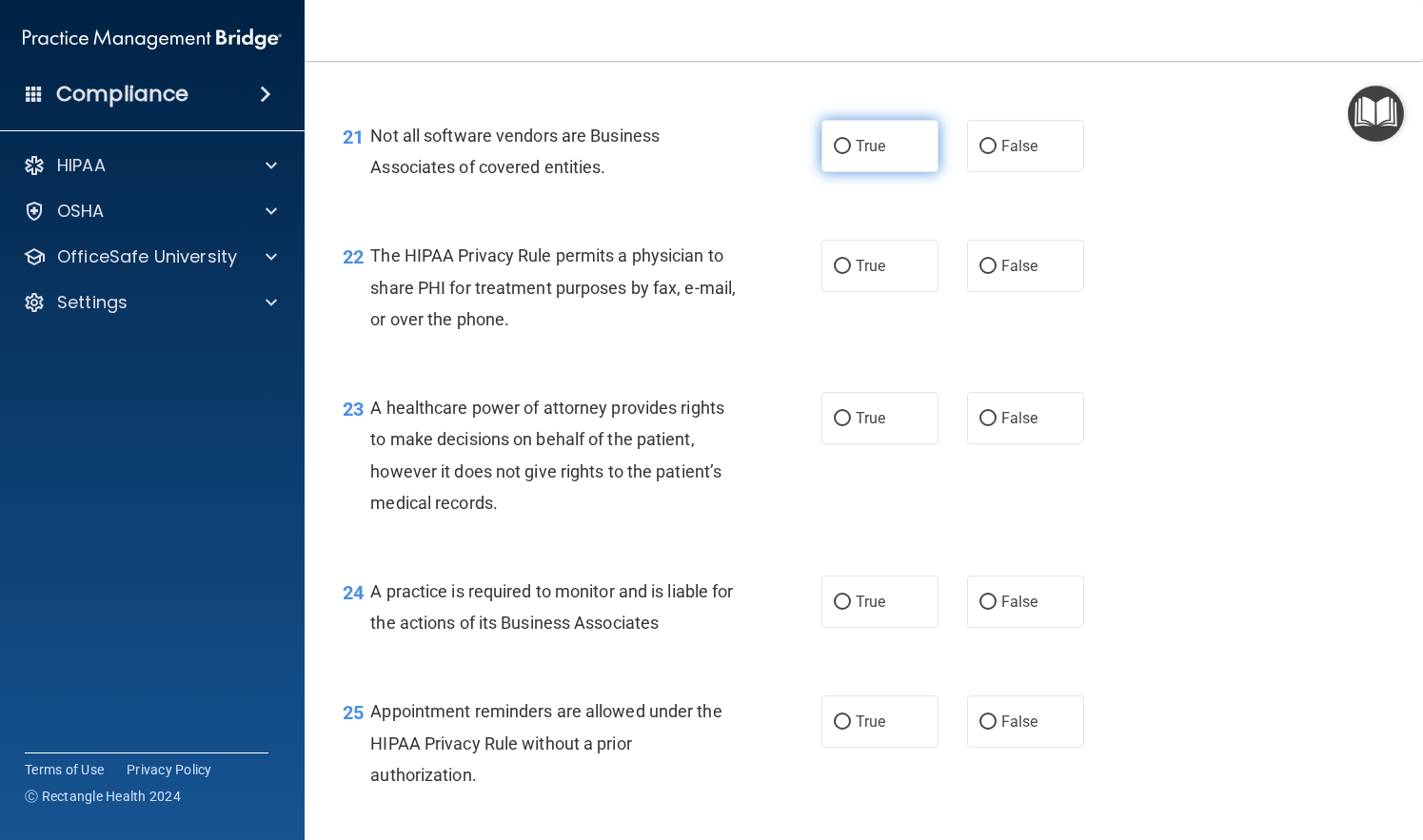 click on "True" at bounding box center (870, 146) 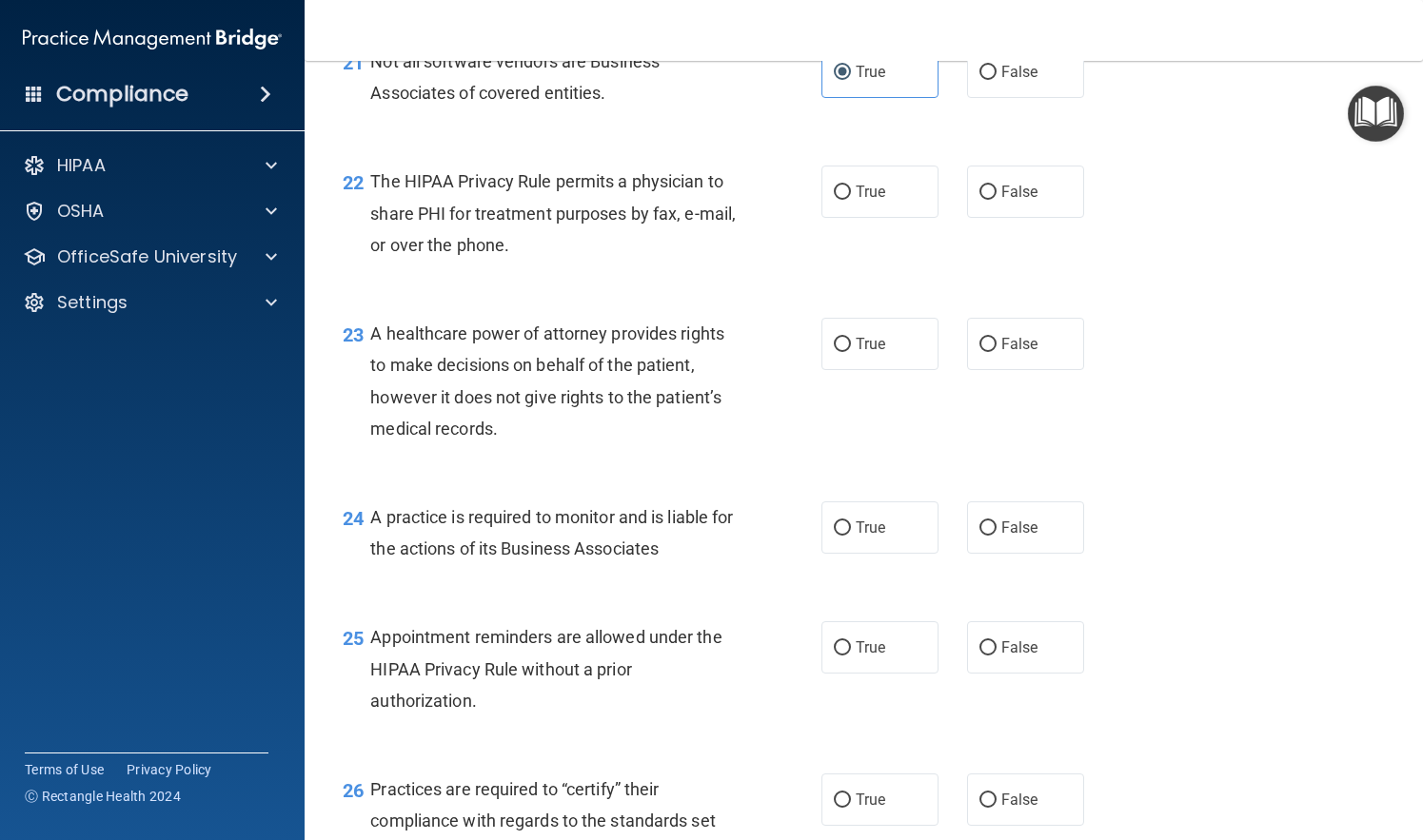 scroll, scrollTop: 3650, scrollLeft: 0, axis: vertical 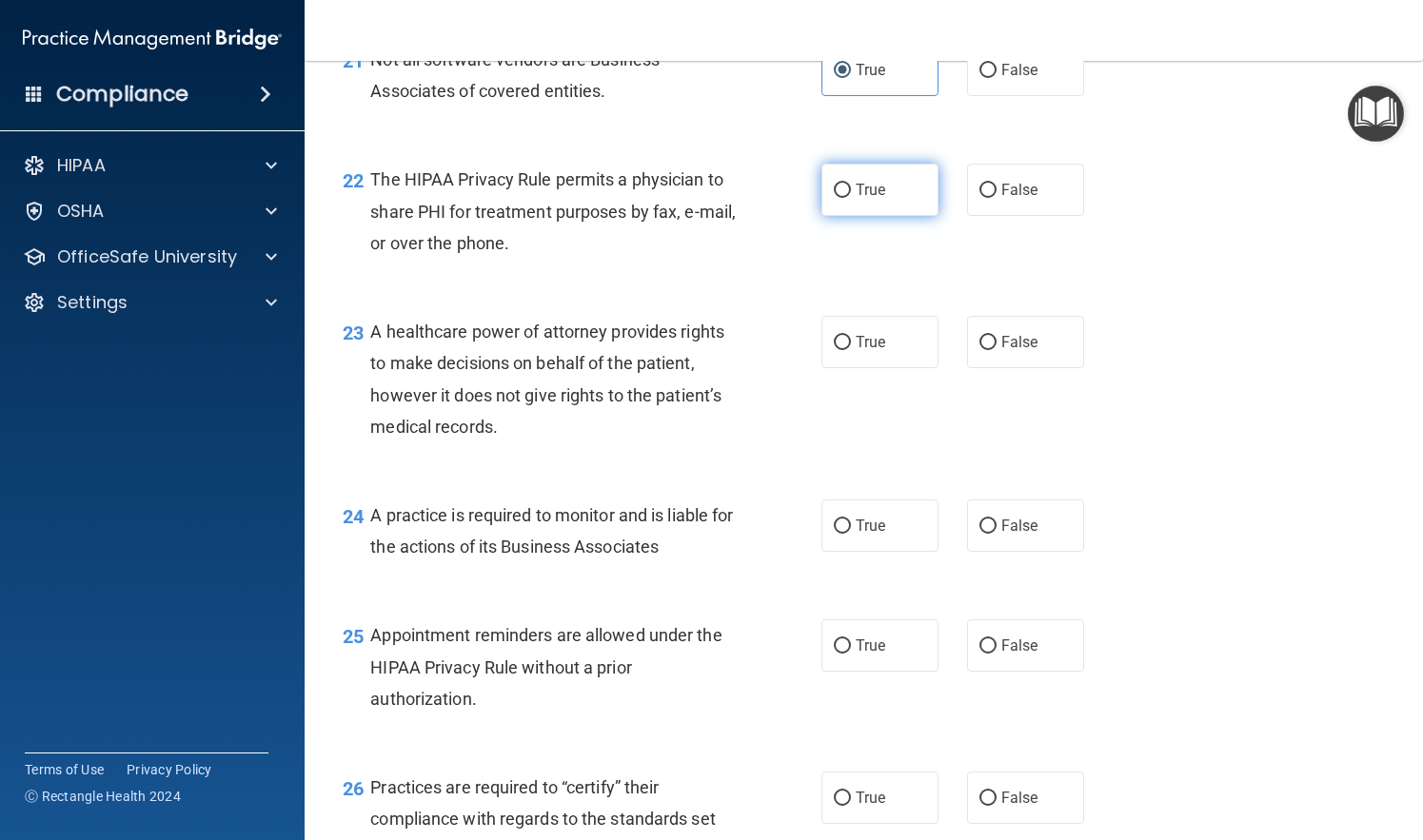 click on "True" at bounding box center [879, 189] 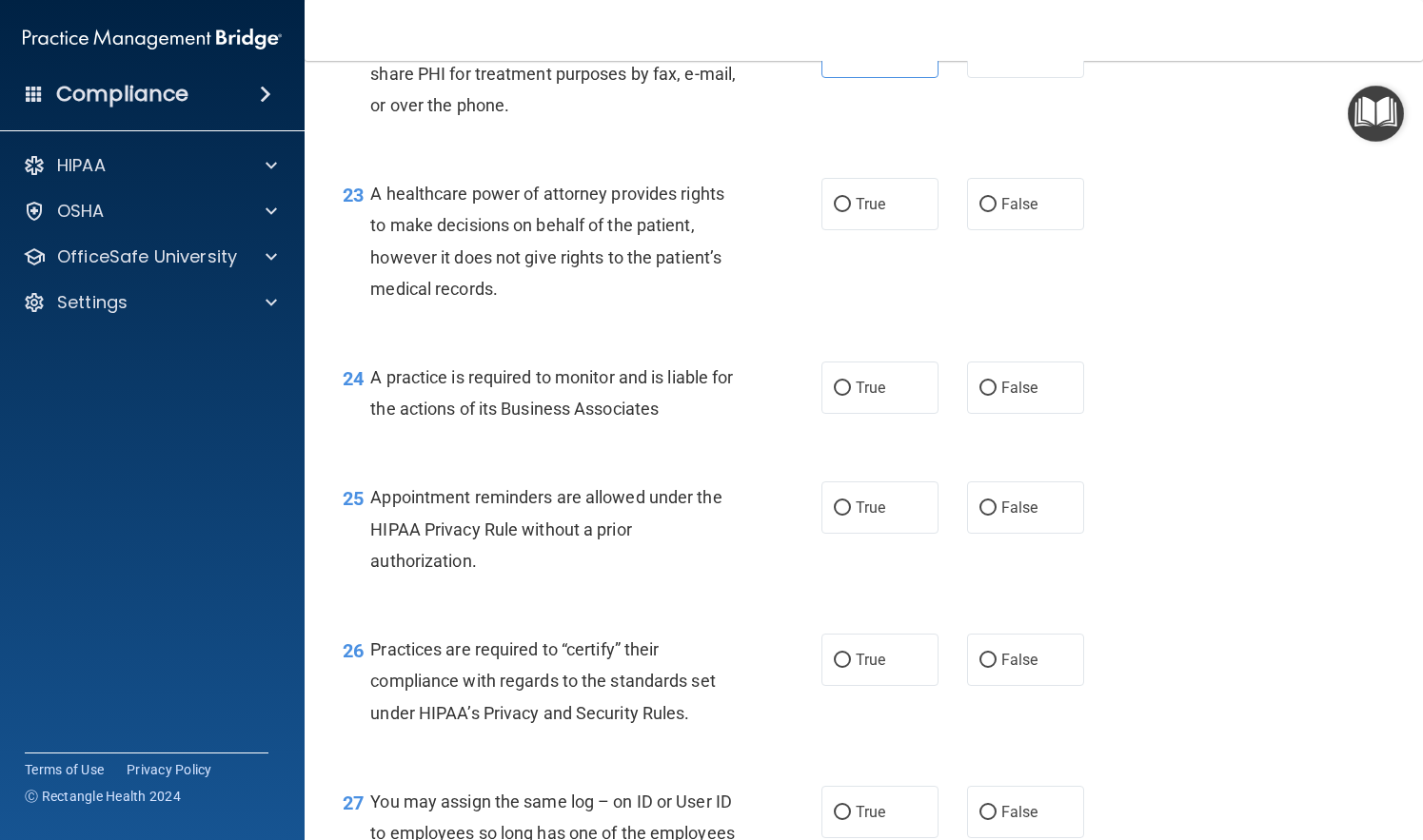 scroll, scrollTop: 3791, scrollLeft: 0, axis: vertical 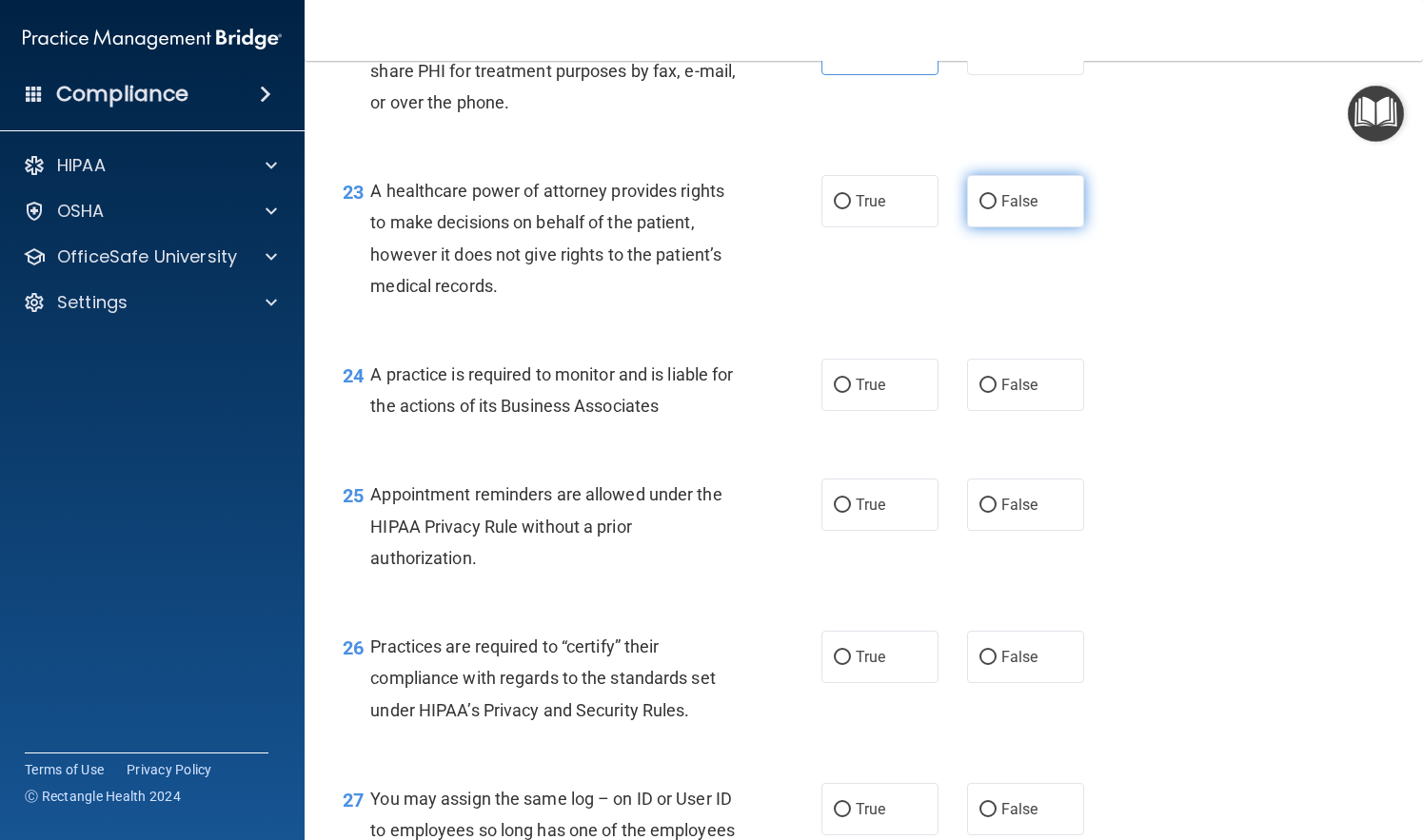 click on "False" at bounding box center (1019, 201) 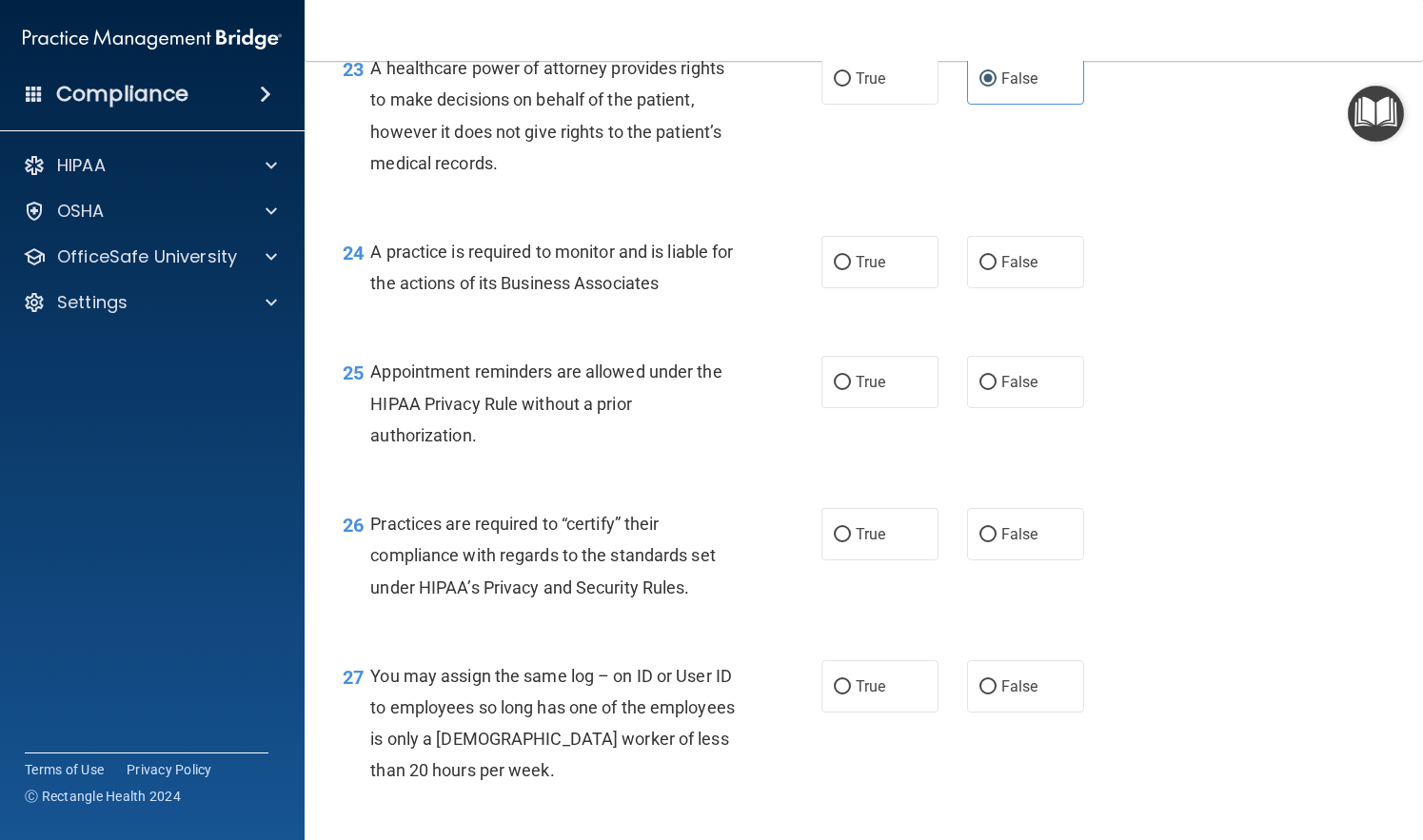 scroll, scrollTop: 3913, scrollLeft: 0, axis: vertical 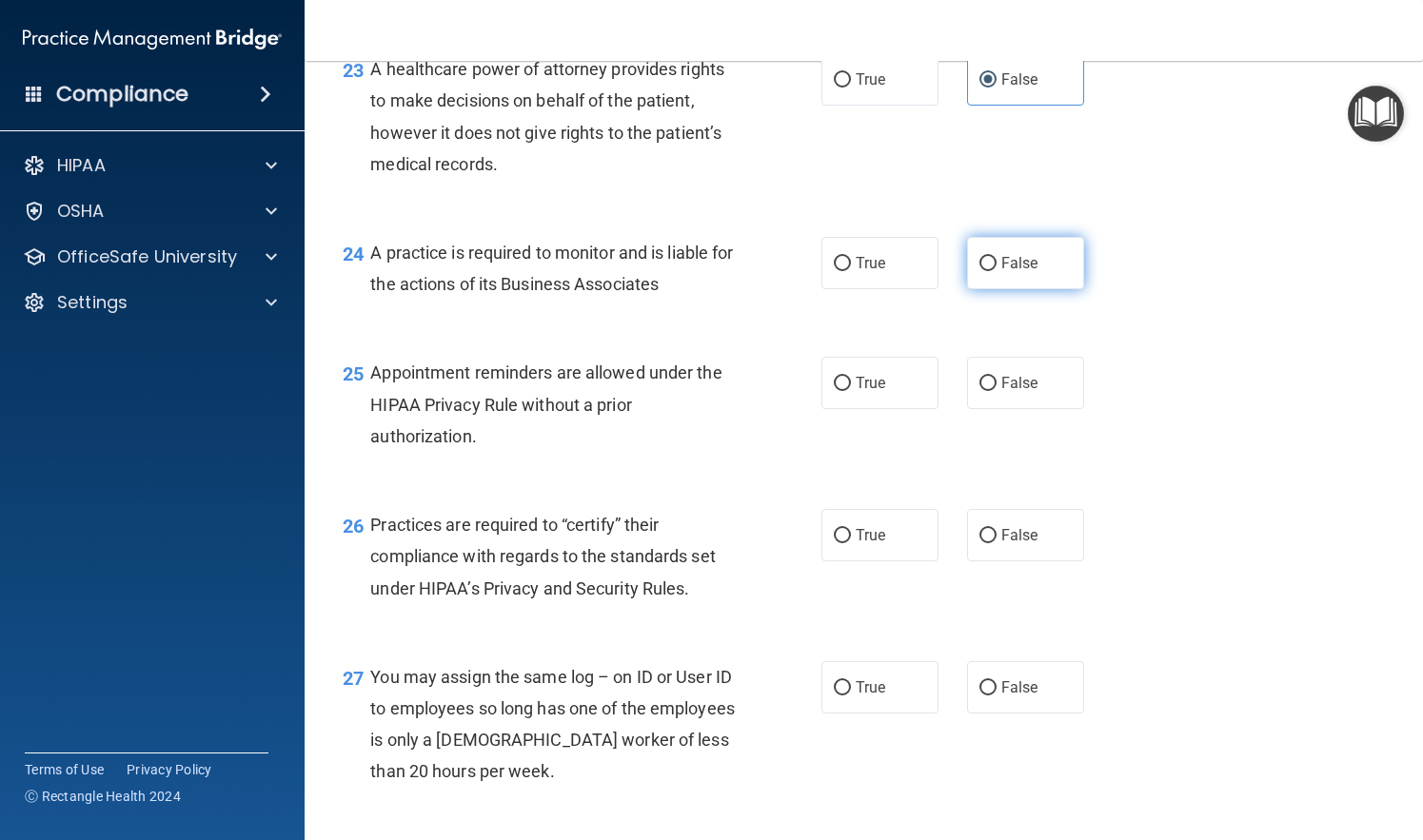 click on "False" at bounding box center [1019, 263] 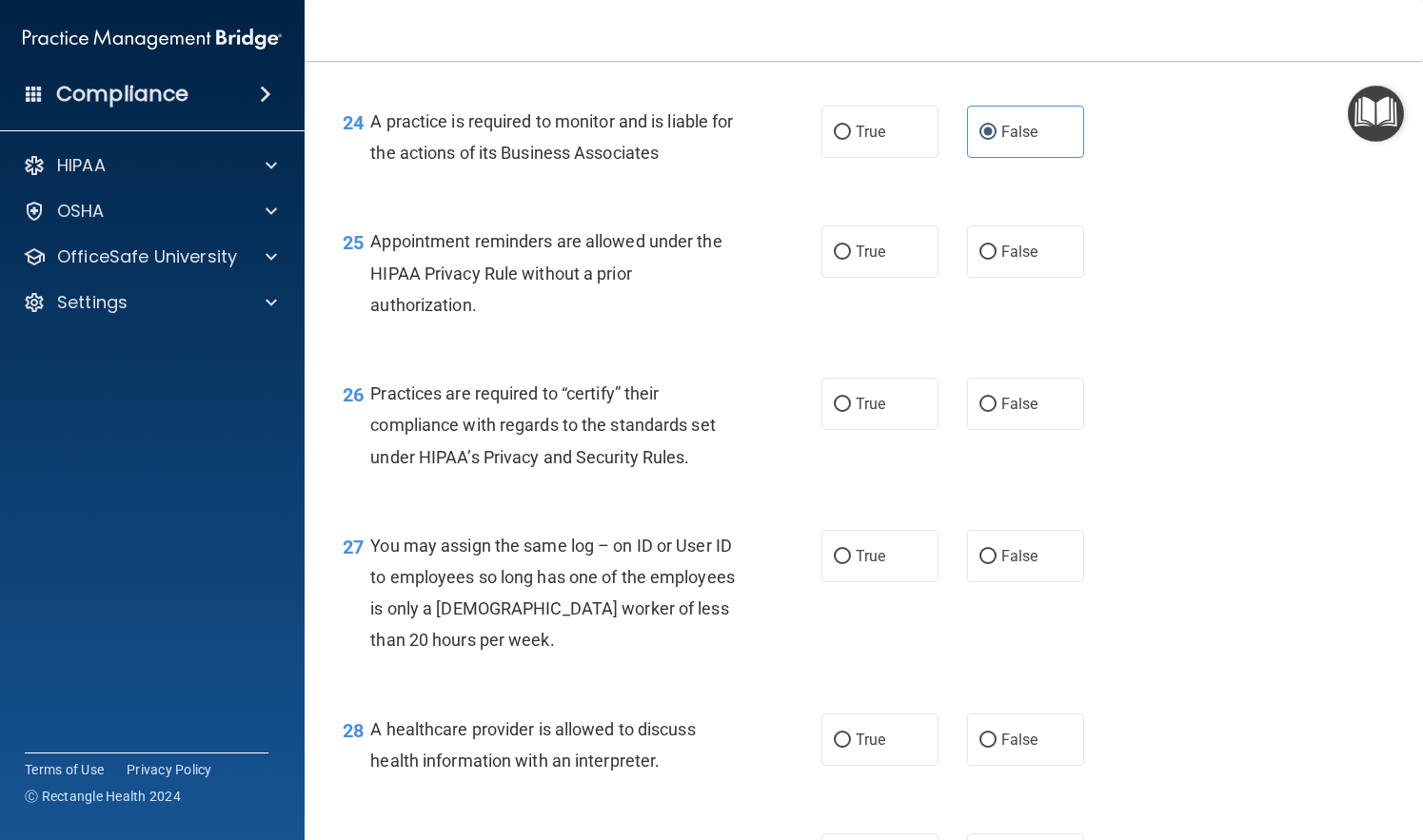 scroll, scrollTop: 4050, scrollLeft: 0, axis: vertical 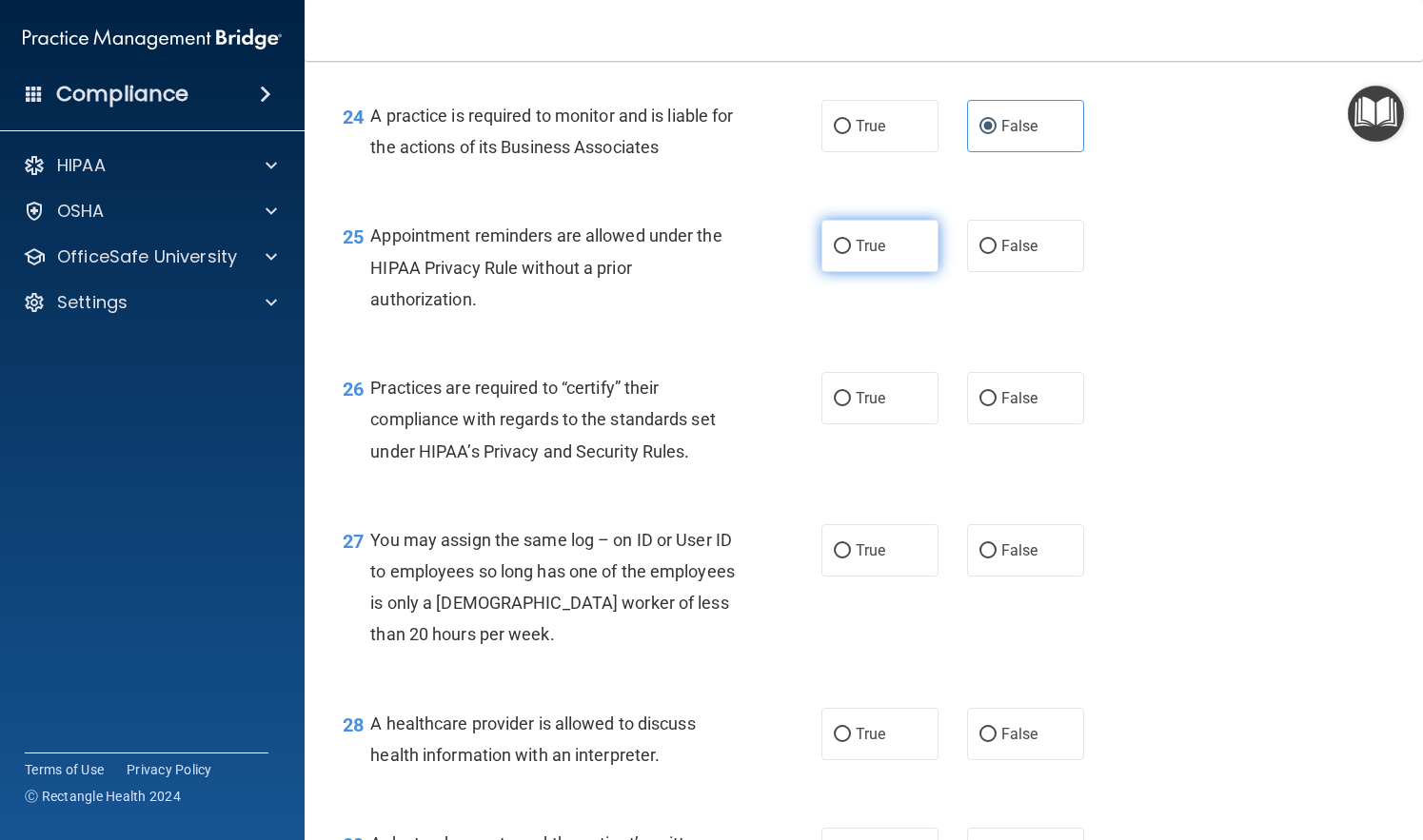 click on "True" at bounding box center (879, 245) 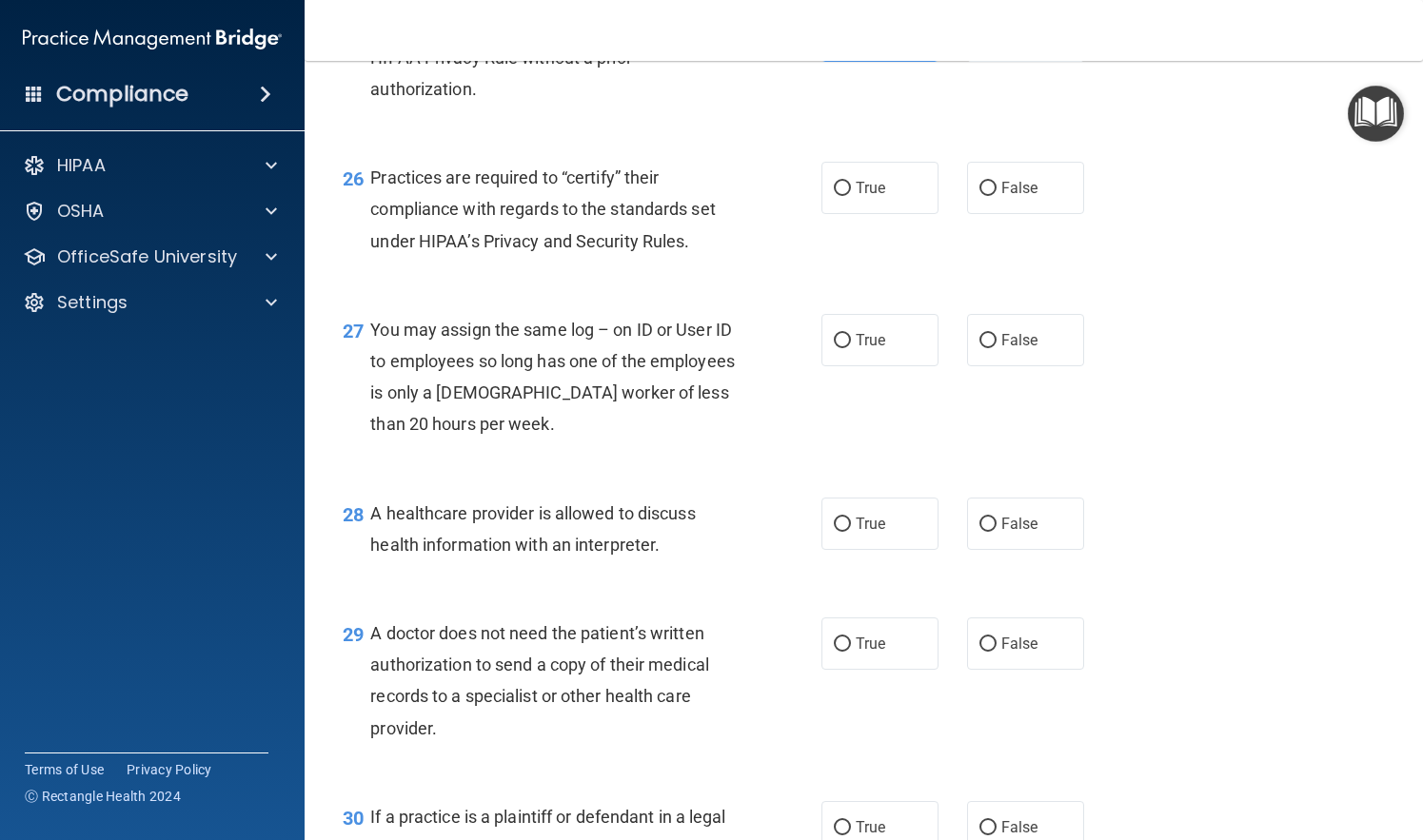 scroll, scrollTop: 4261, scrollLeft: 0, axis: vertical 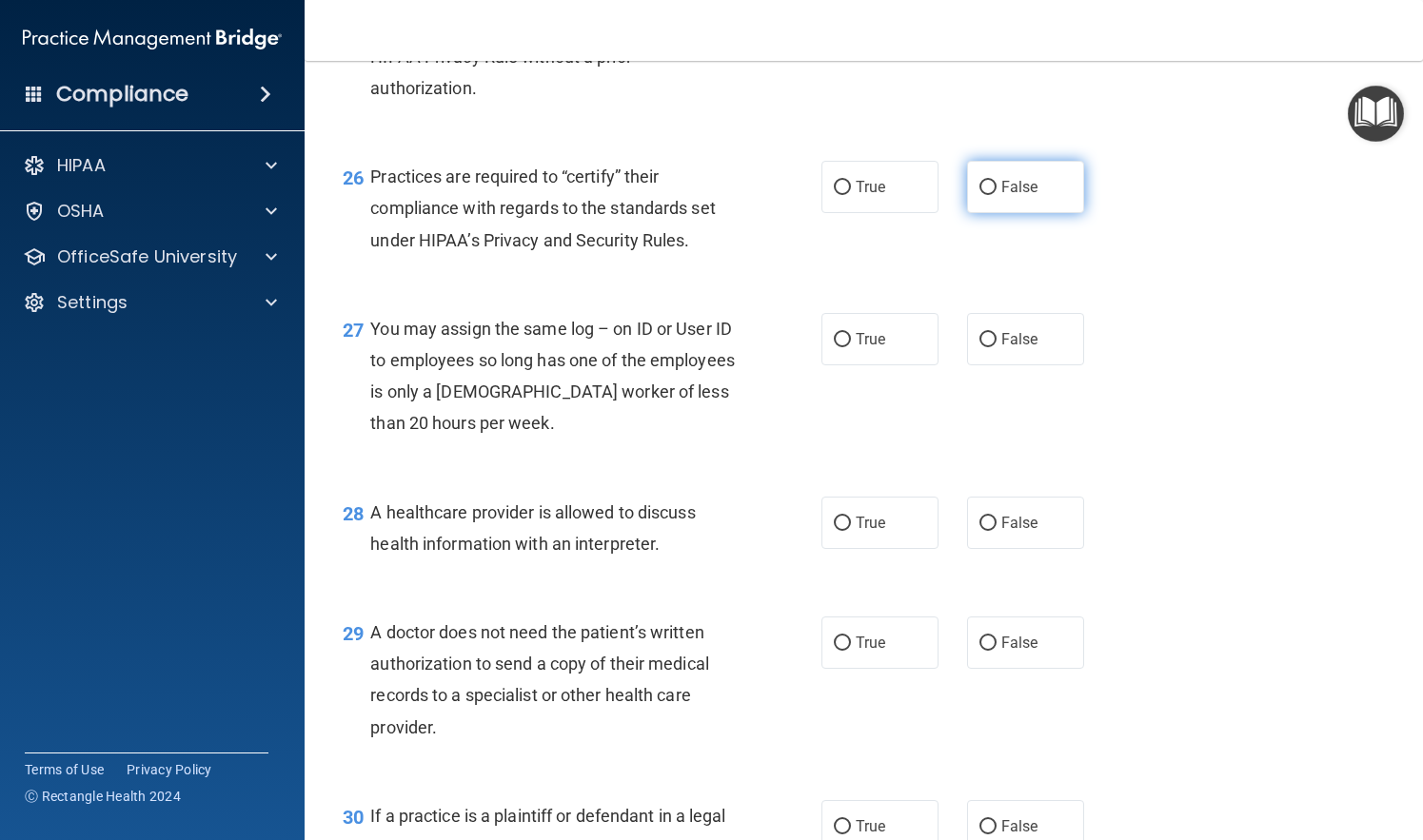 click on "False" at bounding box center (1025, 186) 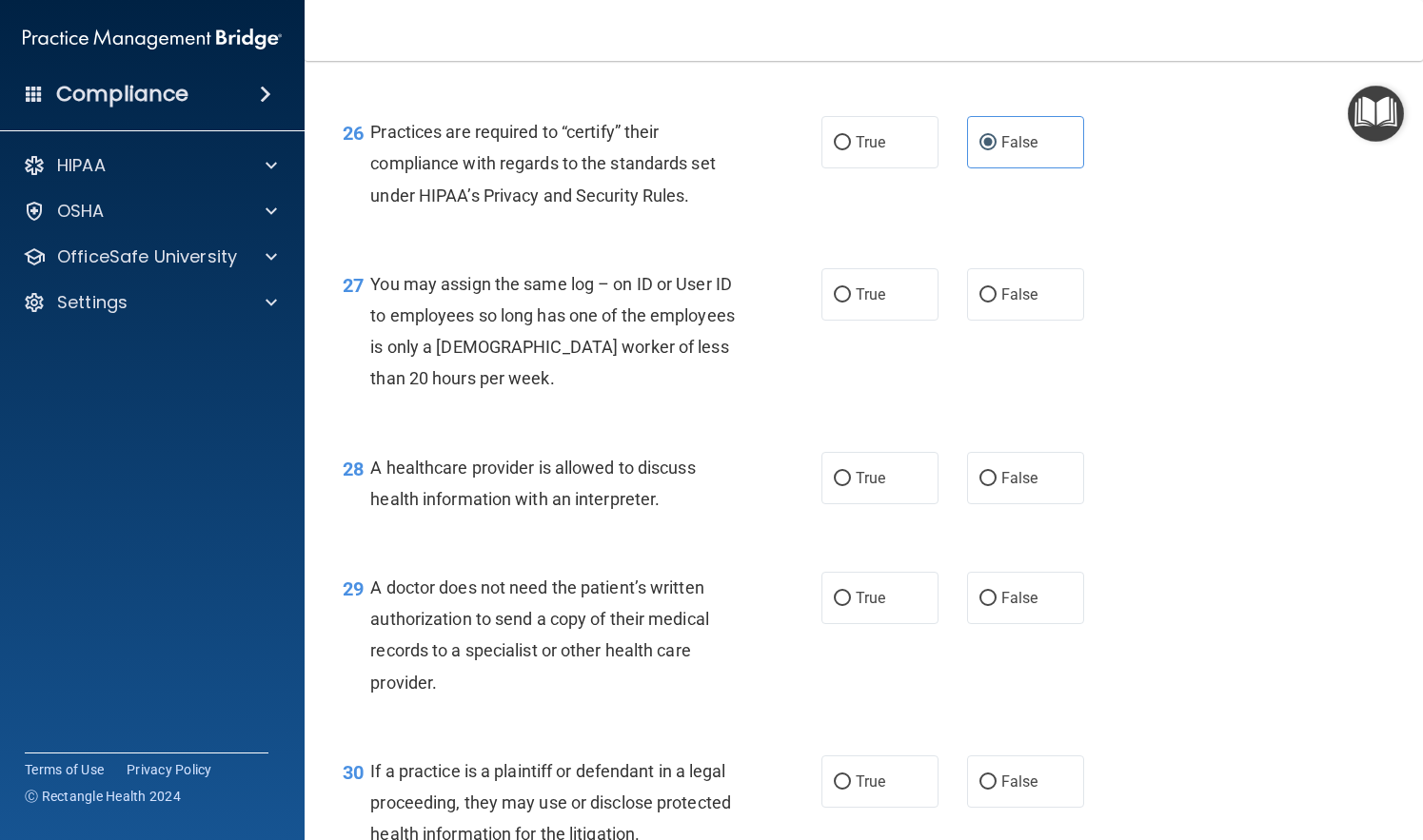 scroll, scrollTop: 4307, scrollLeft: 0, axis: vertical 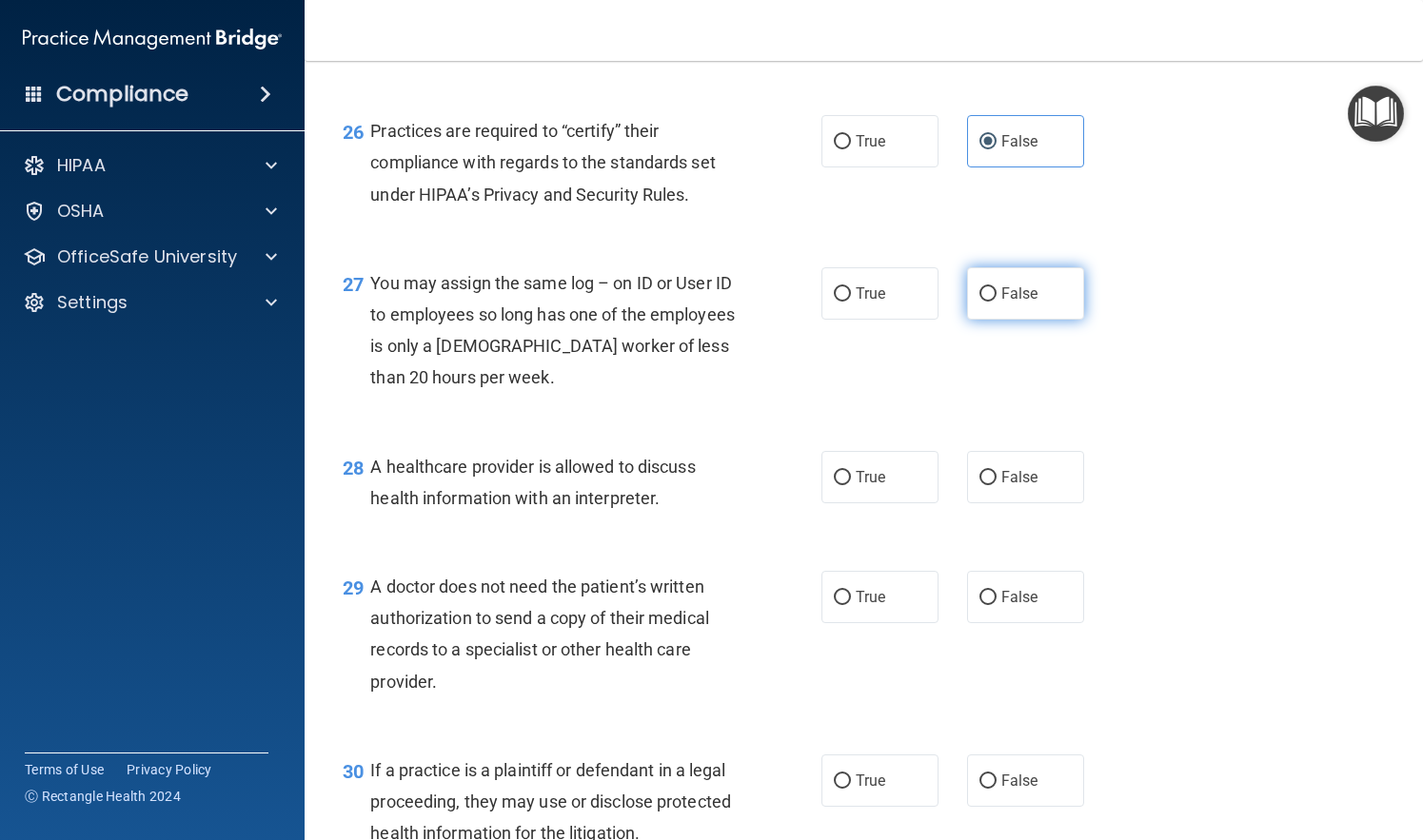 click on "False" at bounding box center (1019, 293) 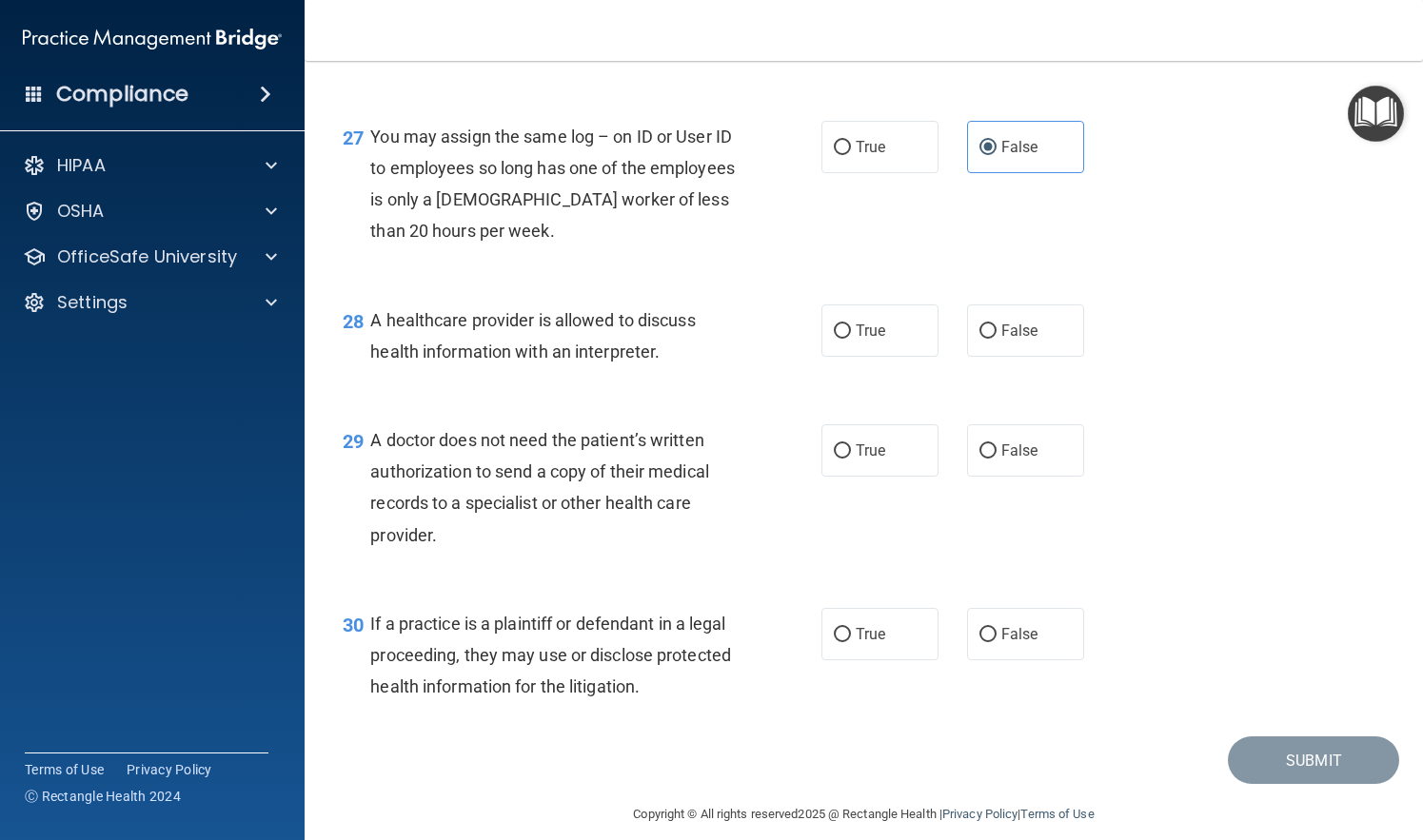 scroll, scrollTop: 4450, scrollLeft: 0, axis: vertical 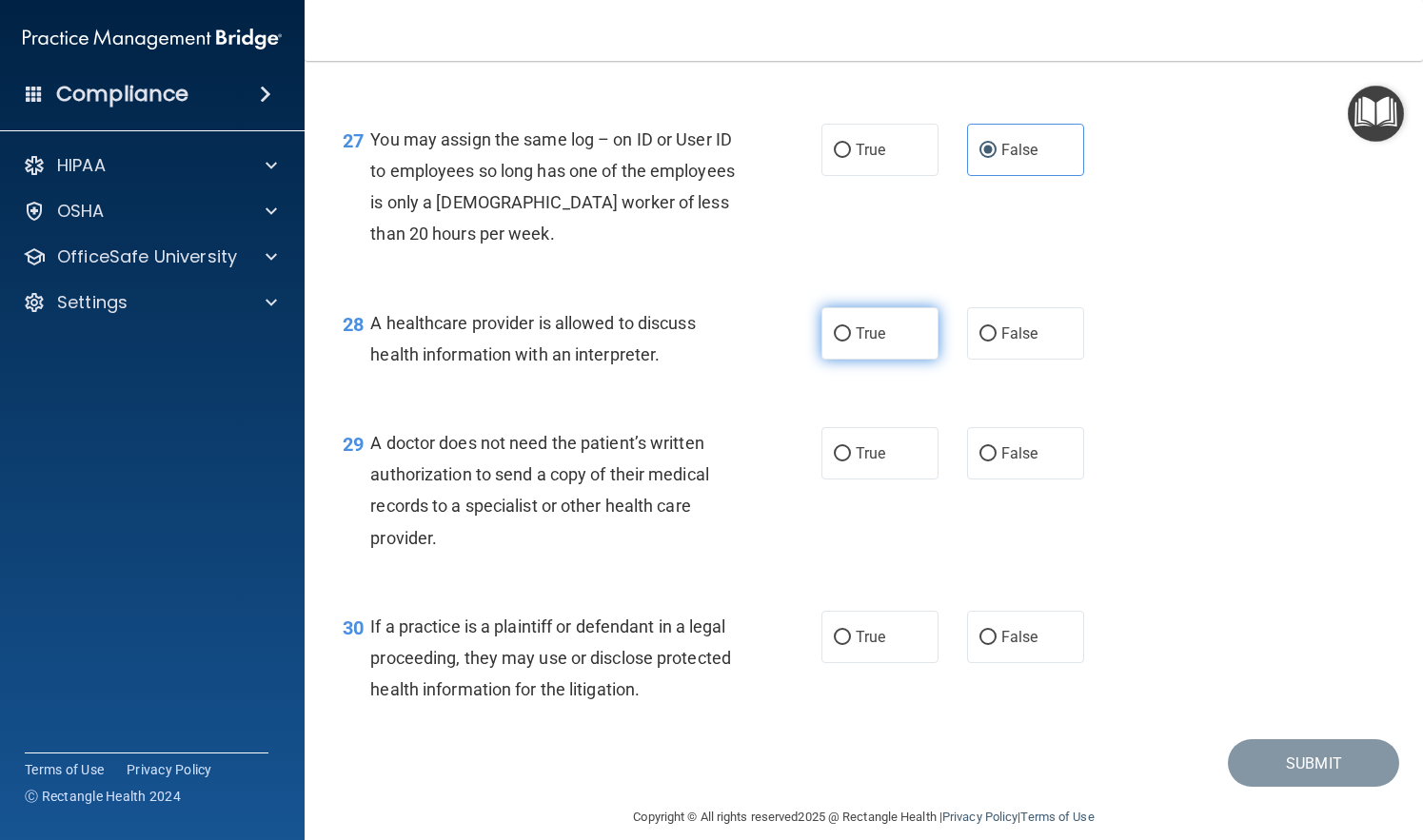 click on "True" at bounding box center [879, 333] 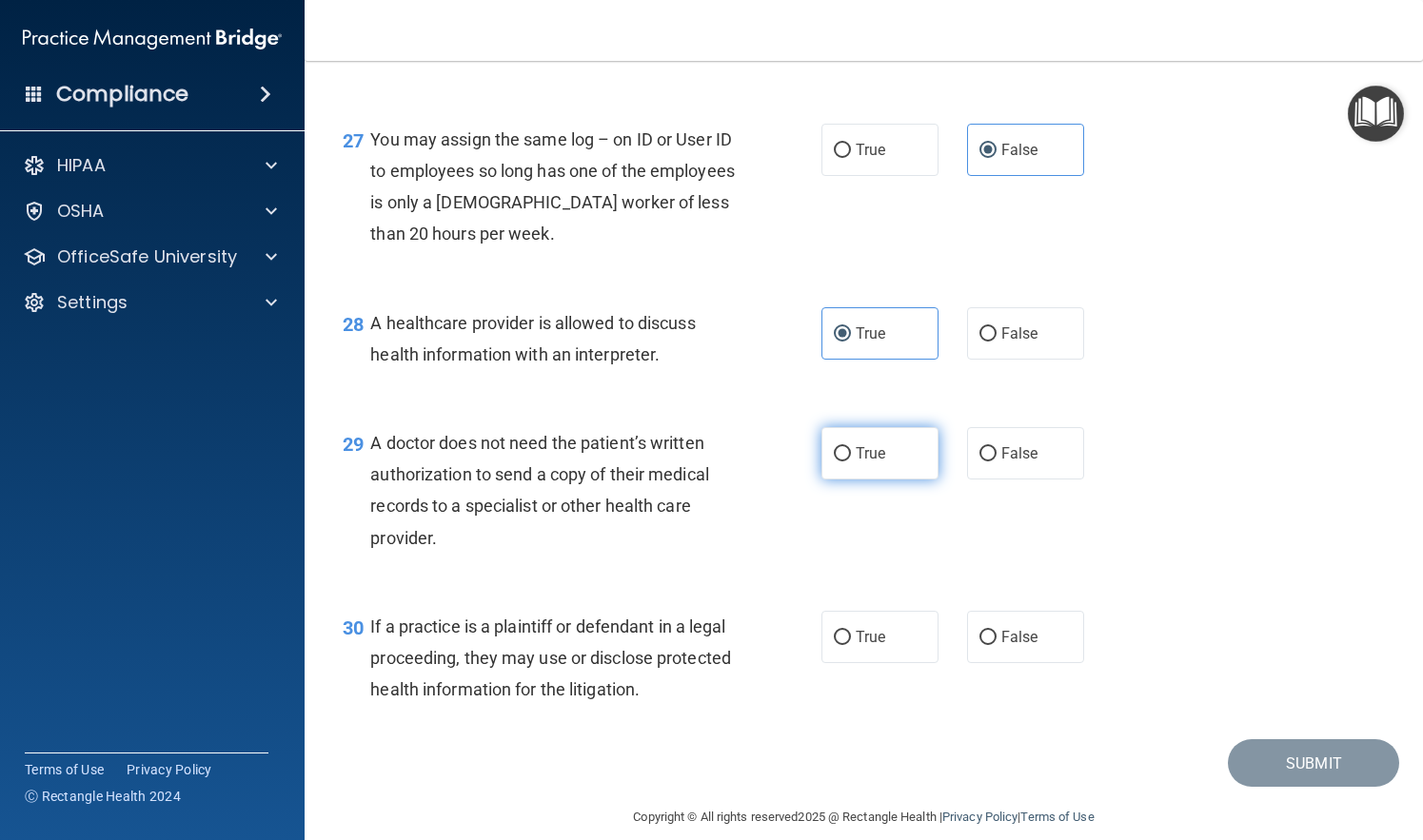click on "True" at bounding box center (879, 453) 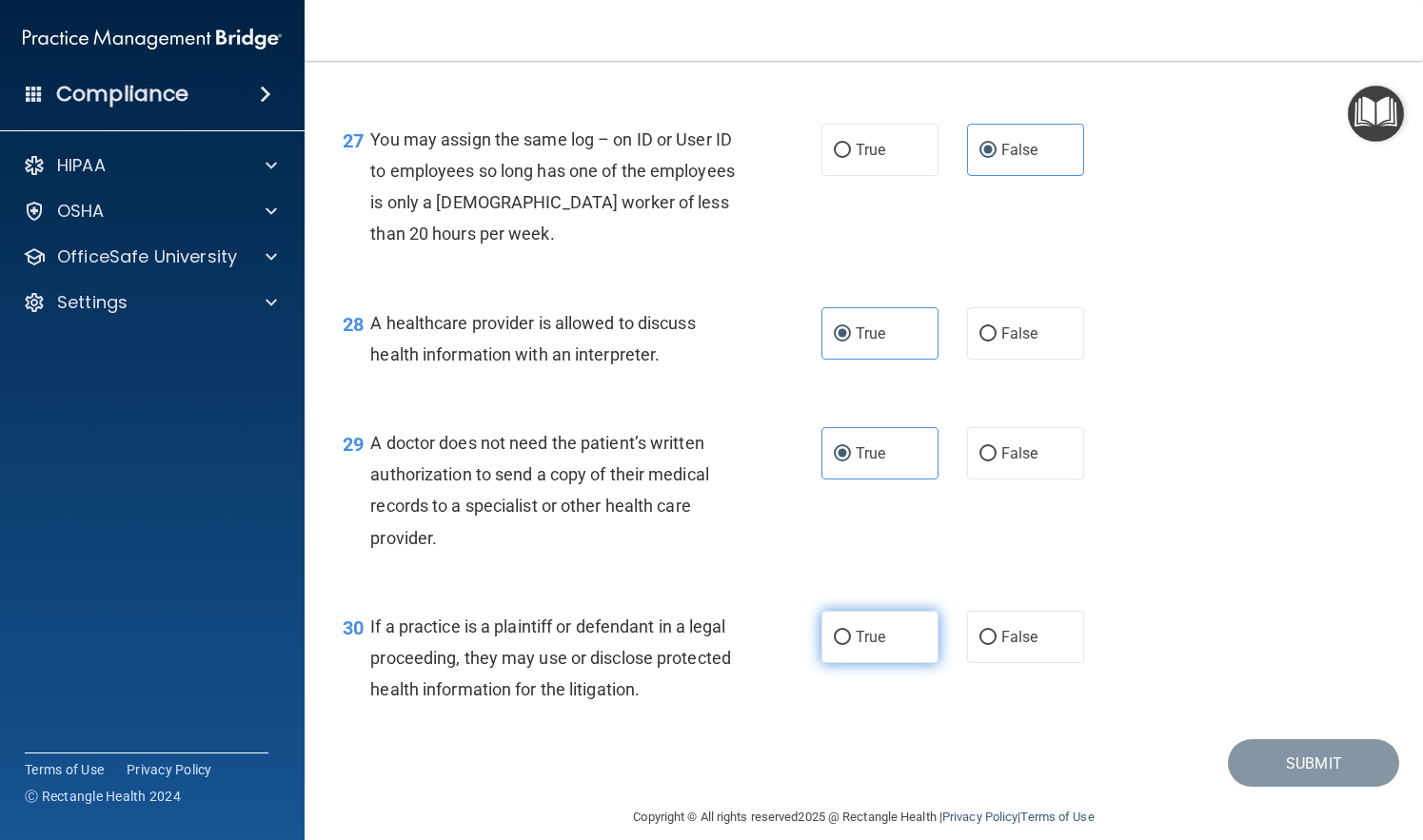 click on "True" at bounding box center [879, 636] 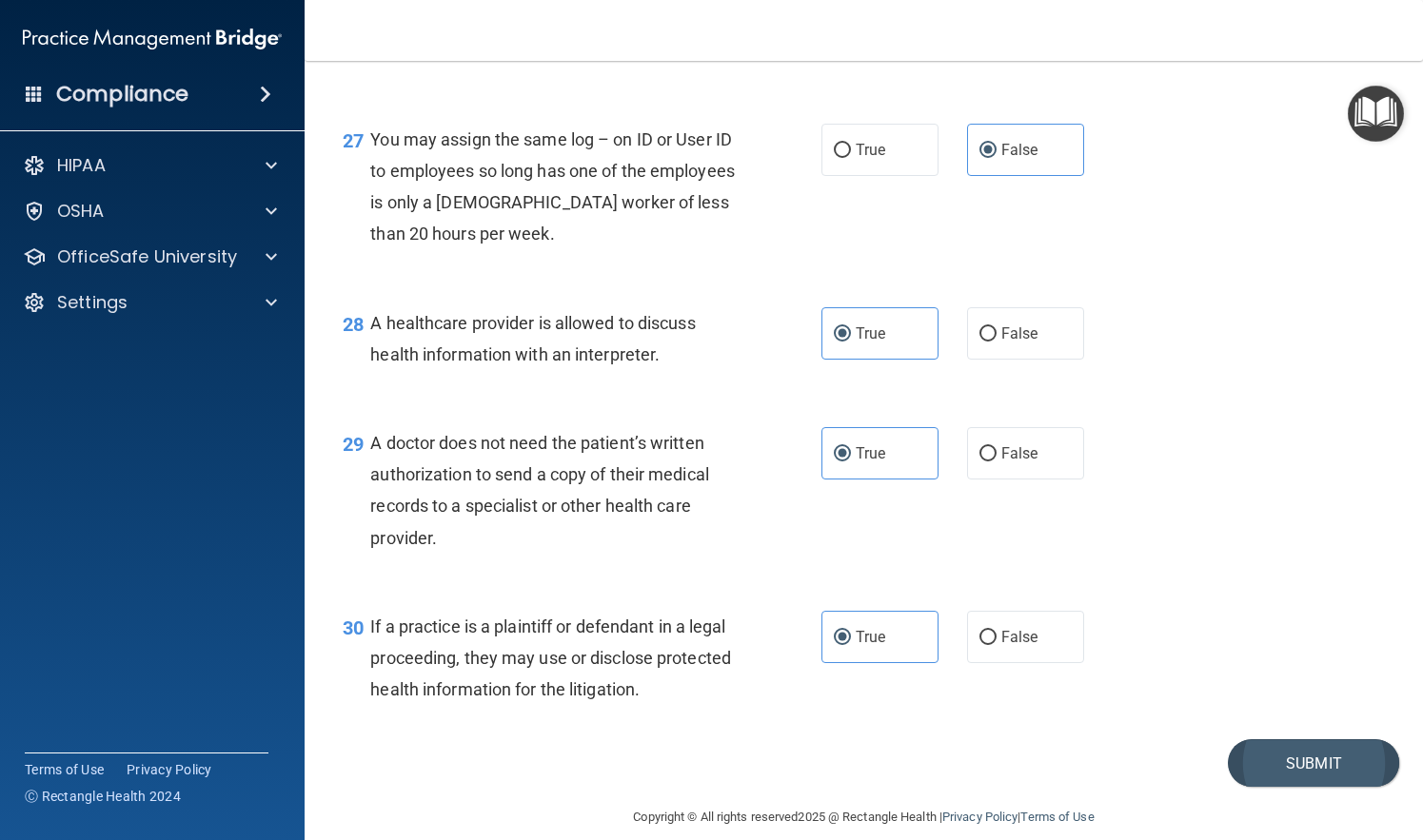 click on "Submit" at bounding box center (1314, 763) 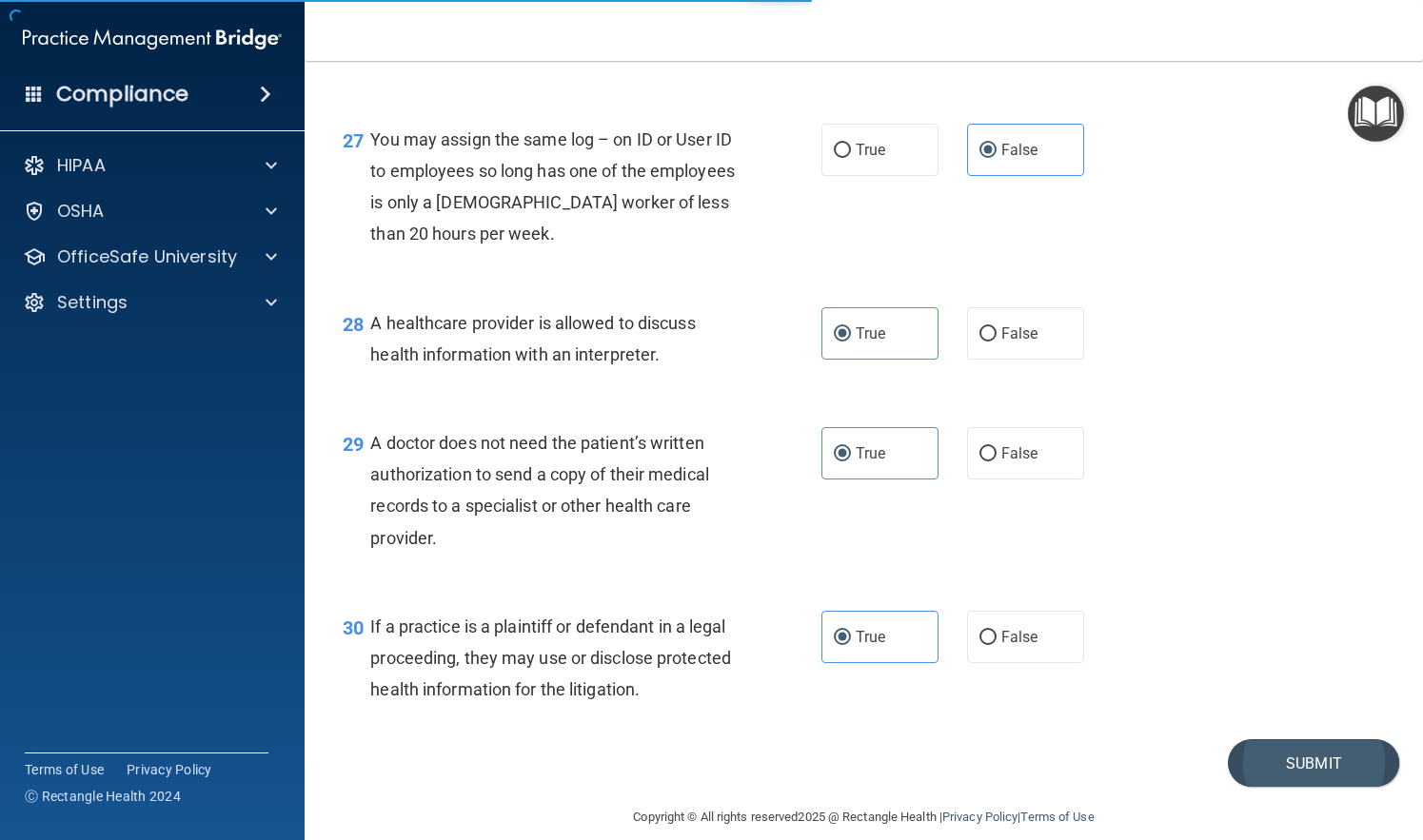 scroll, scrollTop: 0, scrollLeft: 0, axis: both 